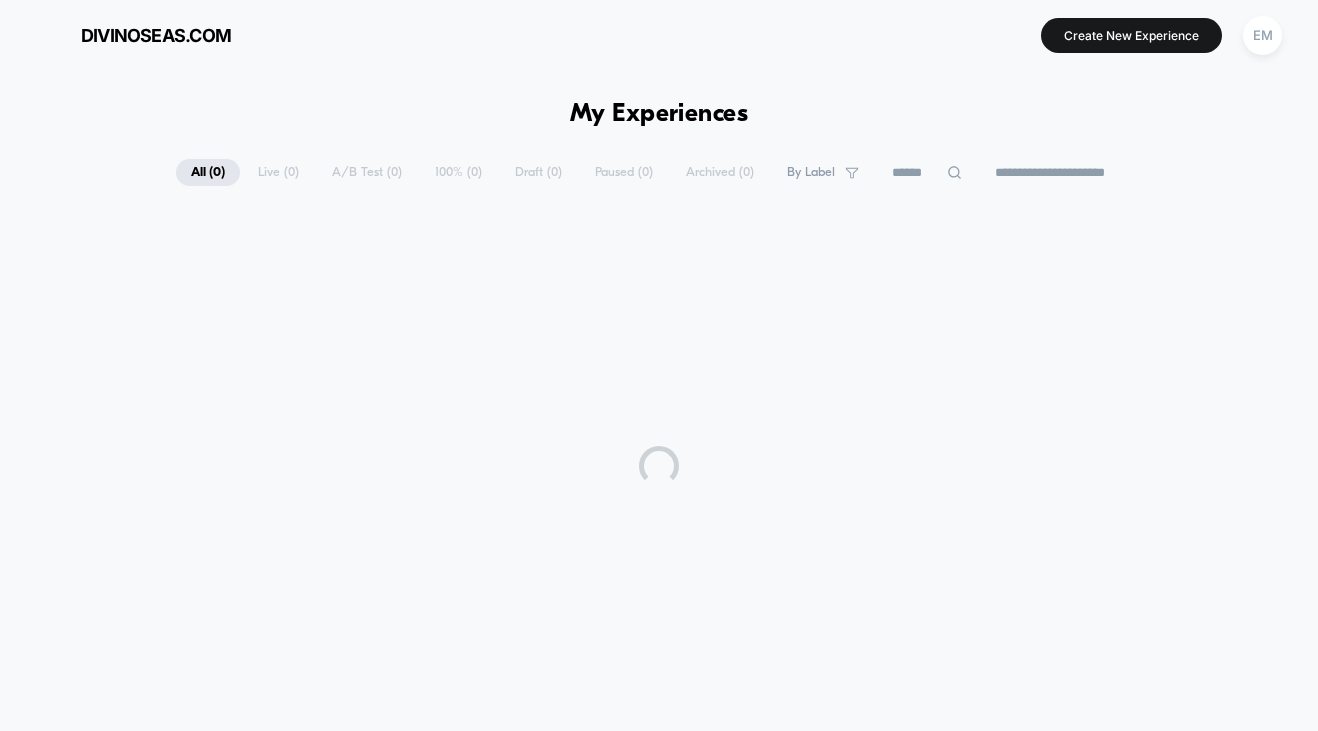 scroll, scrollTop: 0, scrollLeft: 0, axis: both 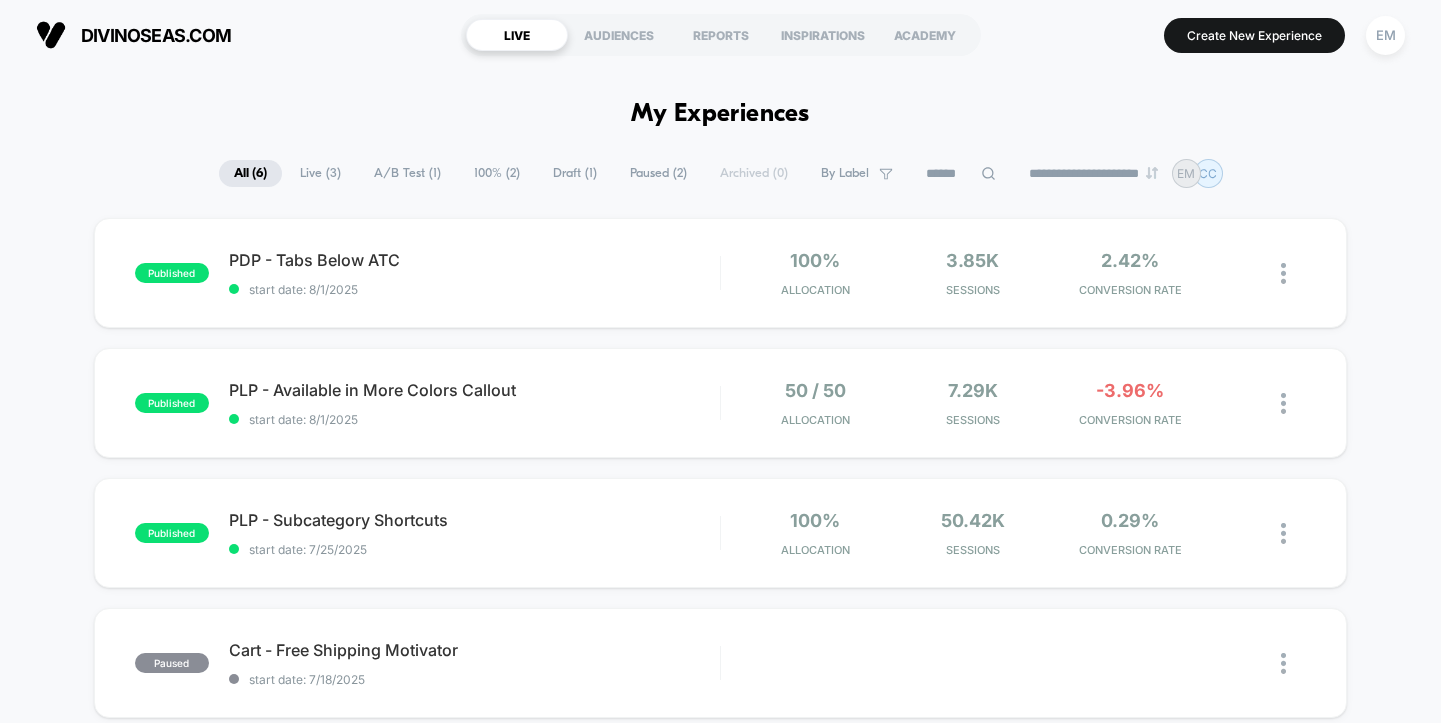 click on "**********" at bounding box center (720, 1469) 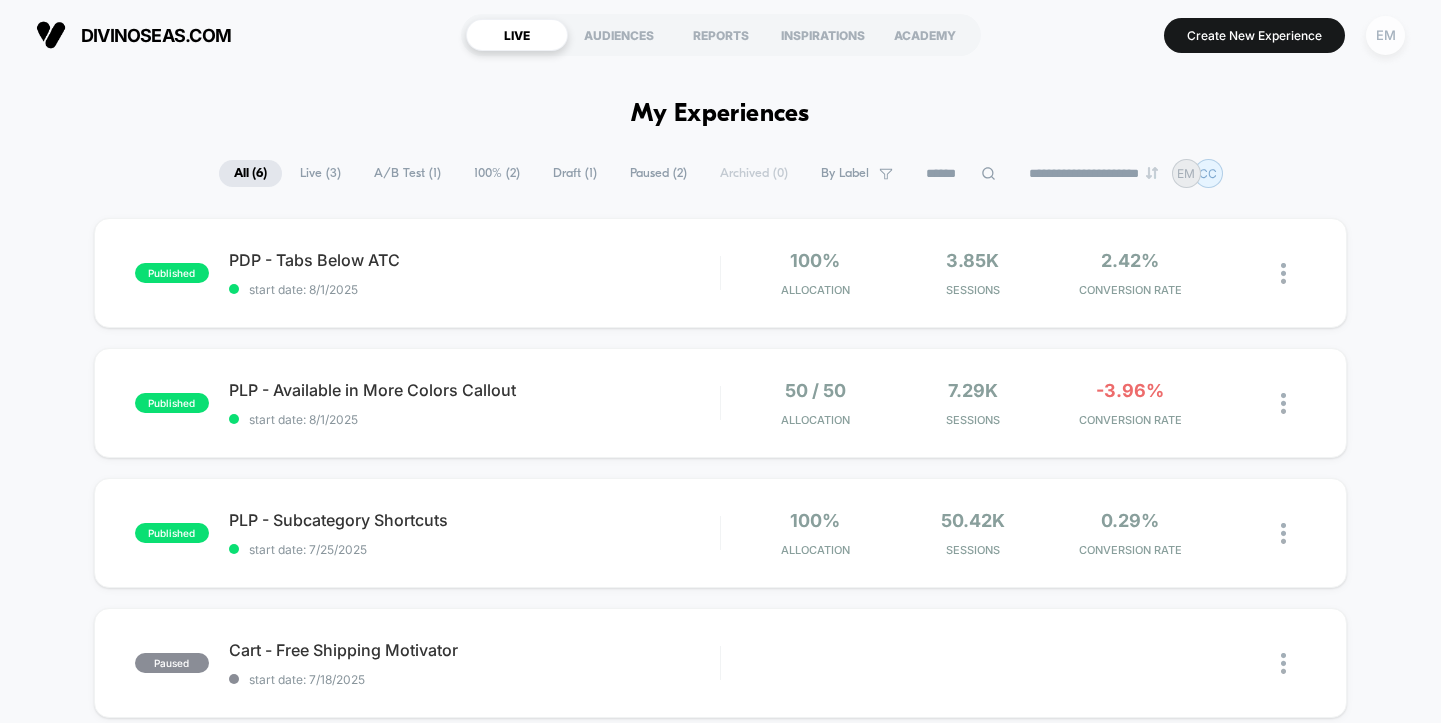 click on "EM" at bounding box center [1385, 35] 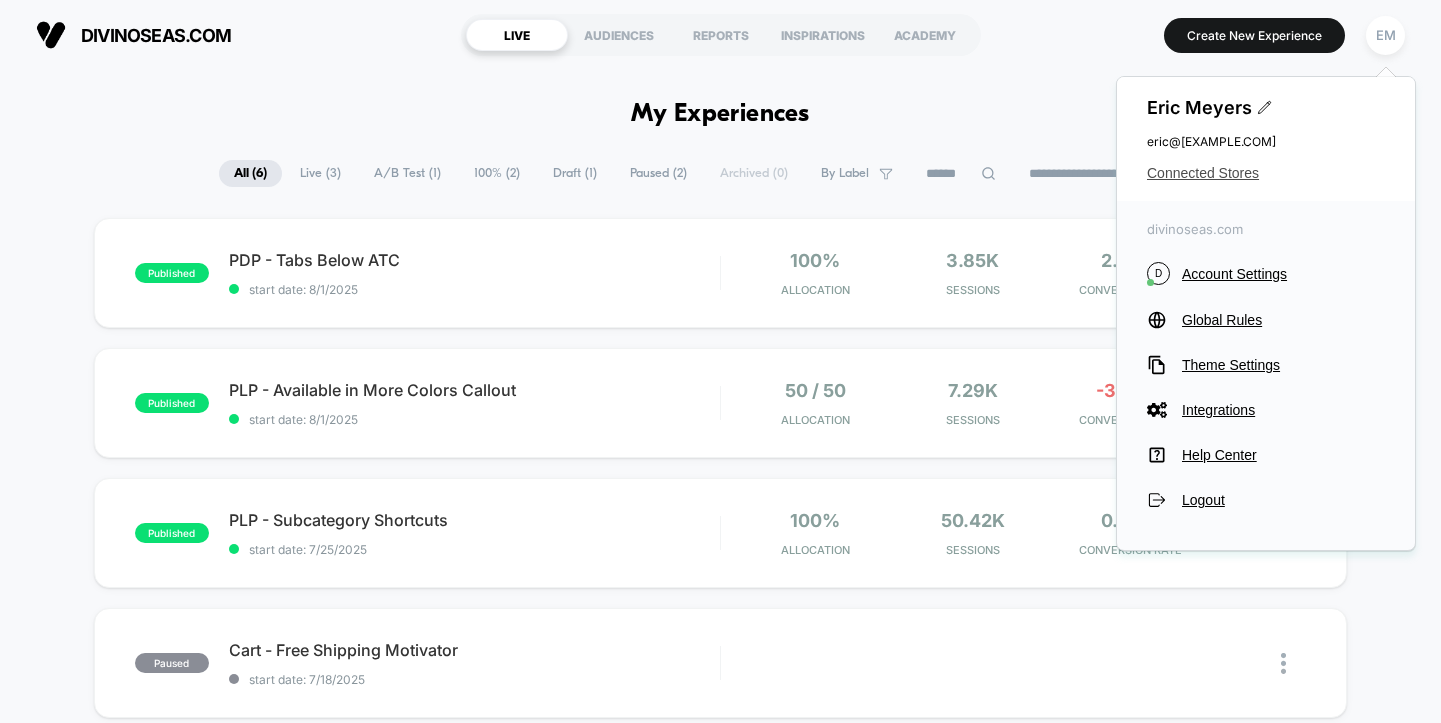 click on "Connected Stores" at bounding box center (1266, 173) 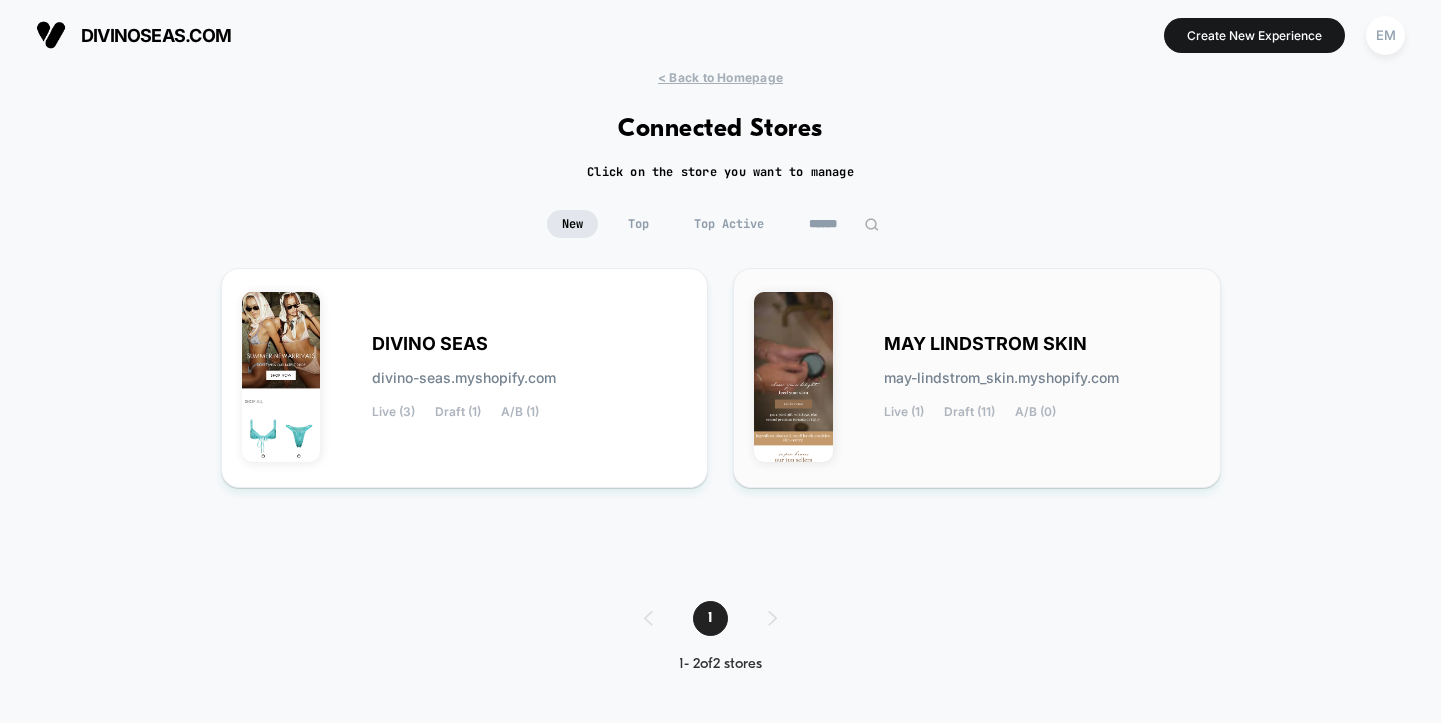 click on "MAY LINDSTROM SKIN may-lindstrom_skin.myshopify.com Live (1) Draft (11) A/B (0)" at bounding box center (1042, 378) 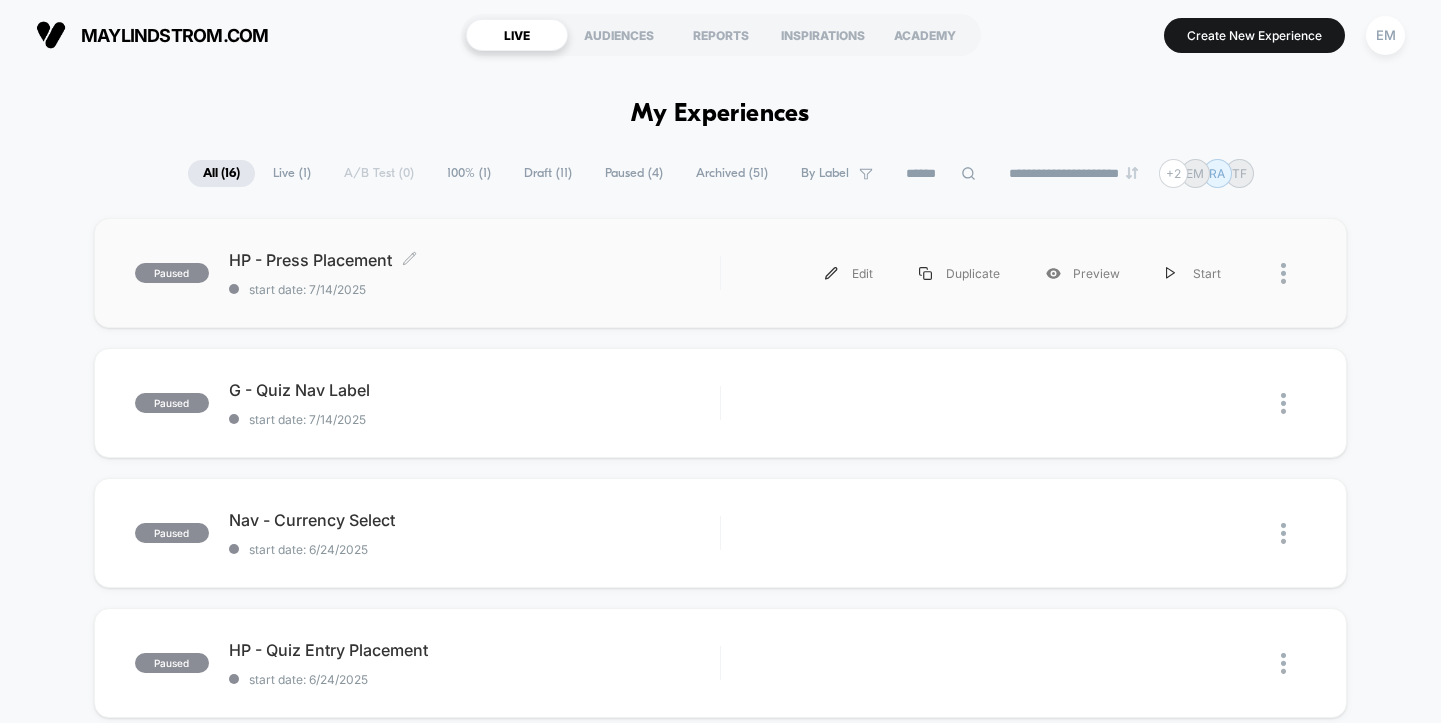 click on "HP - Press Placement Click to edit experience details" at bounding box center [474, 260] 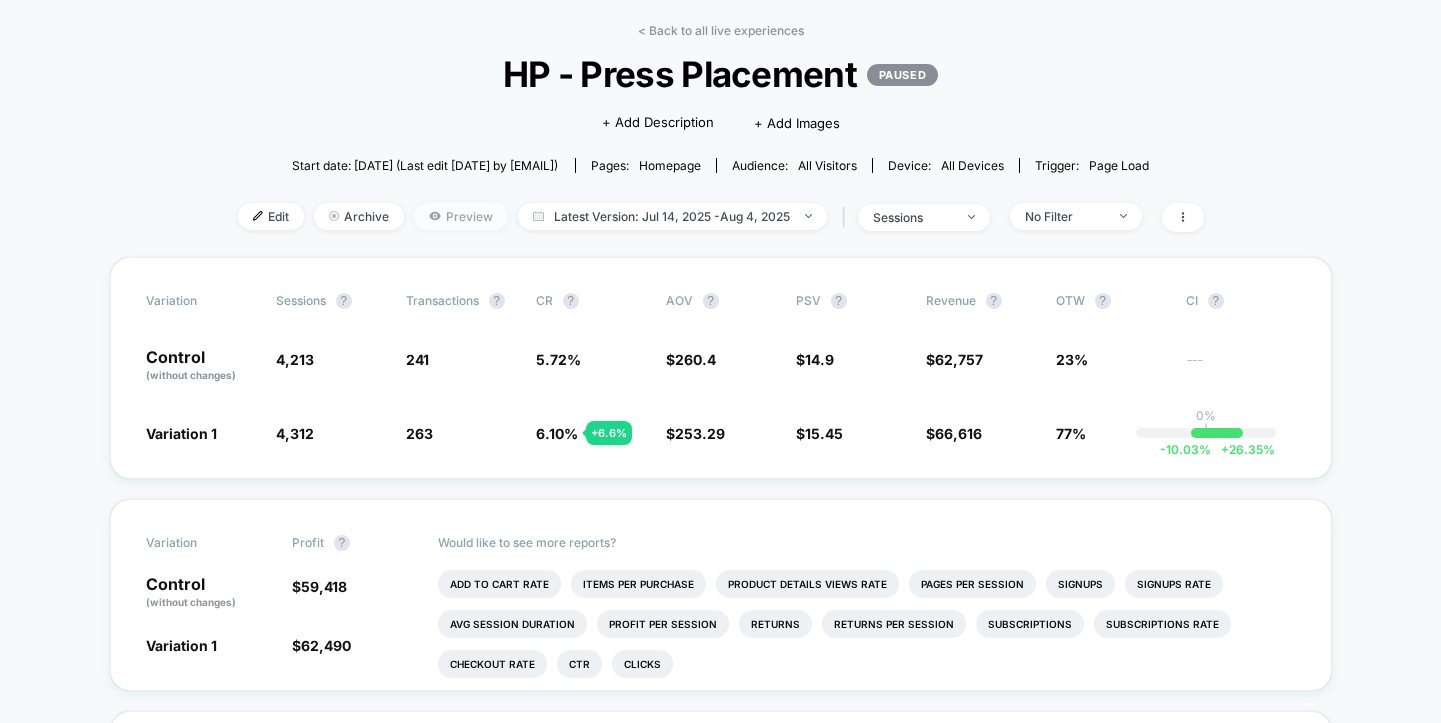scroll, scrollTop: 0, scrollLeft: 0, axis: both 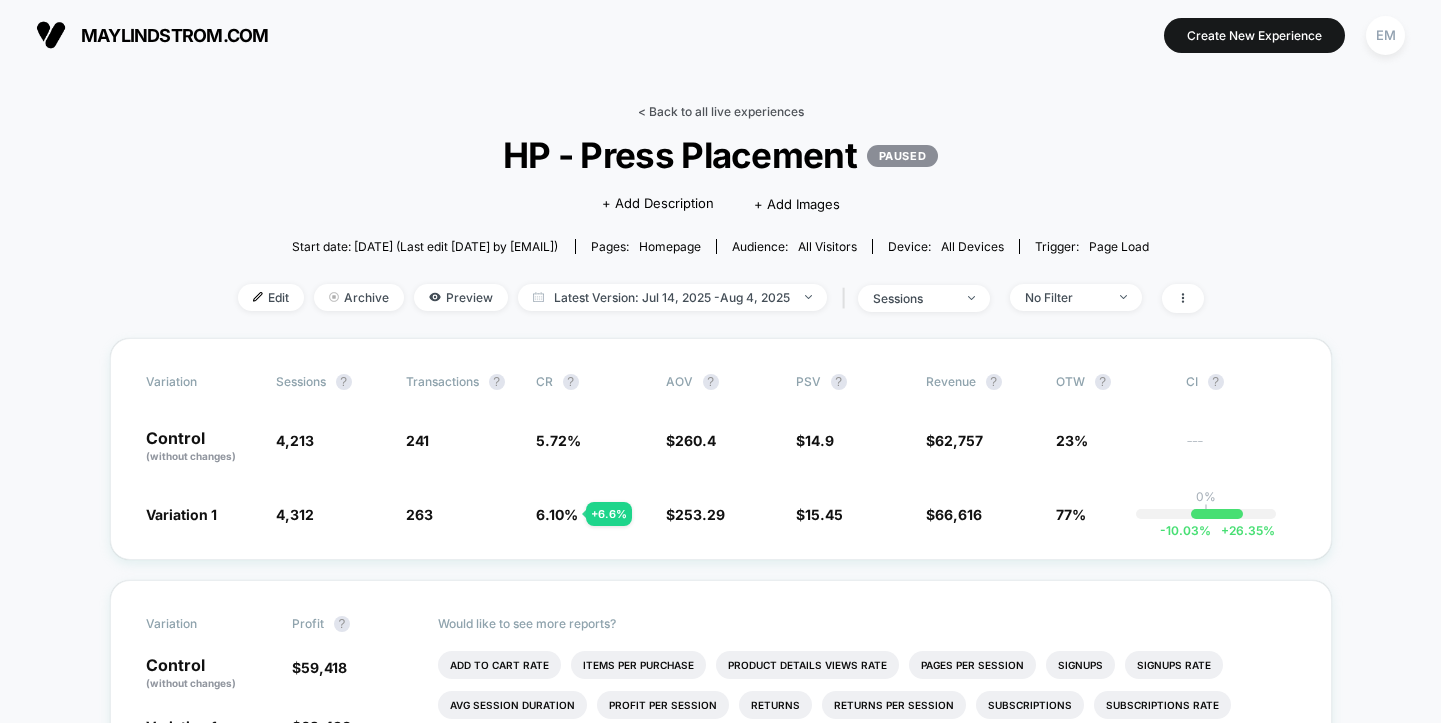 click on "< Back to all live experiences" at bounding box center (721, 111) 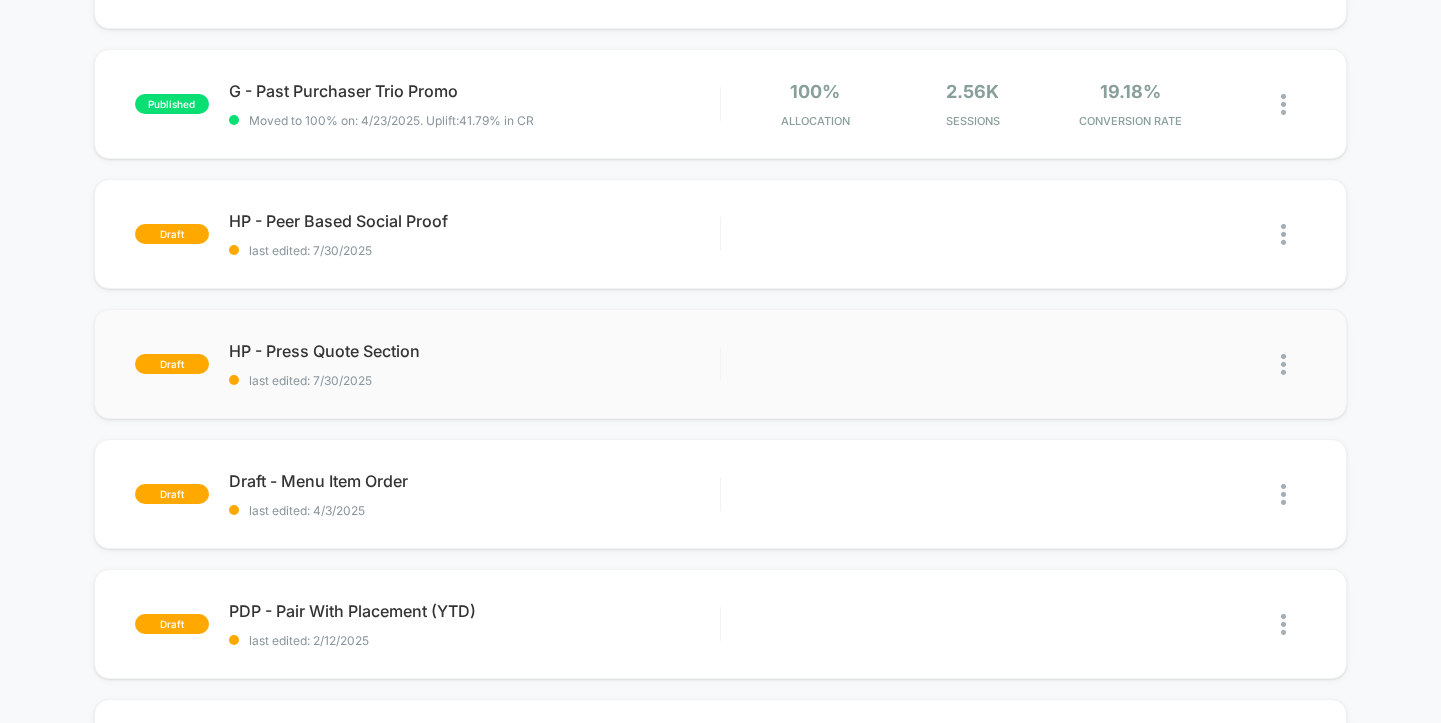 scroll, scrollTop: 698, scrollLeft: 0, axis: vertical 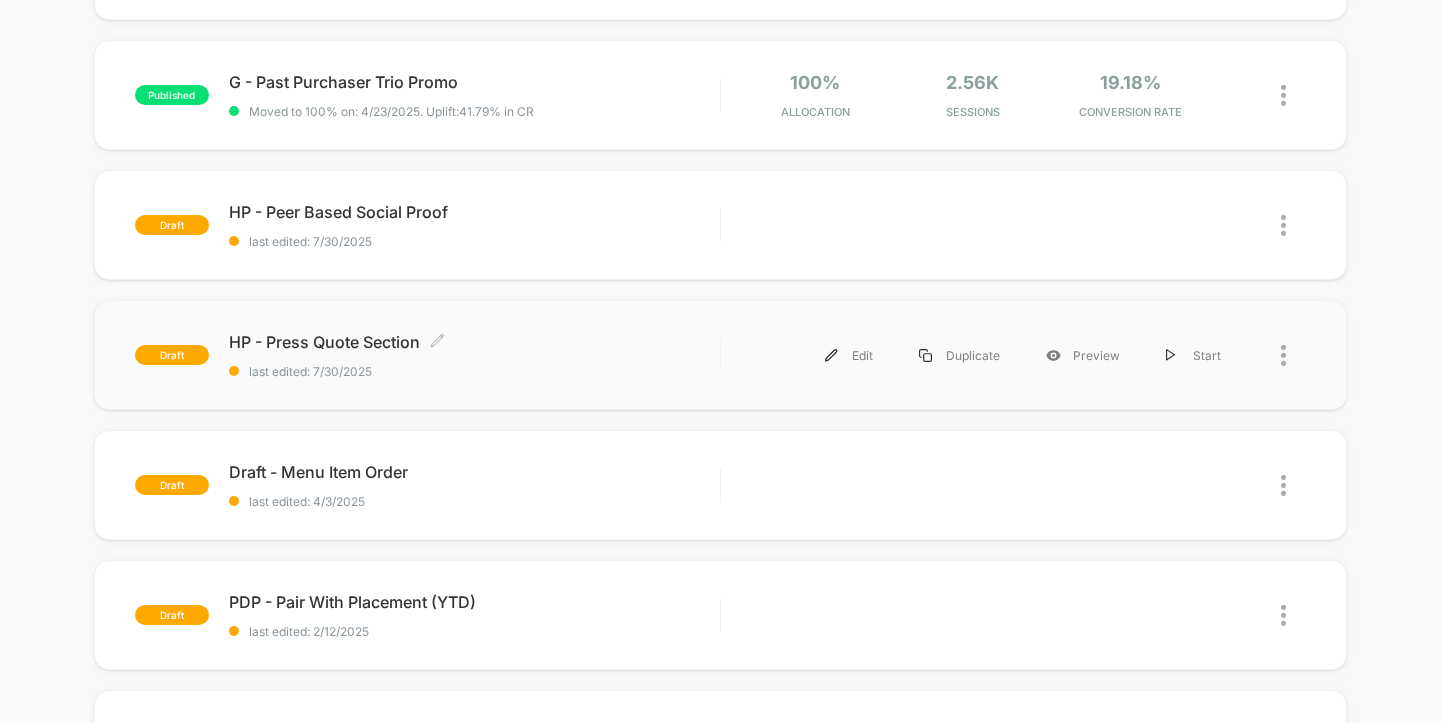 click on "last edited: 7/[MONTH]/[YEAR]" at bounding box center [474, 355] 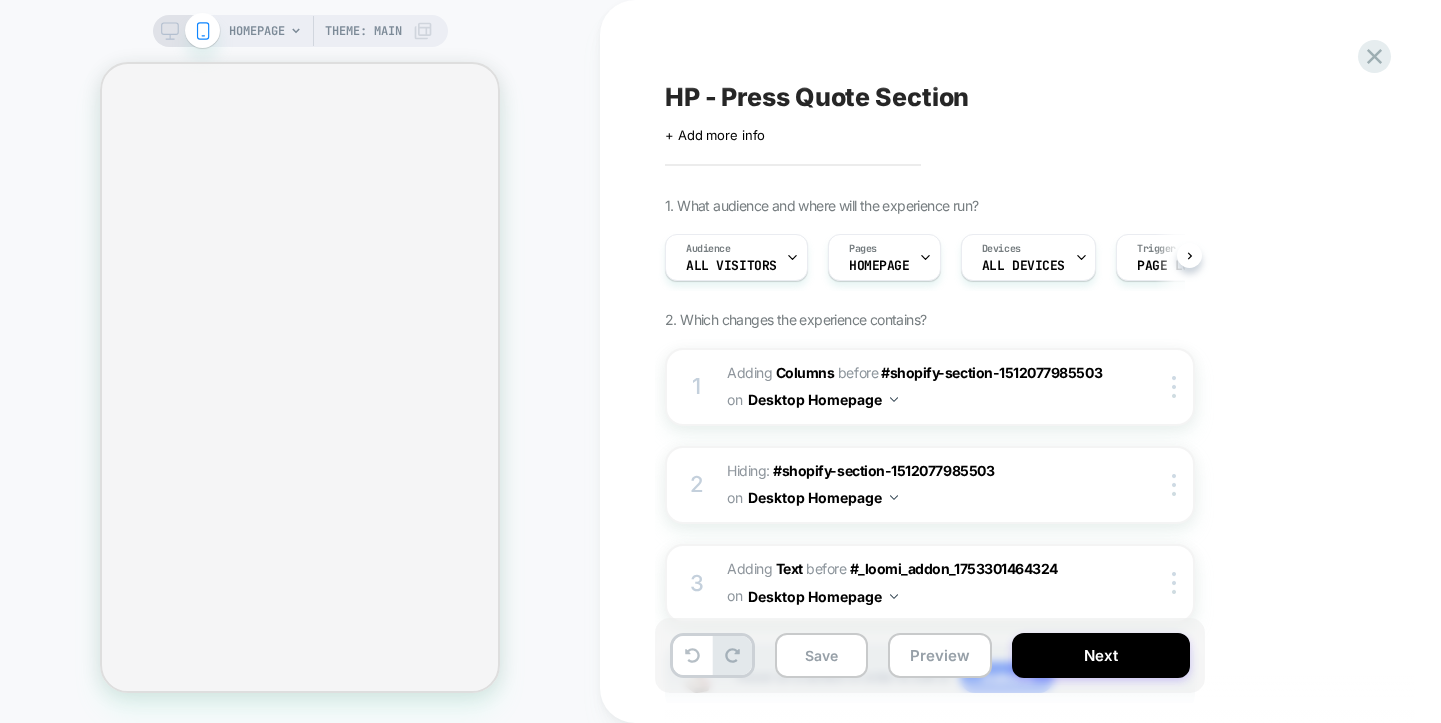 scroll, scrollTop: 0, scrollLeft: 1, axis: horizontal 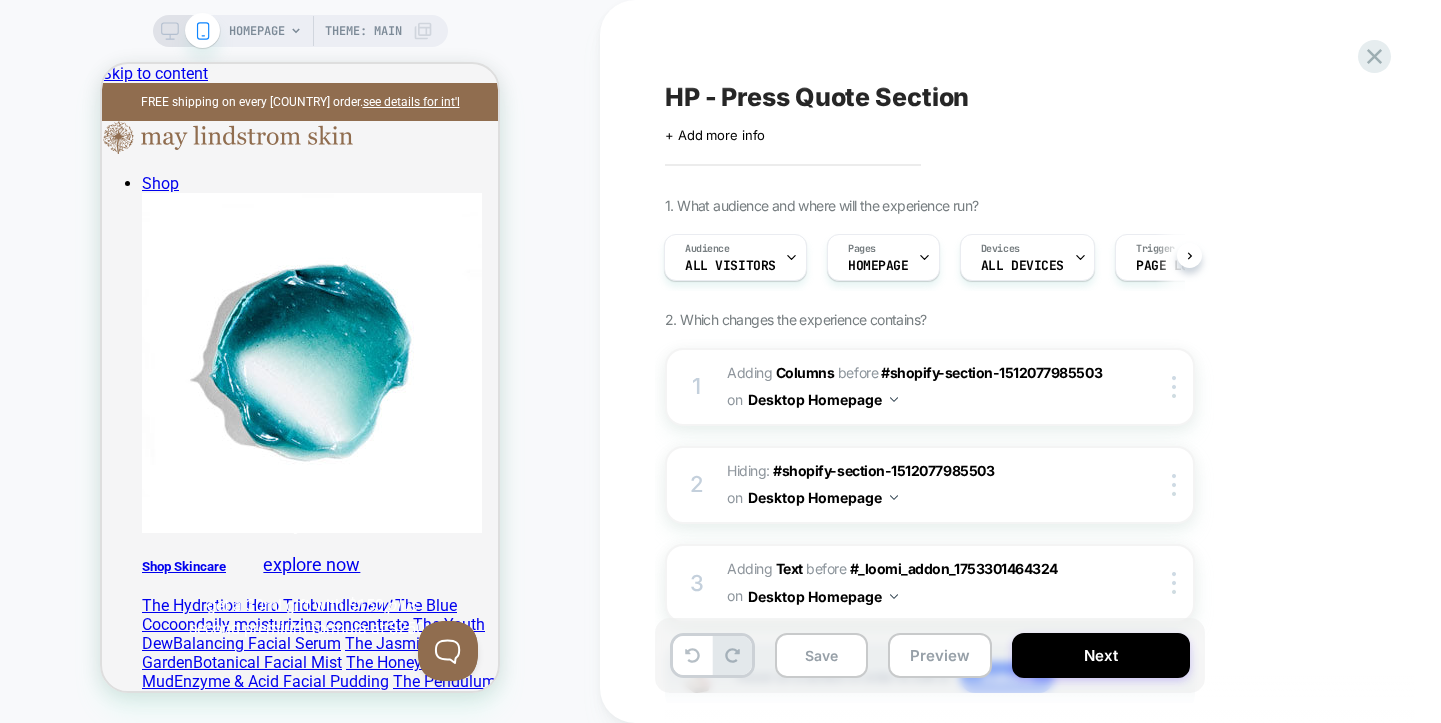 click 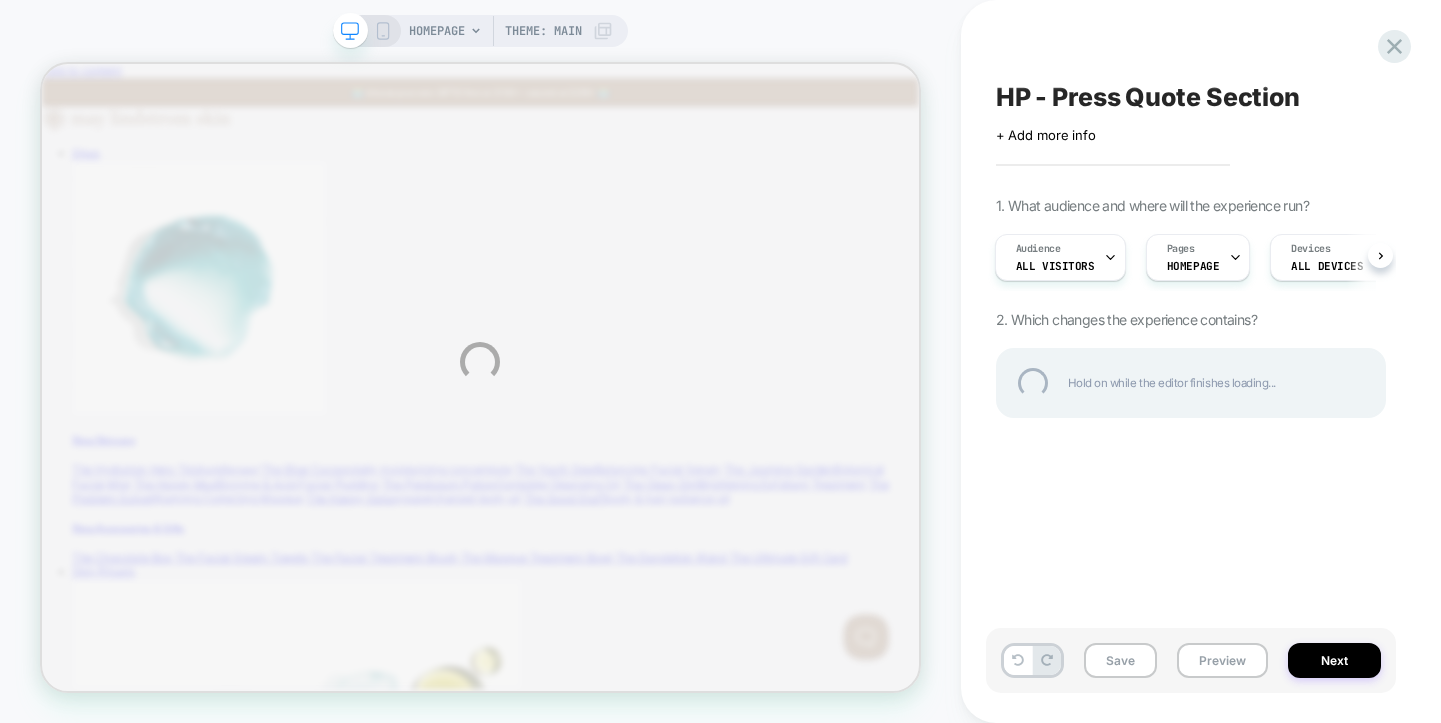 scroll, scrollTop: 0, scrollLeft: 0, axis: both 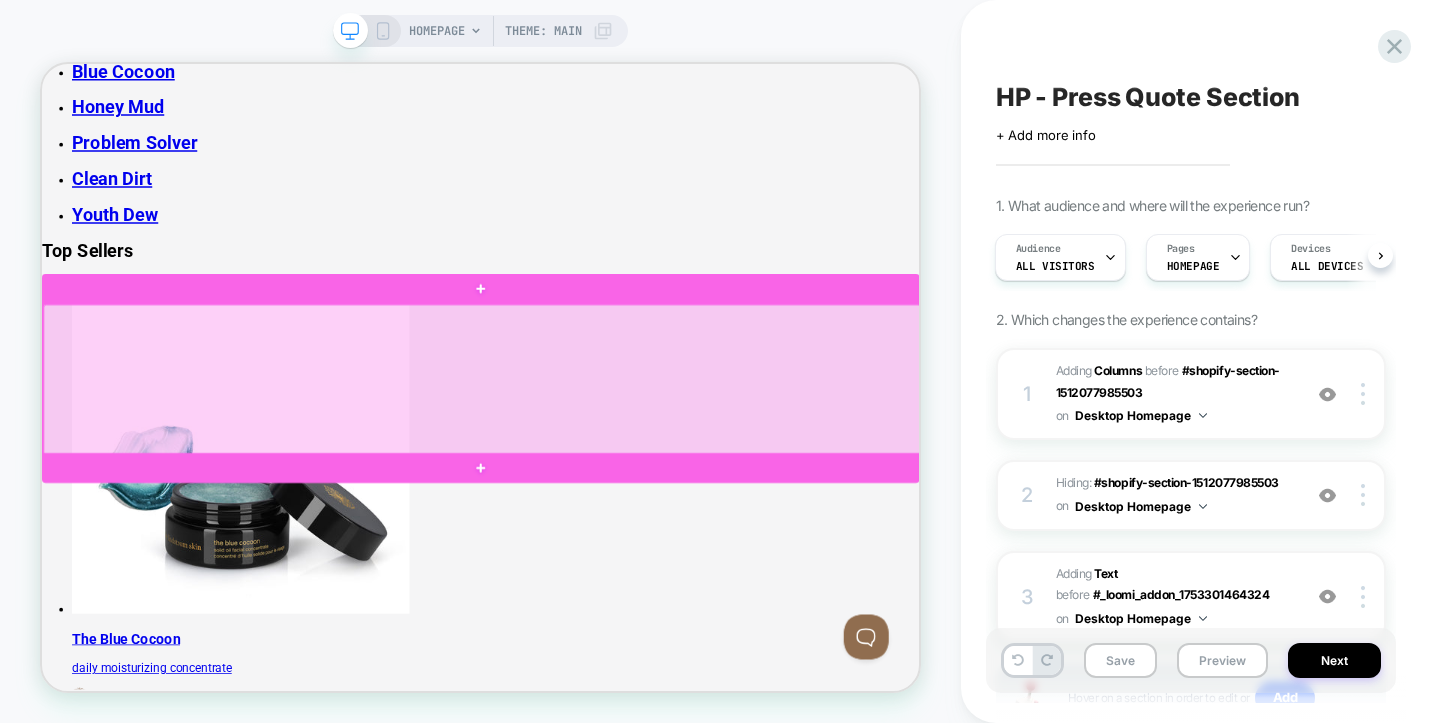 click at bounding box center (629, 485) 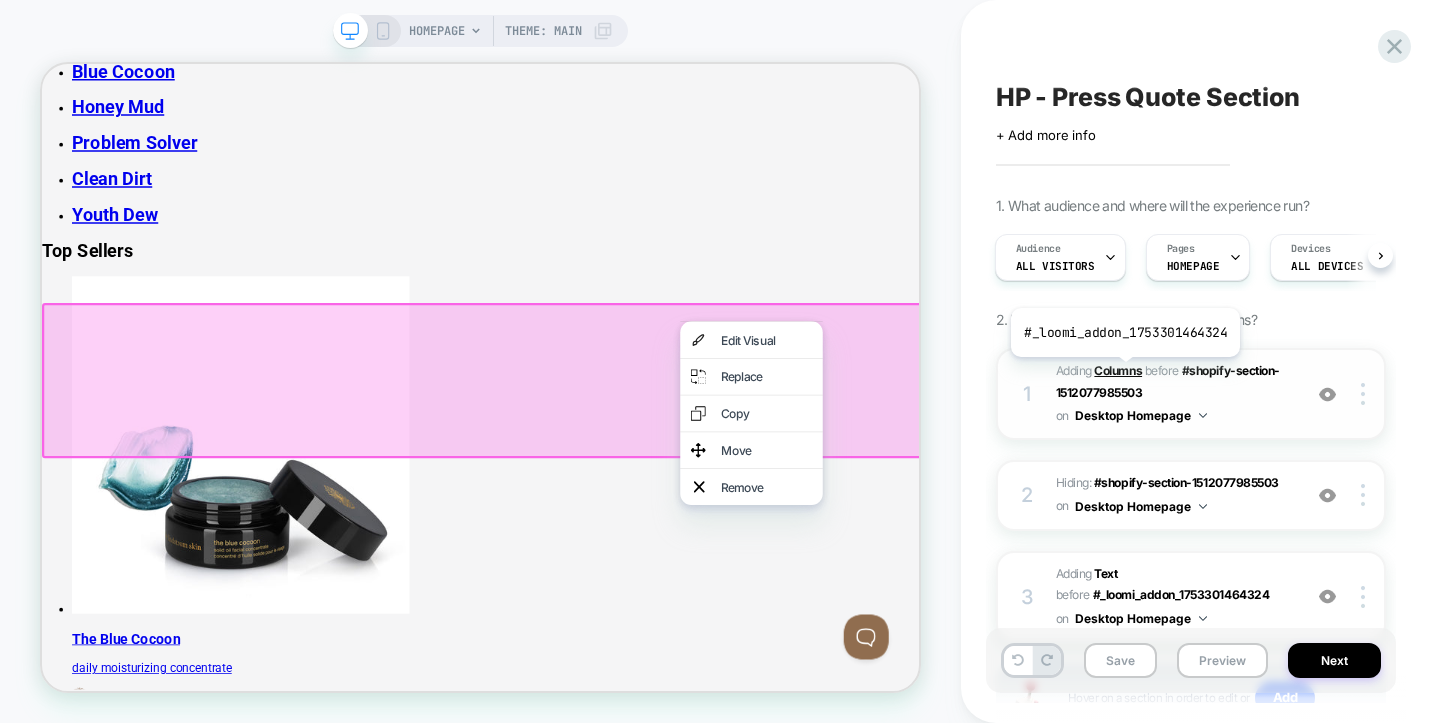 click on "Columns" at bounding box center (1118, 370) 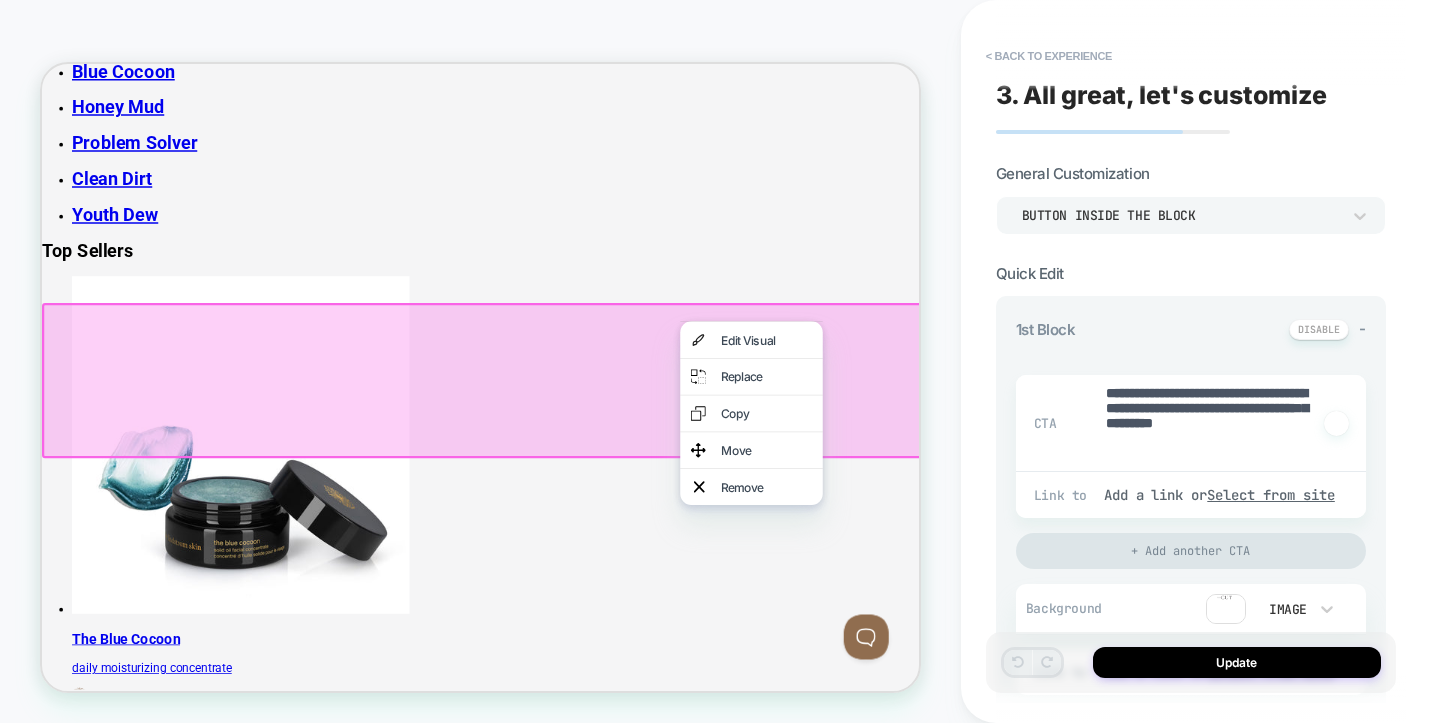 scroll, scrollTop: 2779, scrollLeft: 0, axis: vertical 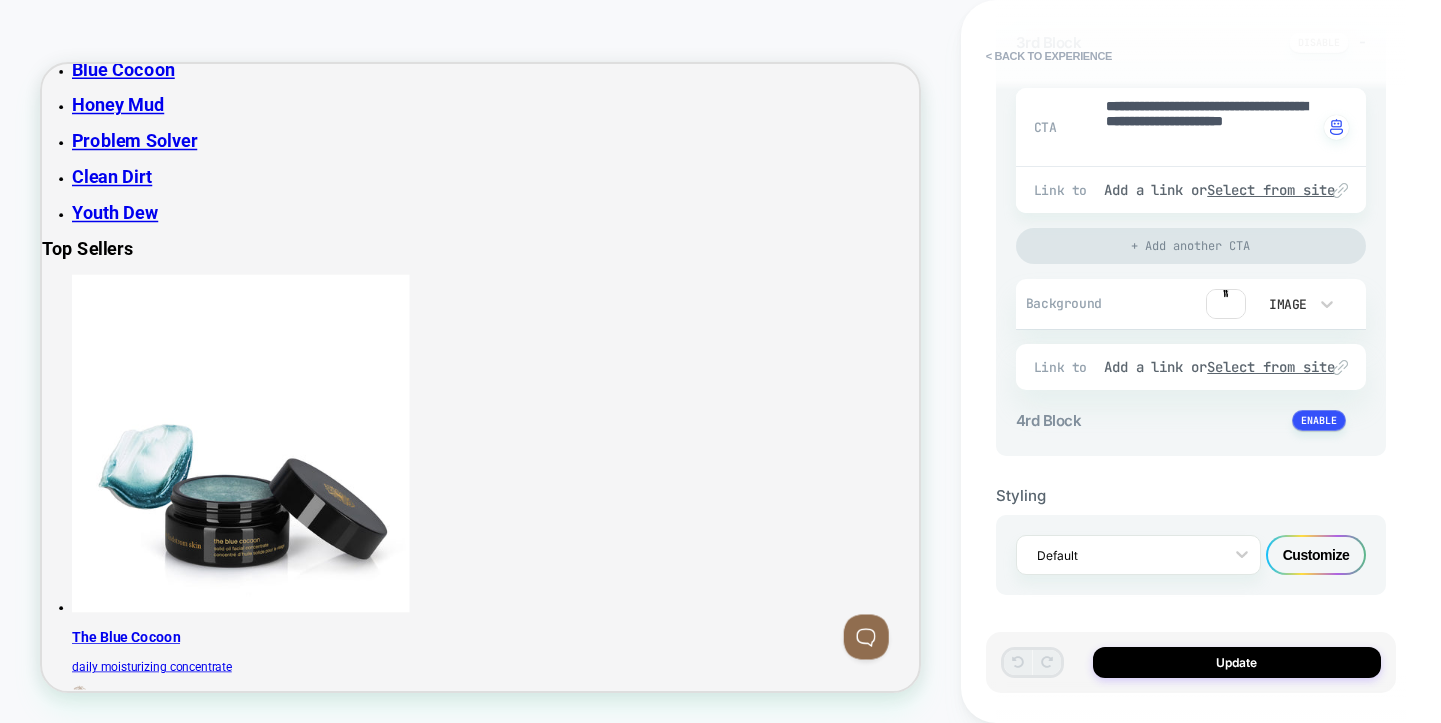 click on "Customize" at bounding box center [1316, 555] 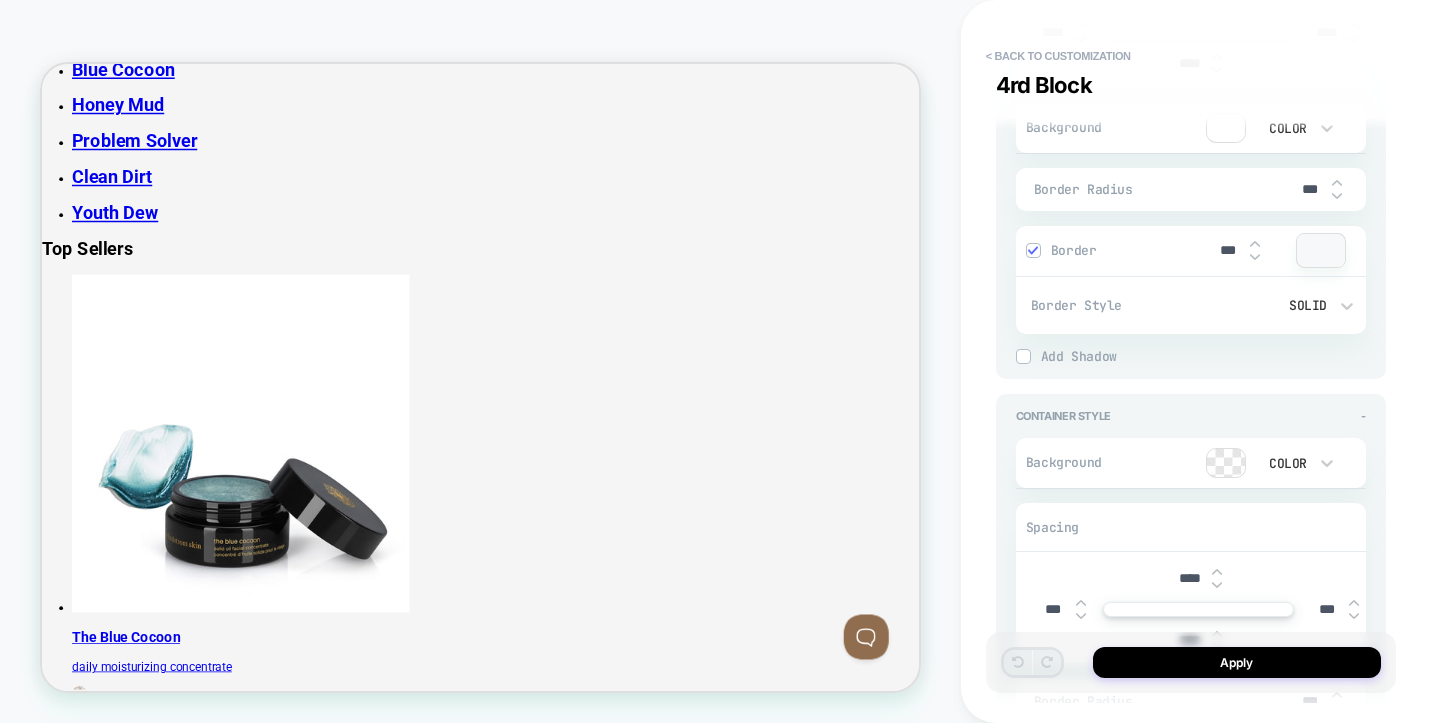scroll, scrollTop: 4659, scrollLeft: 0, axis: vertical 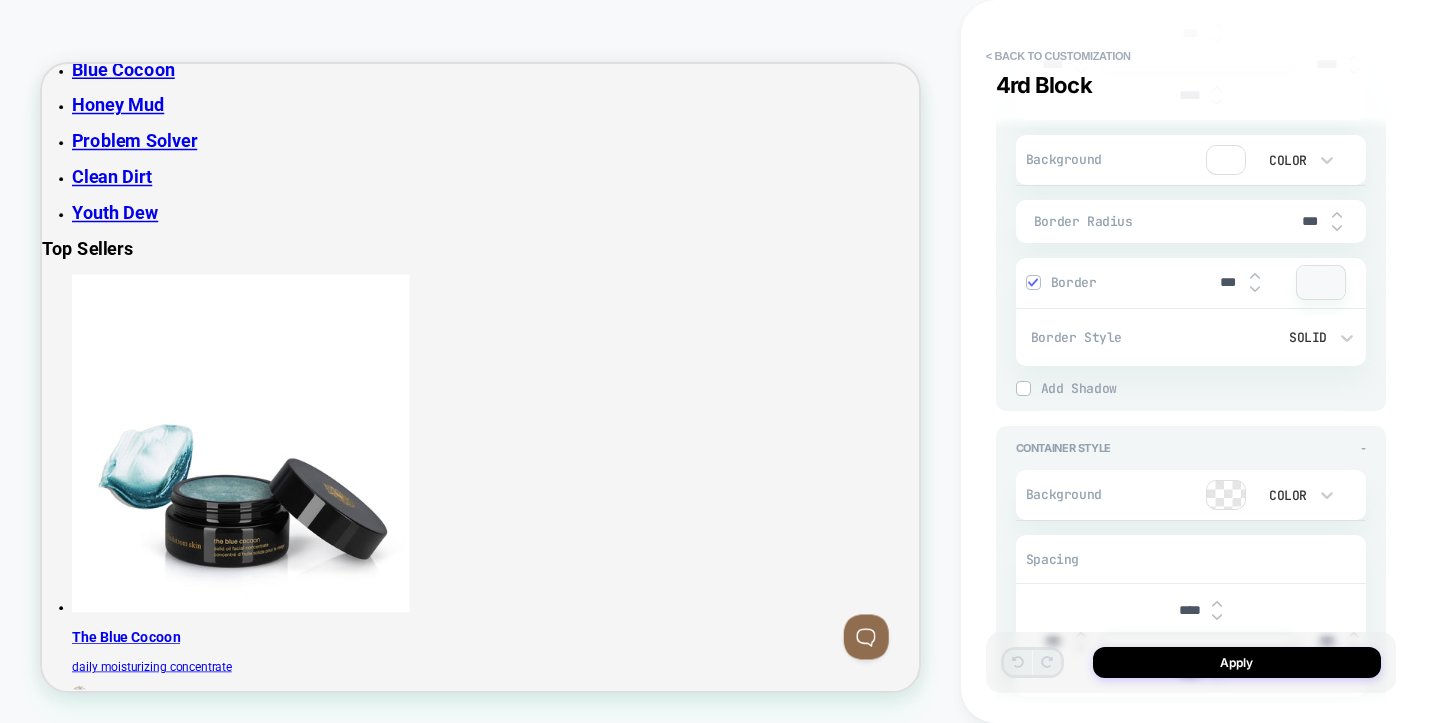 click at bounding box center (1226, 495) 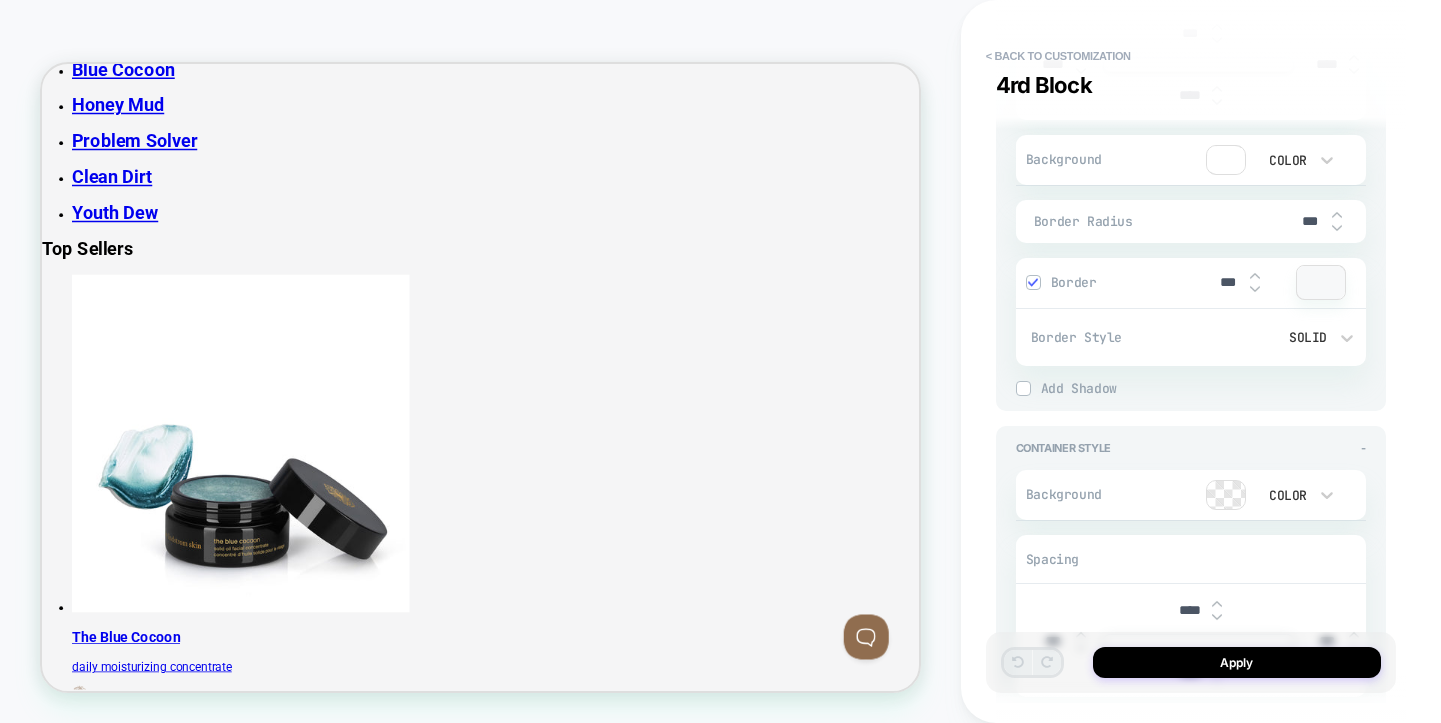 type on "*" 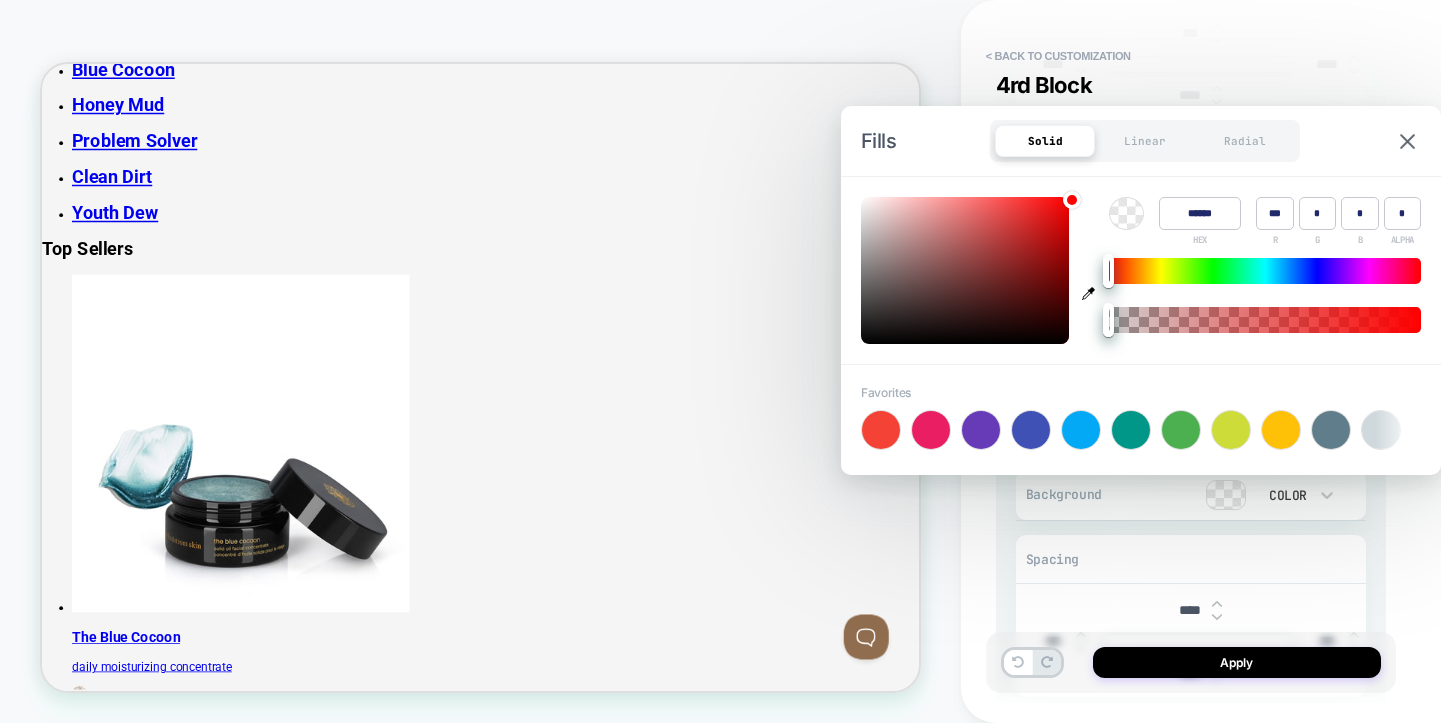 click at bounding box center (965, 270) 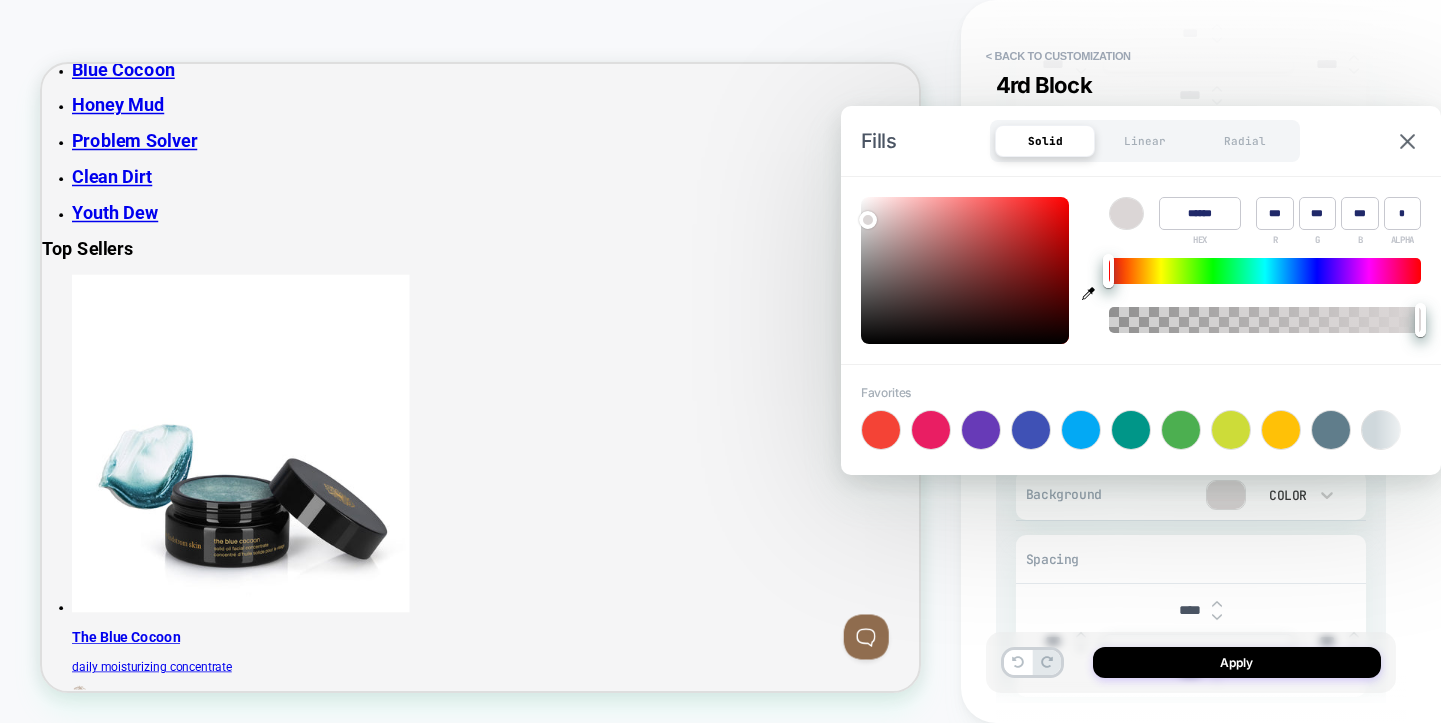type on "*" 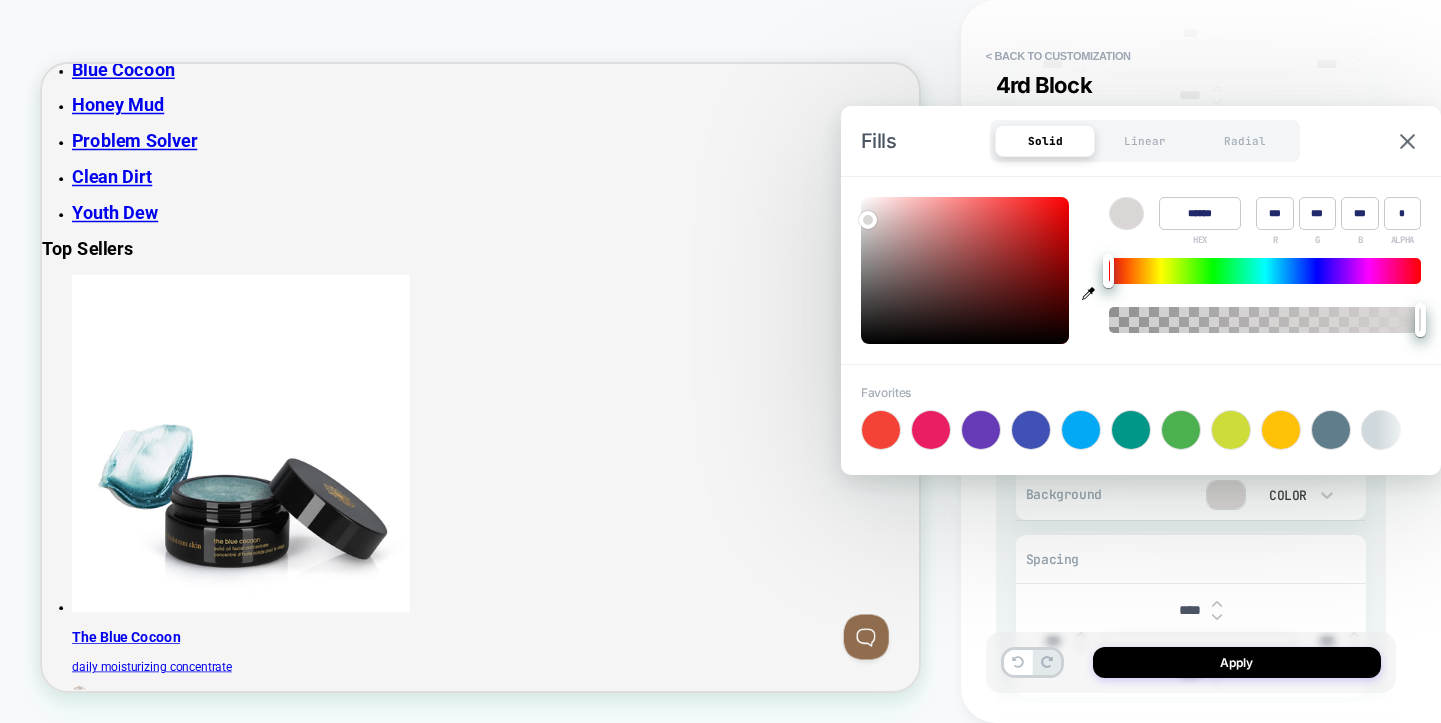 click on "******" at bounding box center (1200, 213) 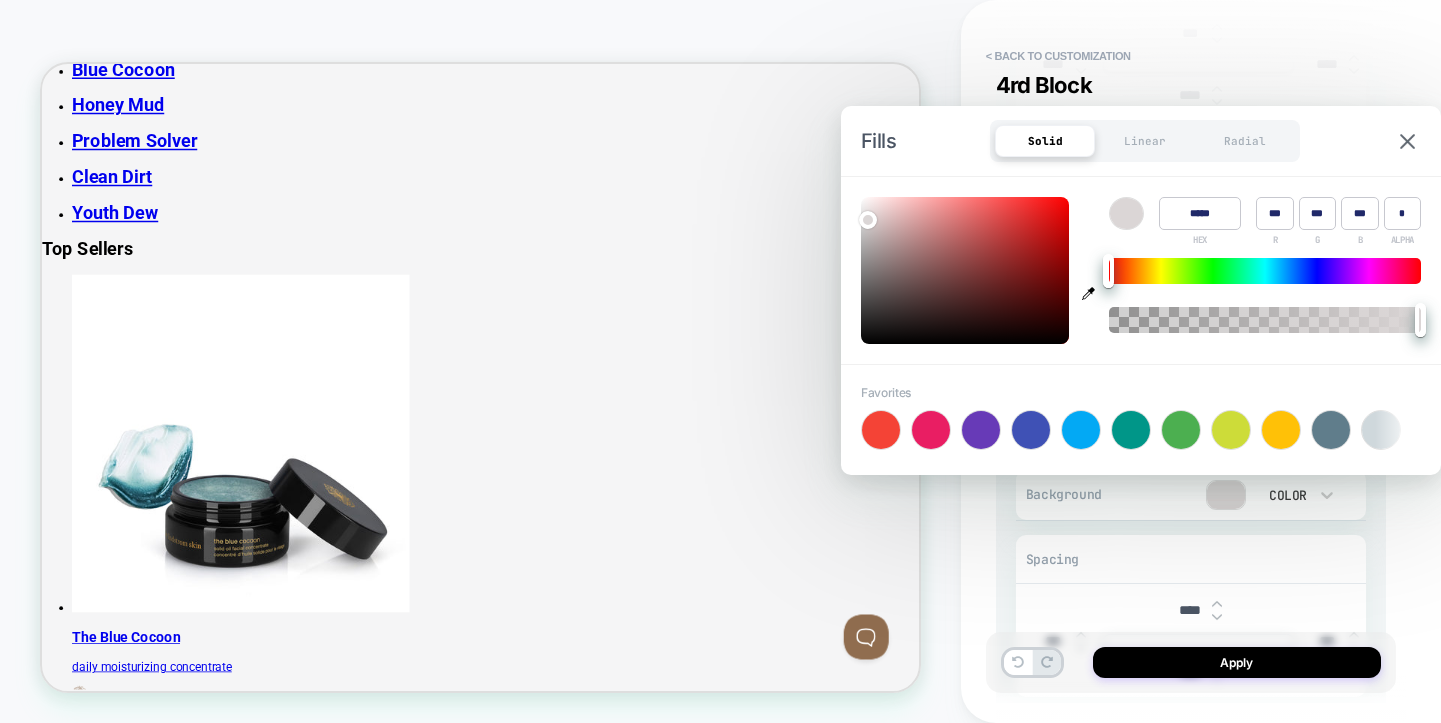type on "******" 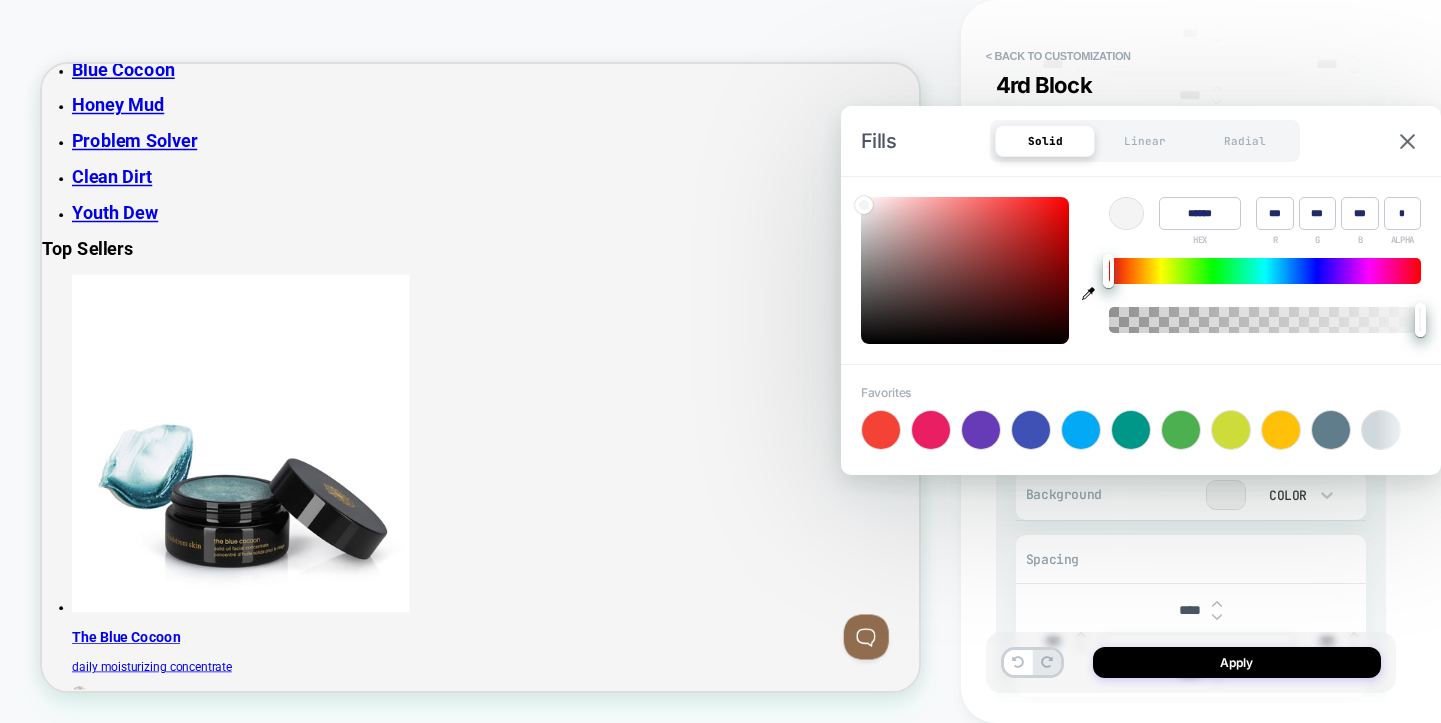 click on "**********" at bounding box center (1201, 361) 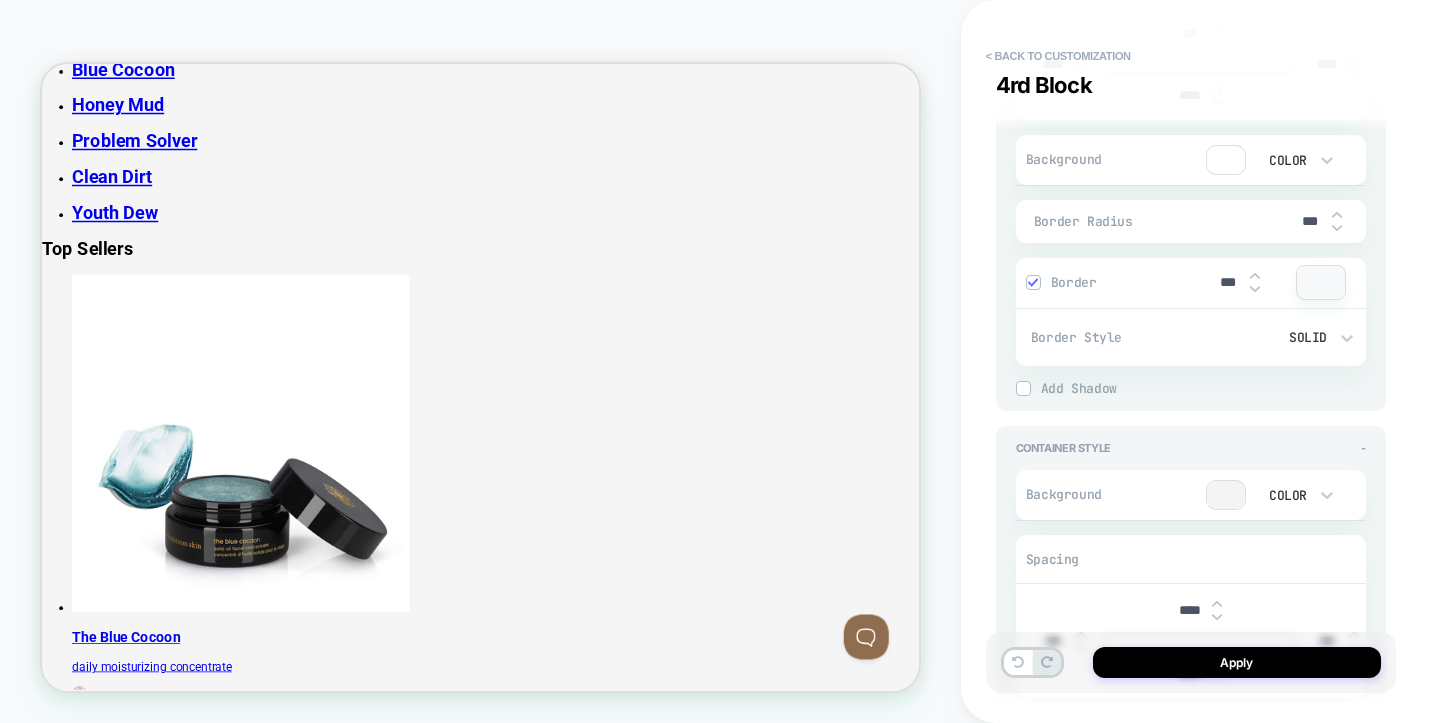 click on "Border Radius ***" at bounding box center [1191, 221] 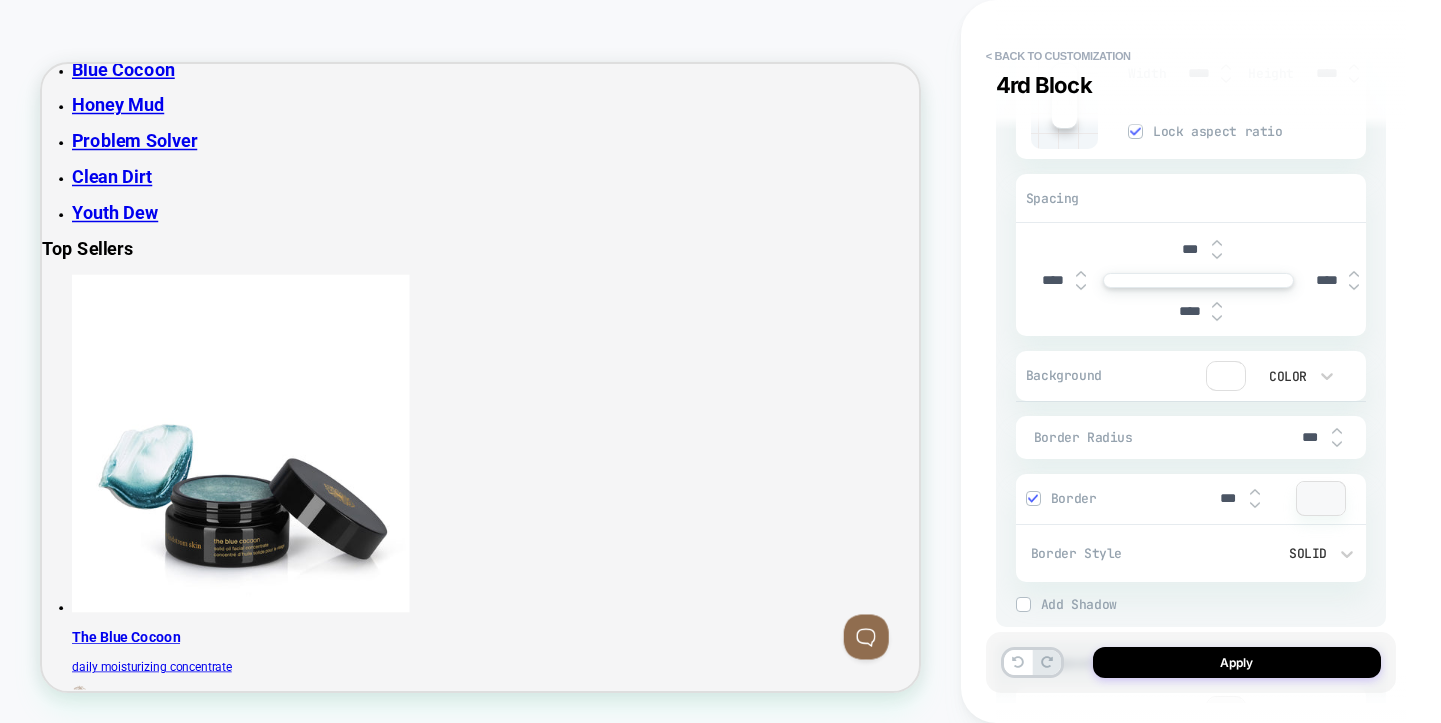 scroll, scrollTop: 4438, scrollLeft: 0, axis: vertical 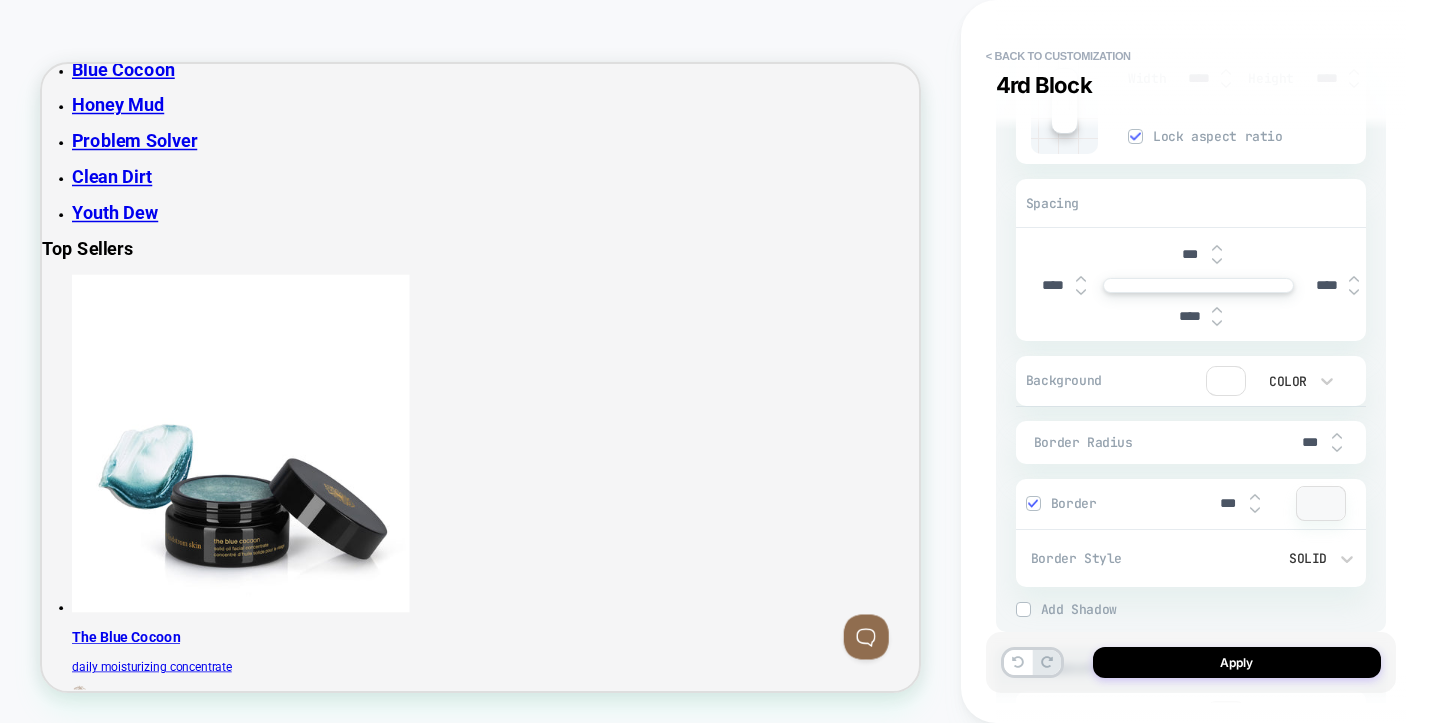 click at bounding box center (1226, 381) 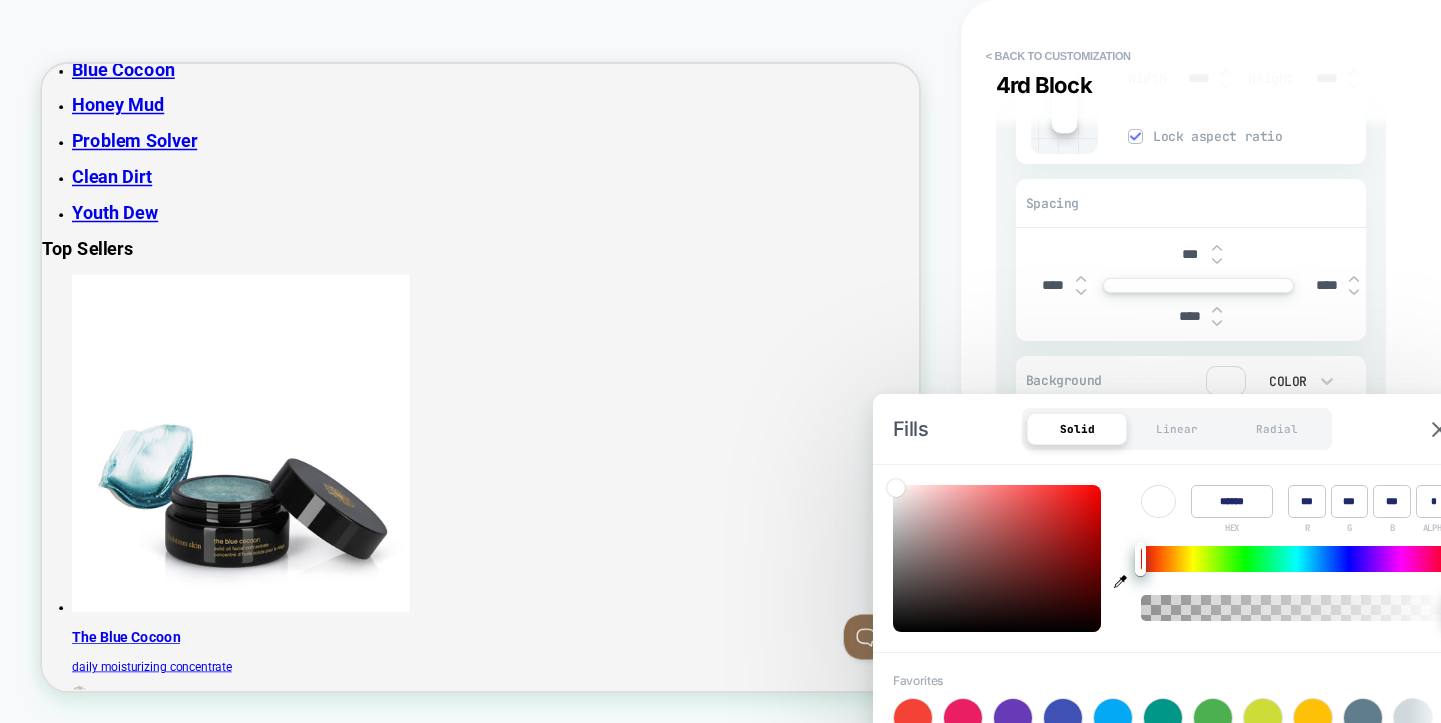 type on "*" 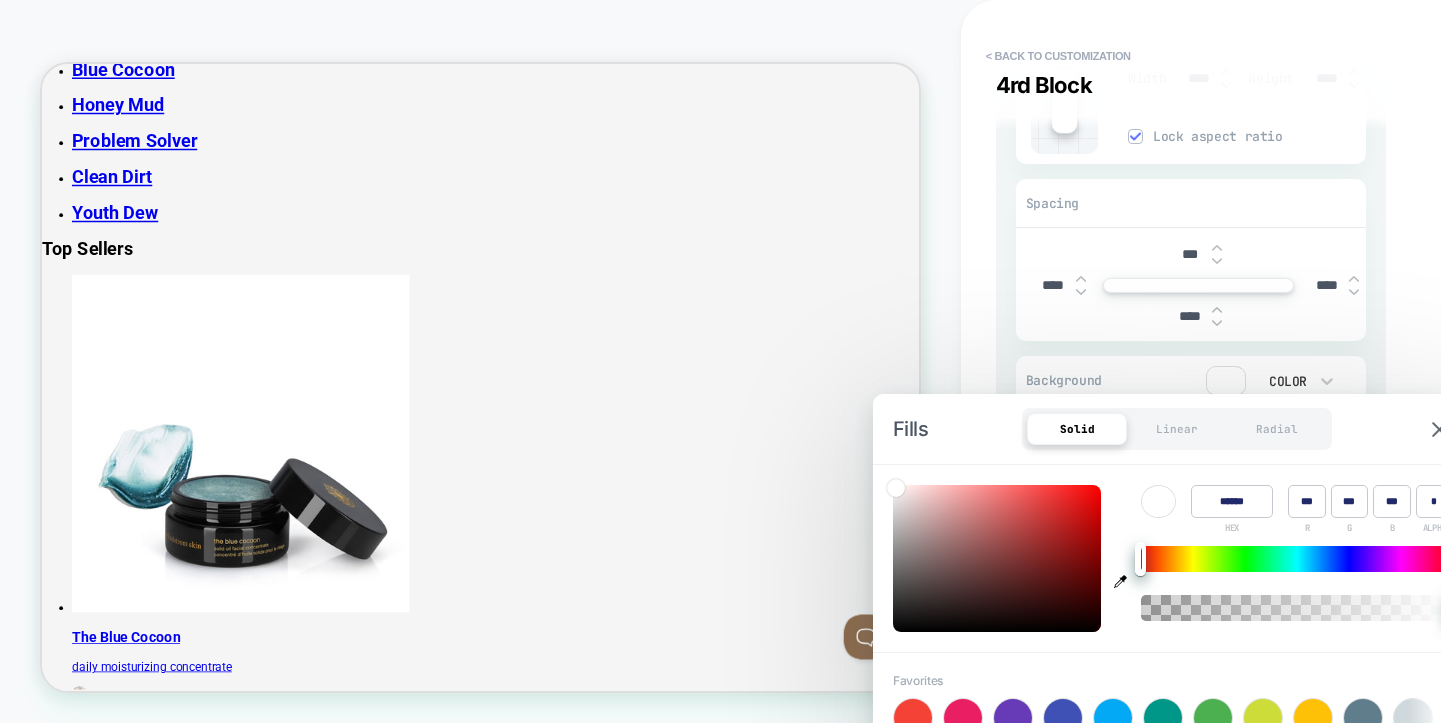 click on "******" at bounding box center [1232, 501] 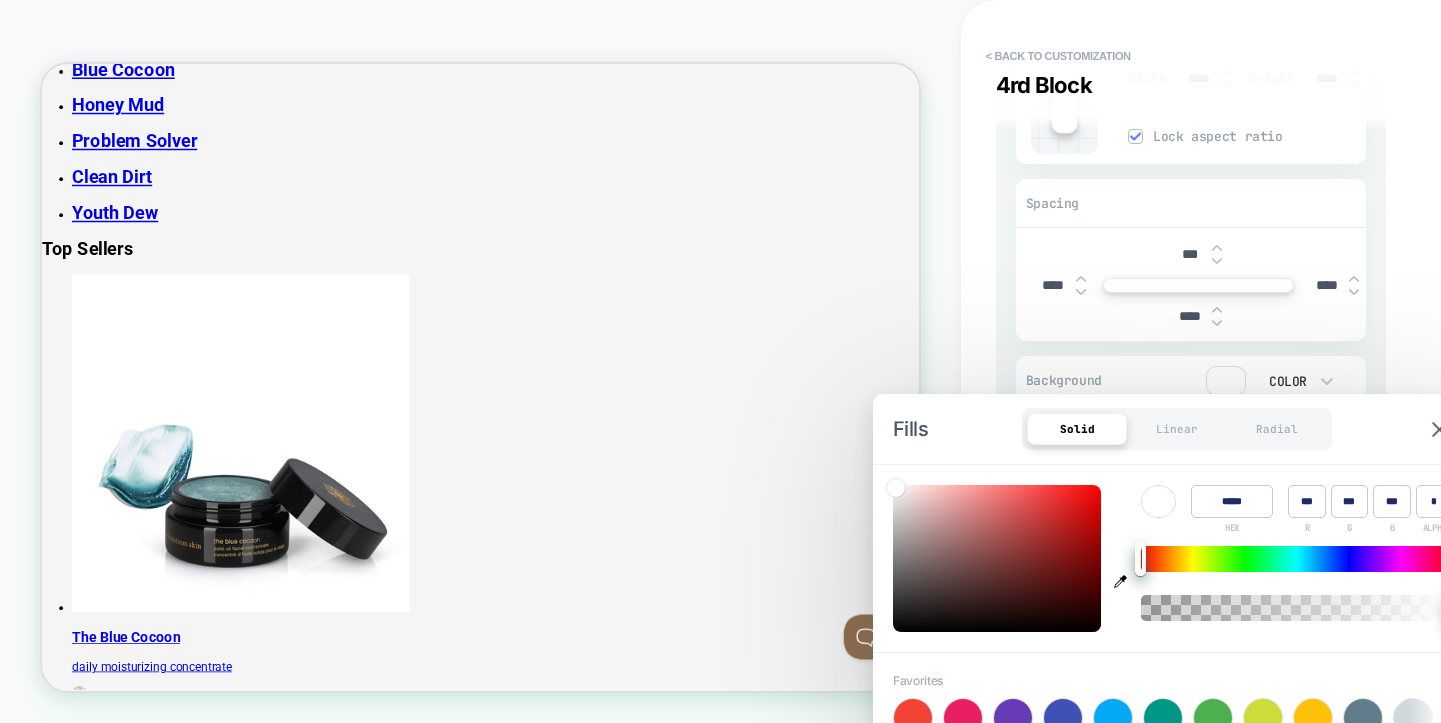 type on "******" 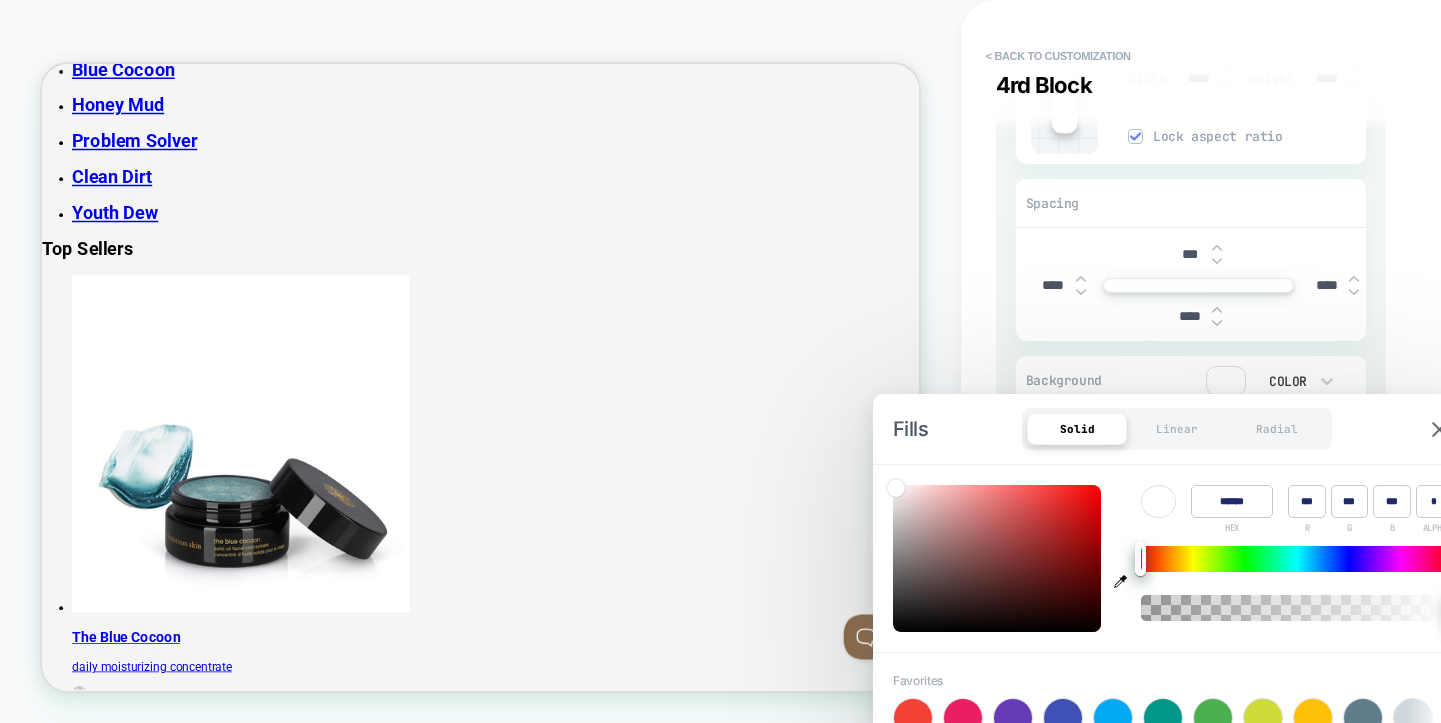 type on "***" 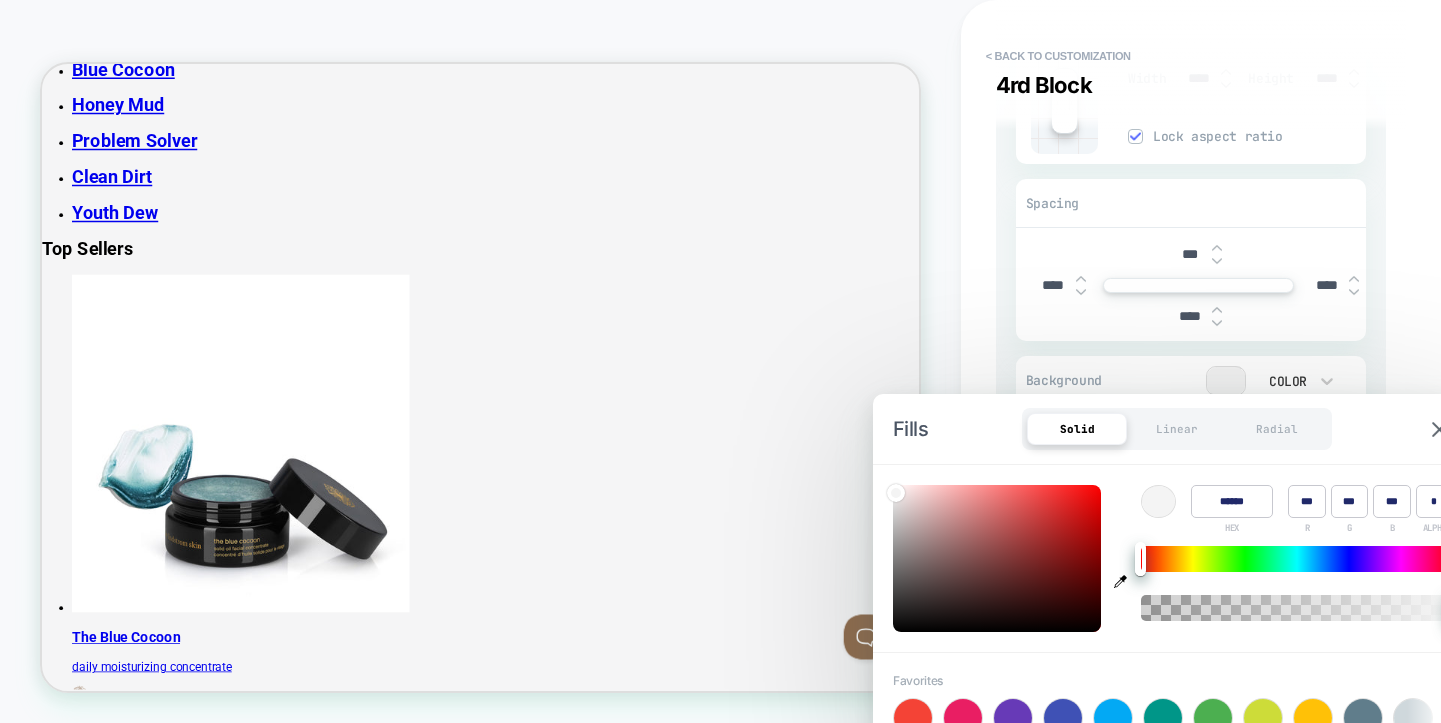 click on "**********" at bounding box center [1191, 361] 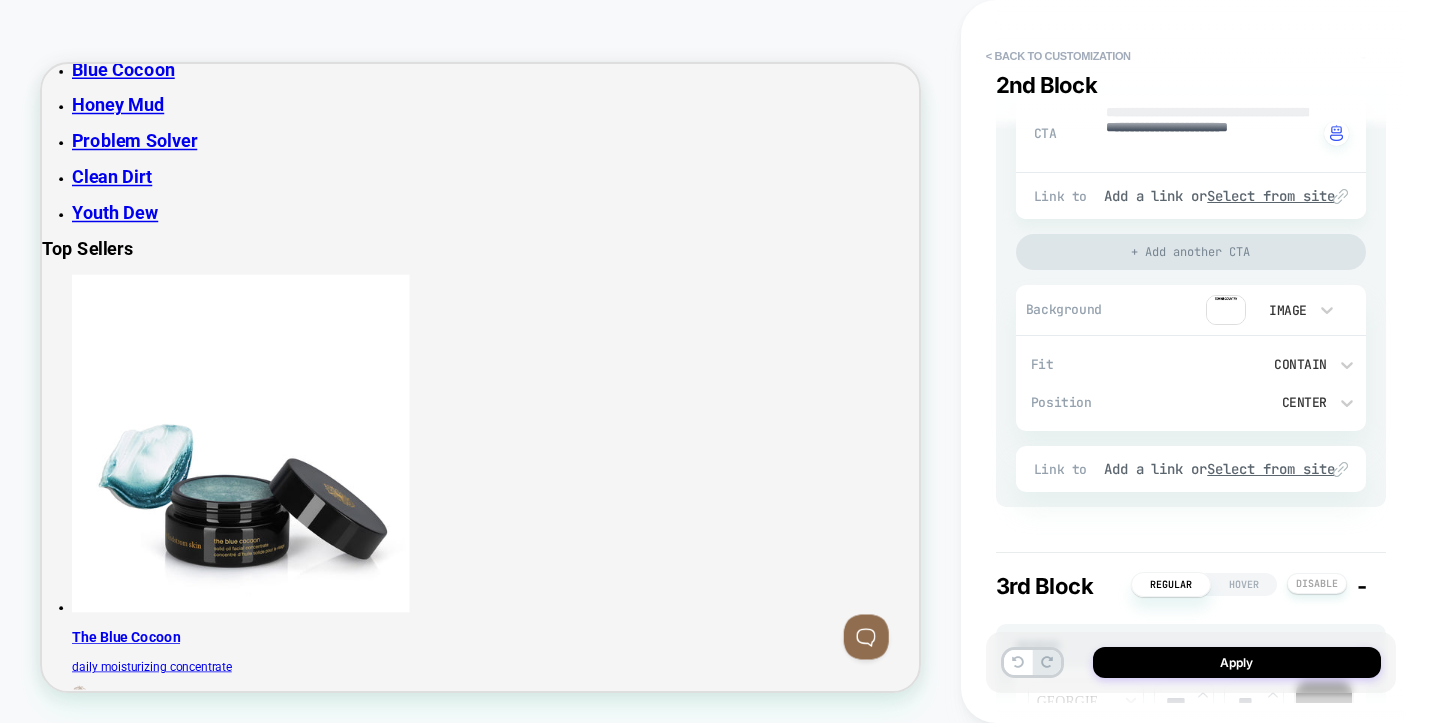 scroll, scrollTop: 1848, scrollLeft: 0, axis: vertical 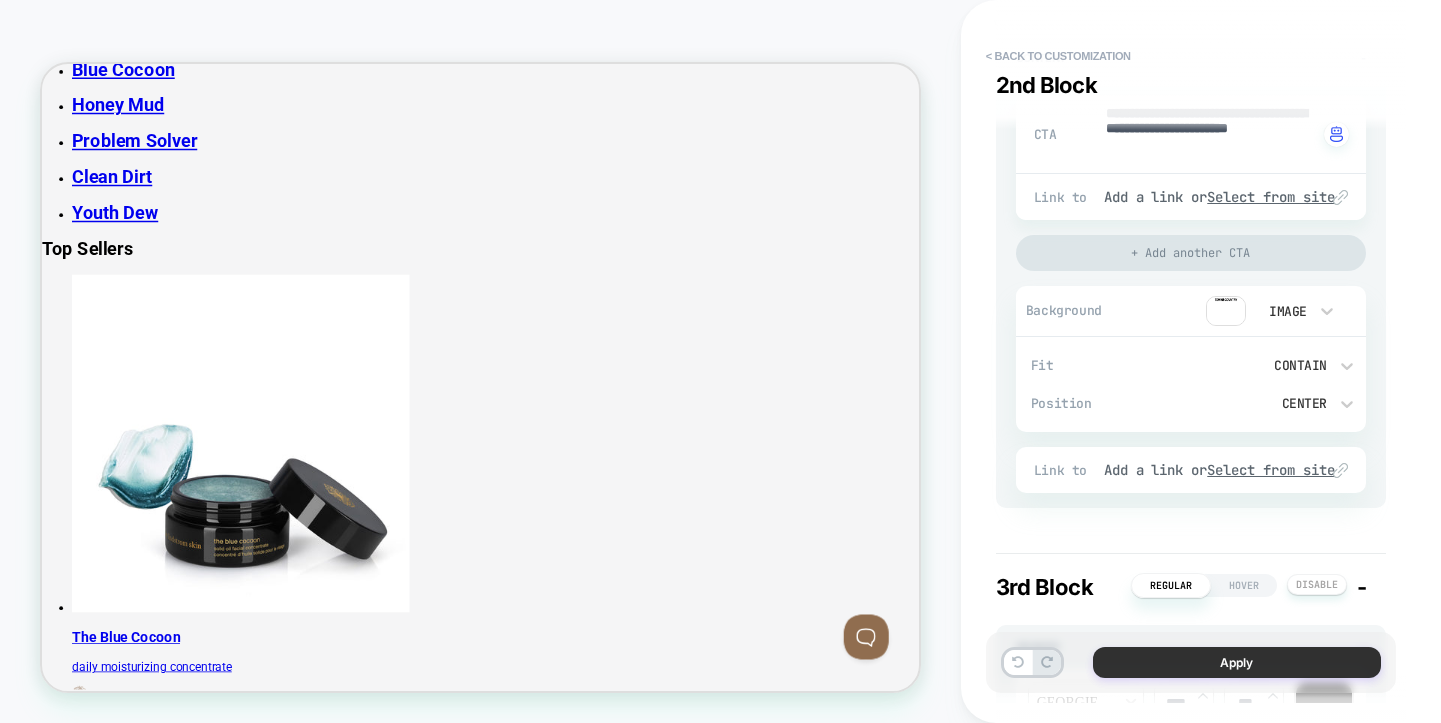 click on "Apply" at bounding box center [1237, 662] 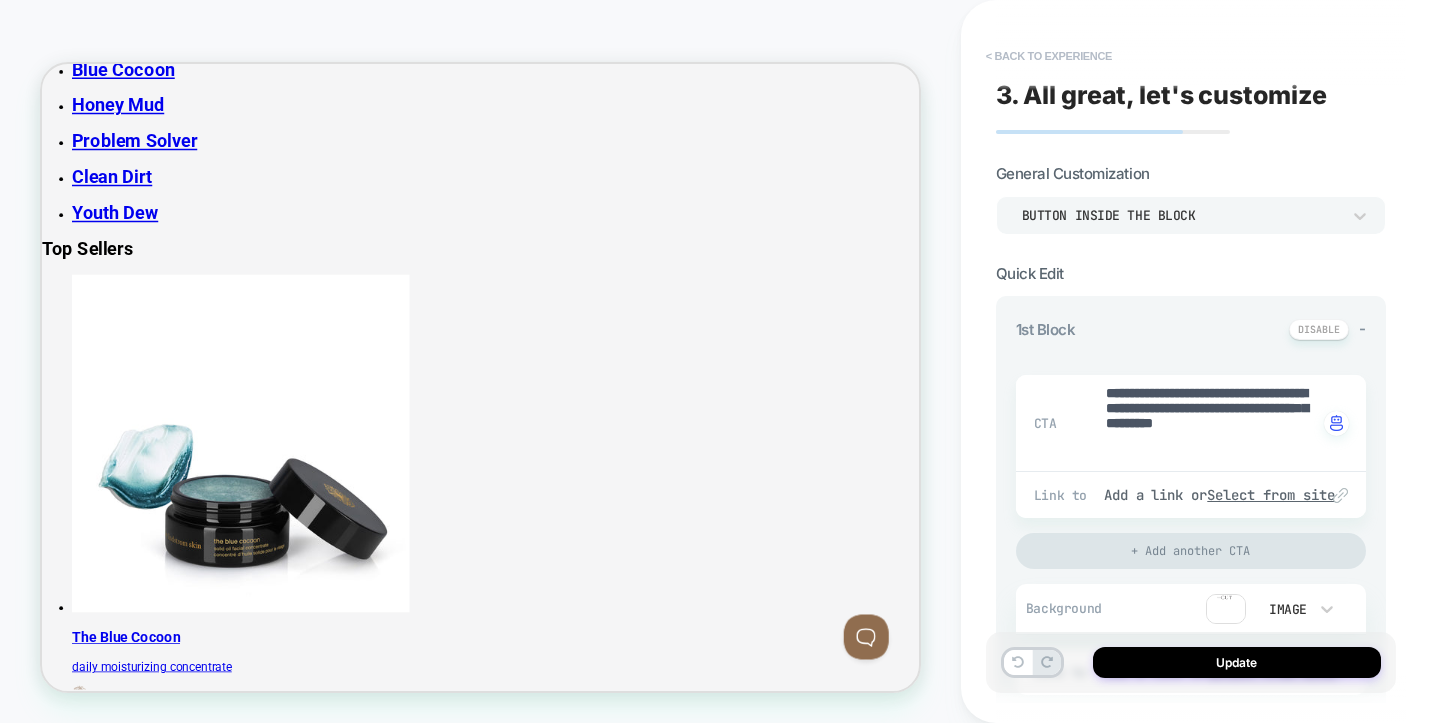 click on "< Back to experience" at bounding box center [1049, 56] 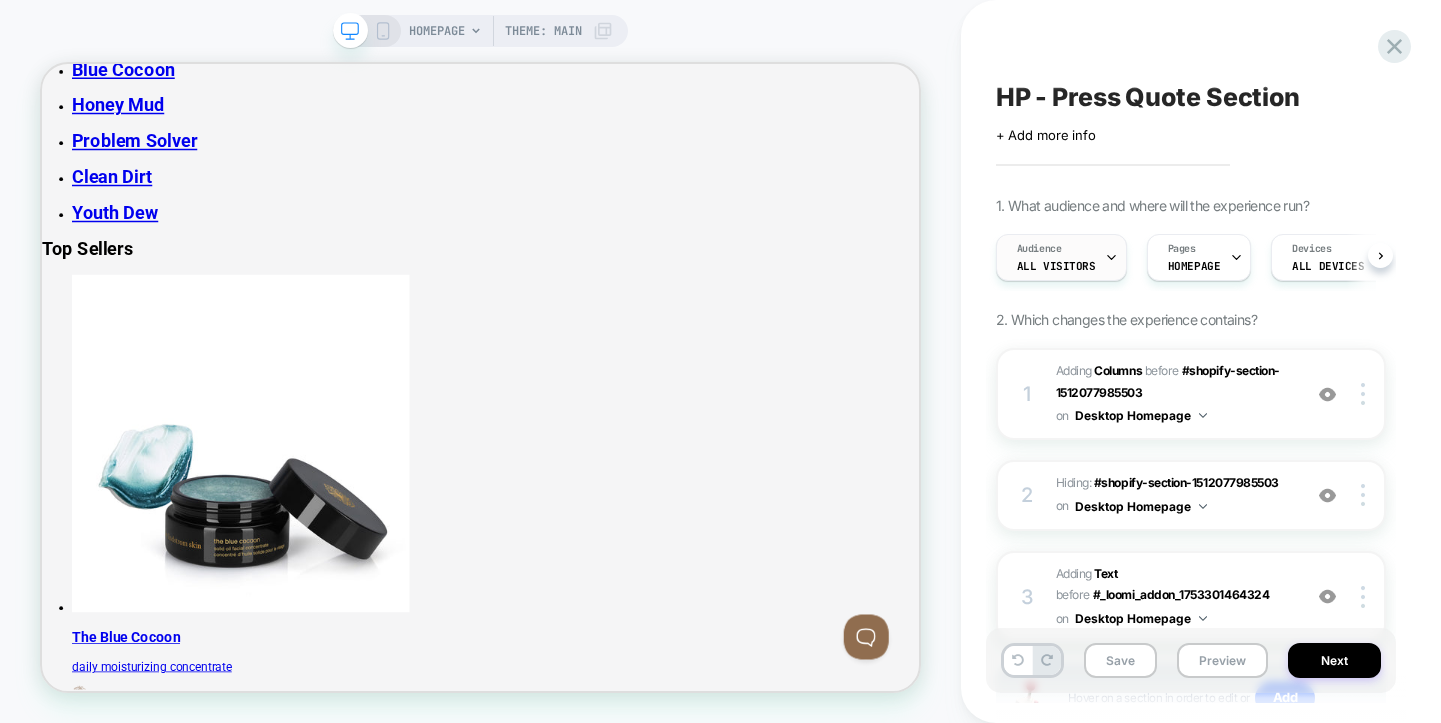 scroll, scrollTop: 0, scrollLeft: 1, axis: horizontal 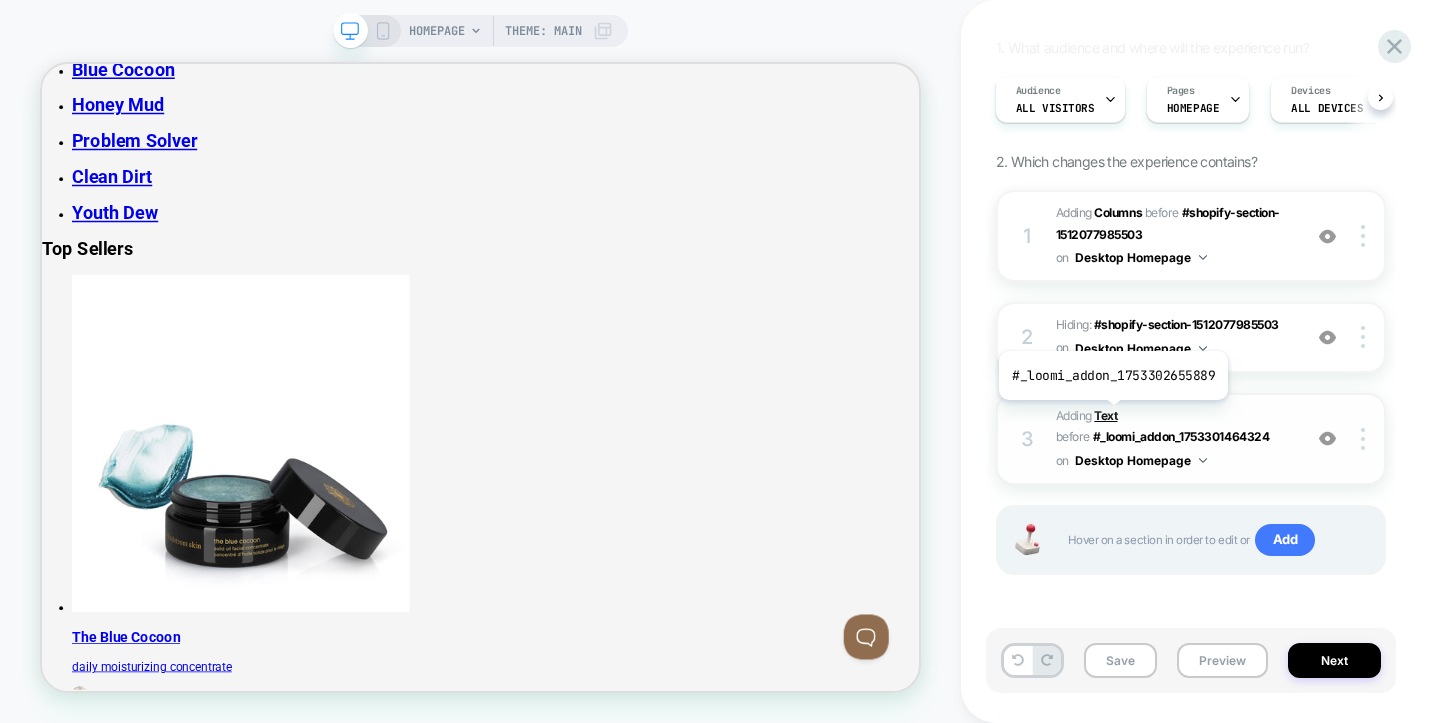 click on "Text" at bounding box center [1105, 415] 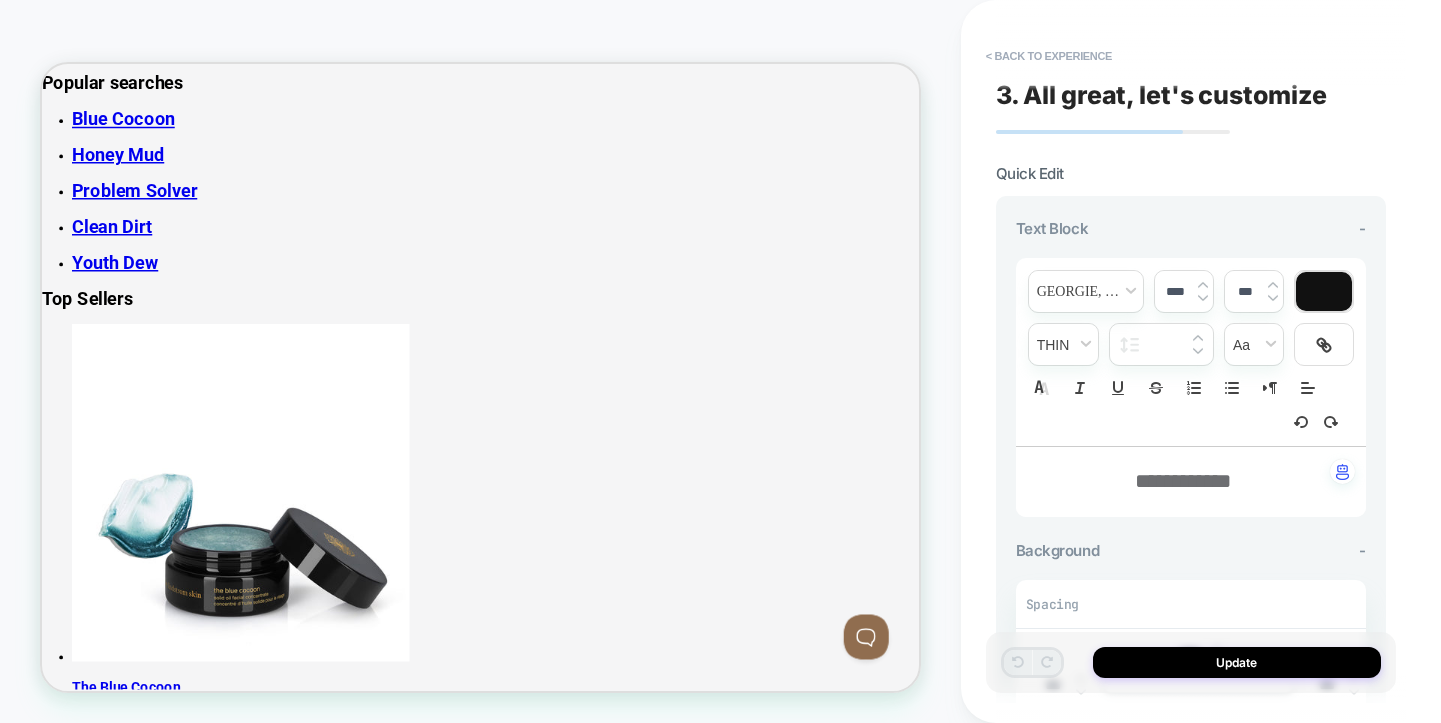 scroll, scrollTop: 2627, scrollLeft: 0, axis: vertical 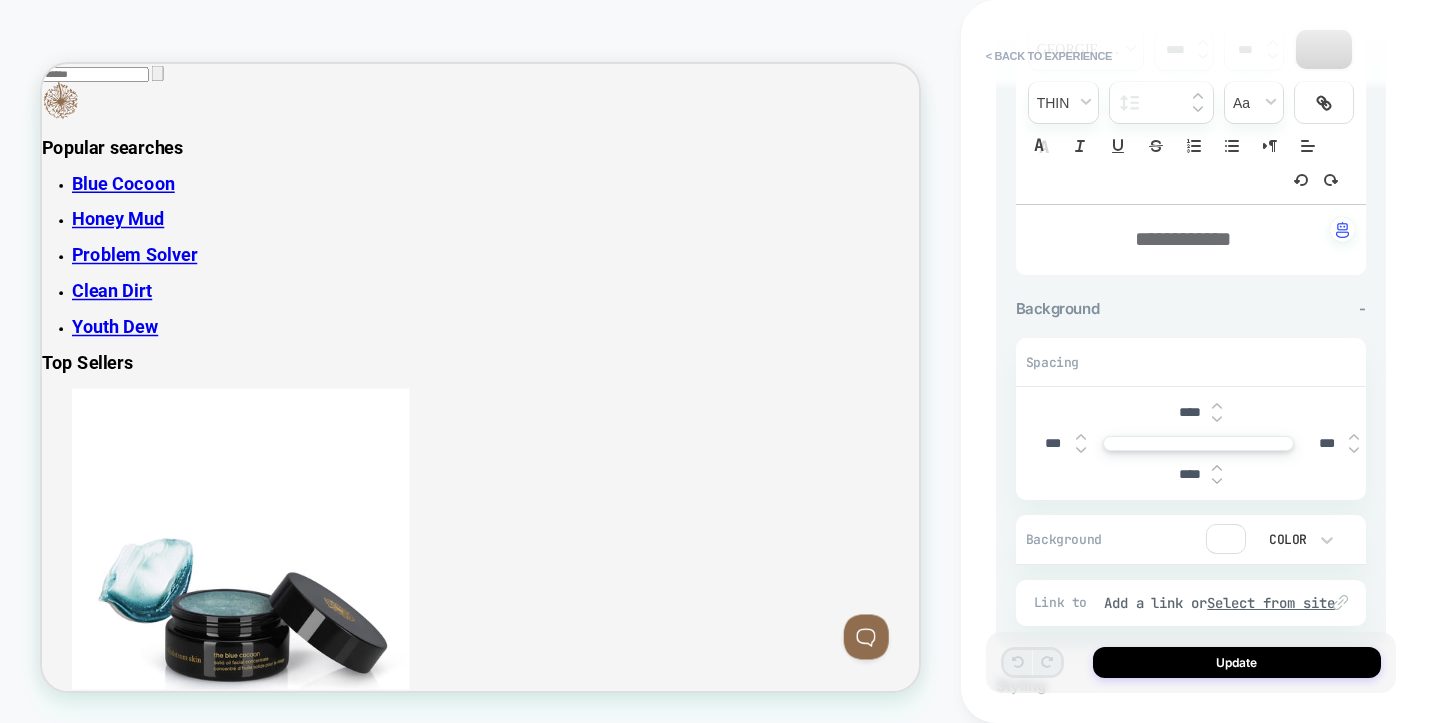 click at bounding box center [1226, 539] 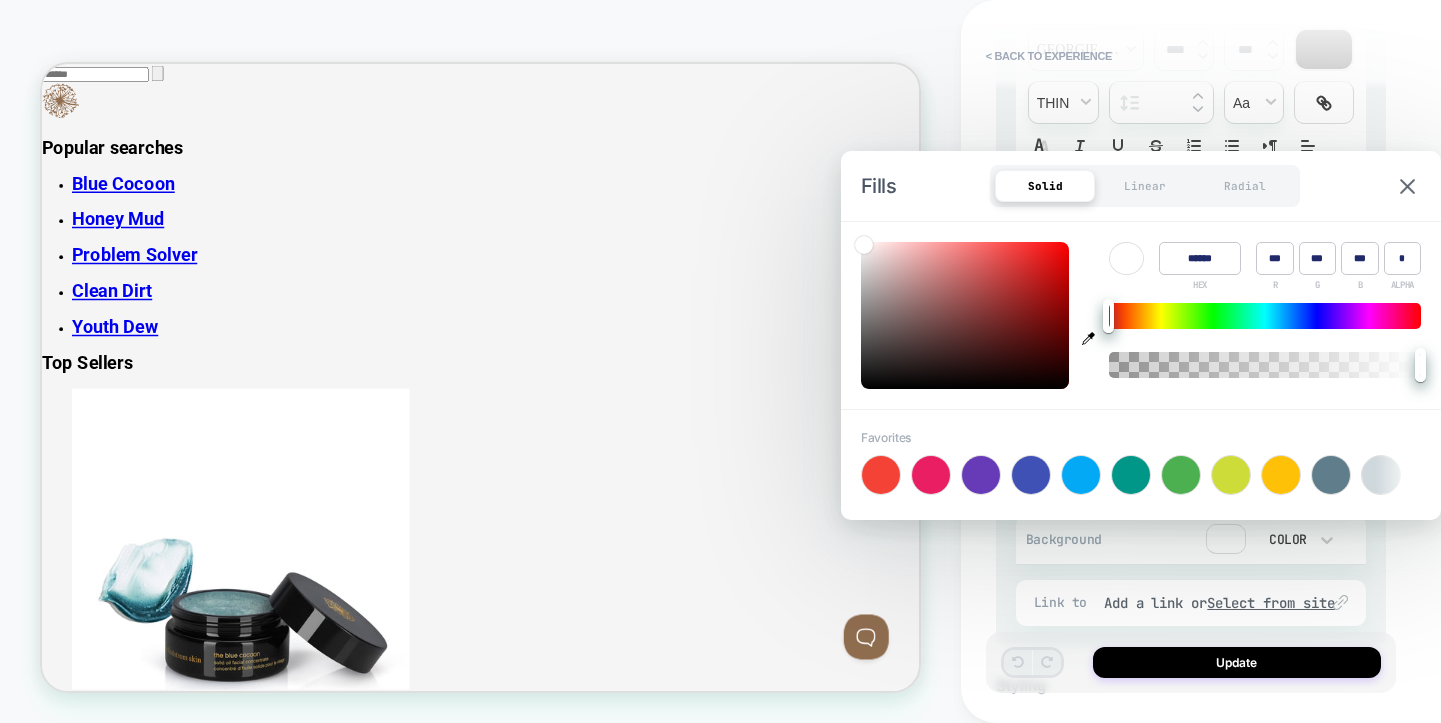 click on "******" at bounding box center (1200, 258) 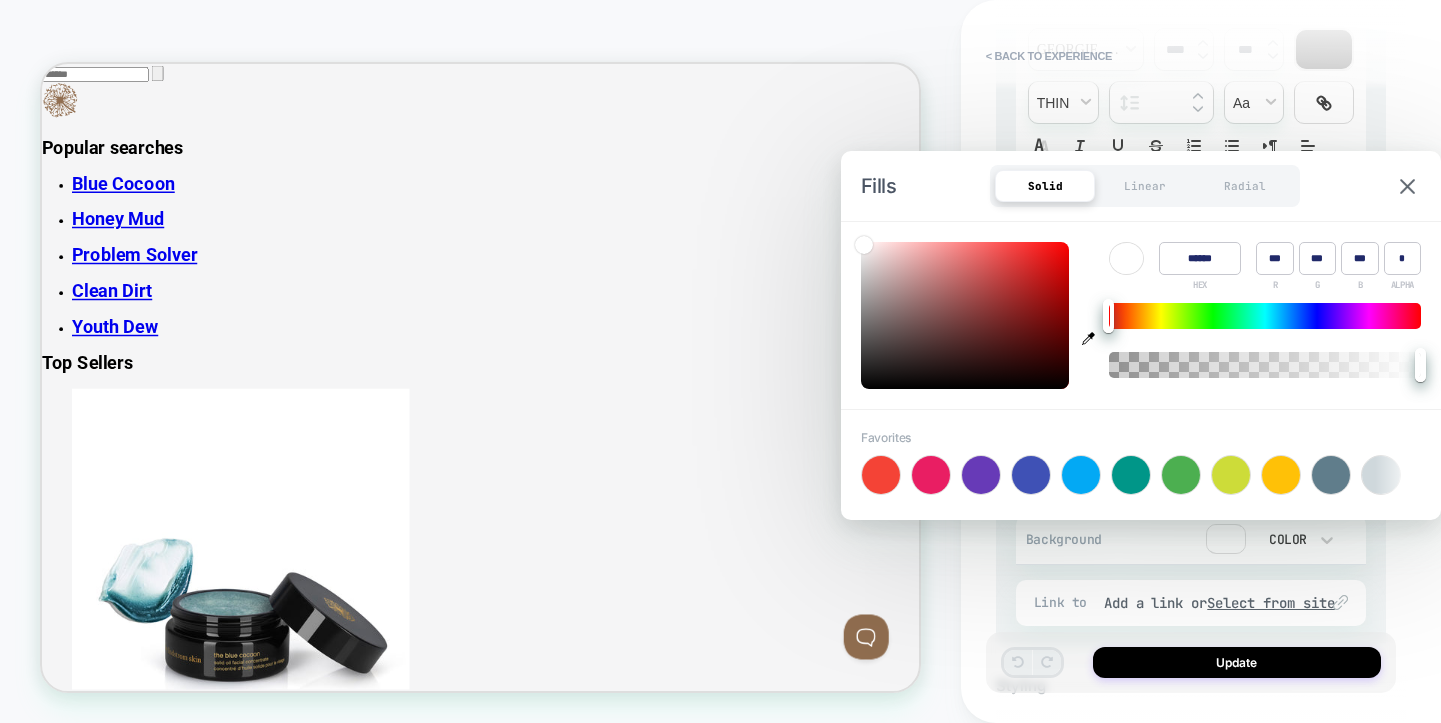 click on "******" at bounding box center (1200, 258) 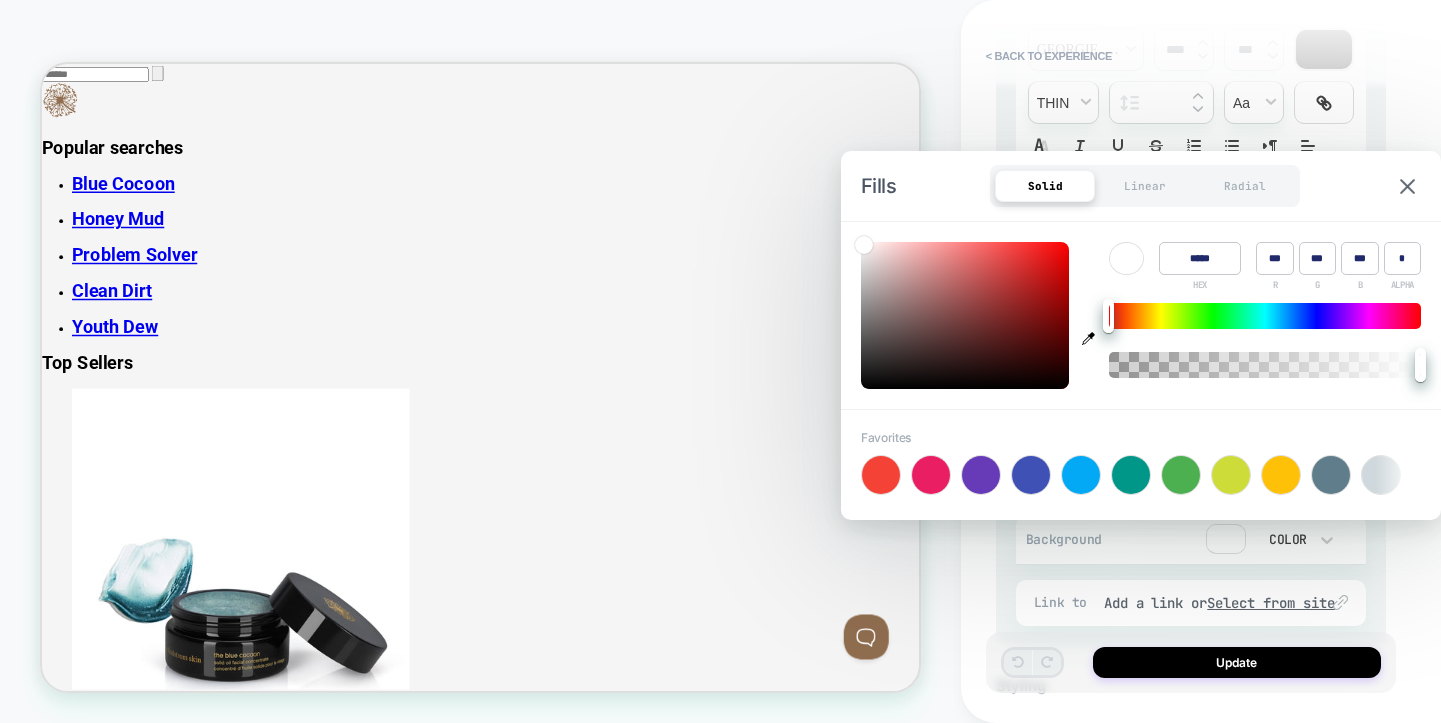type on "******" 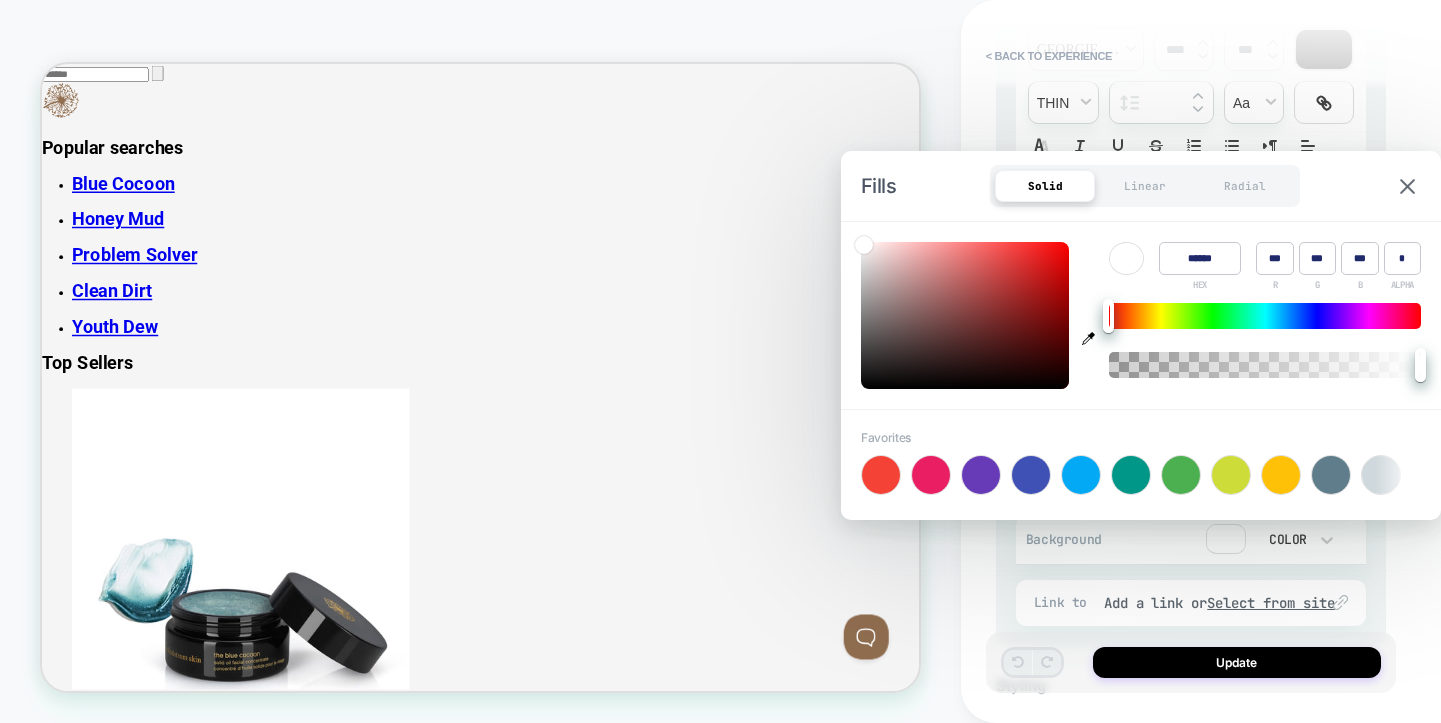 type on "***" 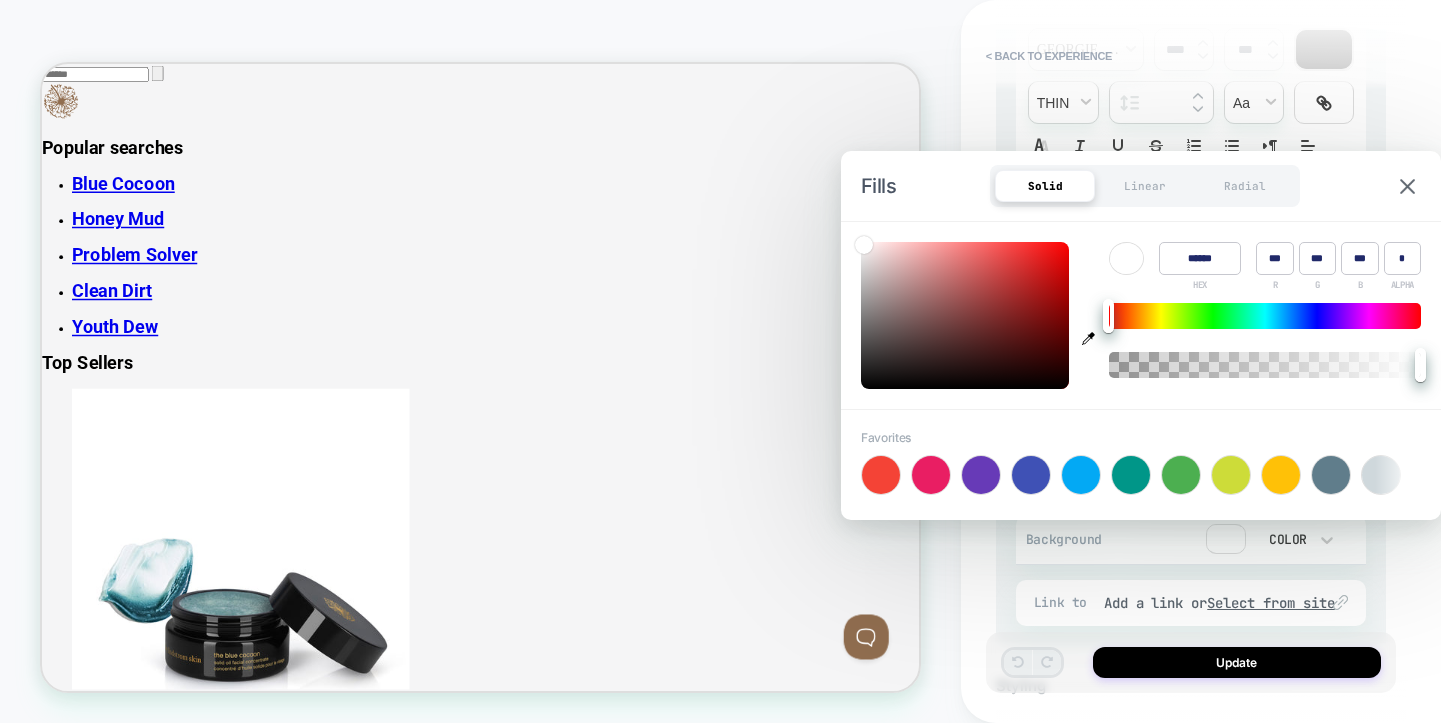 type on "***" 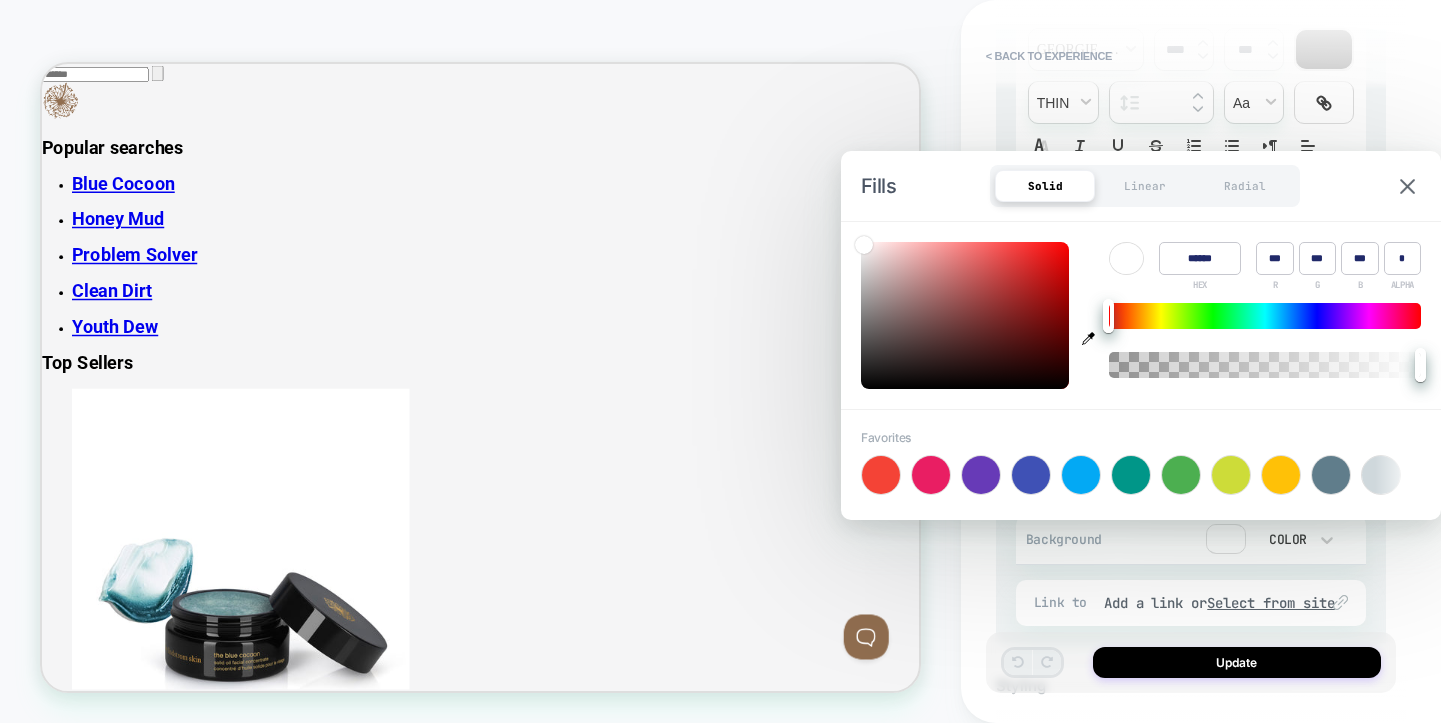 type on "***" 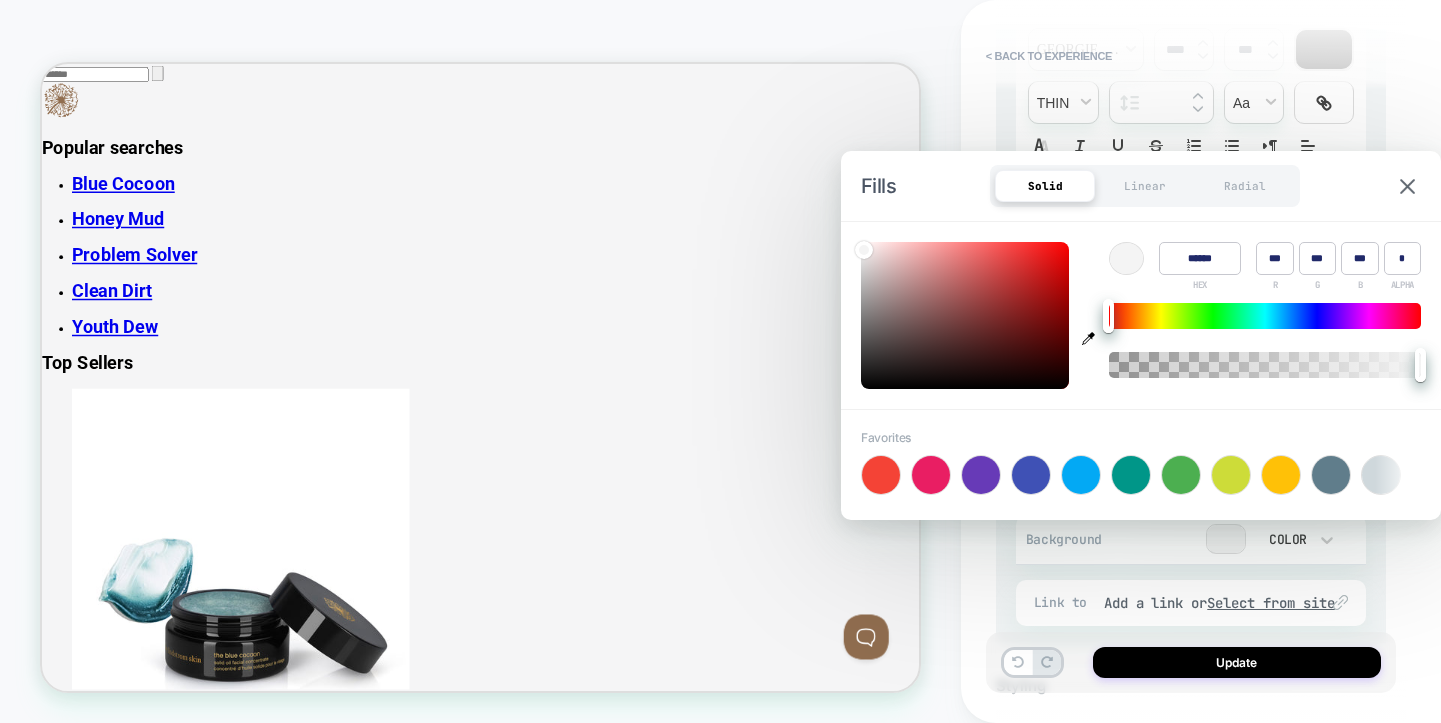 click on "HOMEPAGE Theme: MAIN HP - Press Quote Section Click to edit experience details + Add more info 1. What audience and where will the experience run? Audience All Visitors Pages HOMEPAGE Devices ALL DEVICES Trigger Page Load 2. Which changes the experience contains? 1 #_loomi_addon_1753301464324 Adding   Columns   BEFORE #shopify-section-1512077985503 #shopify-section-1512077985503   on Desktop Homepage Add Before Add After Duplicate Replace Position Copy CSS Selector Copy Widget Id Rename Copy to   Mobile Target   All Devices Delete 2 Hiding :   #shopify-section-1512077985503 #shopify-section-1512077985503   on Desktop Homepage Add Before Add After Copy CSS Selector Rename Copy to   Mobile Target   All Devices Delete 3 #_loomi_addon_1753302655889 Adding   Text   BEFORE #_loomi_addon_1753301464324 #_loomi_addon_1753301464324   on Desktop Homepage Add Before Add After Duplicate Replace Position Copy CSS Selector Copy Widget Id Rename Copy to   Mobile Target   All Devices Delete Add  Save Preview Next" at bounding box center (1201, 361) 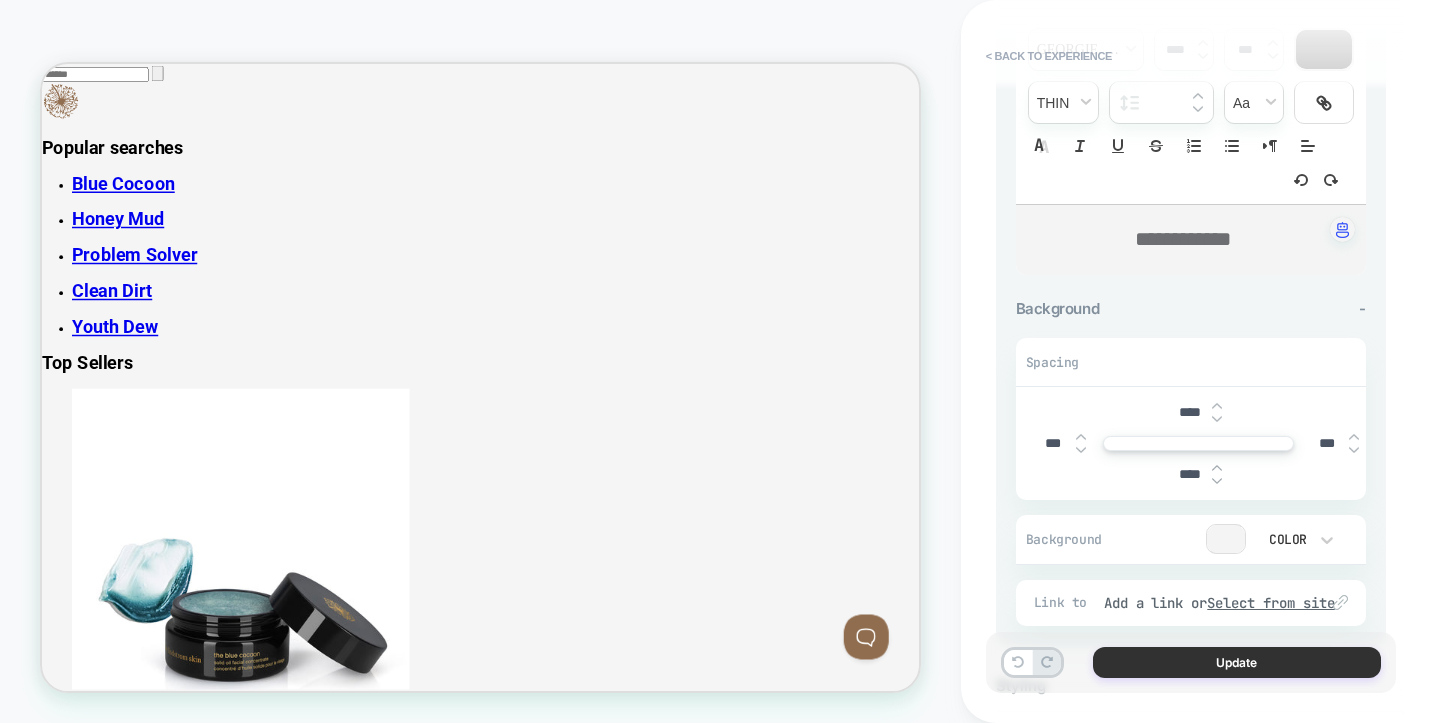 click on "Update" at bounding box center (1237, 662) 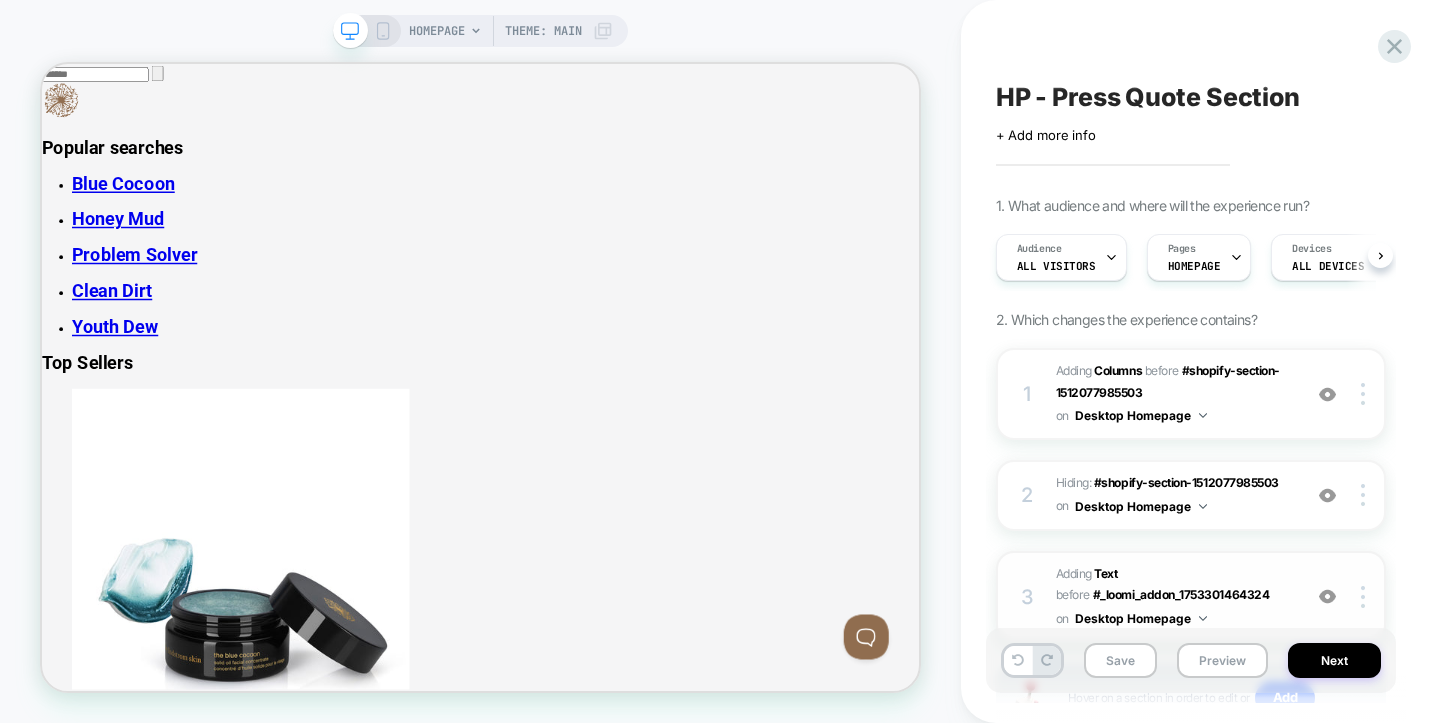 scroll, scrollTop: 0, scrollLeft: 1, axis: horizontal 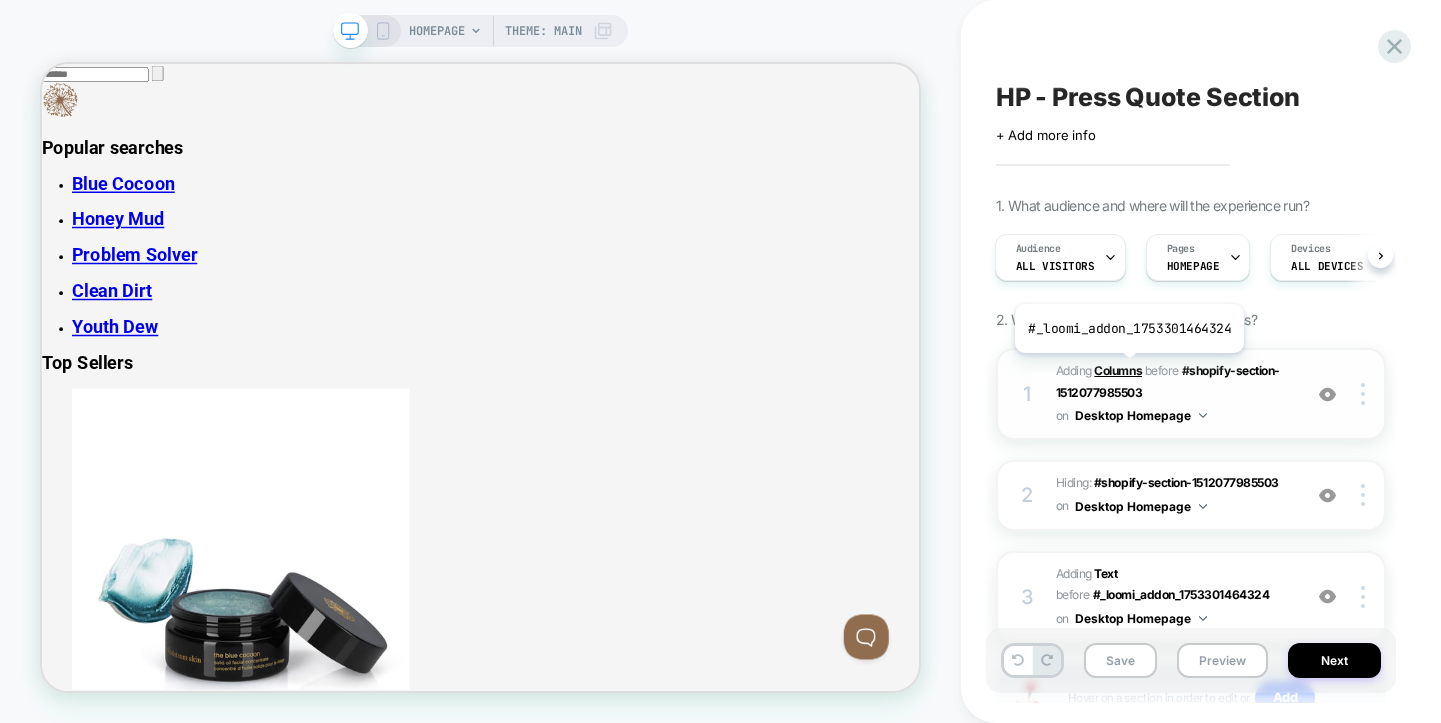 click on "Columns" at bounding box center [1118, 370] 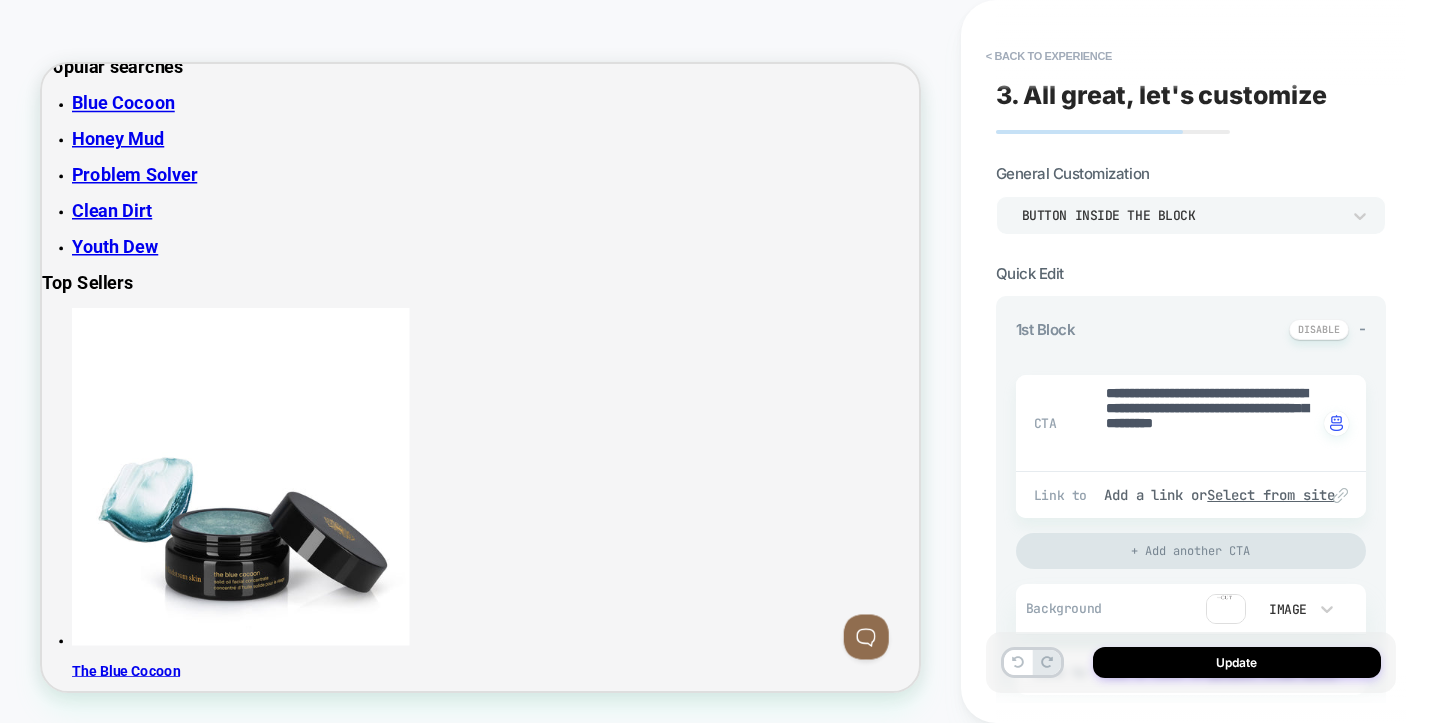 scroll, scrollTop: 2779, scrollLeft: 0, axis: vertical 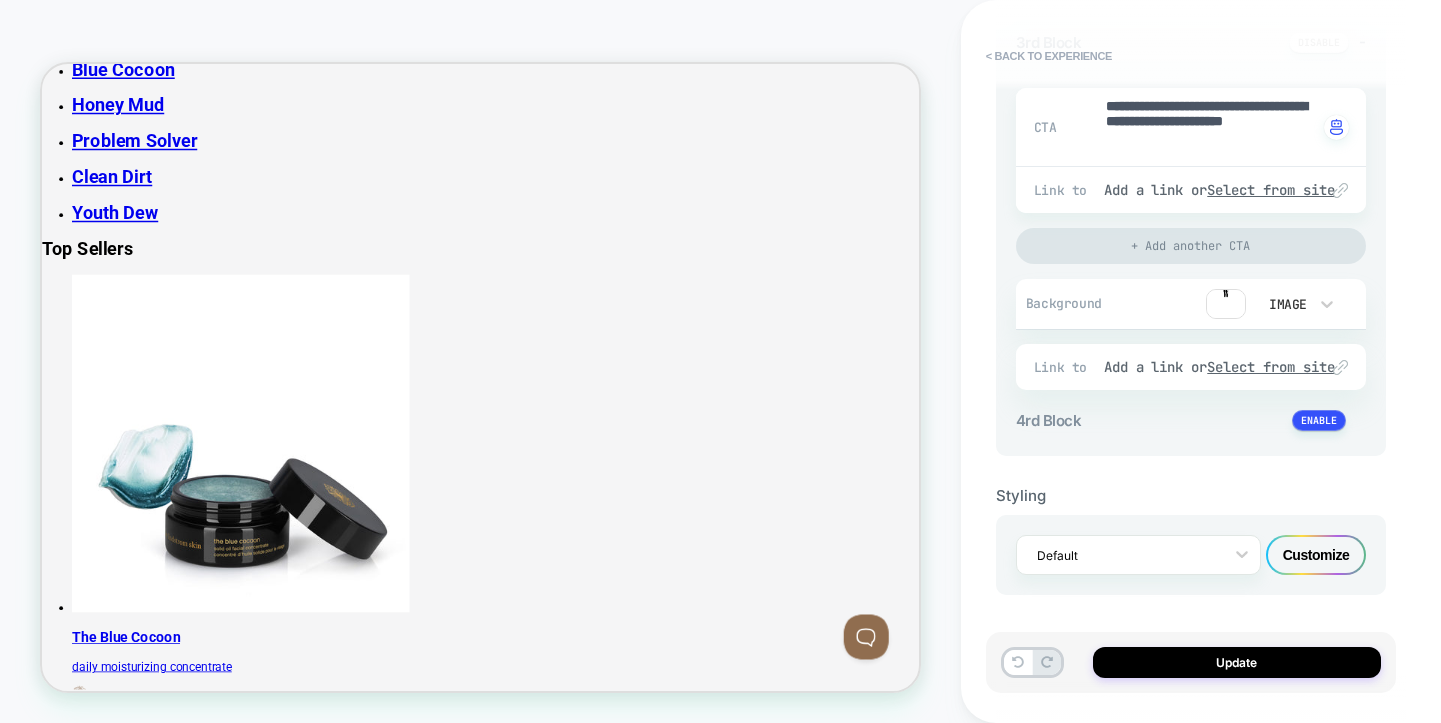 click on "Customize" at bounding box center (1316, 555) 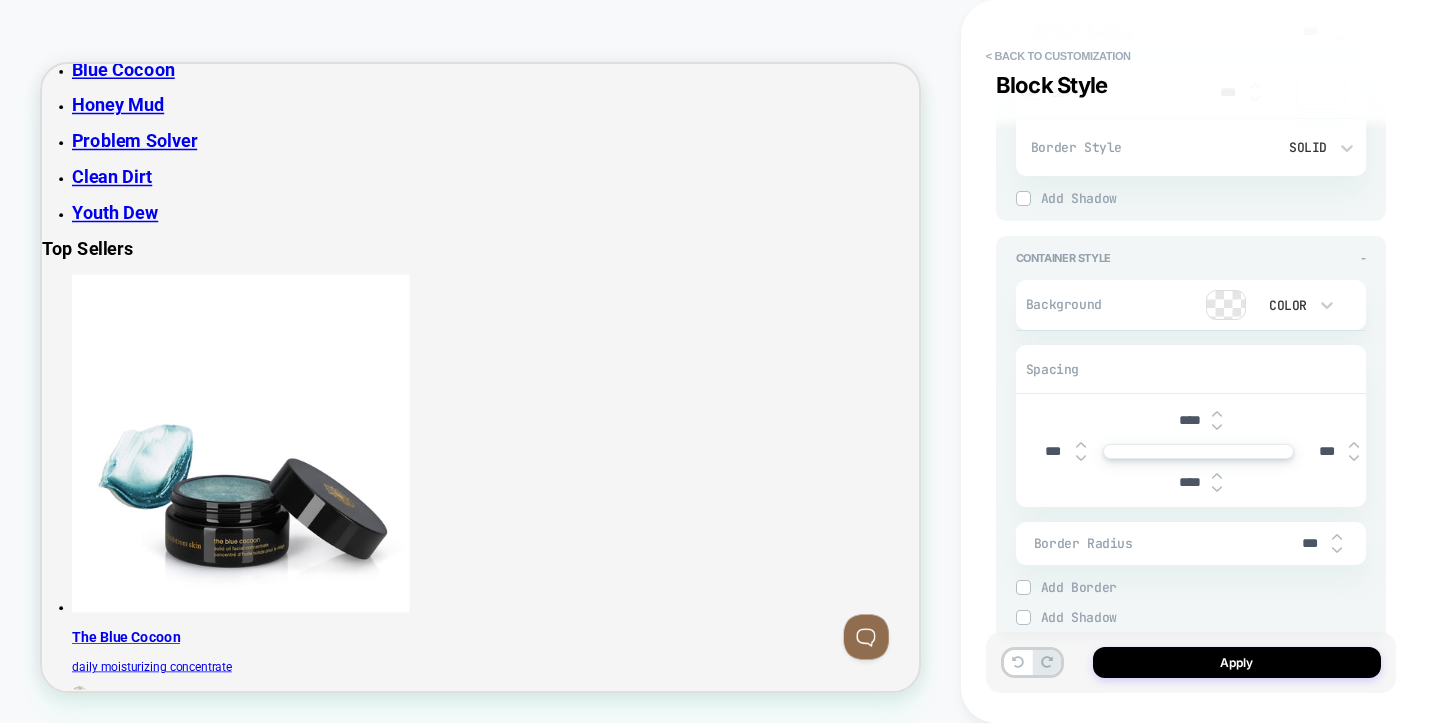 scroll, scrollTop: 4781, scrollLeft: 0, axis: vertical 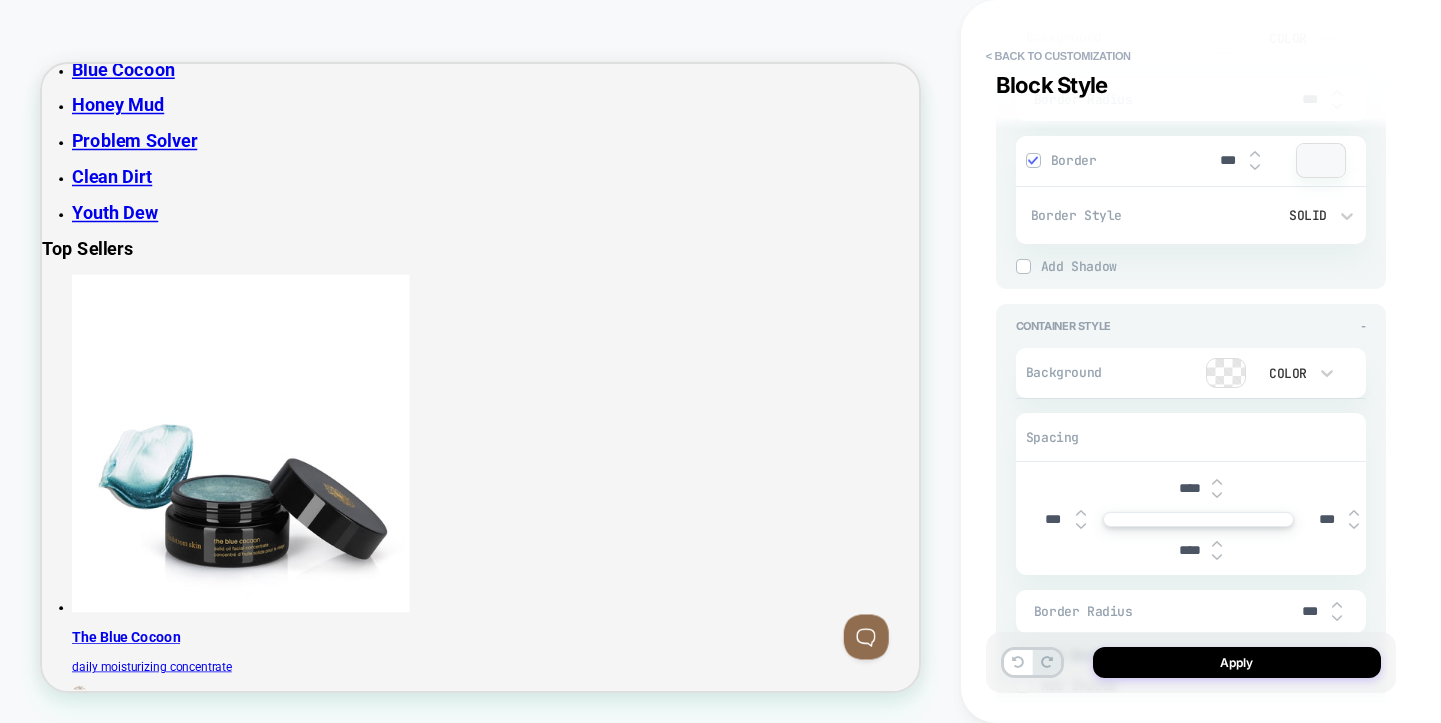 click at bounding box center [1226, 373] 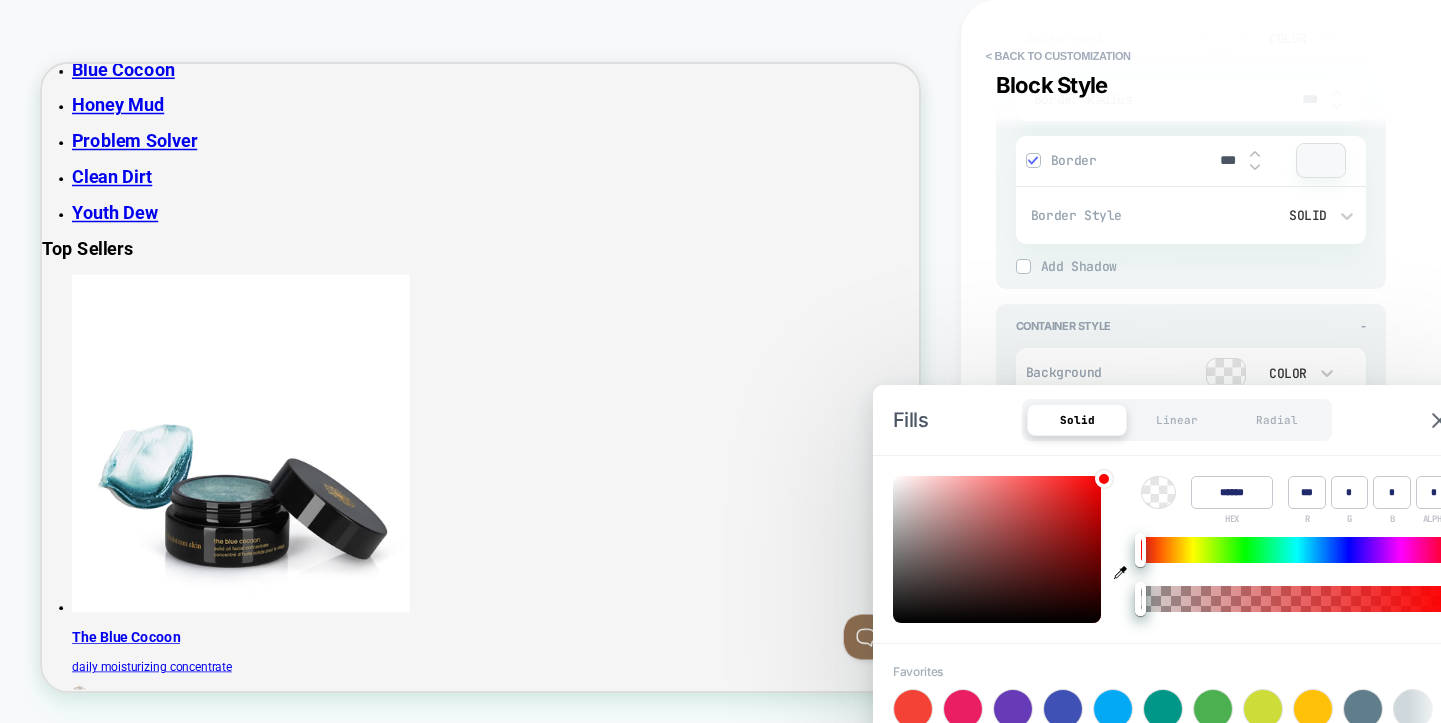 click on "******" at bounding box center (1232, 492) 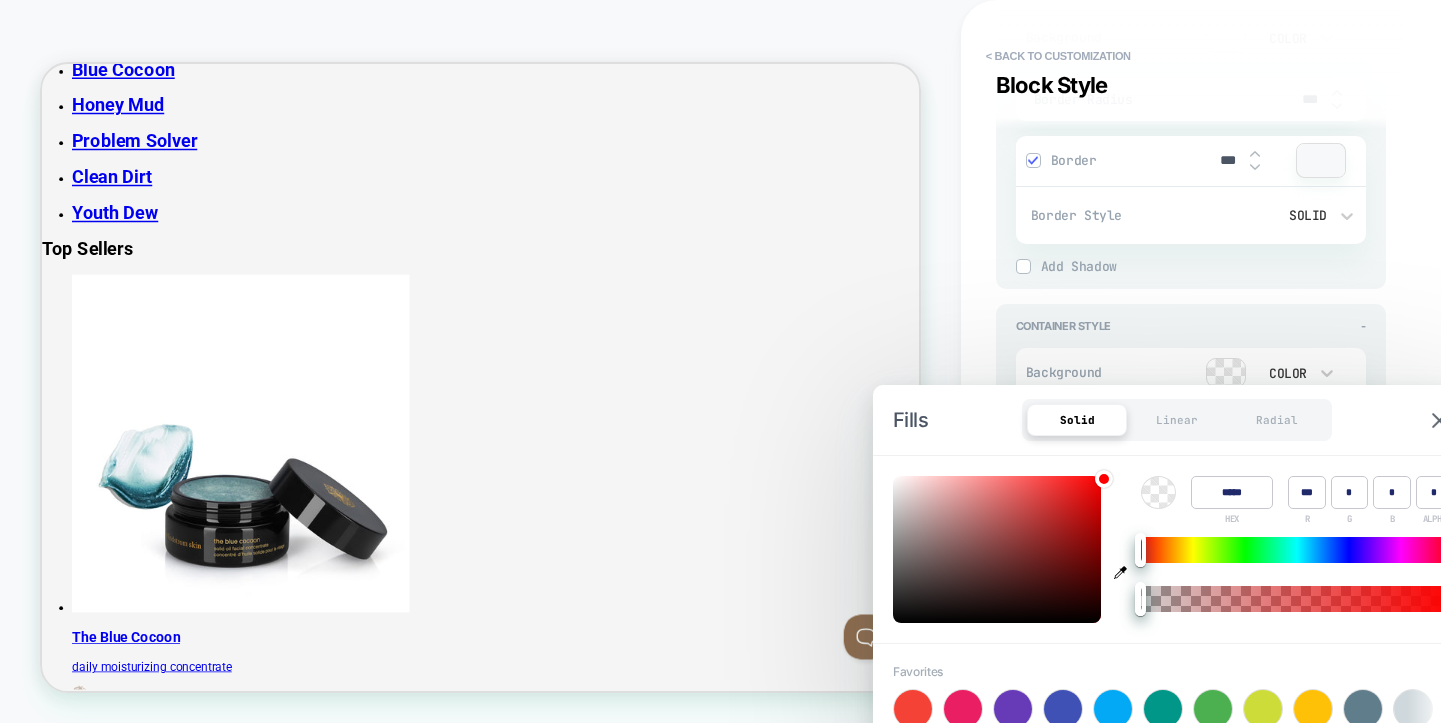 type on "******" 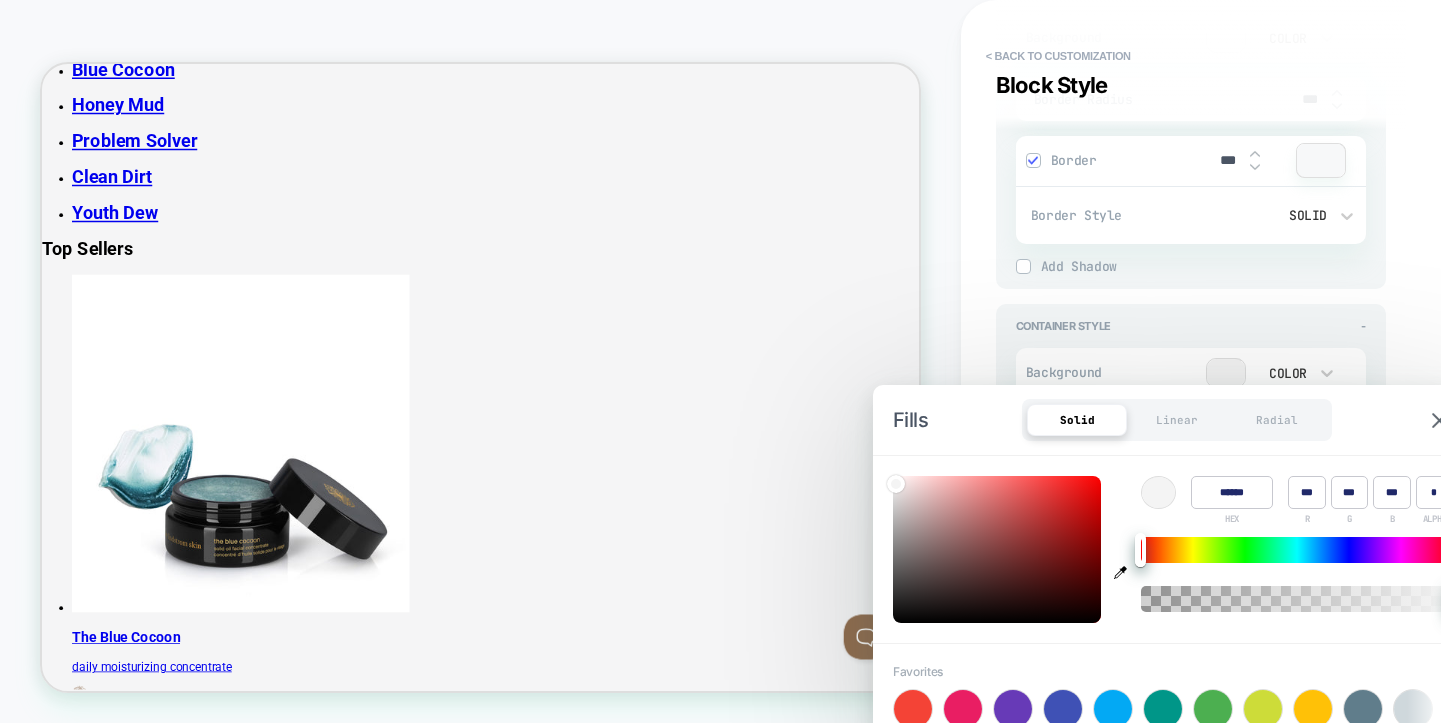 click on "**********" at bounding box center [1201, 361] 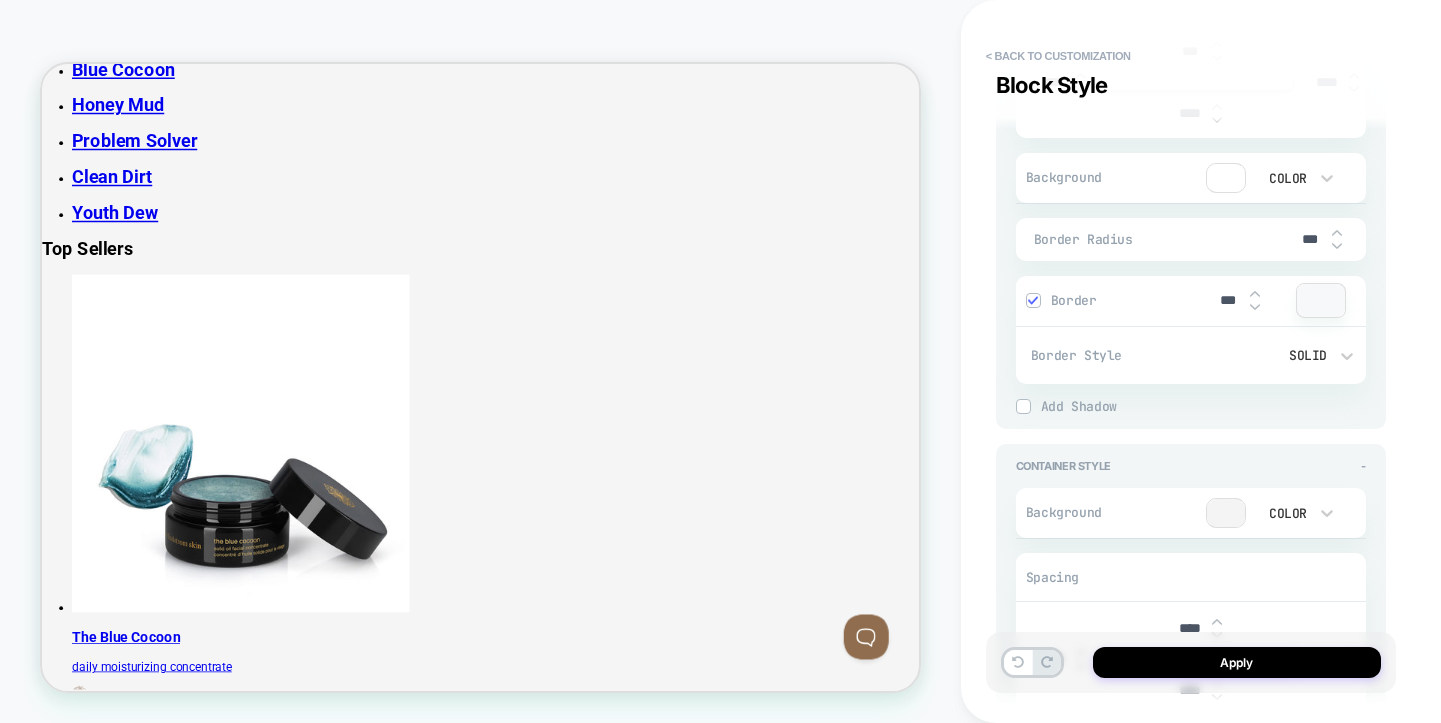 scroll, scrollTop: 4640, scrollLeft: 0, axis: vertical 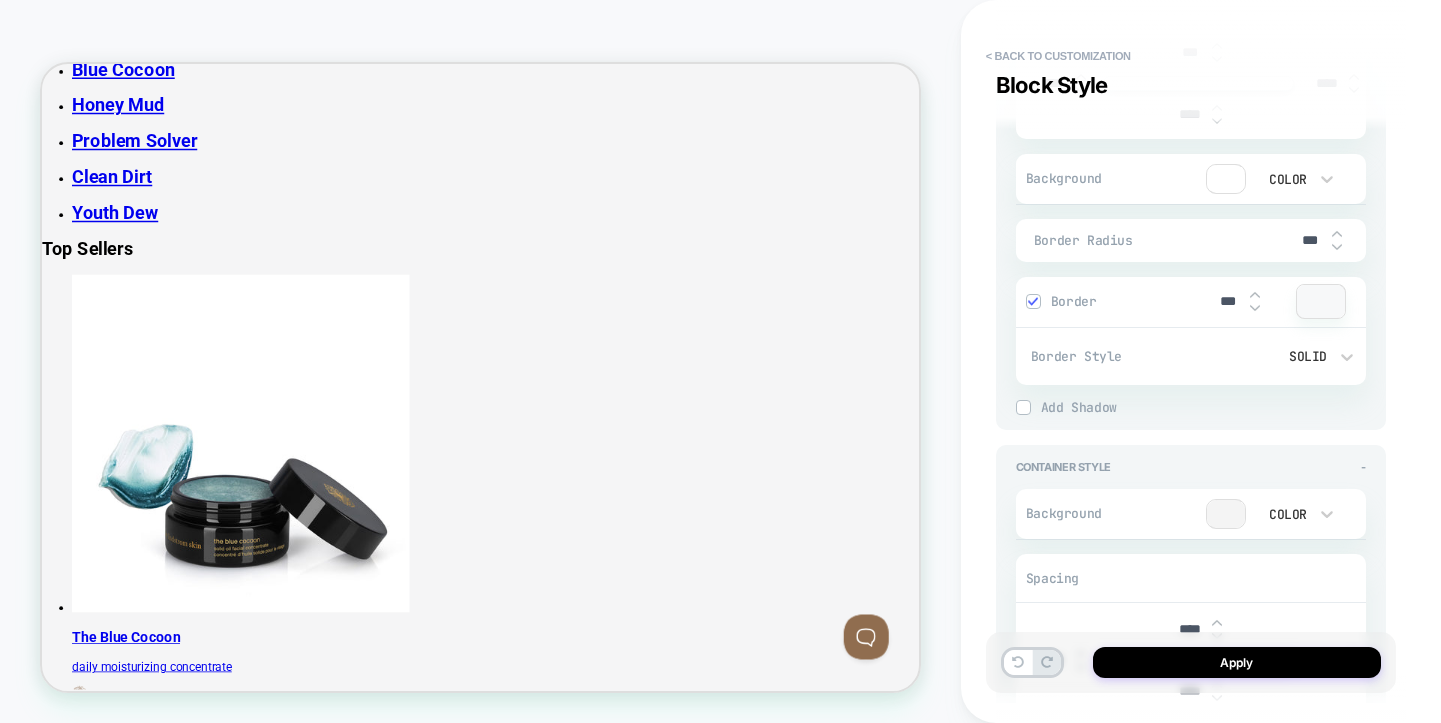 click at bounding box center [1033, 301] 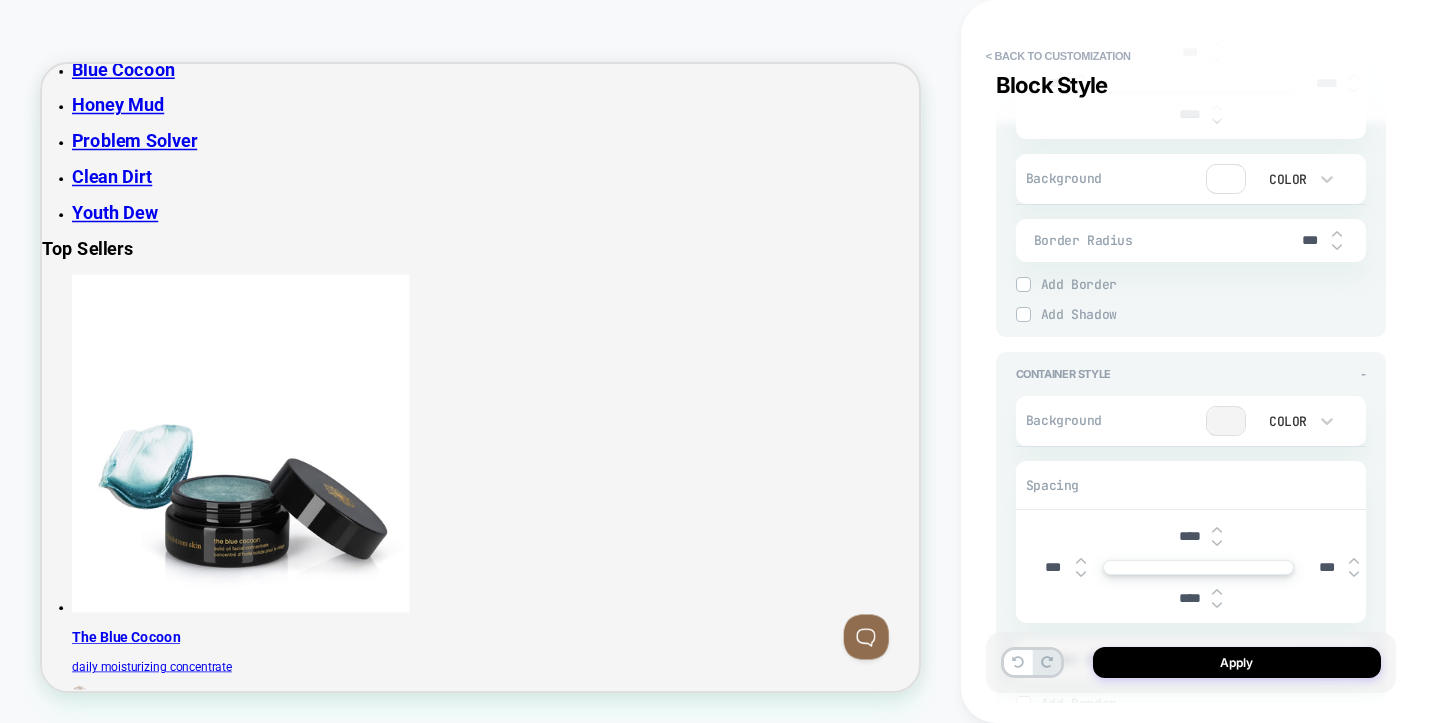 click at bounding box center (1226, 179) 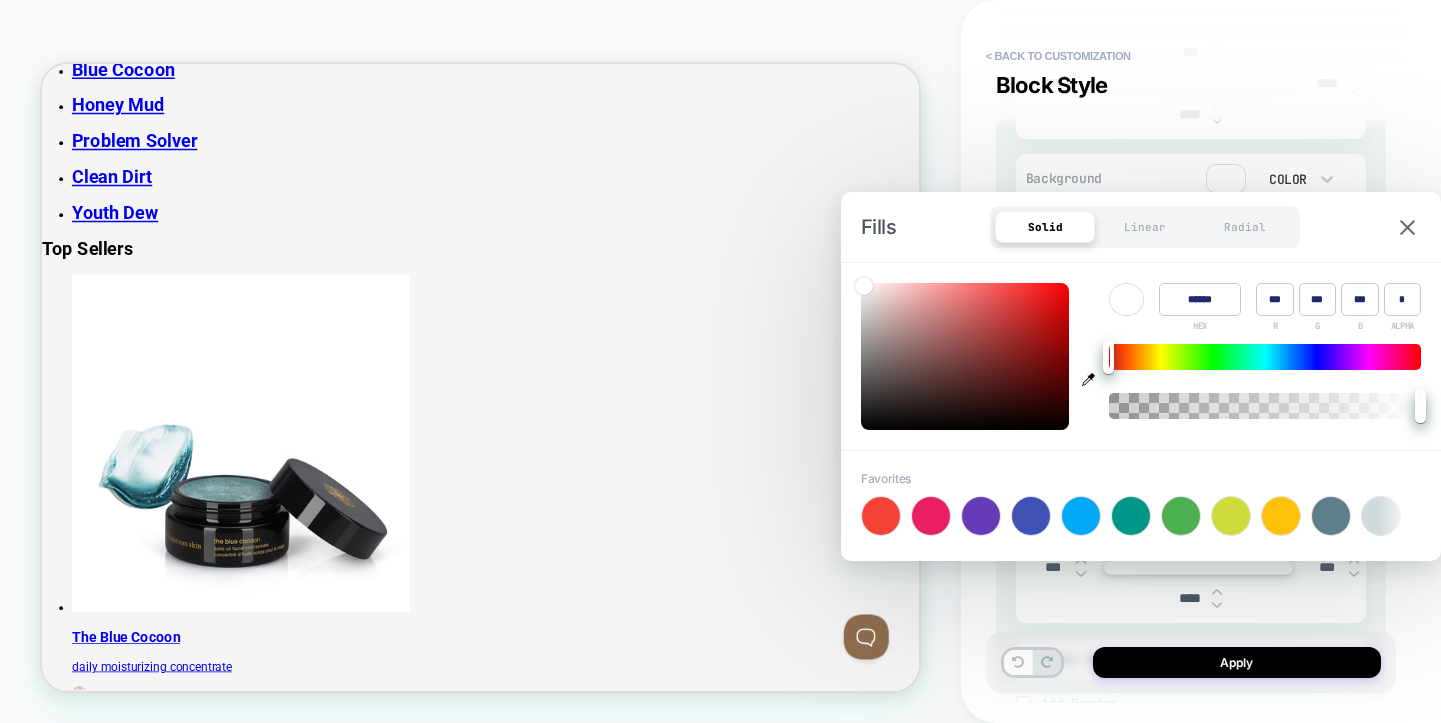 type on "*" 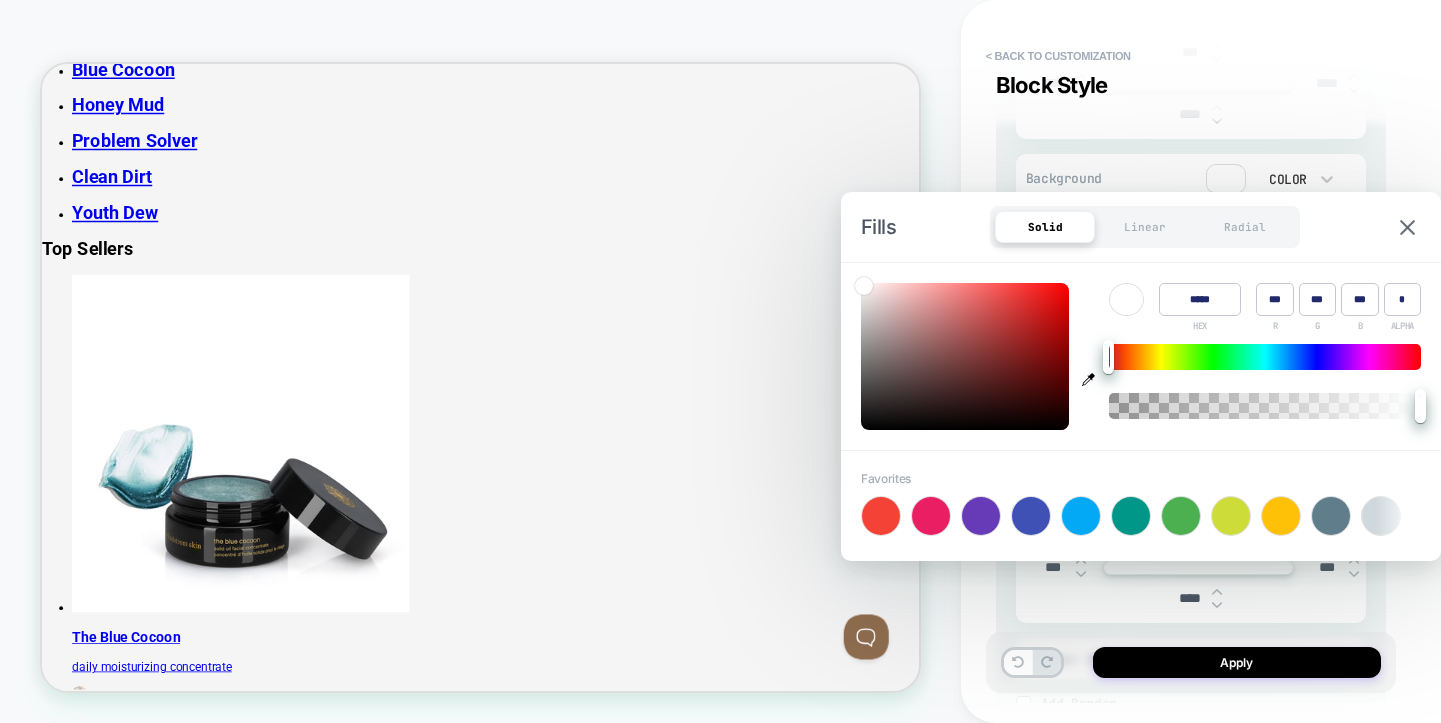 type on "******" 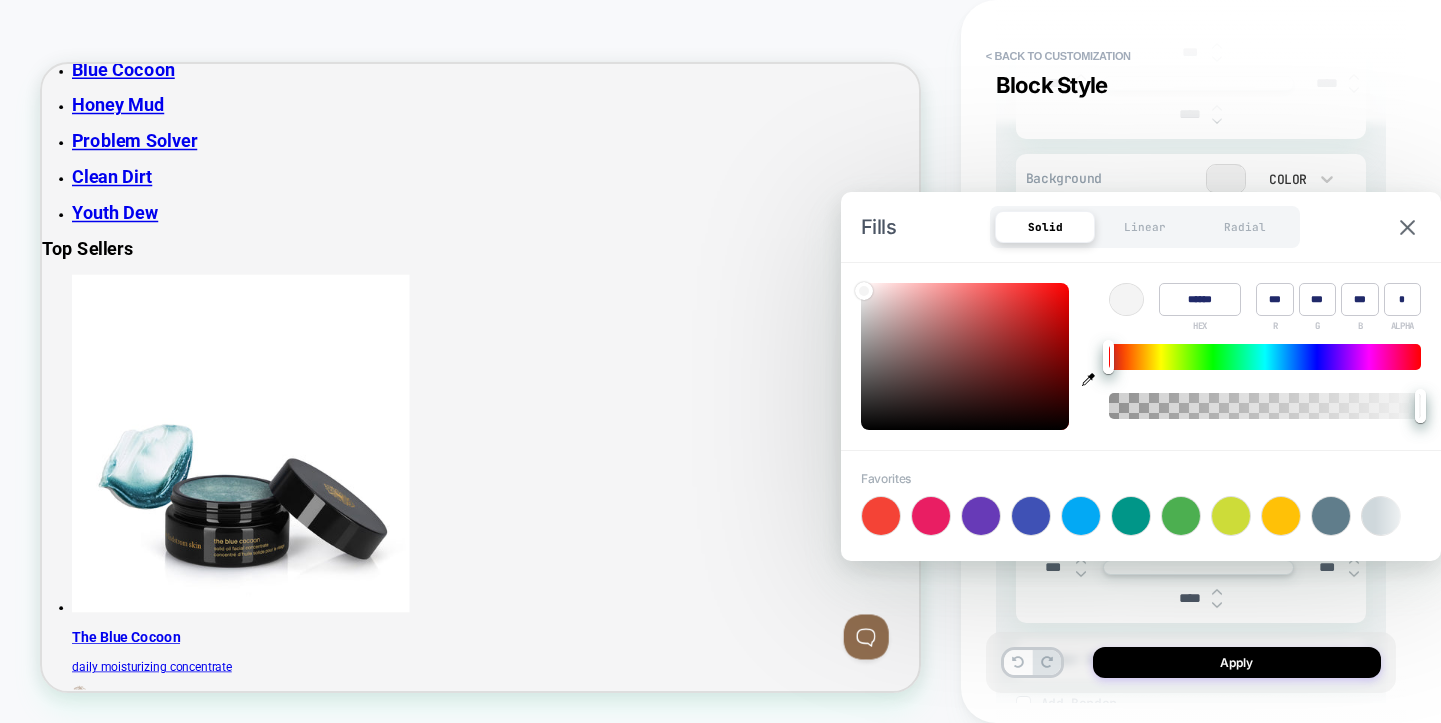 click on "**********" at bounding box center [1201, 361] 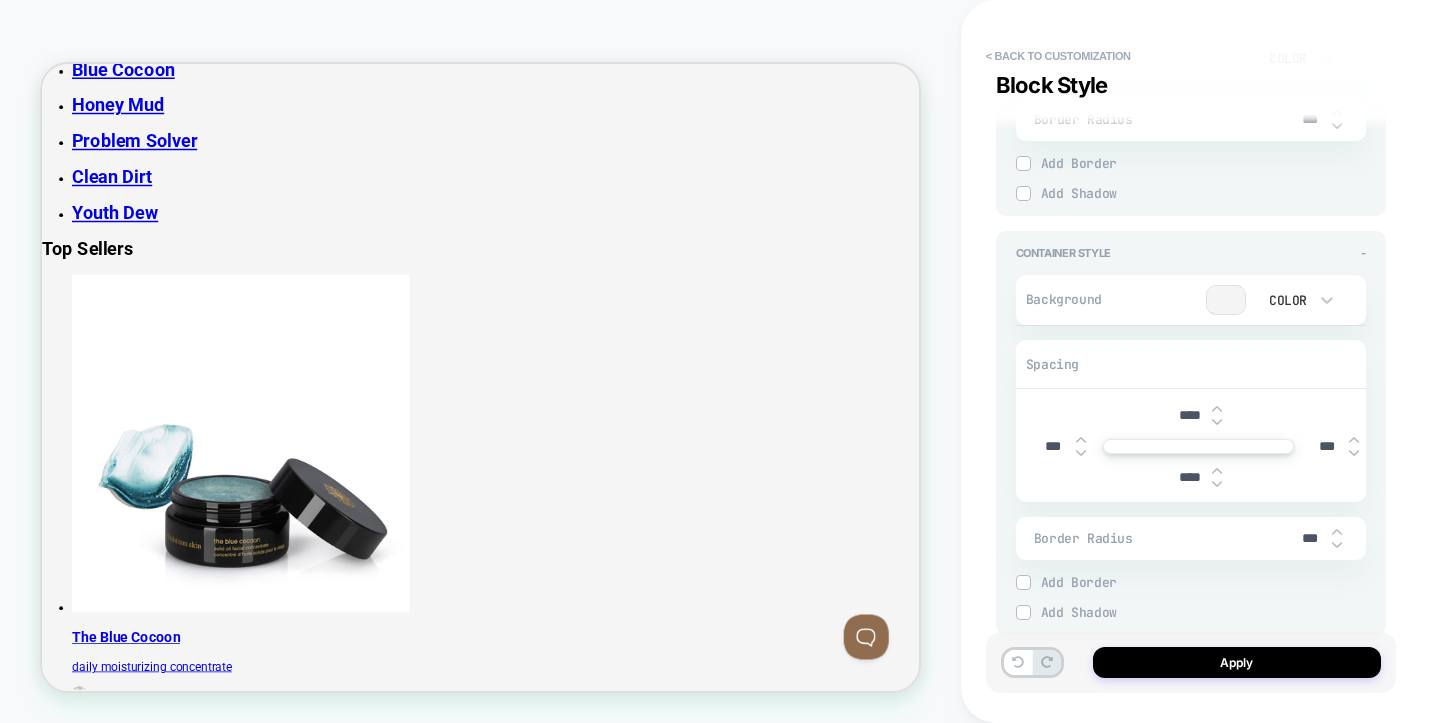 scroll, scrollTop: 4776, scrollLeft: 0, axis: vertical 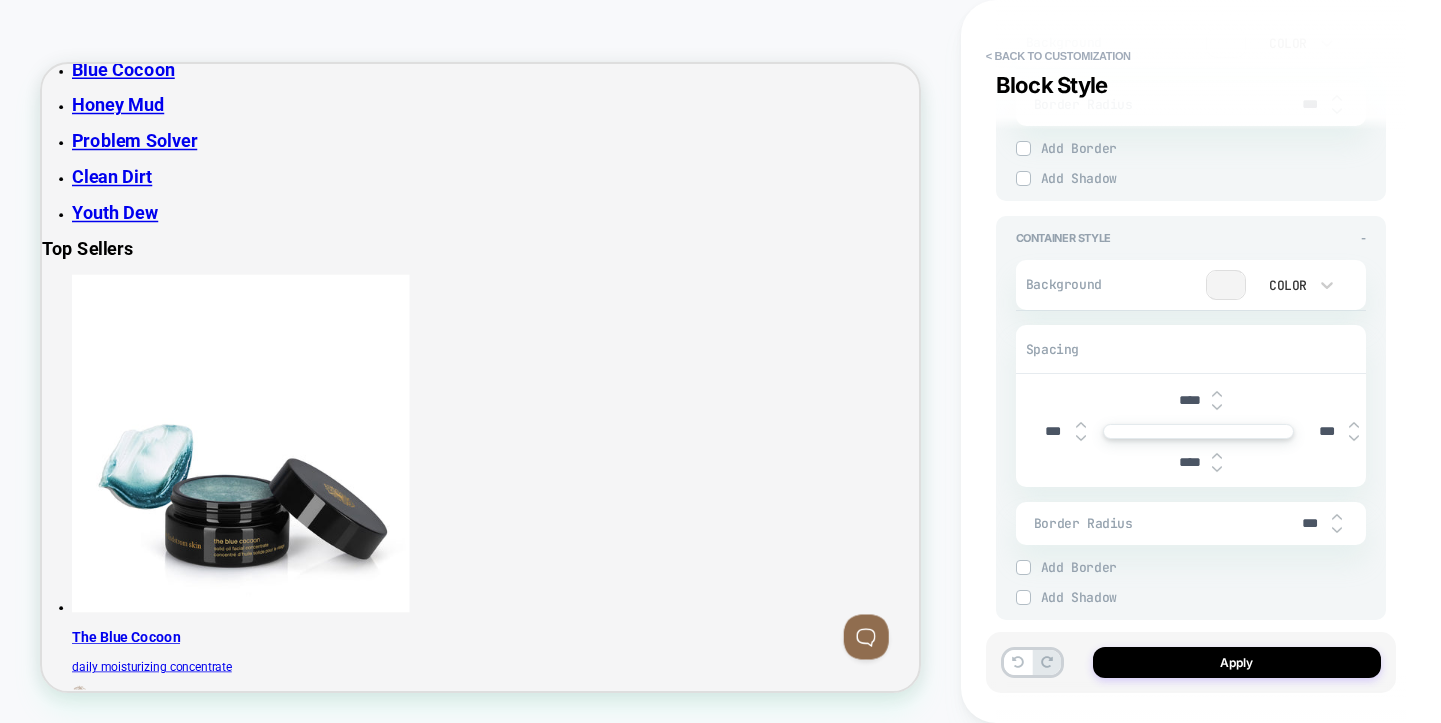 click at bounding box center (1217, 407) 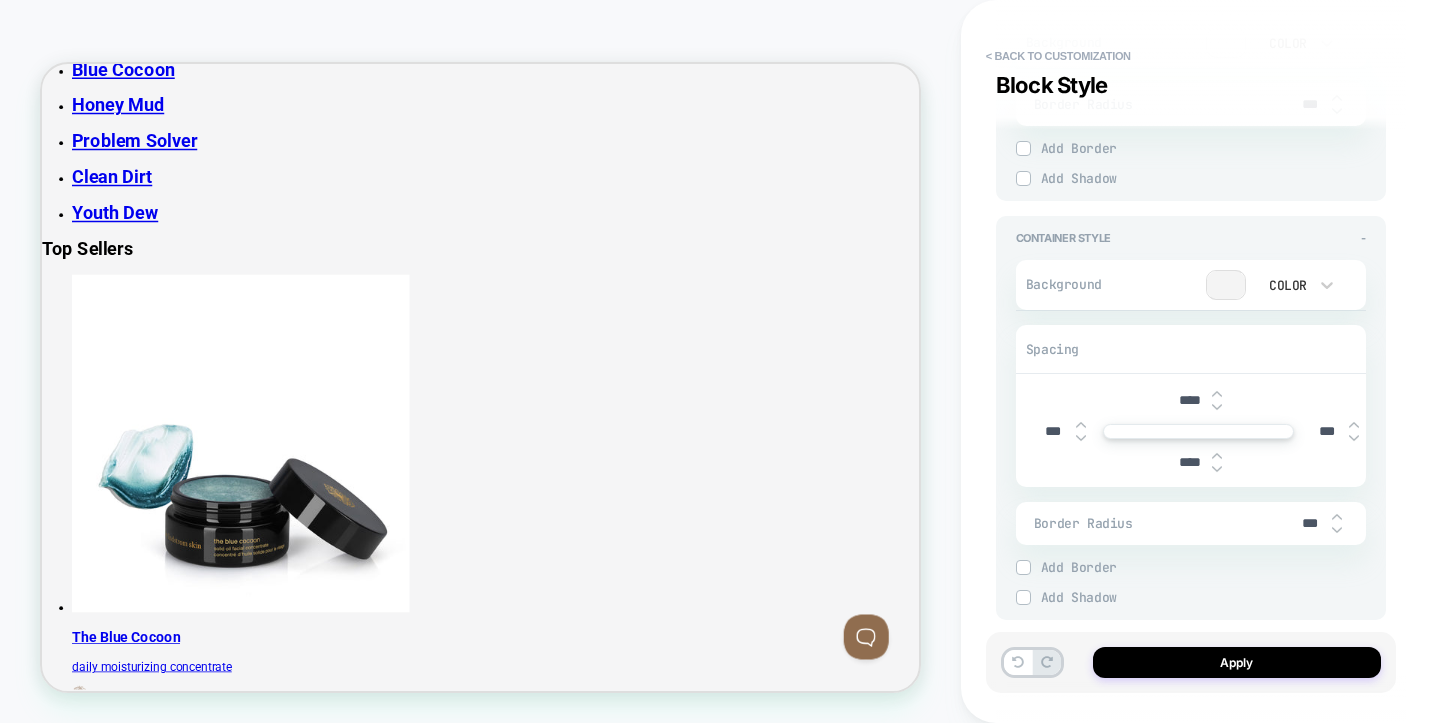 type on "*" 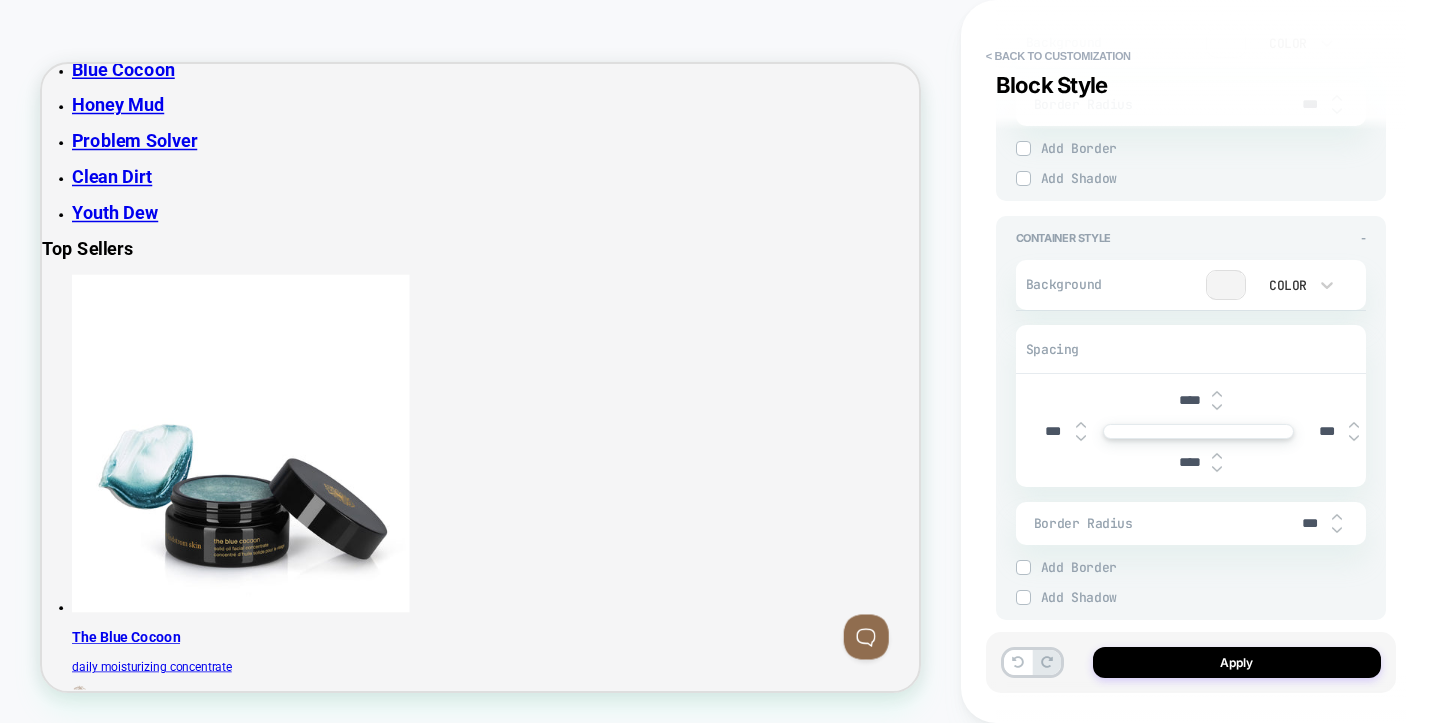 type on "****" 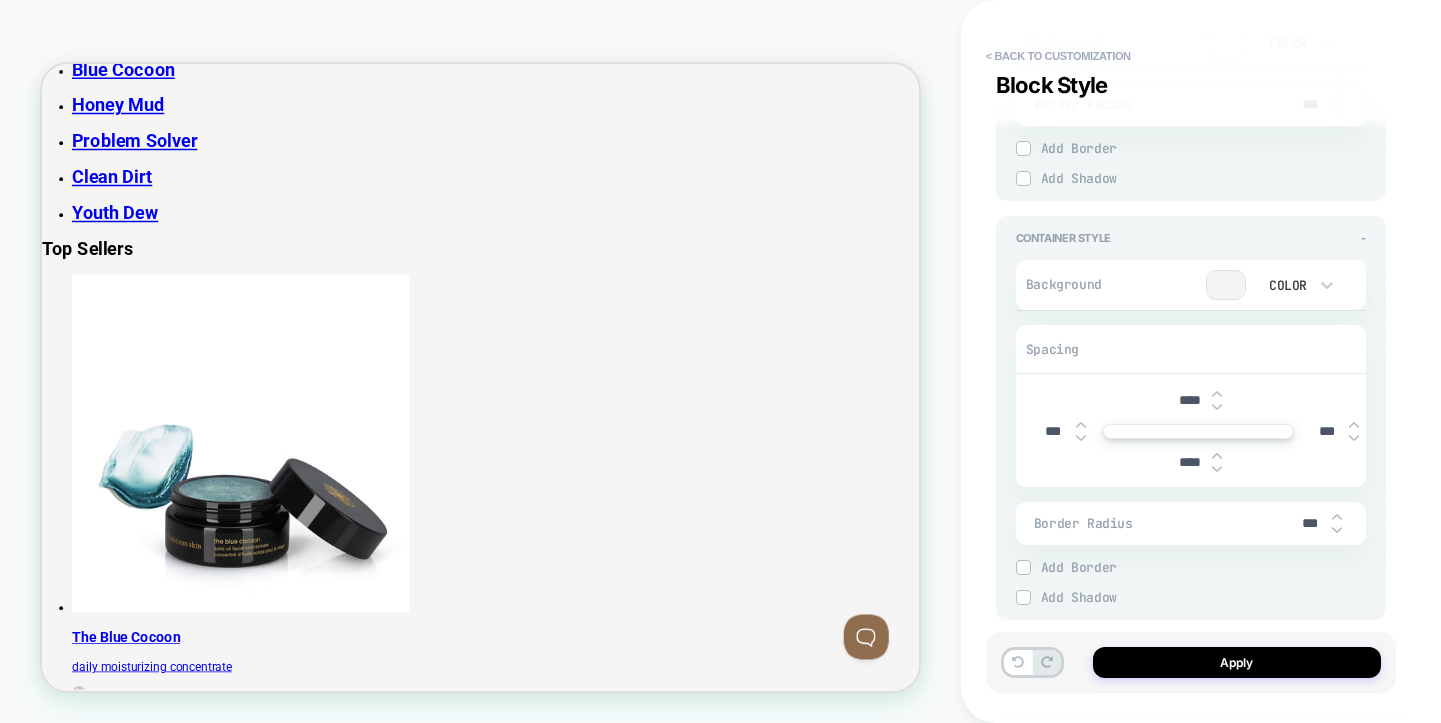 type on "*" 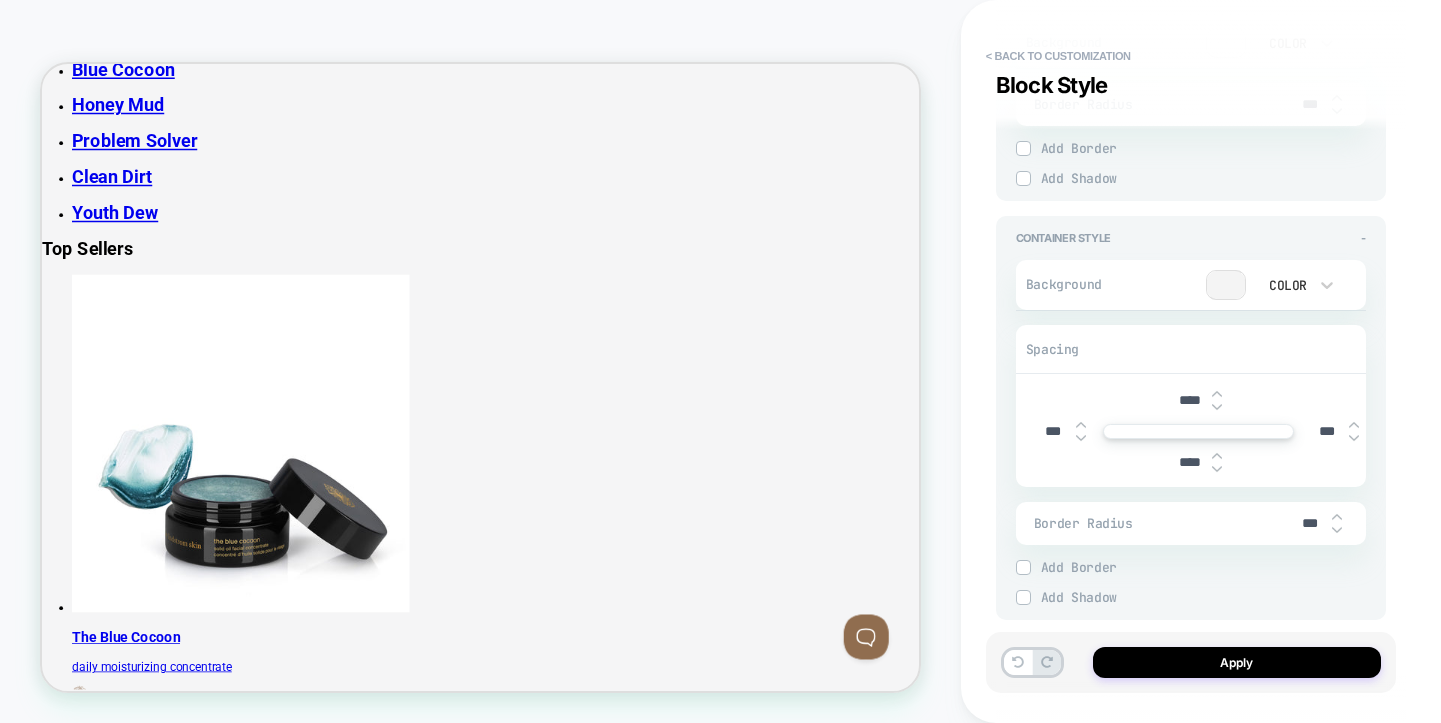 type on "****" 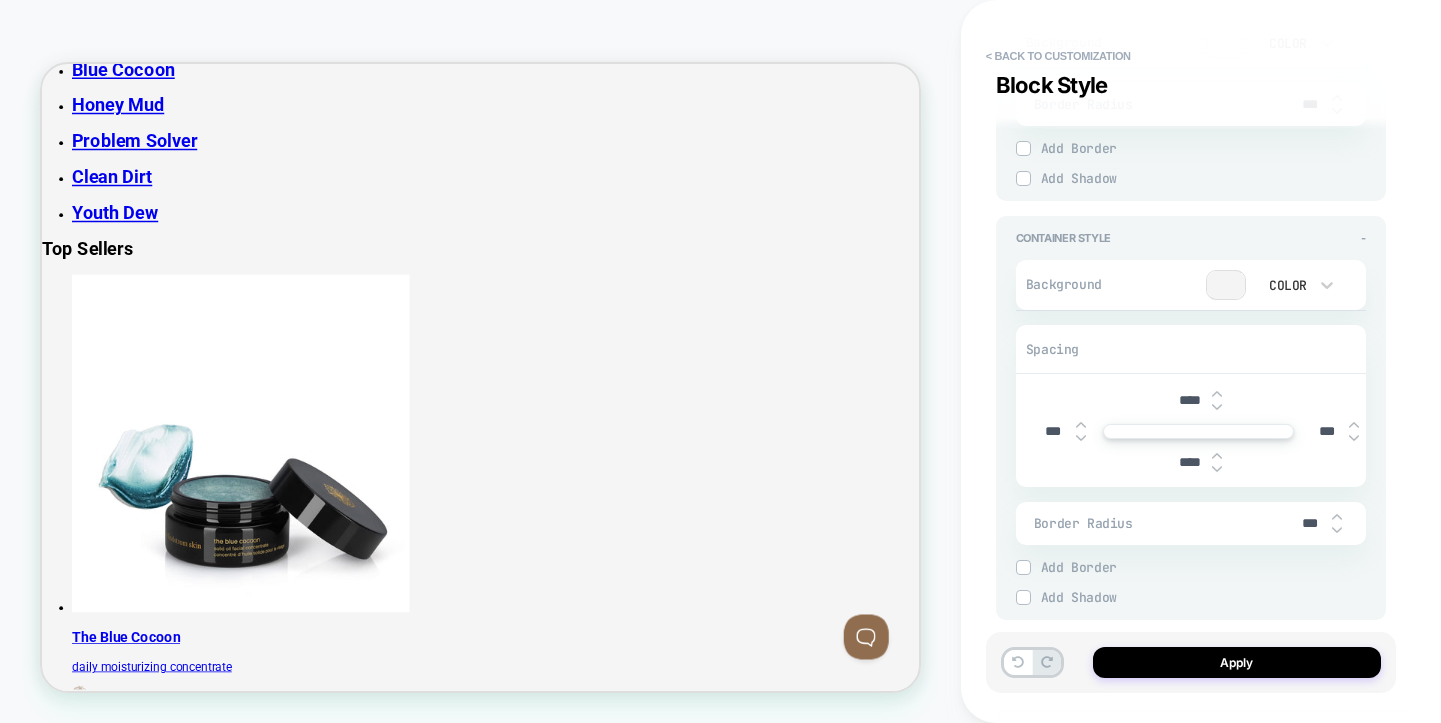 click at bounding box center [1217, 407] 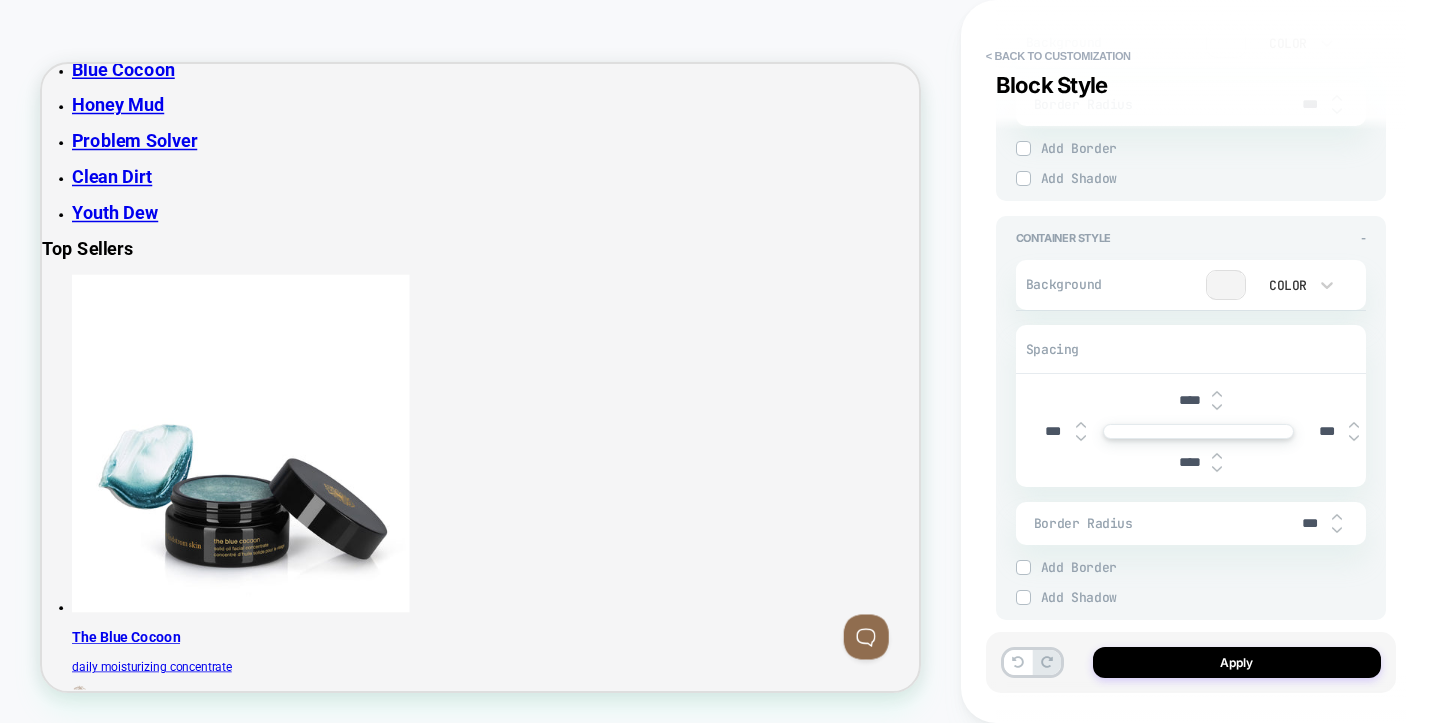 type on "*" 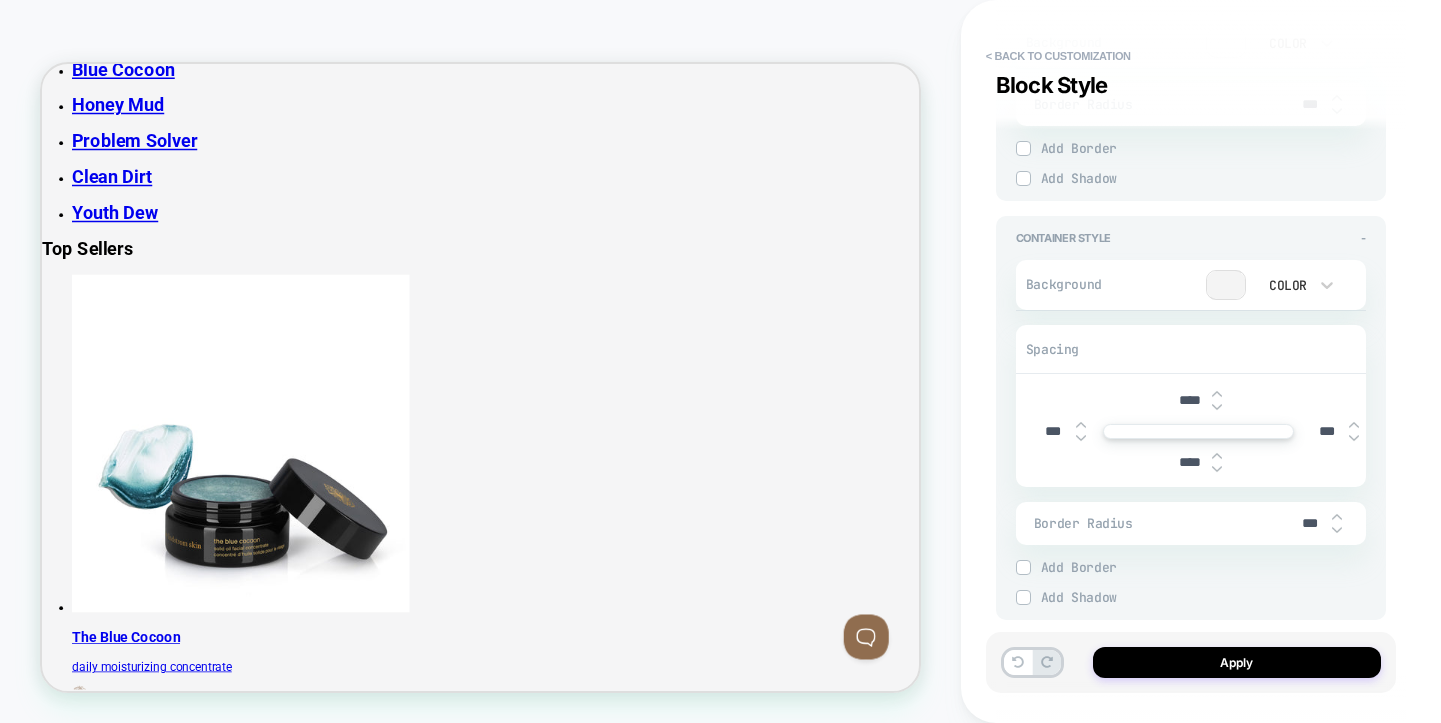 type on "****" 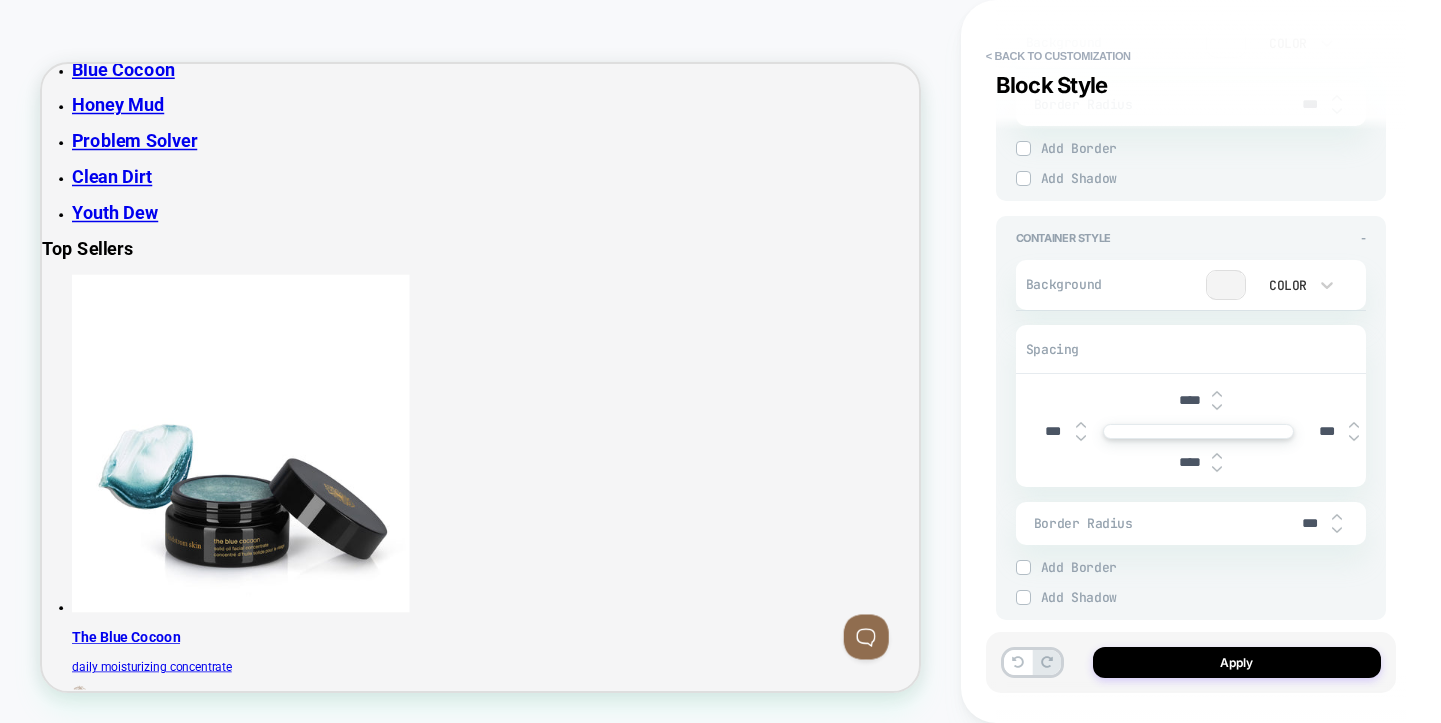 type on "***" 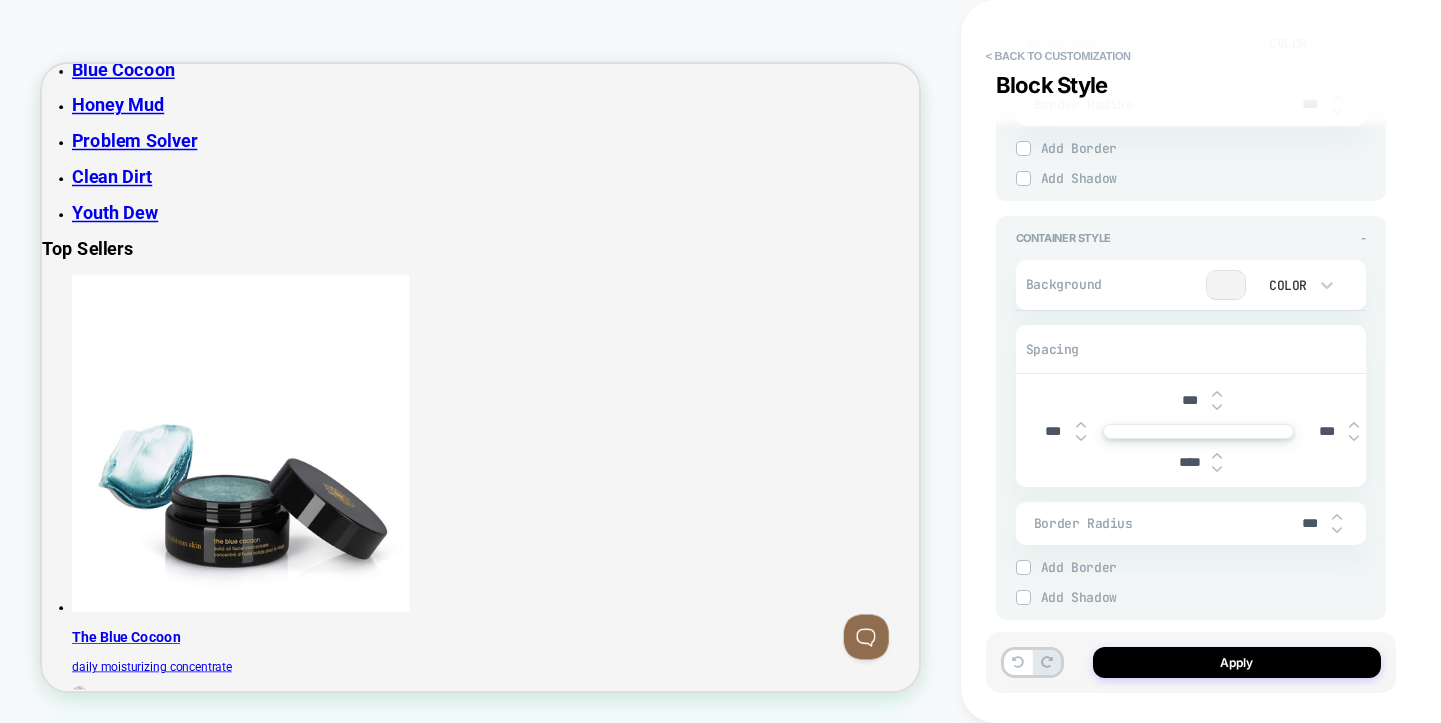 click at bounding box center (1217, 407) 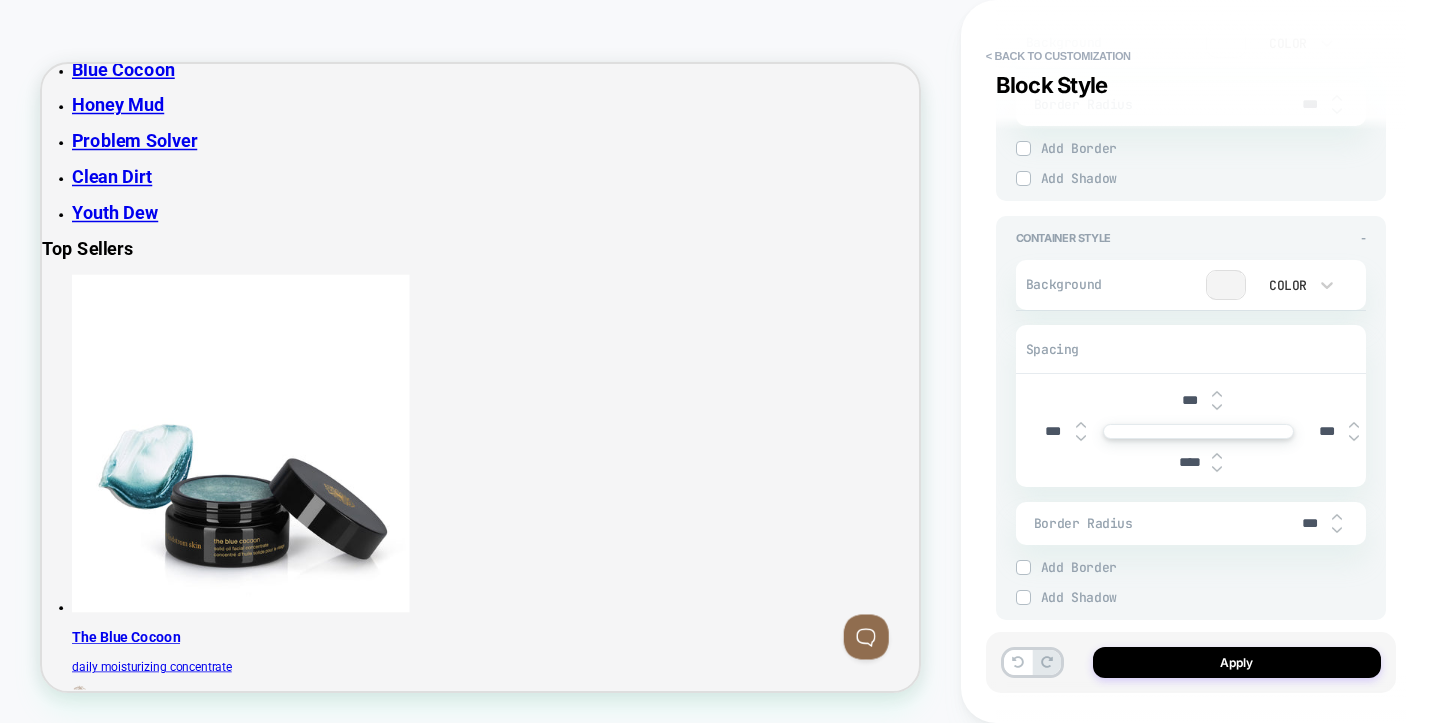 type on "***" 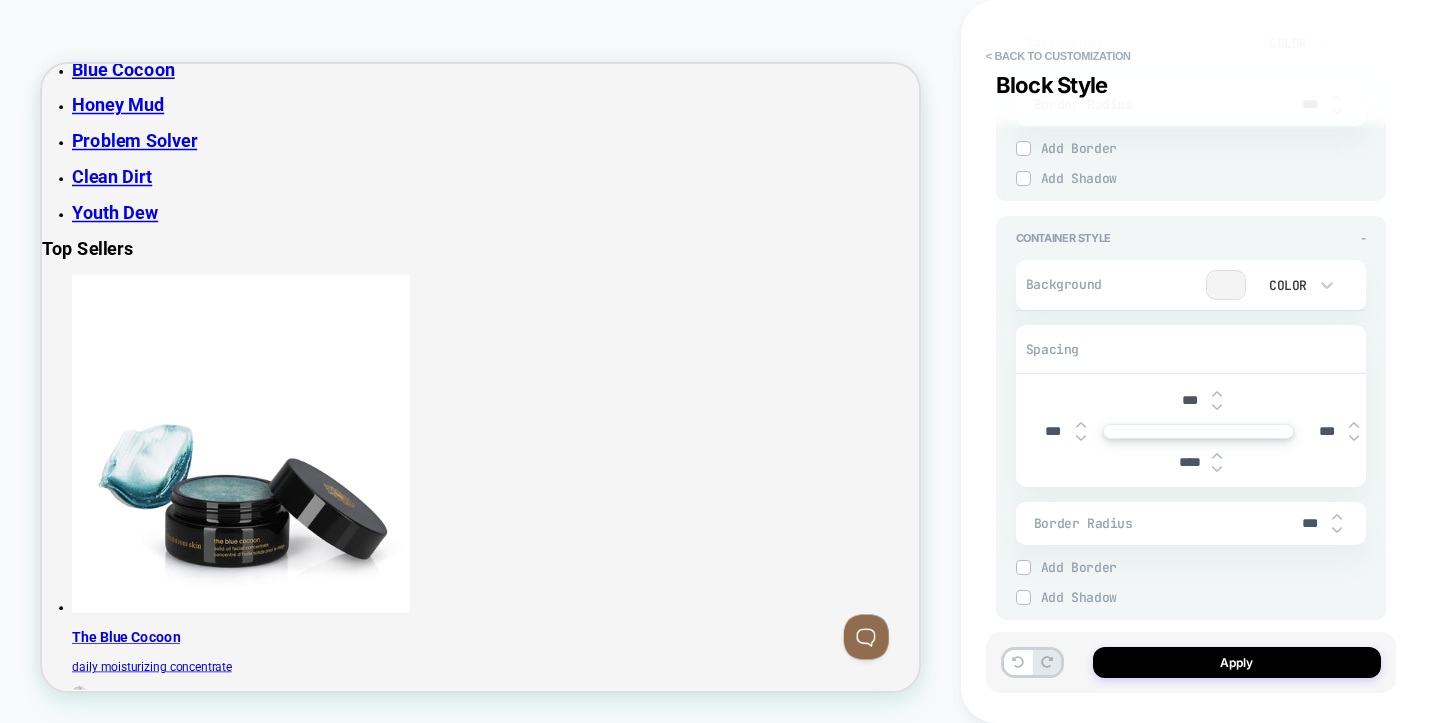 click at bounding box center (1217, 407) 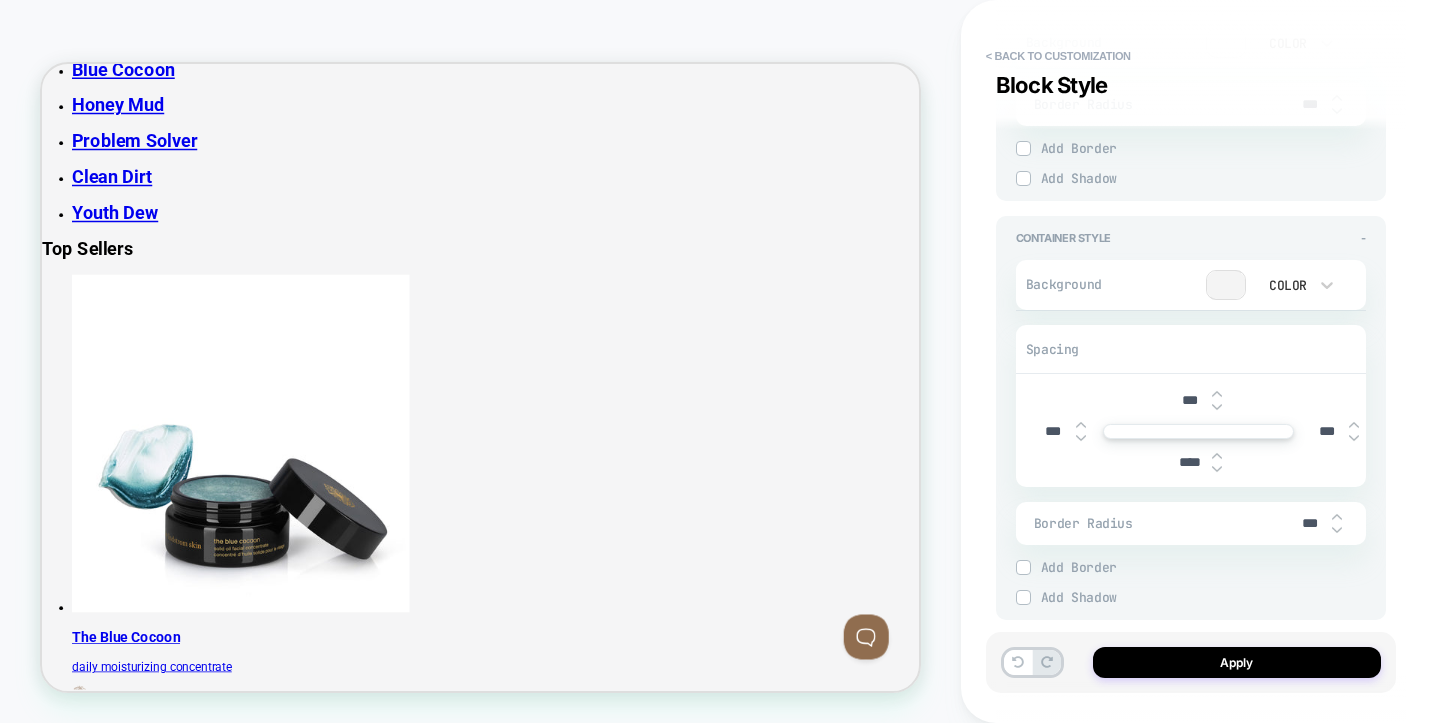 type on "***" 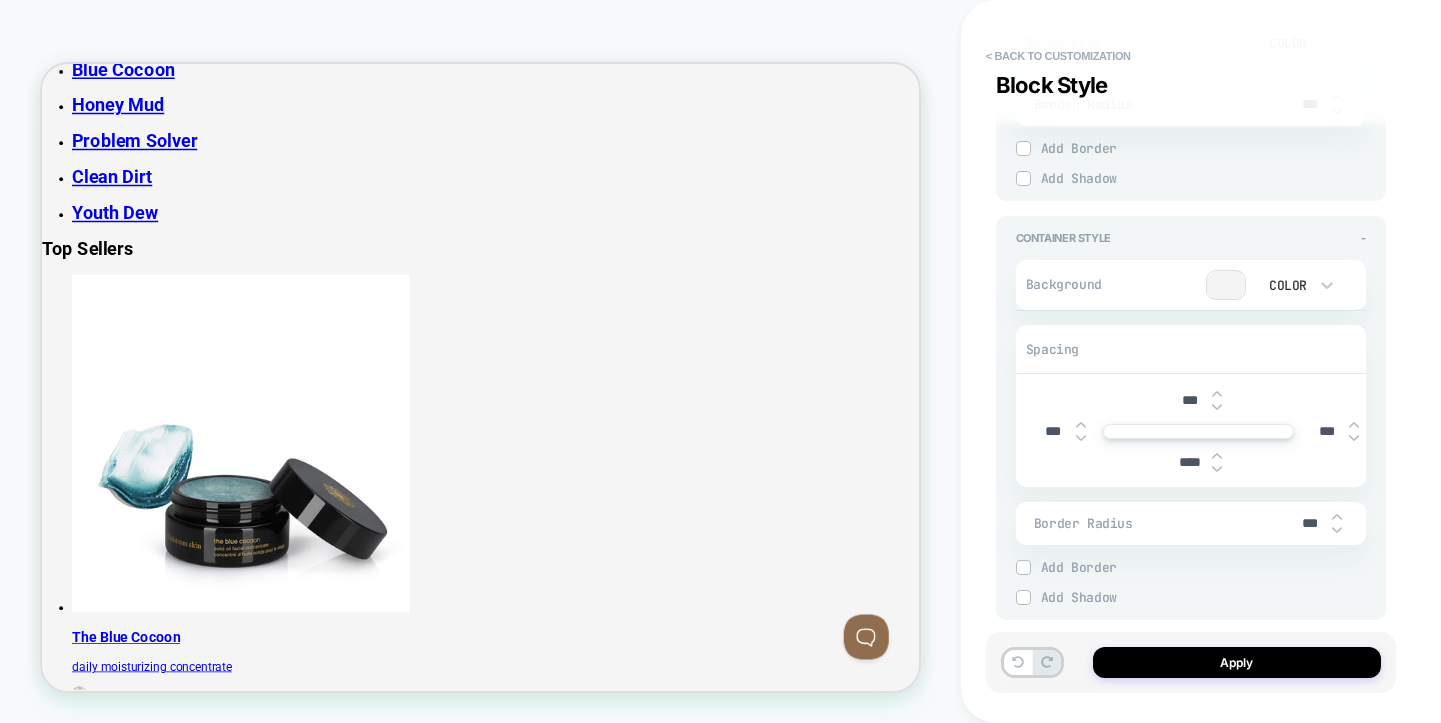type on "*" 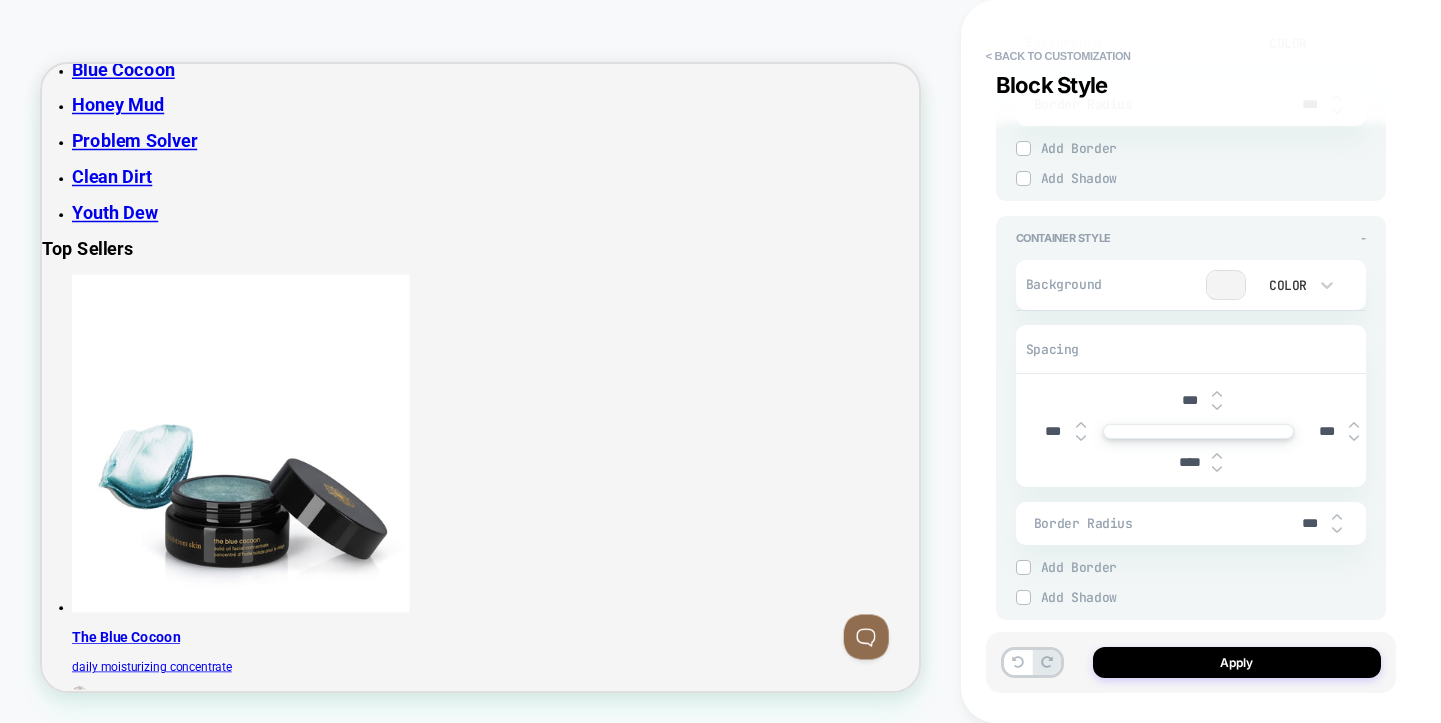 type on "*" 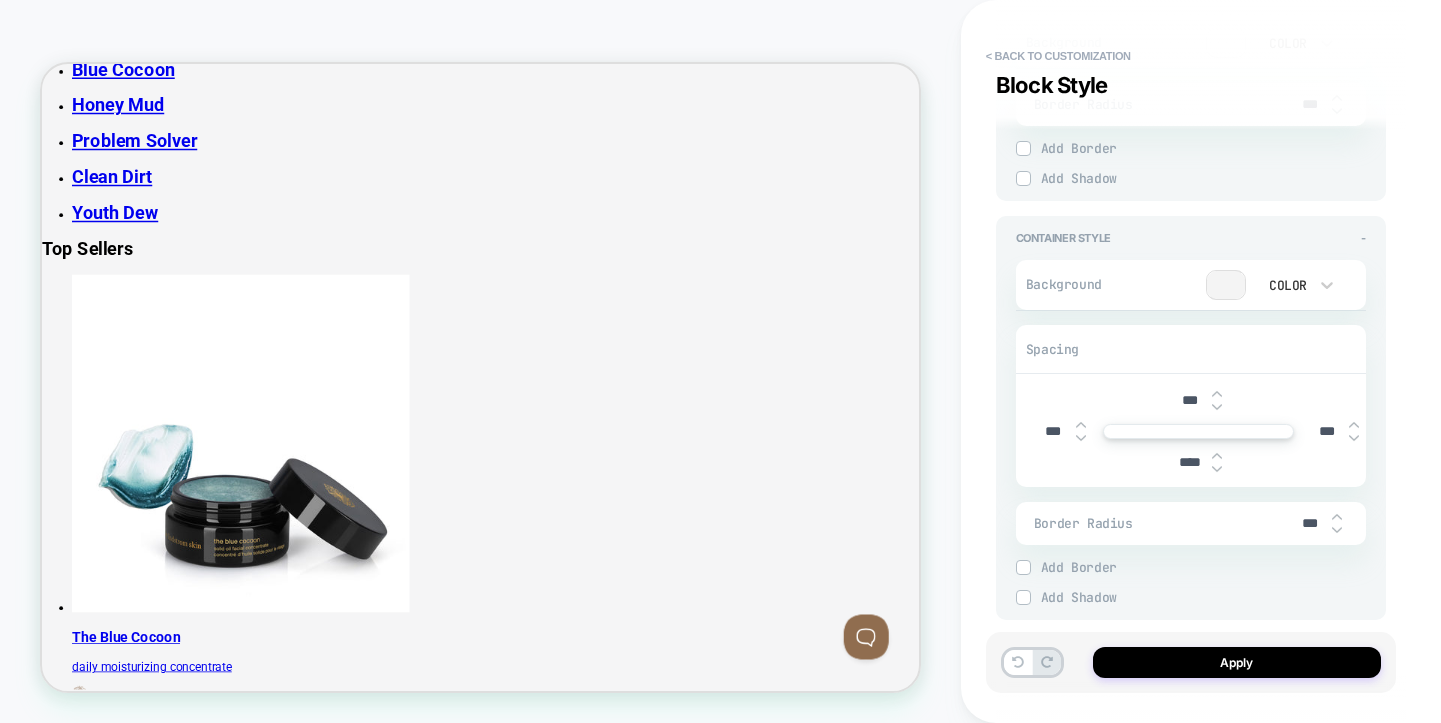 click at bounding box center [1217, 407] 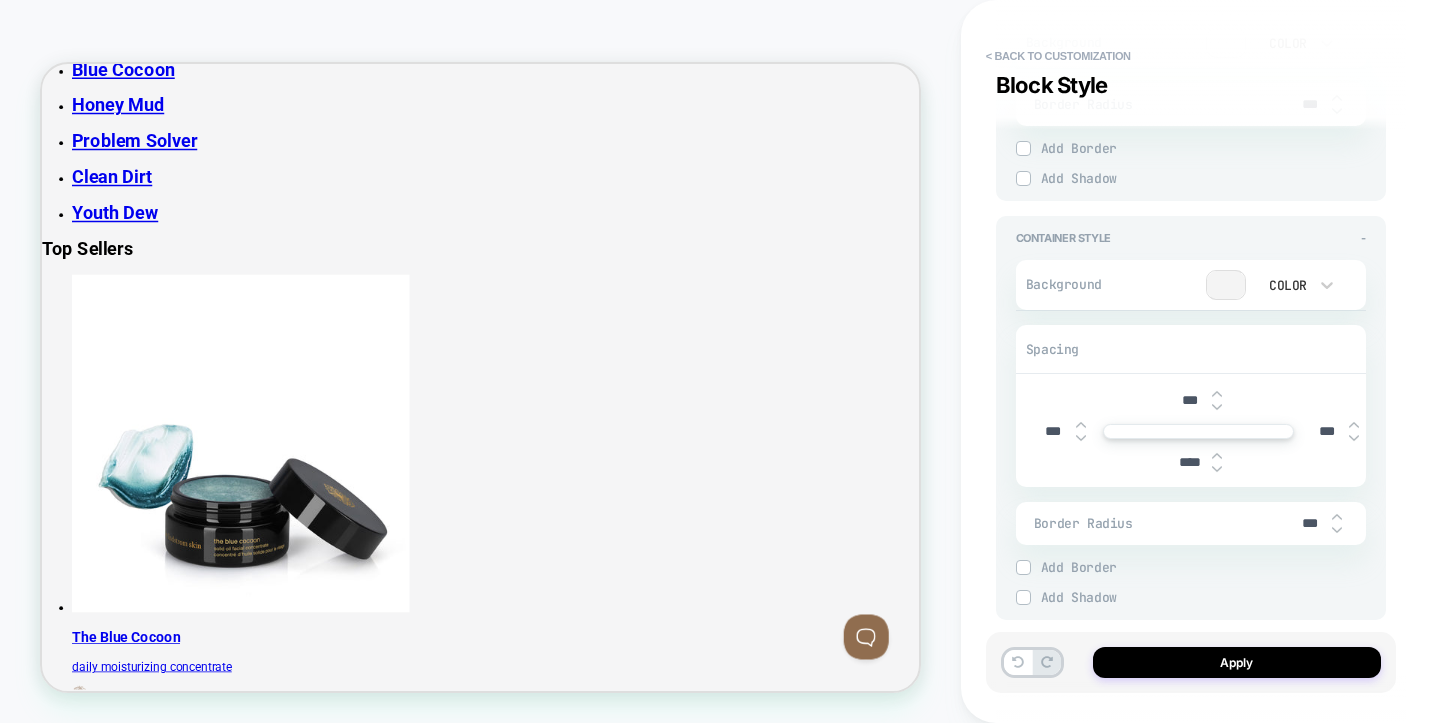 type on "*" 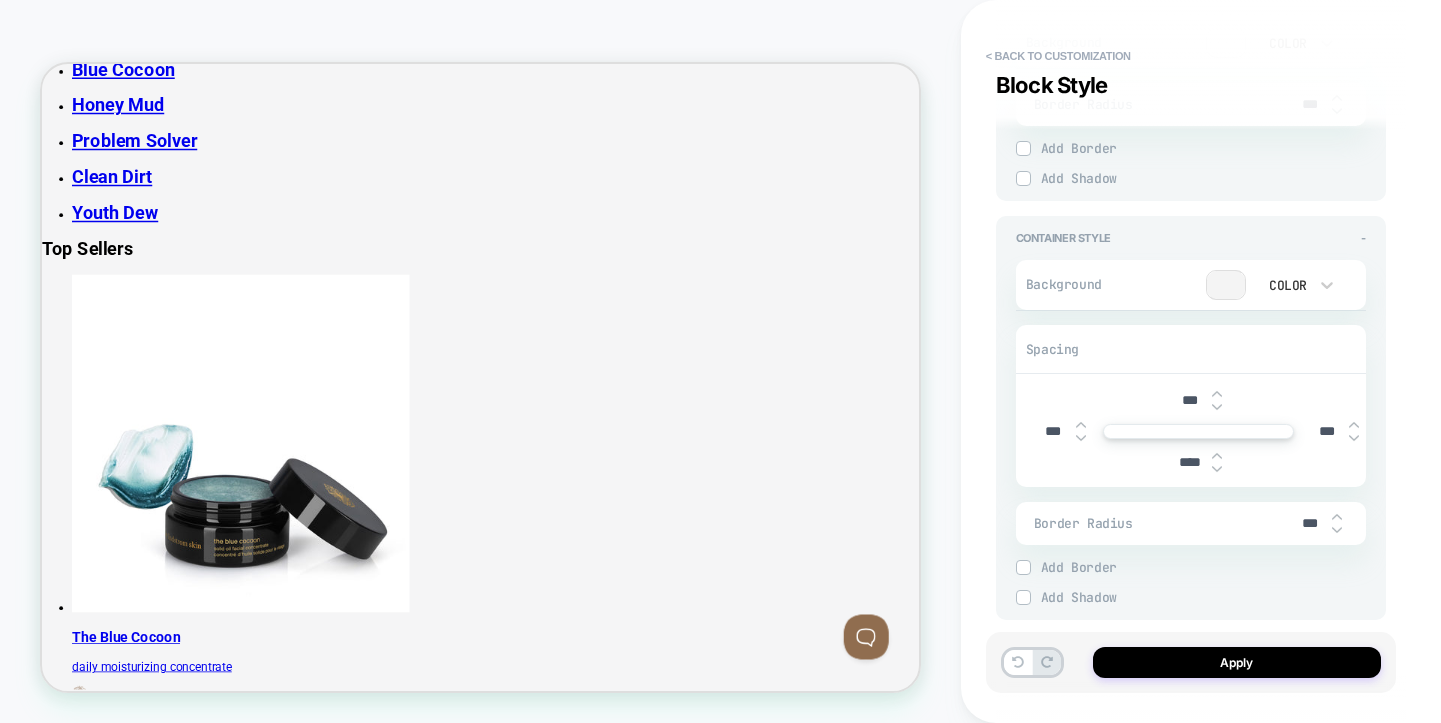 type on "***" 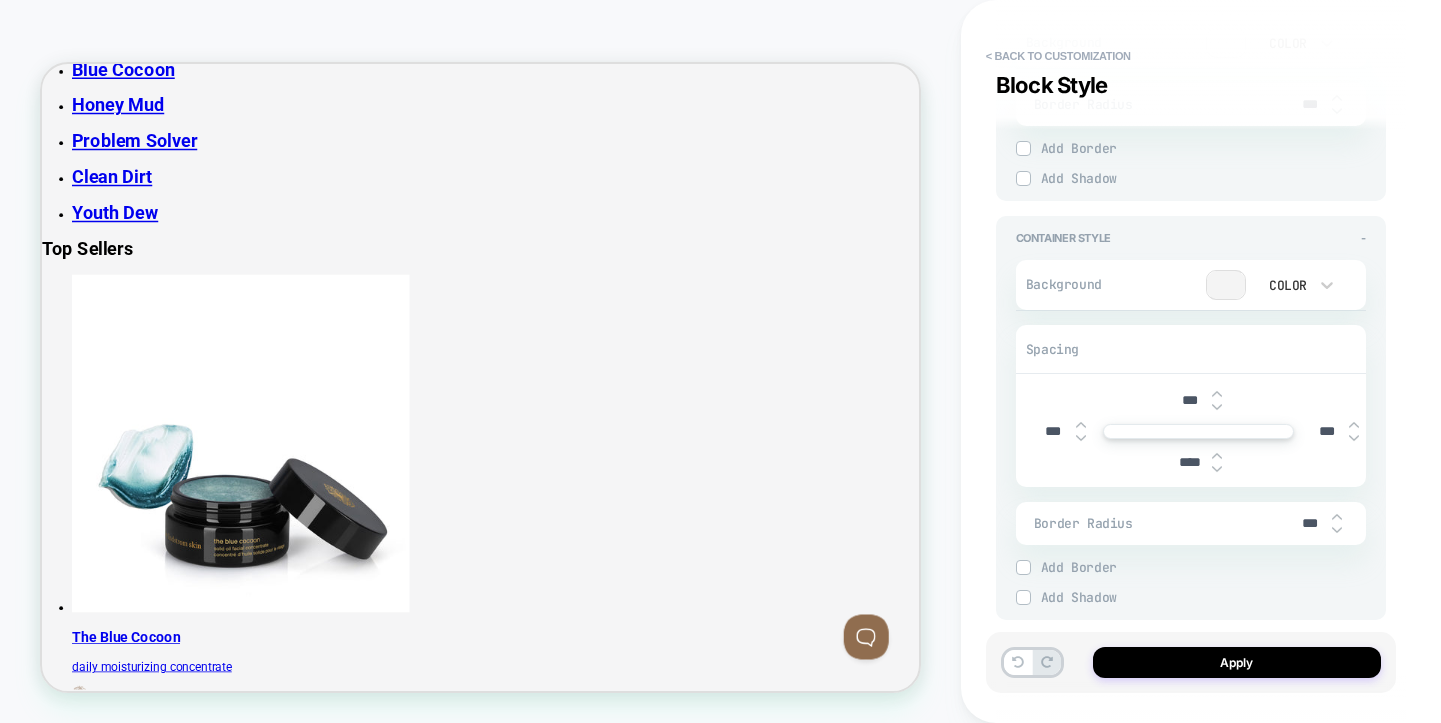 click at bounding box center [1217, 407] 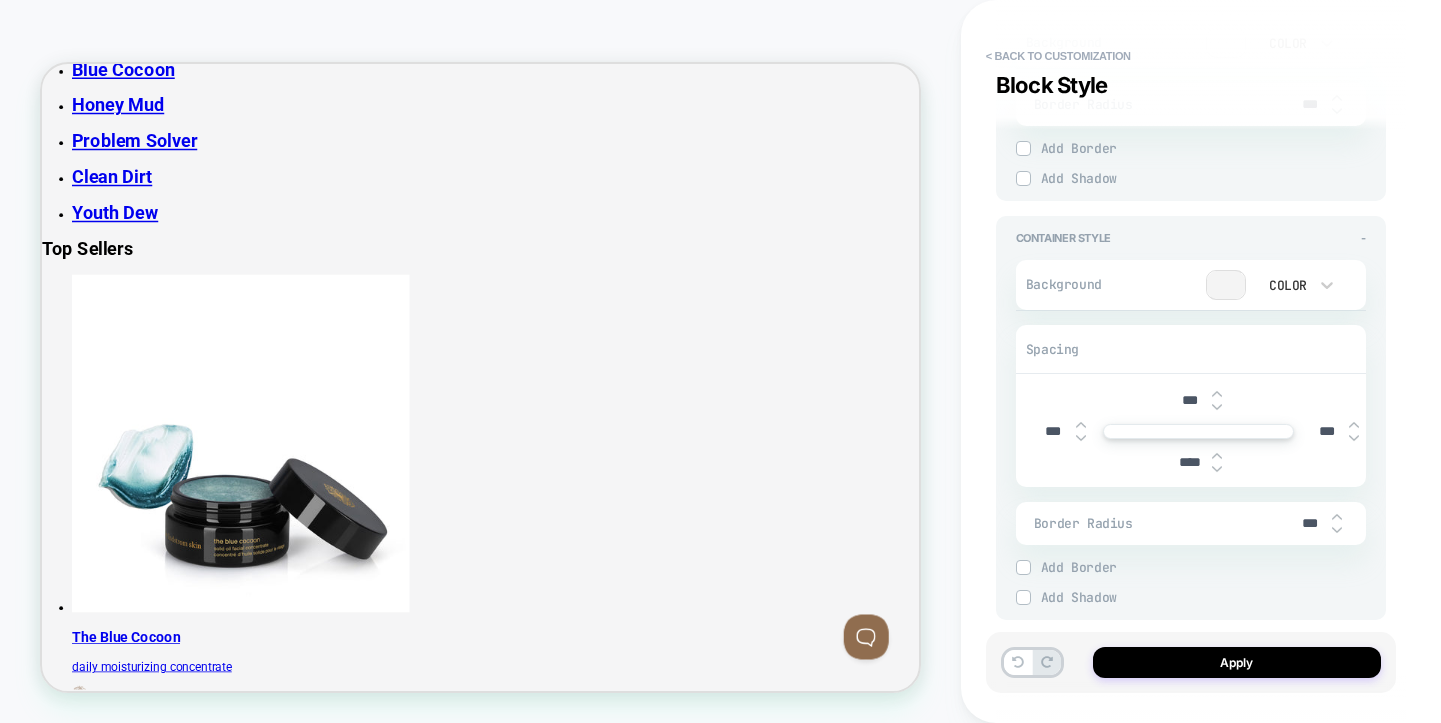 type on "*" 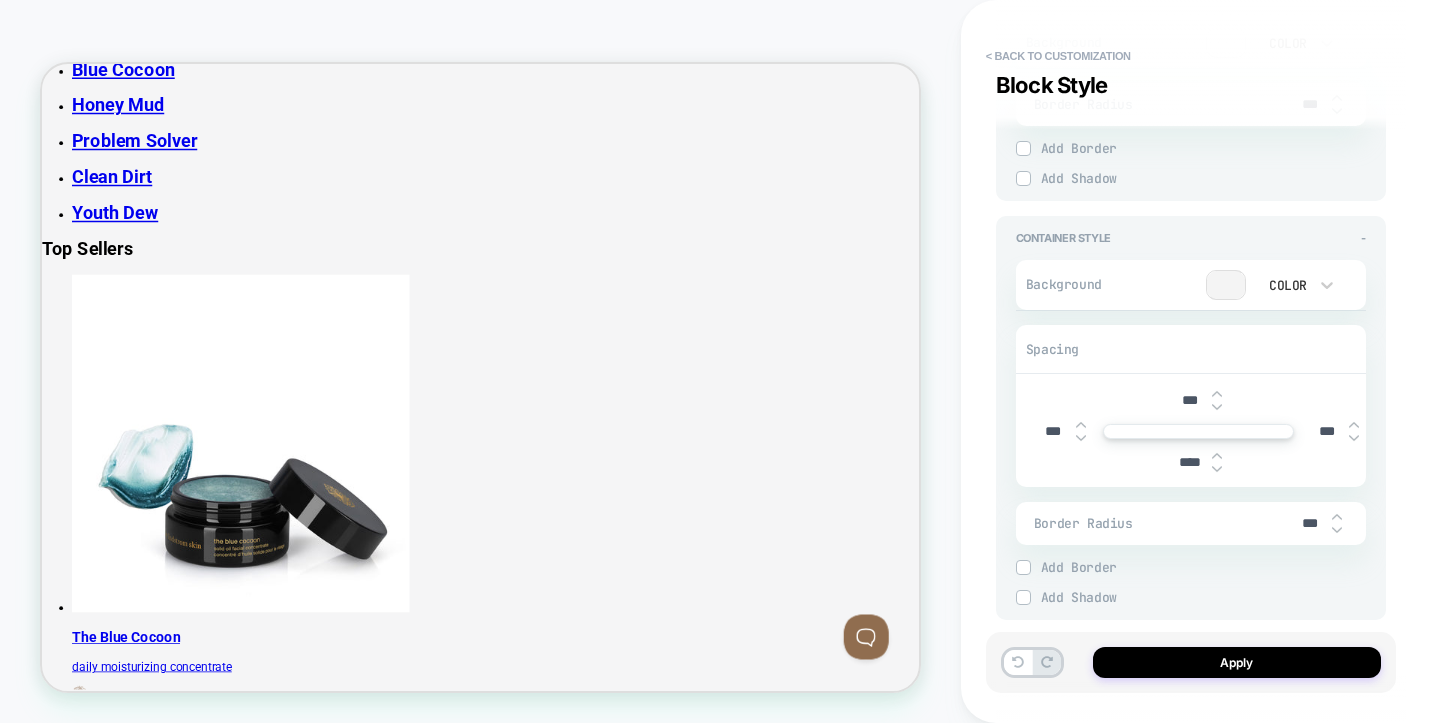 click at bounding box center [1217, 407] 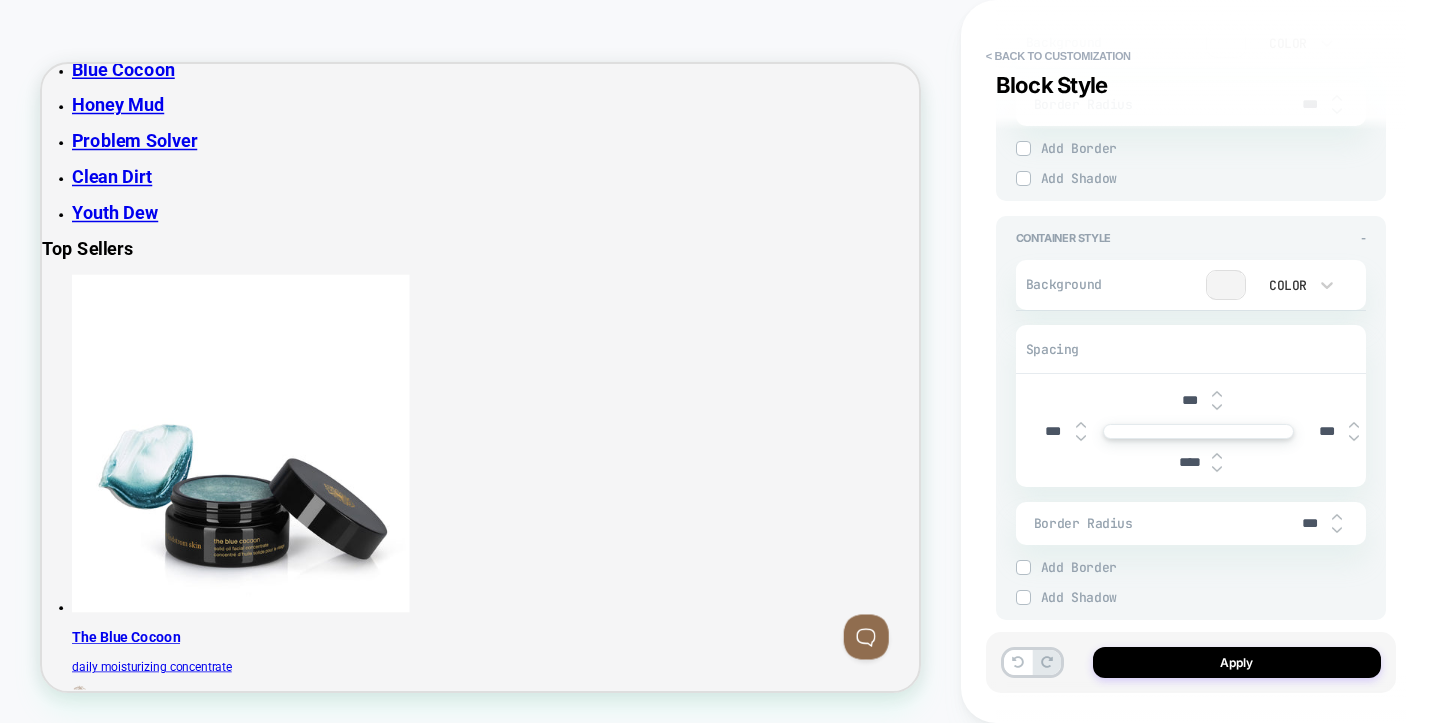type on "***" 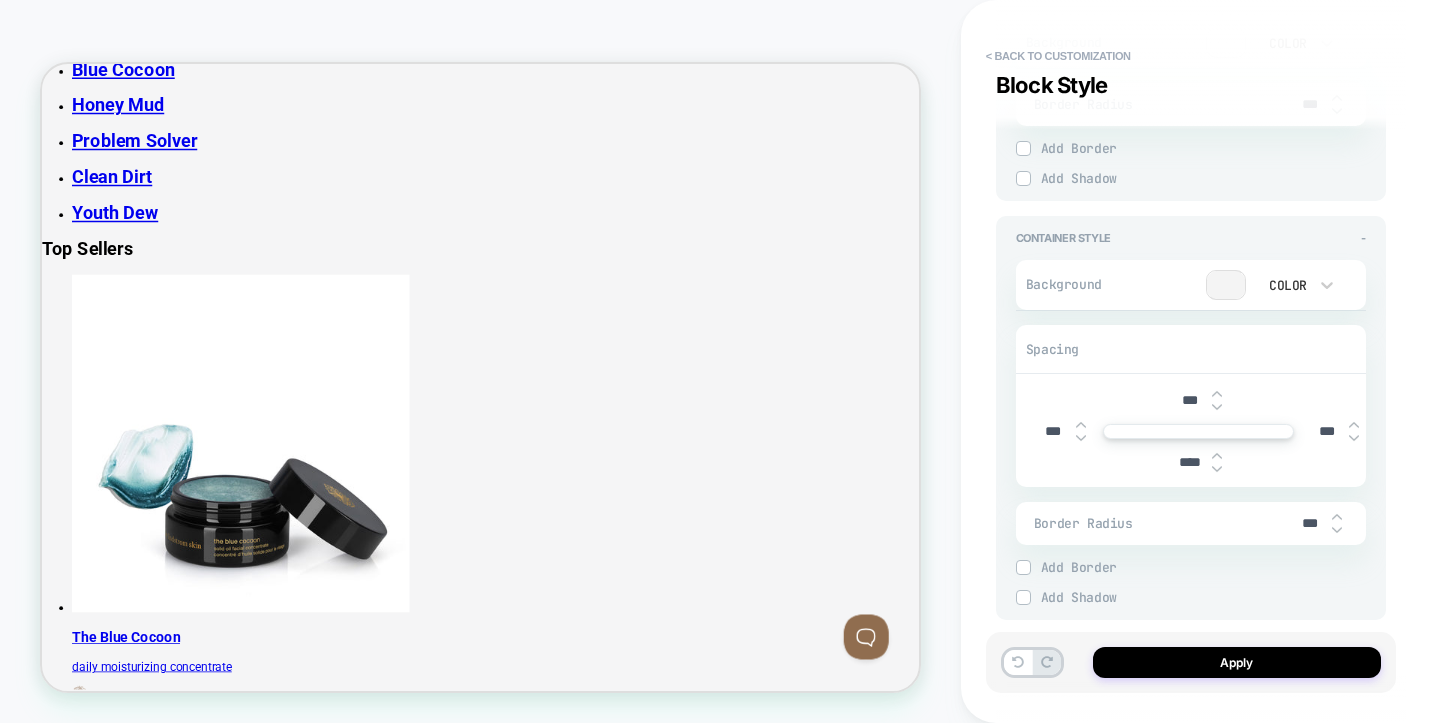 type on "*" 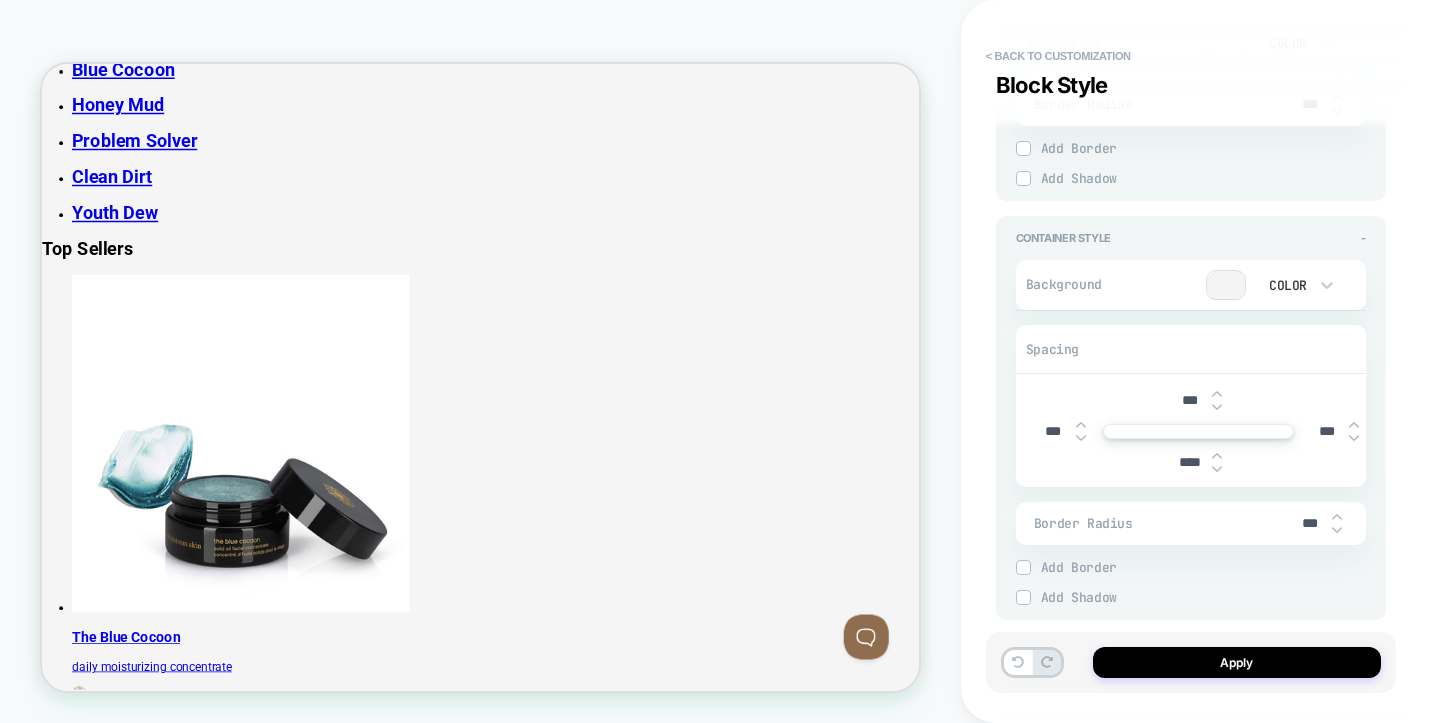 type on "***" 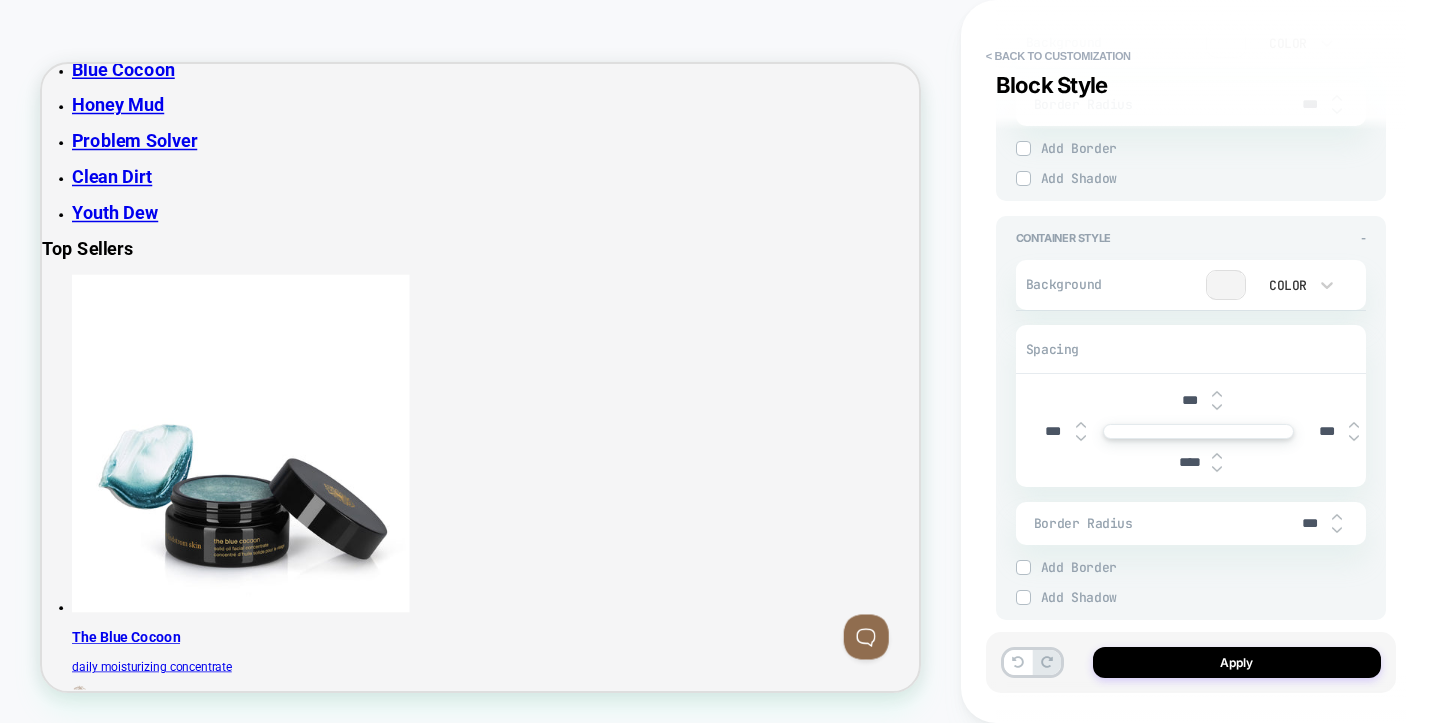 click at bounding box center [1217, 407] 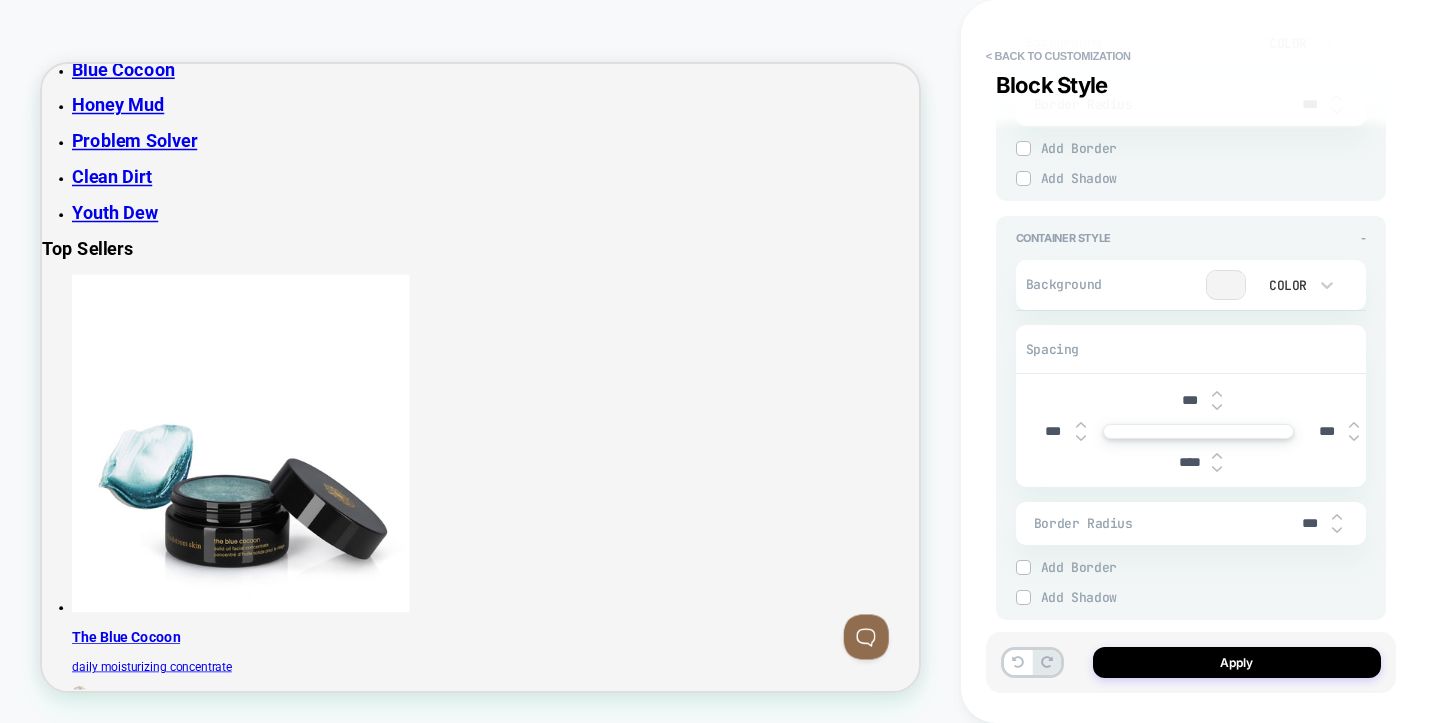 type on "****" 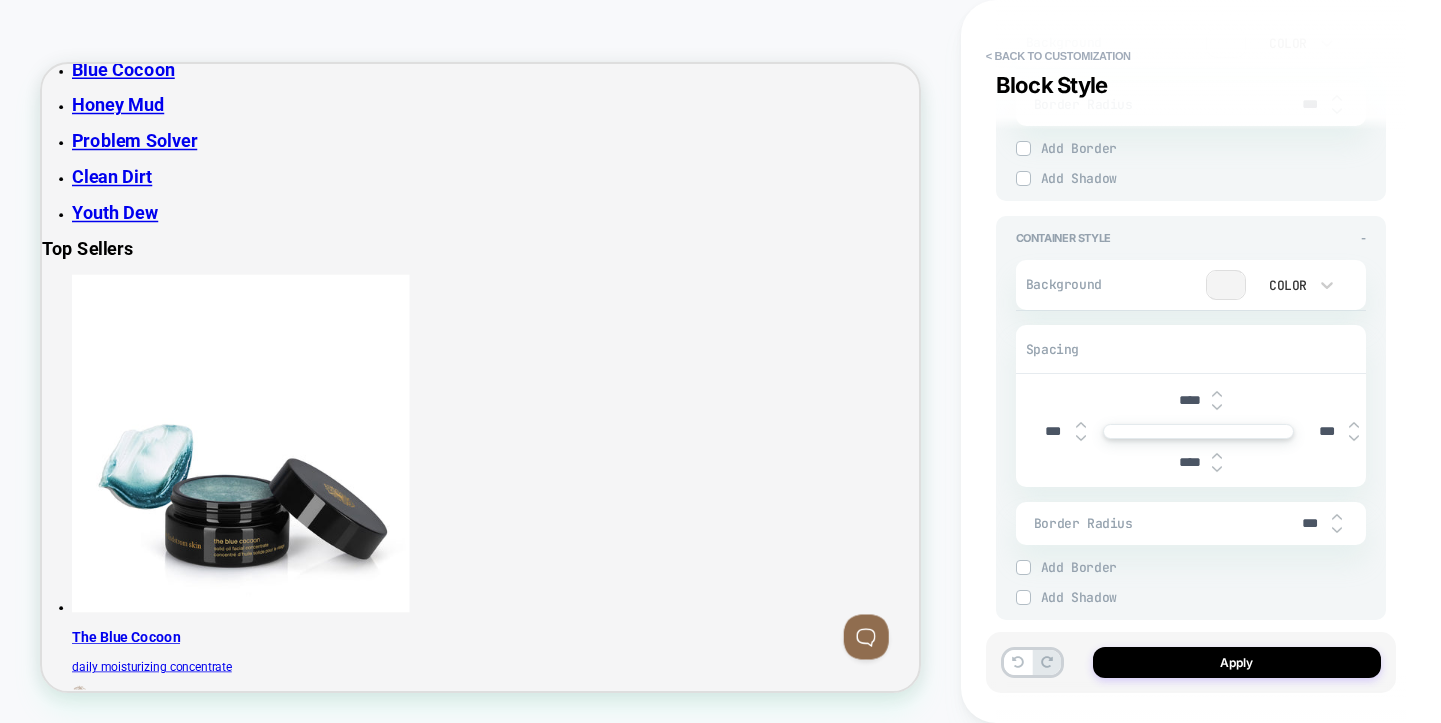 click at bounding box center [1217, 407] 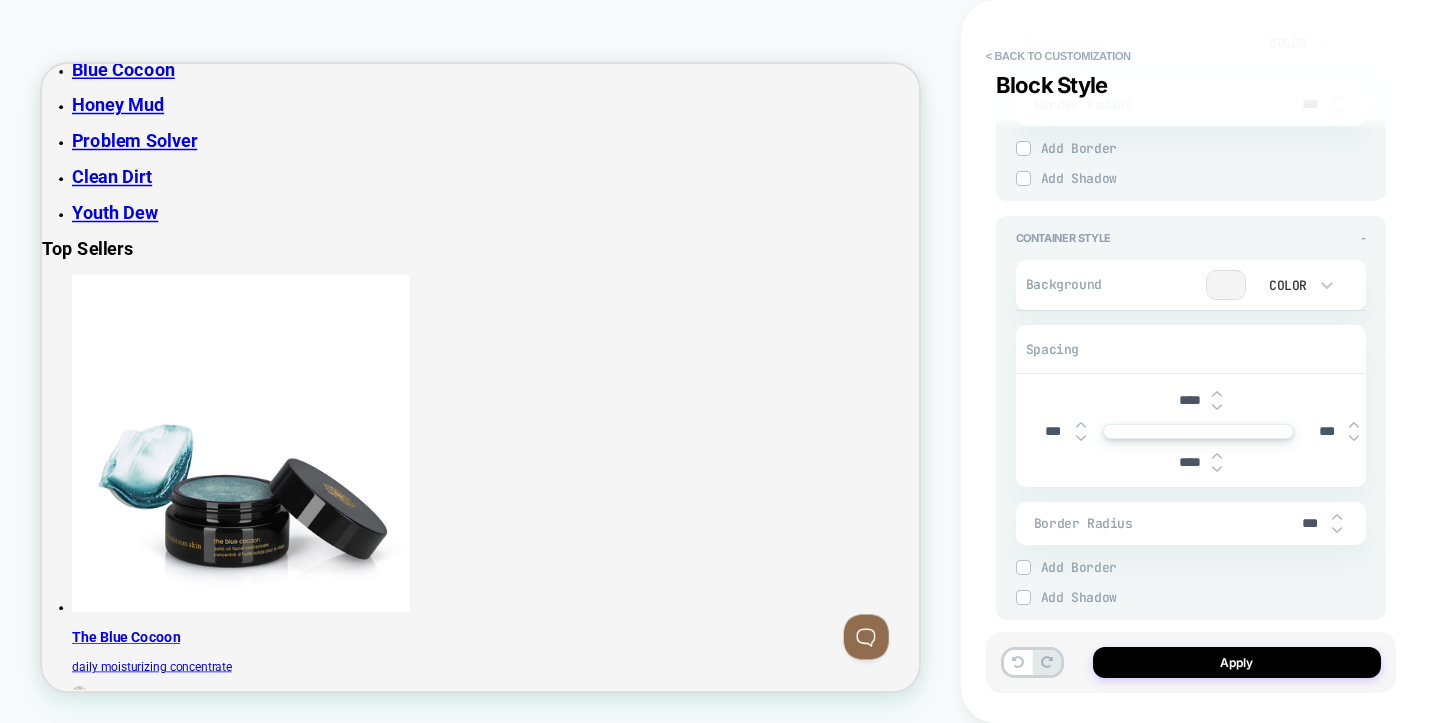 type on "*" 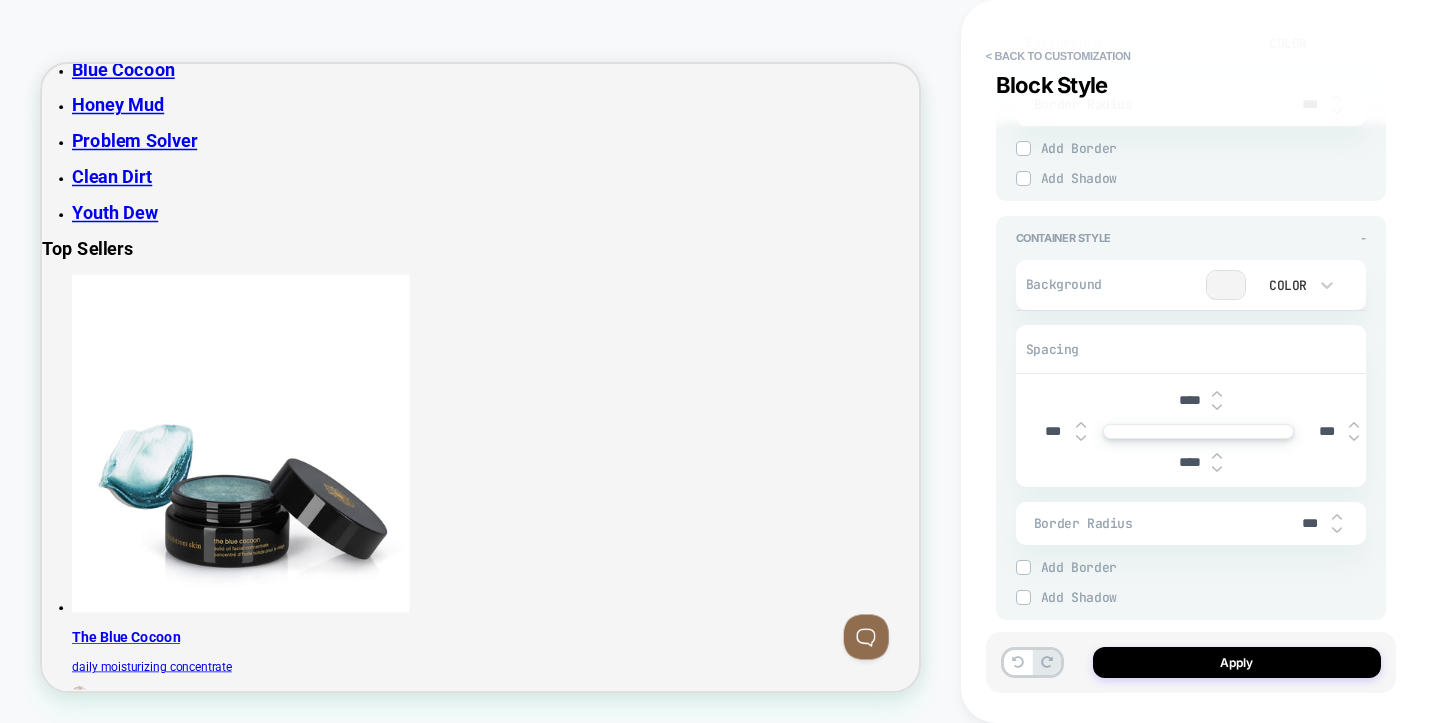 type on "****" 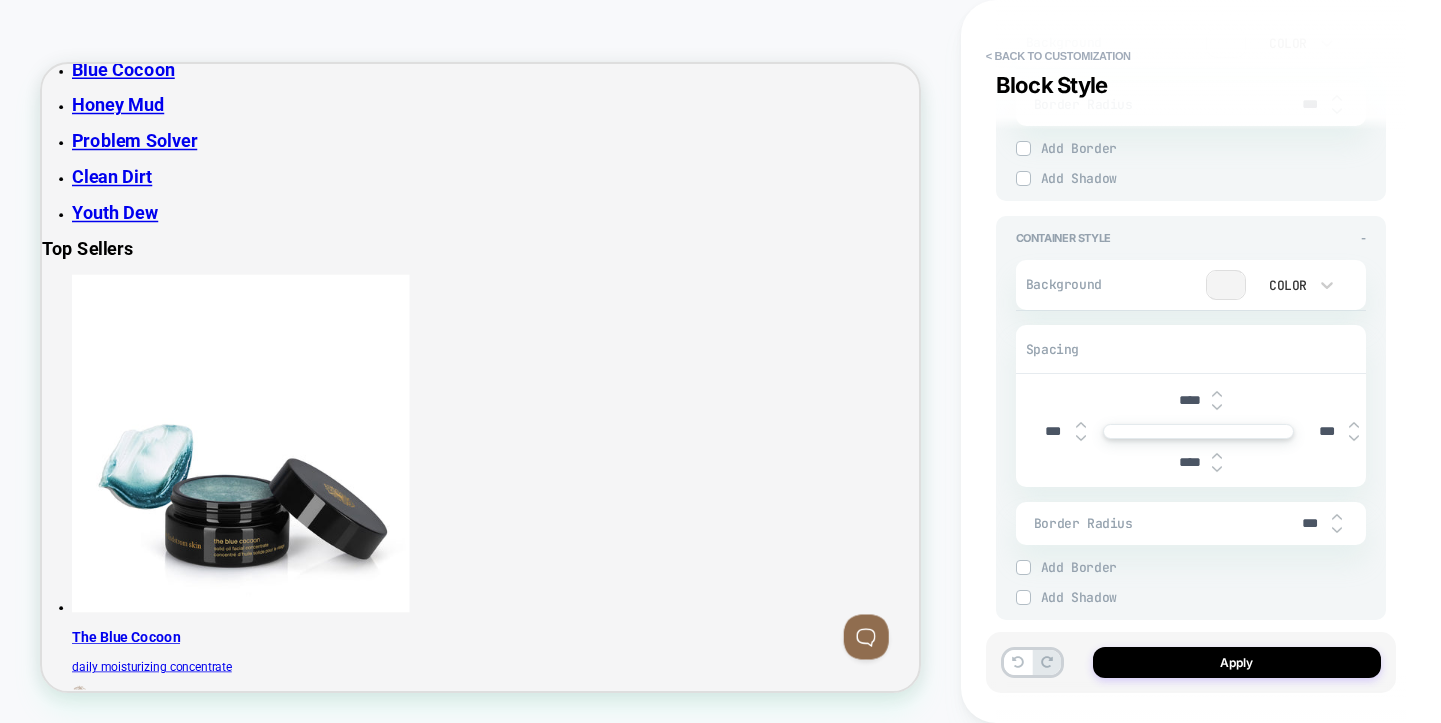 click at bounding box center (1217, 407) 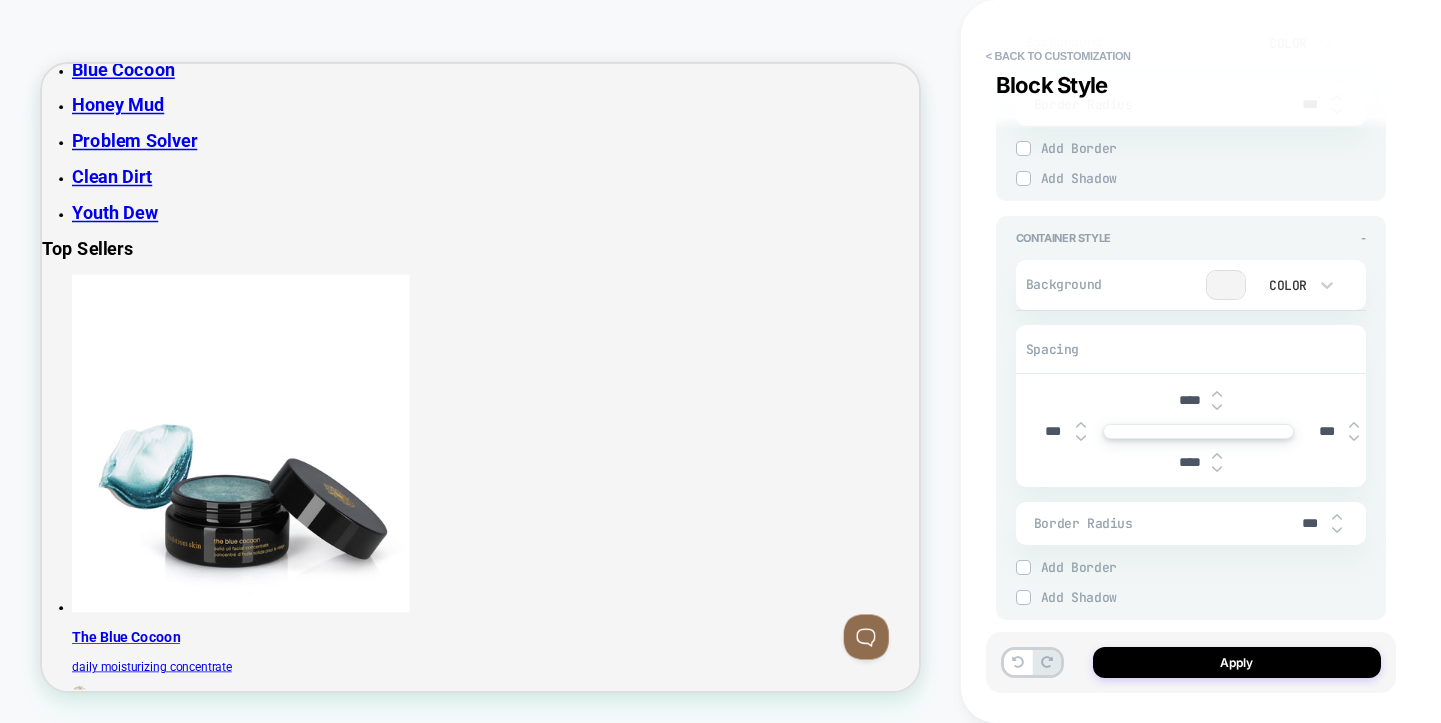 type on "****" 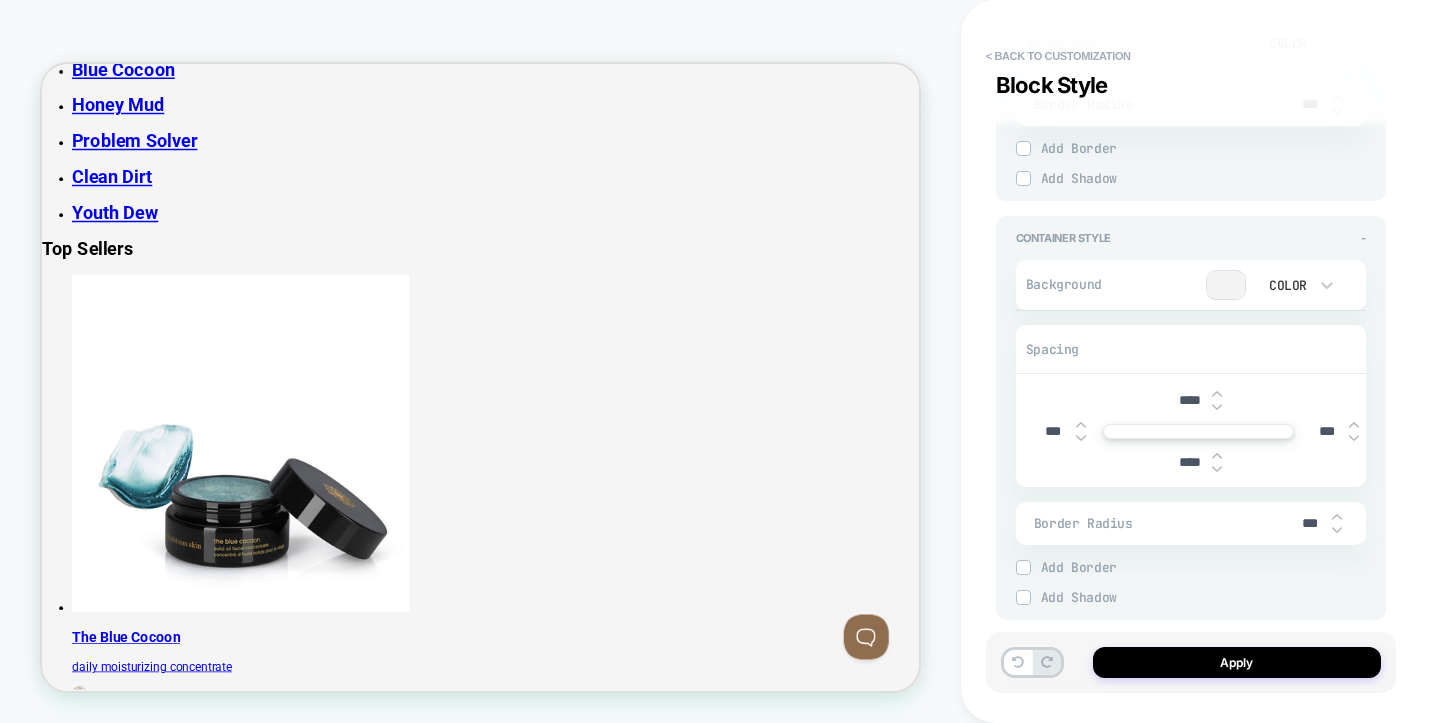 click at bounding box center [1217, 407] 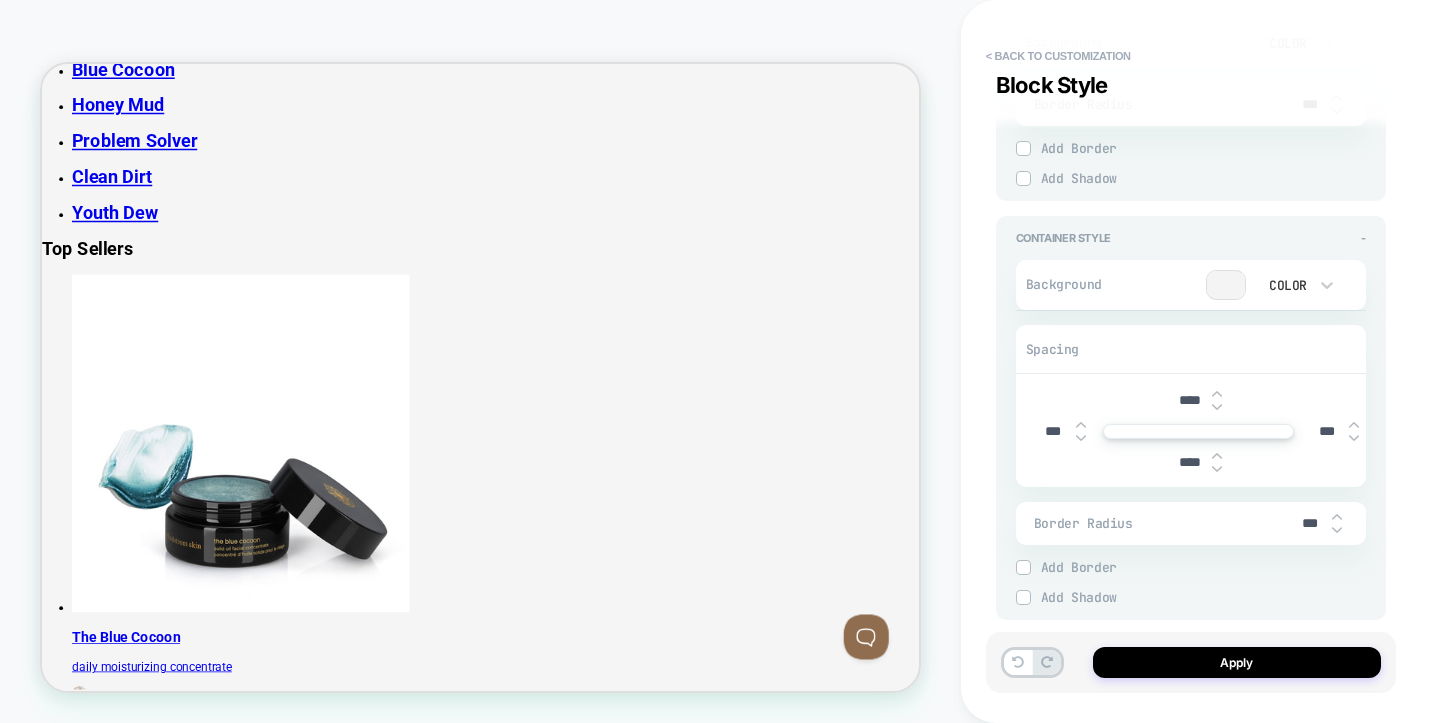 type on "*" 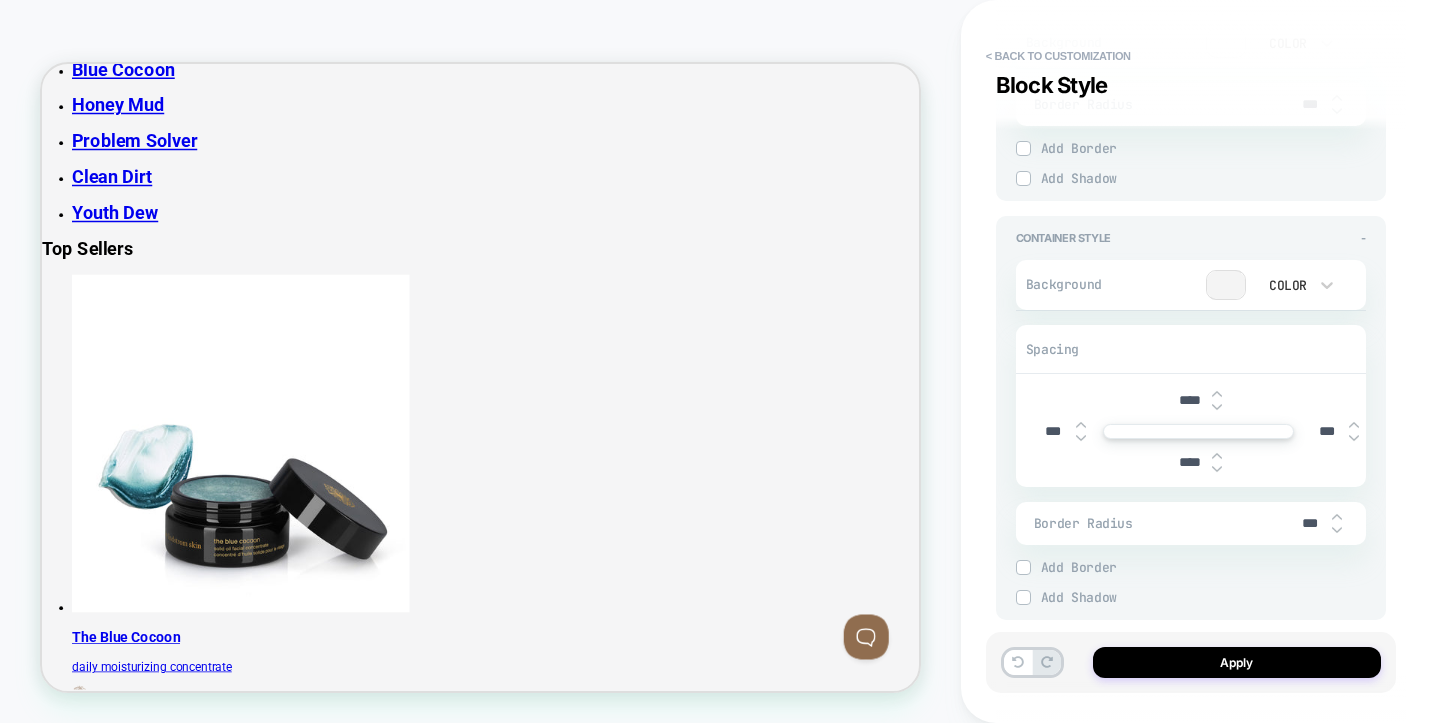 type on "****" 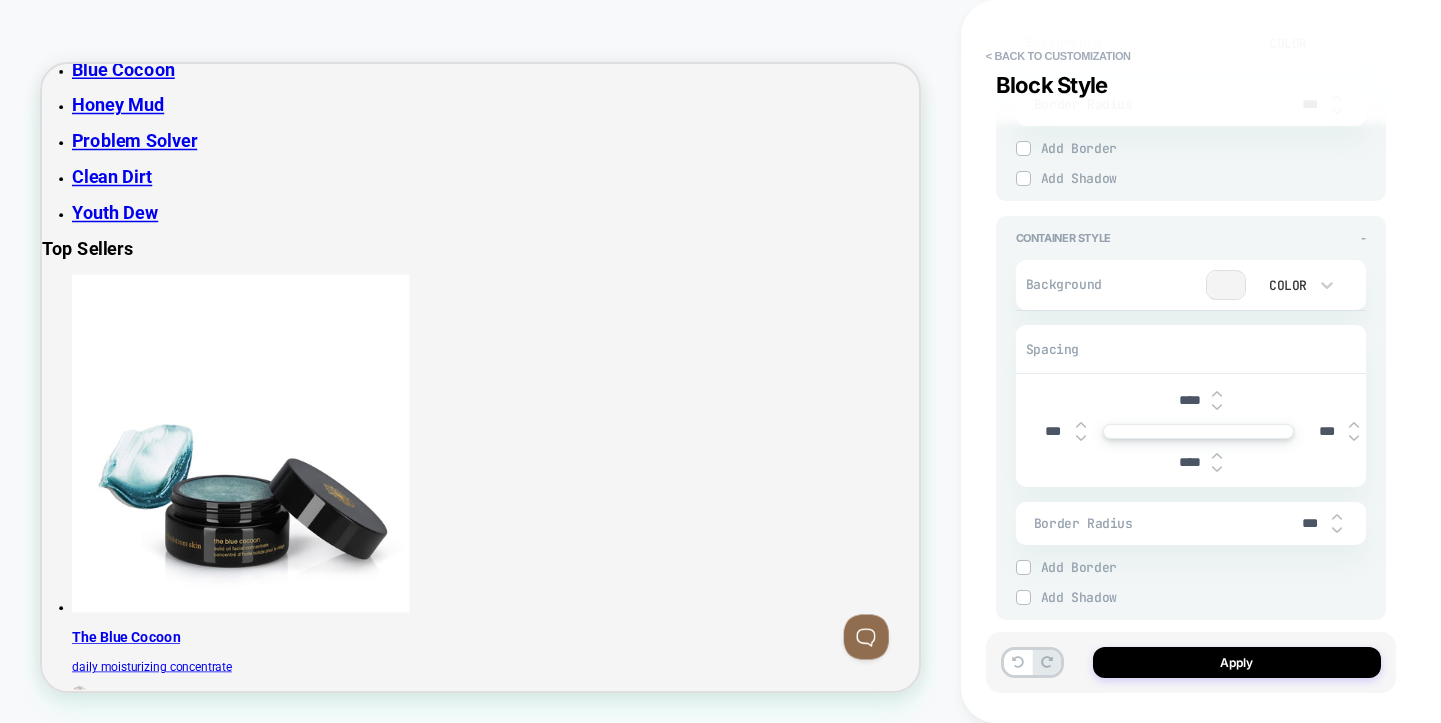 click at bounding box center [1217, 407] 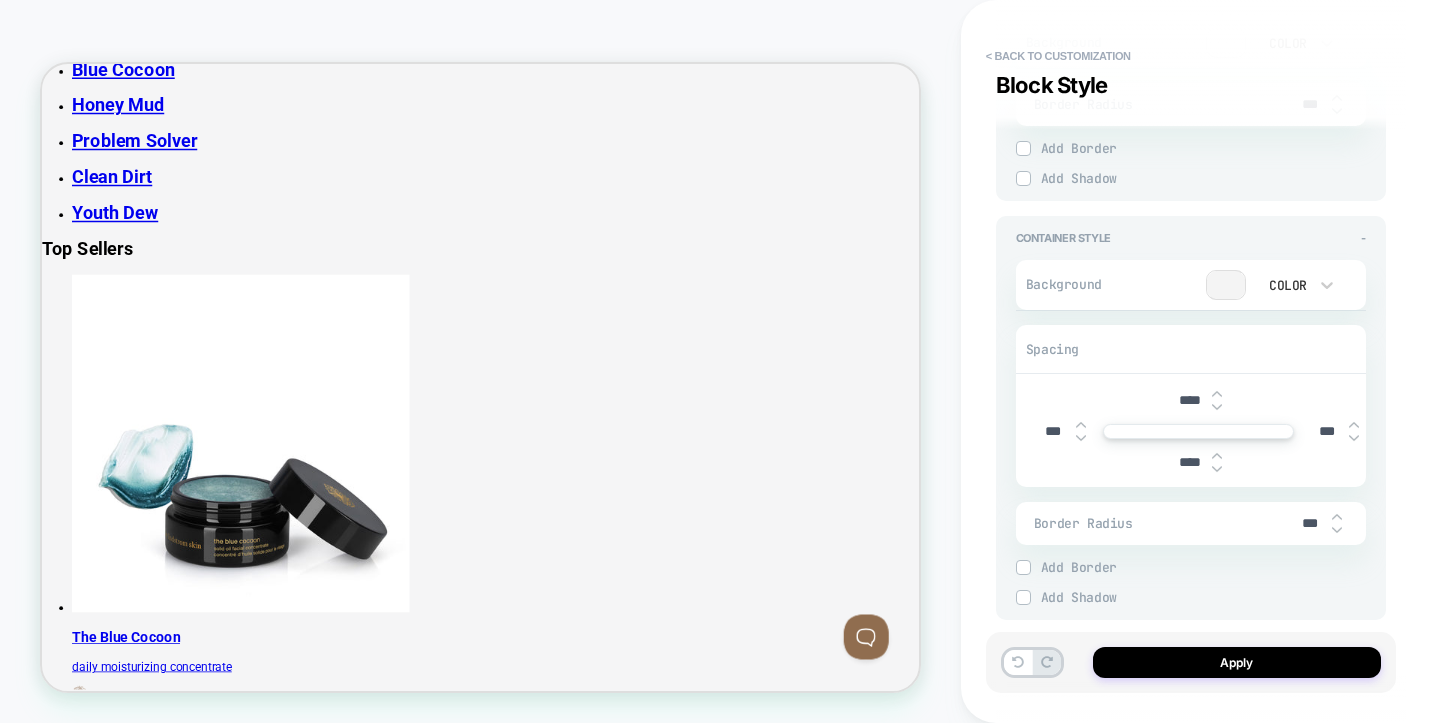 type on "*" 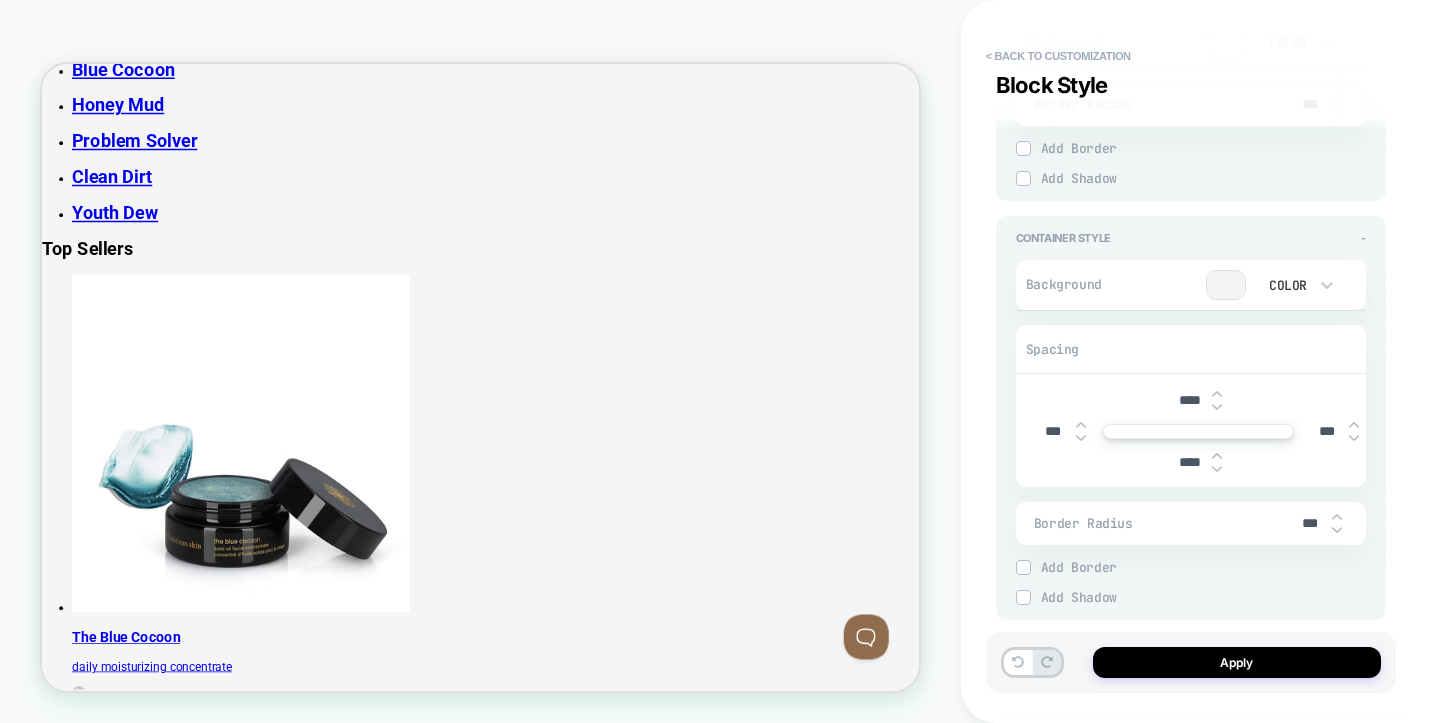 type on "*" 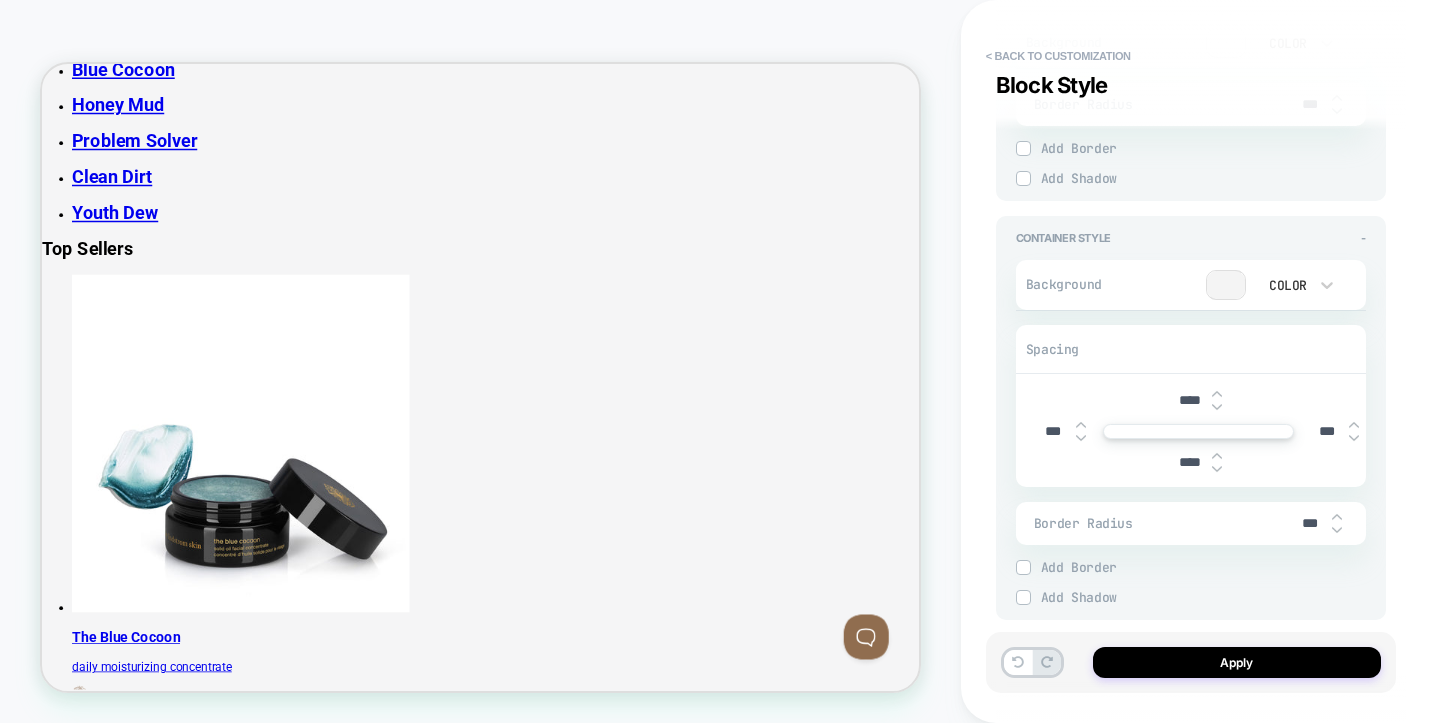 click at bounding box center (1217, 407) 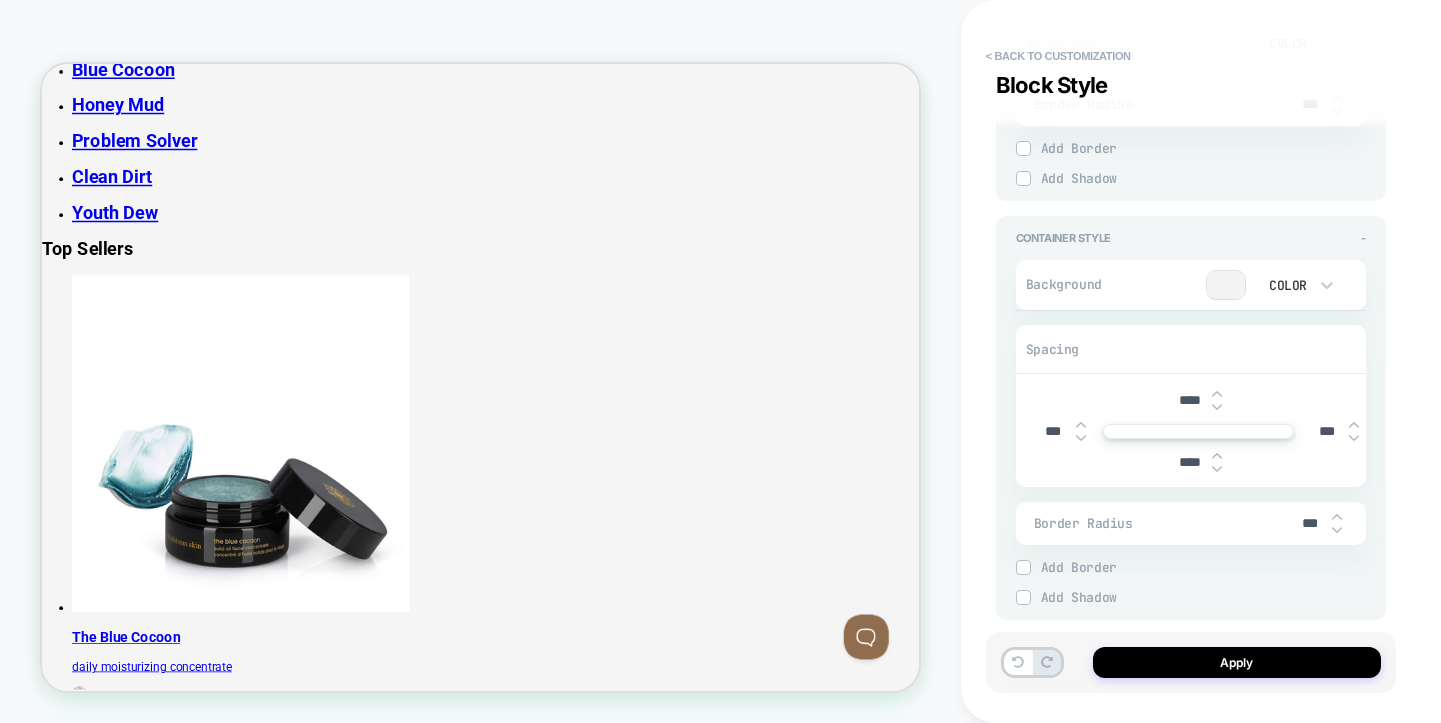 type on "*" 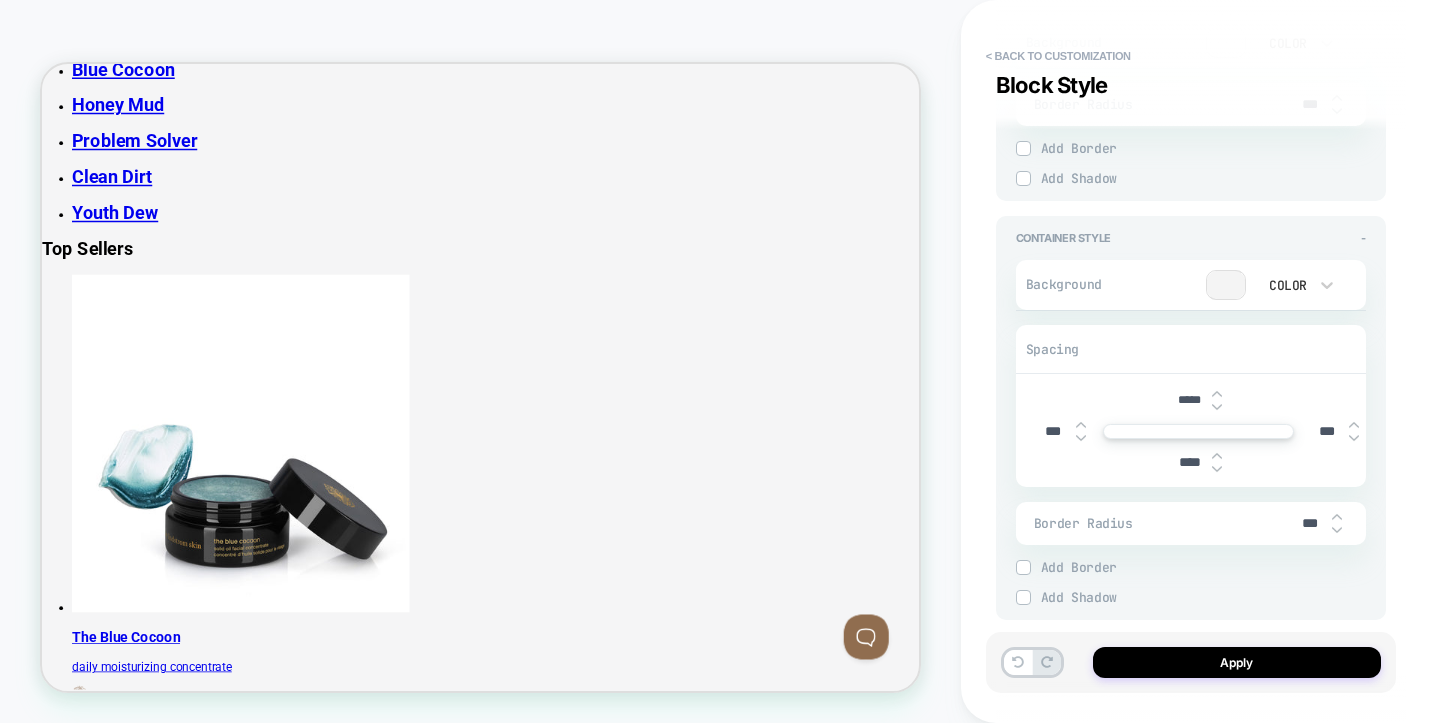 click at bounding box center (1217, 407) 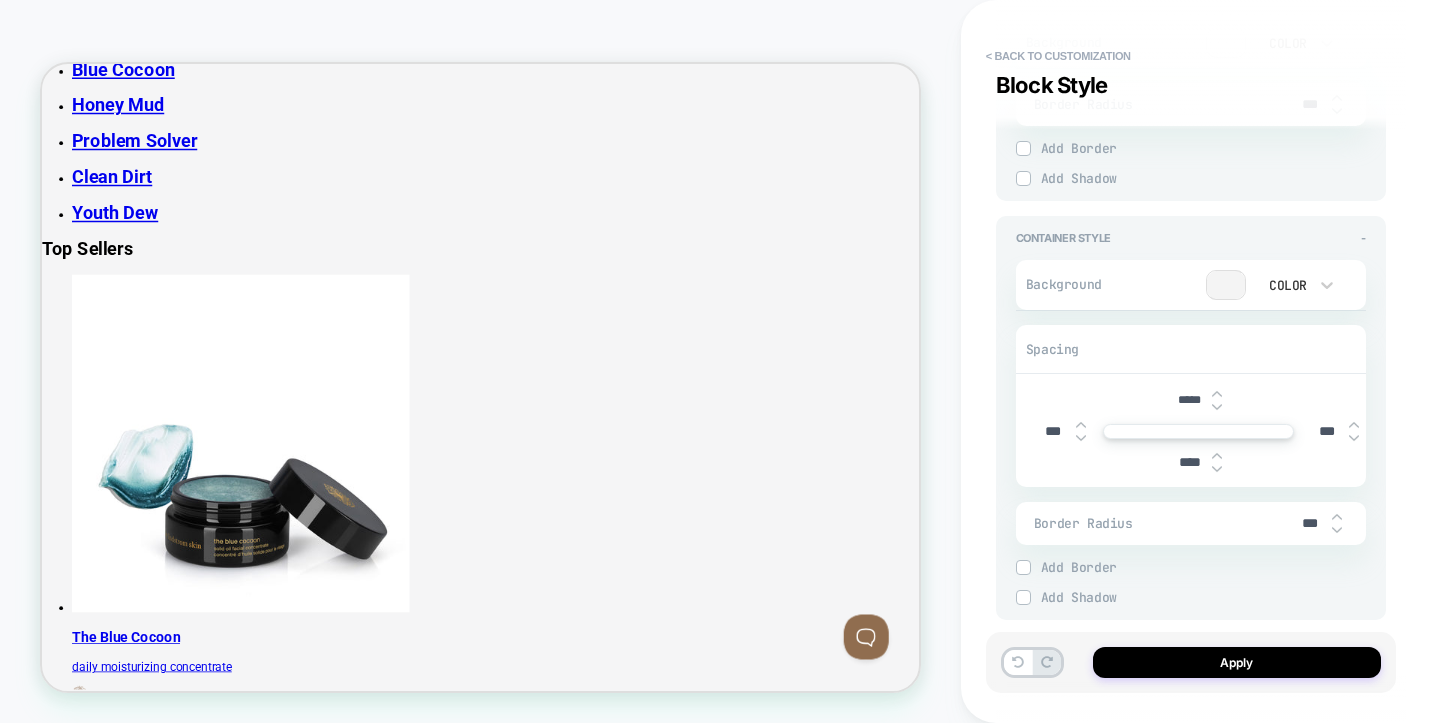 type on "*****" 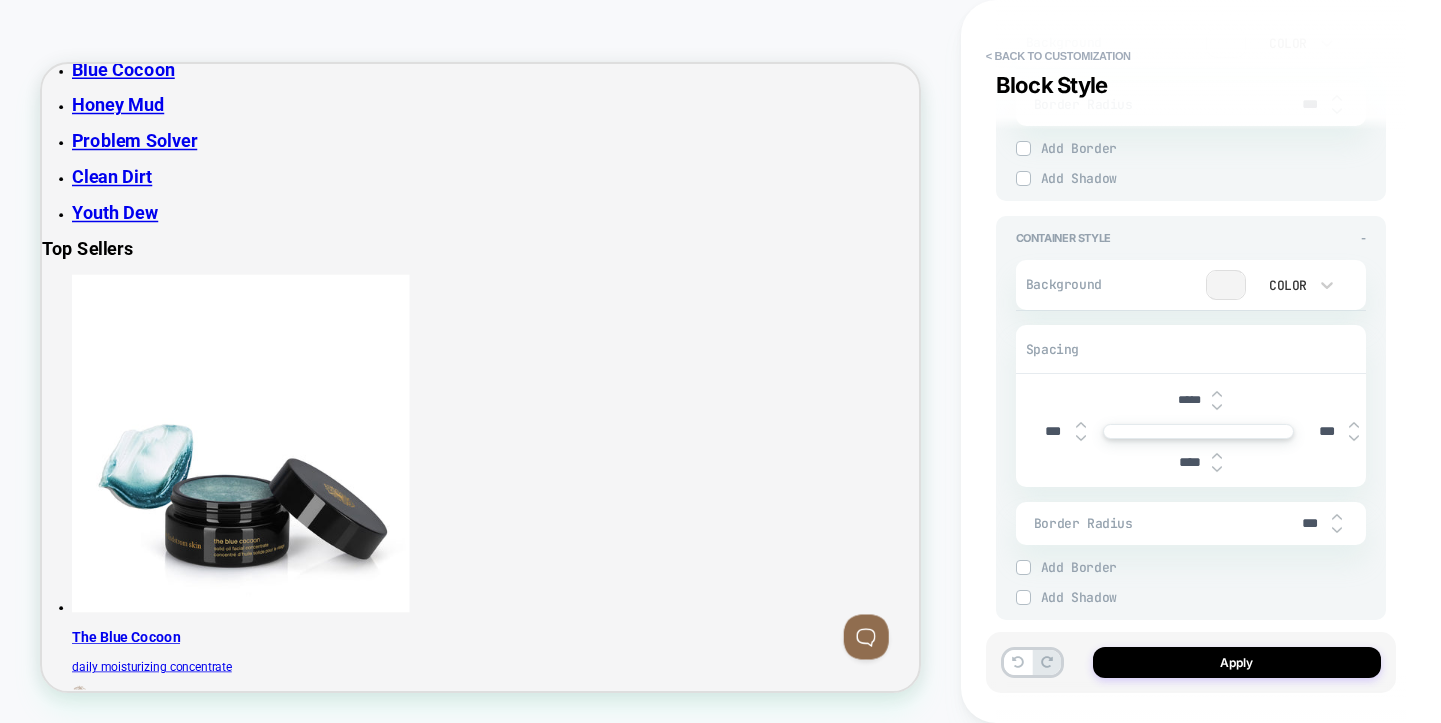 click at bounding box center (1217, 407) 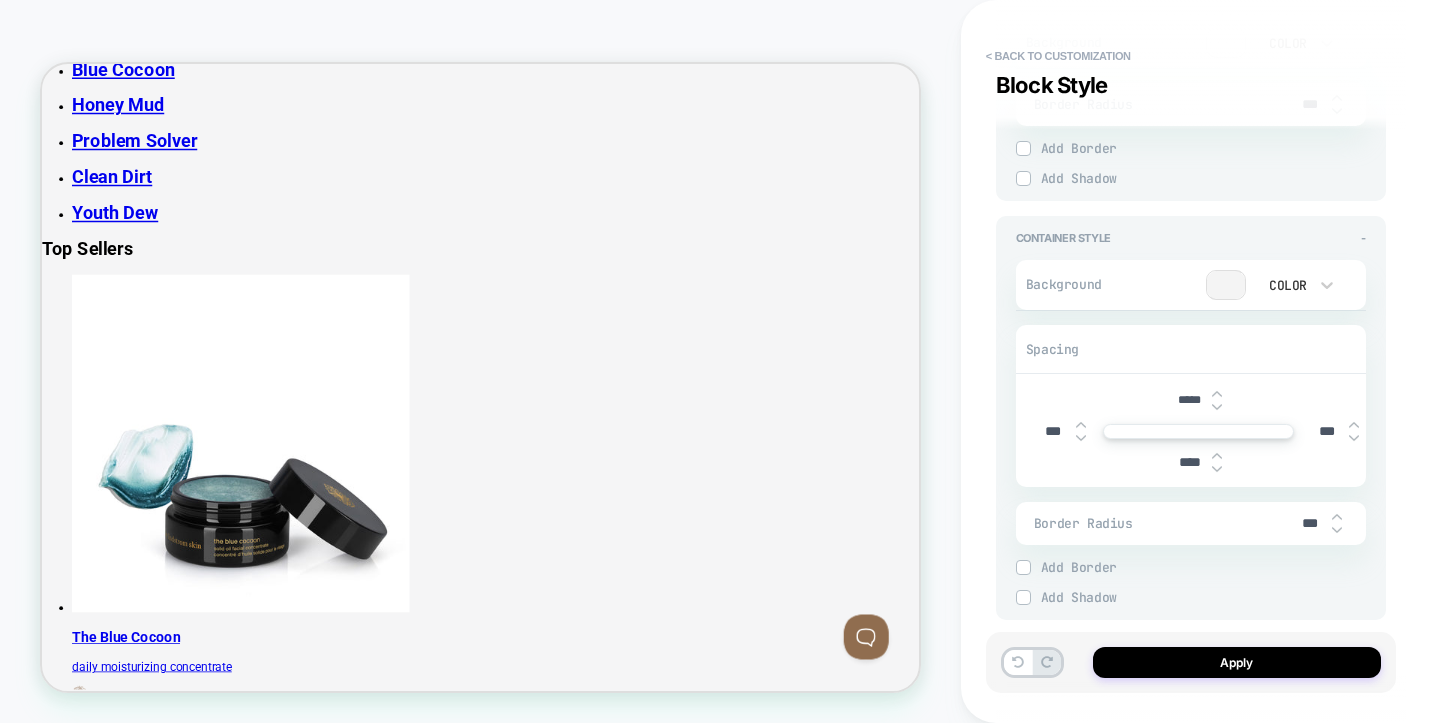 type on "*" 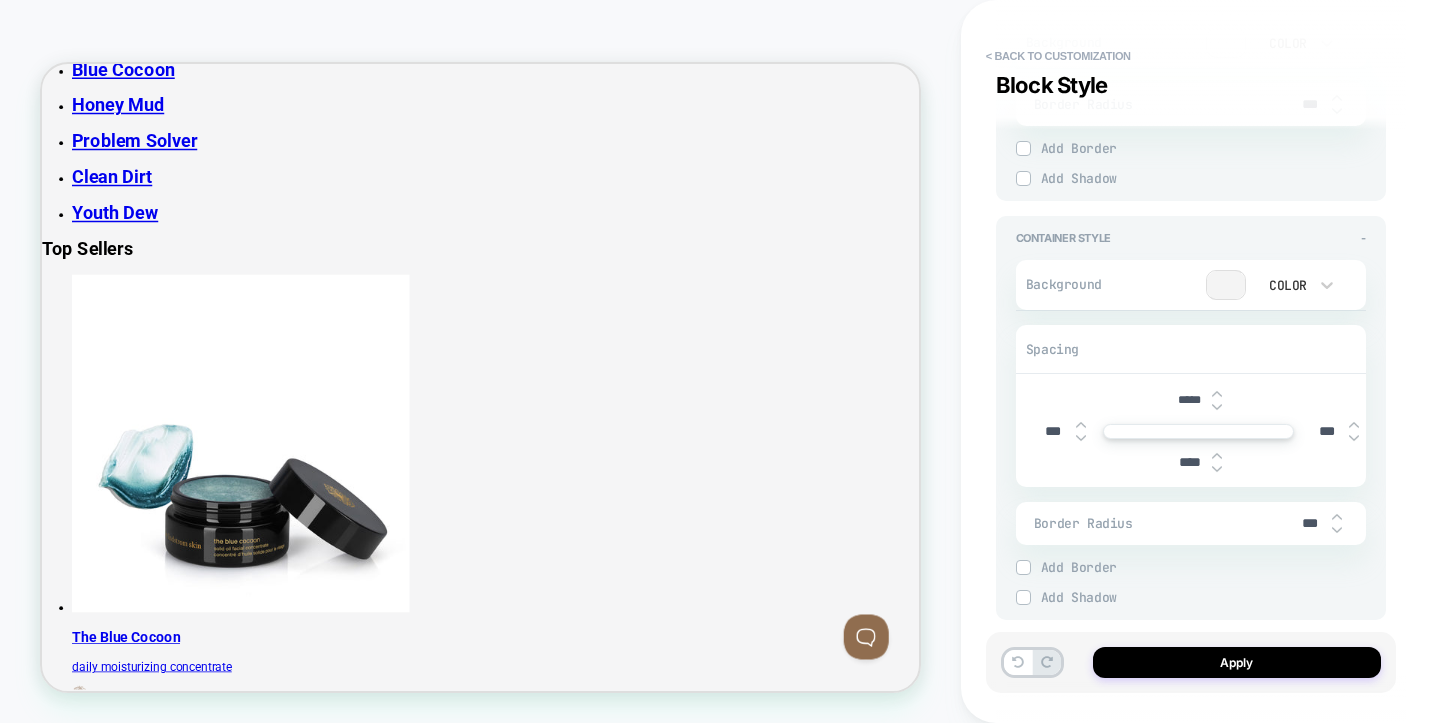 type on "*****" 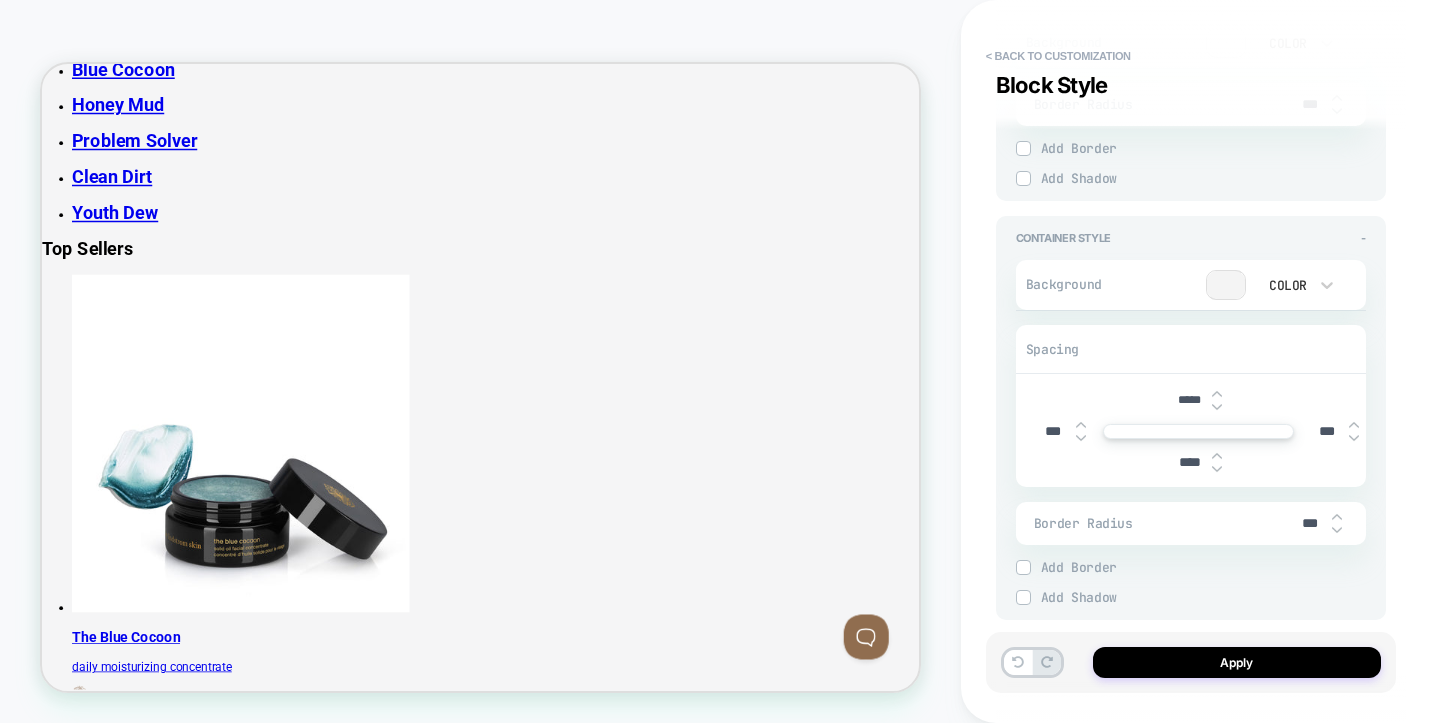 type on "*" 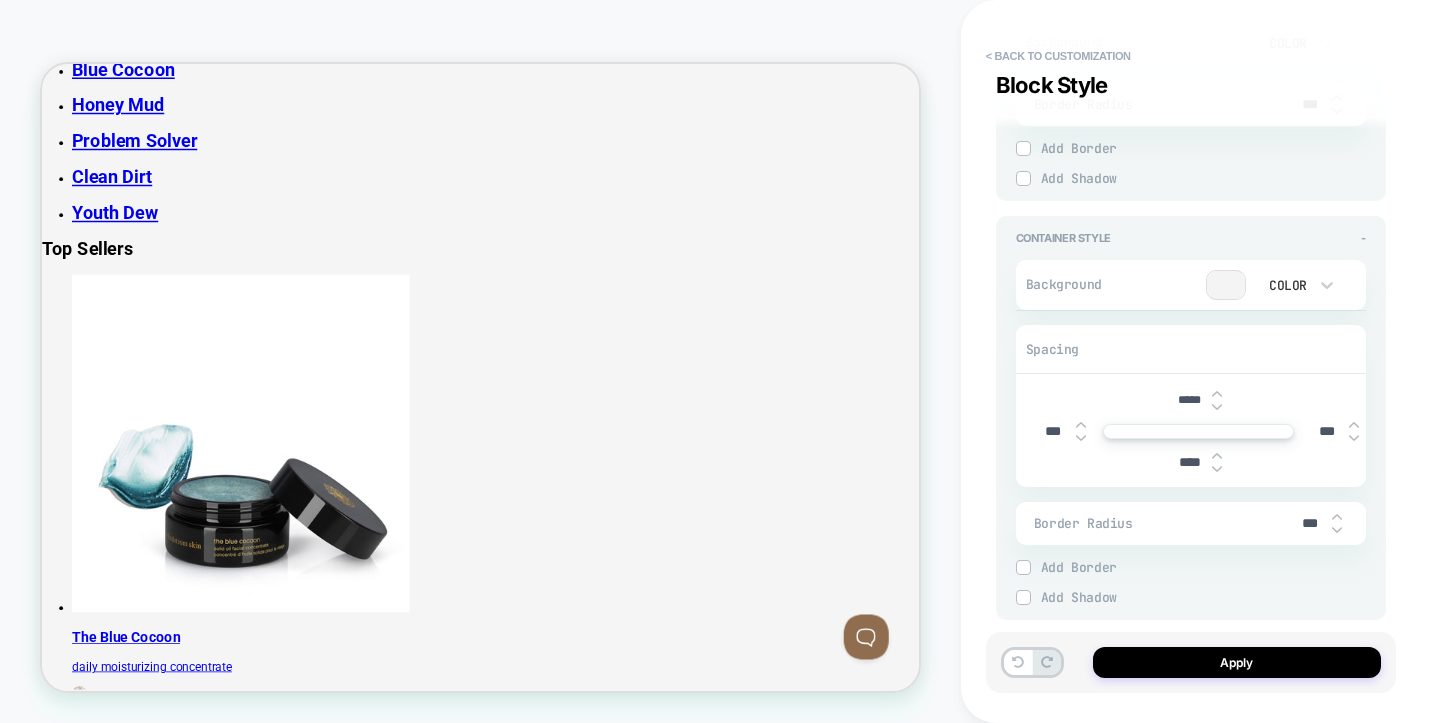 click at bounding box center [1217, 407] 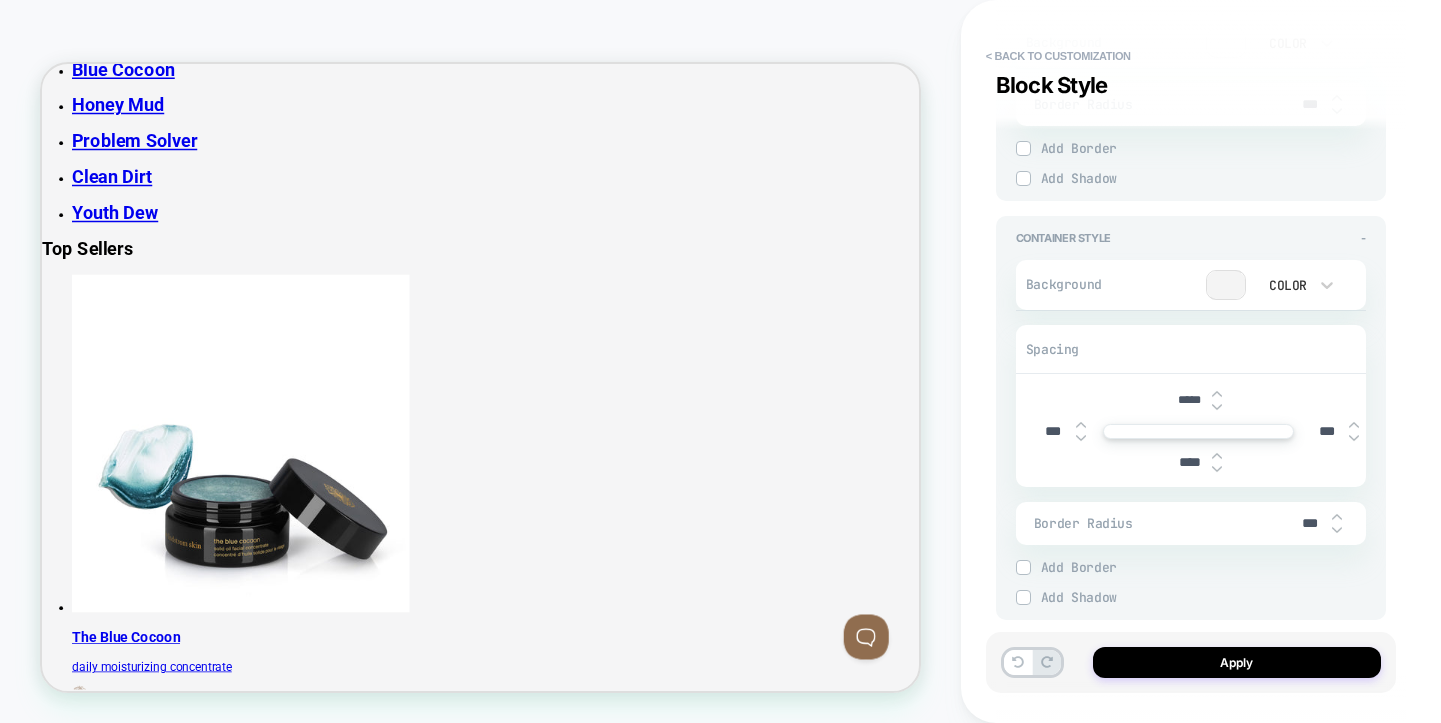 type on "*" 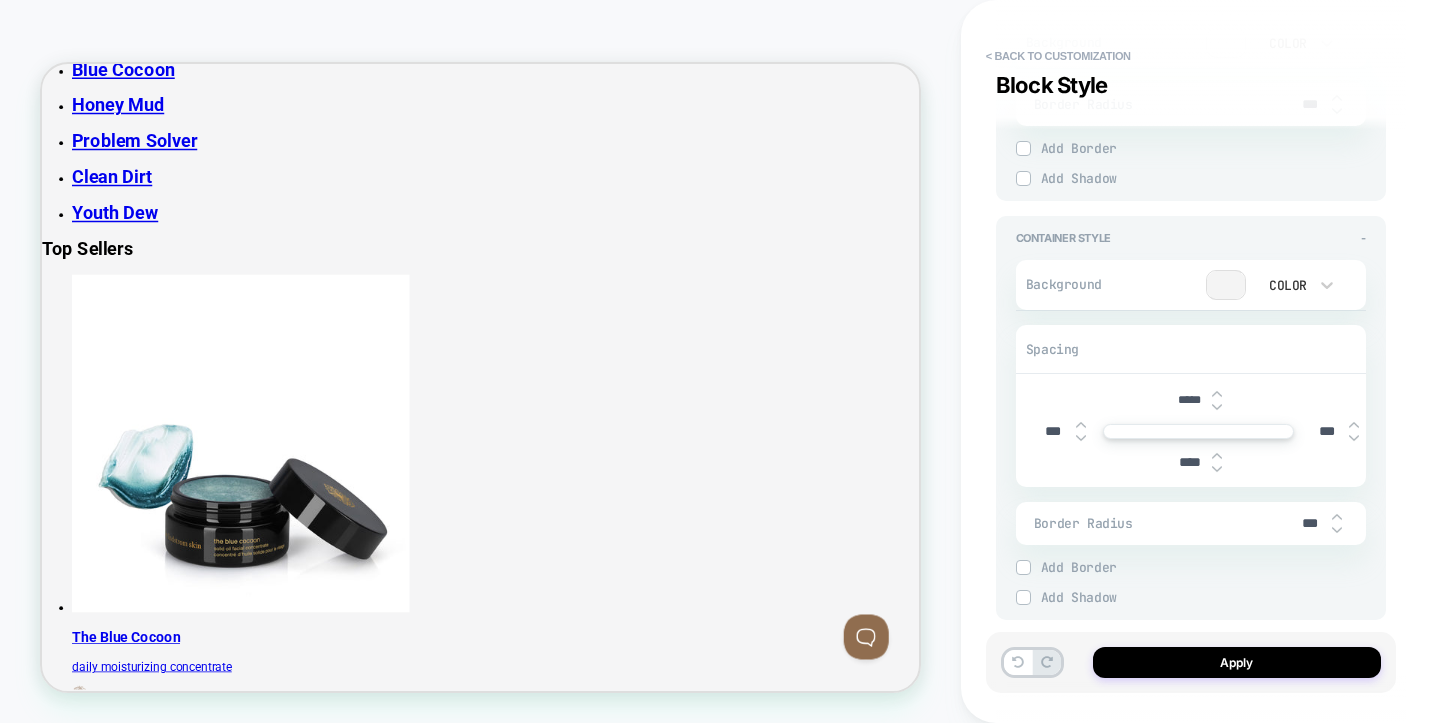 type on "*" 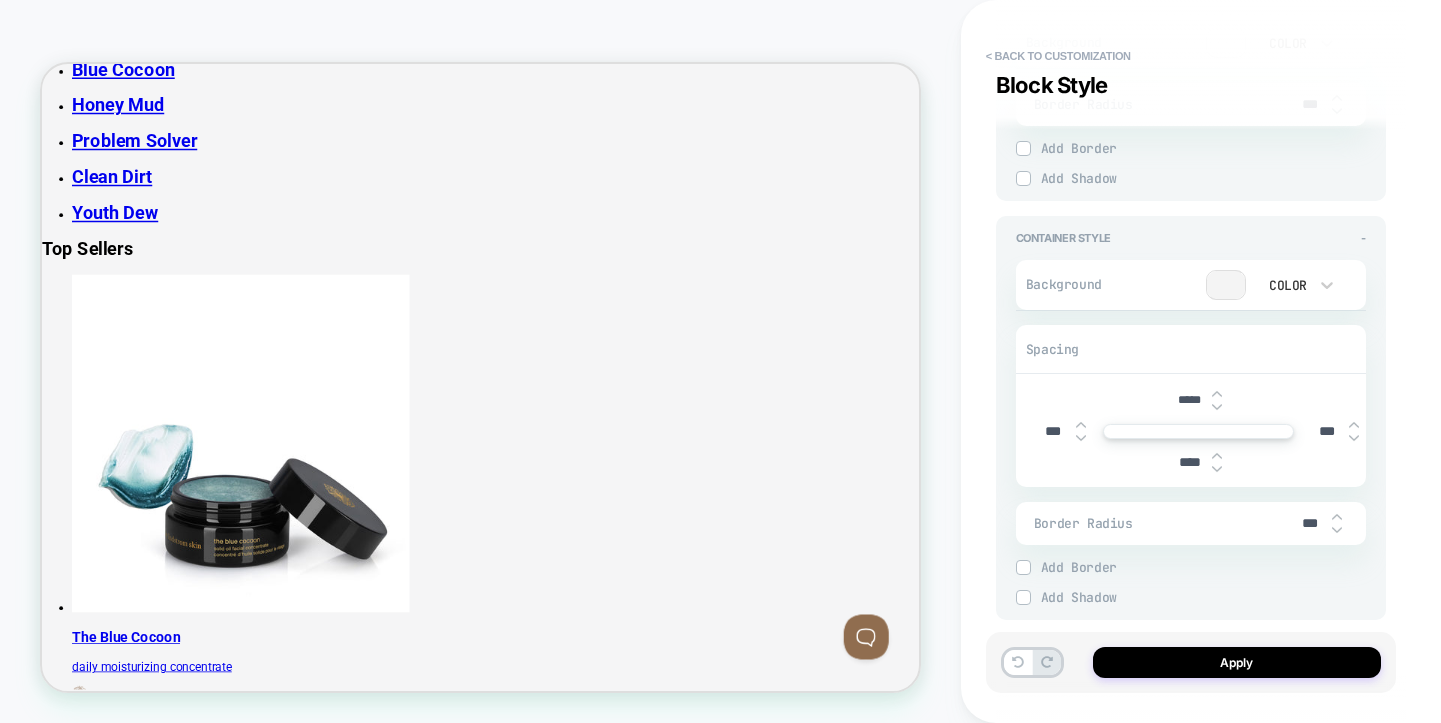 click at bounding box center (1217, 407) 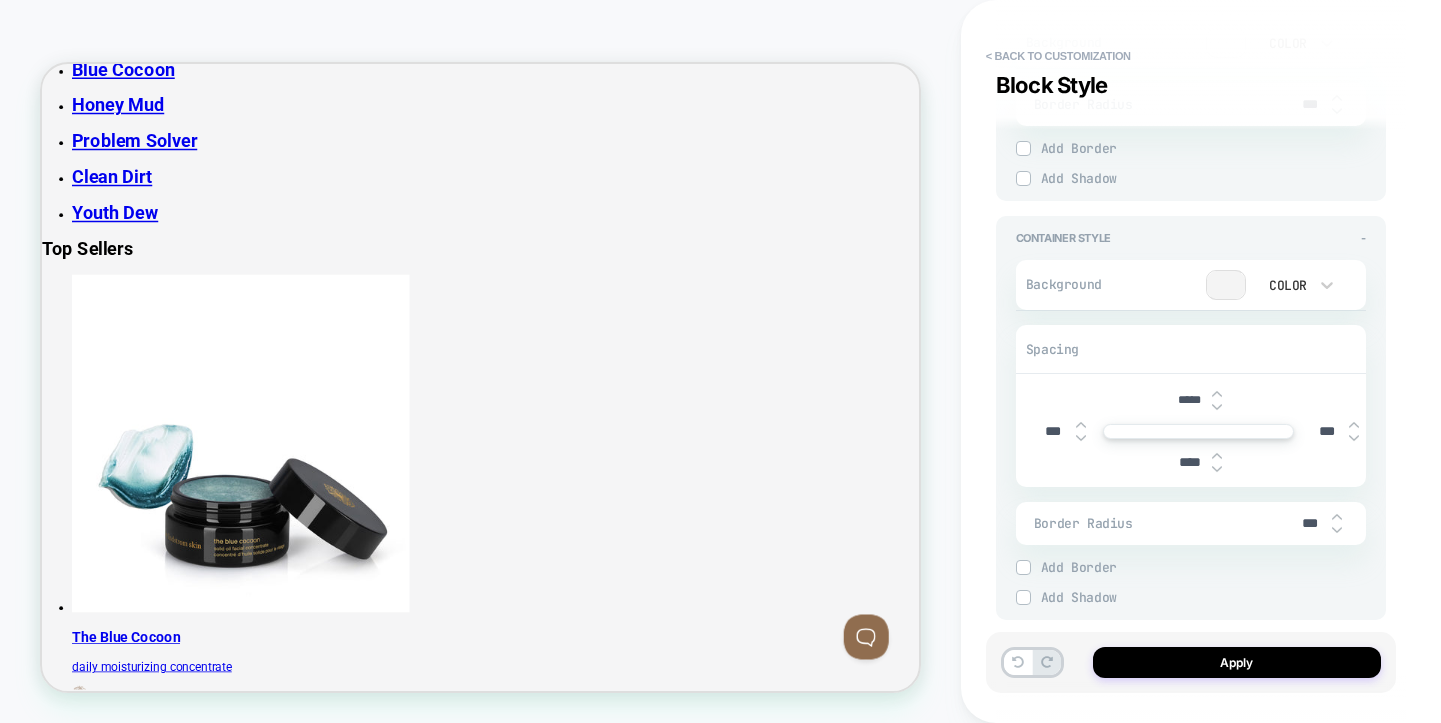 type on "*" 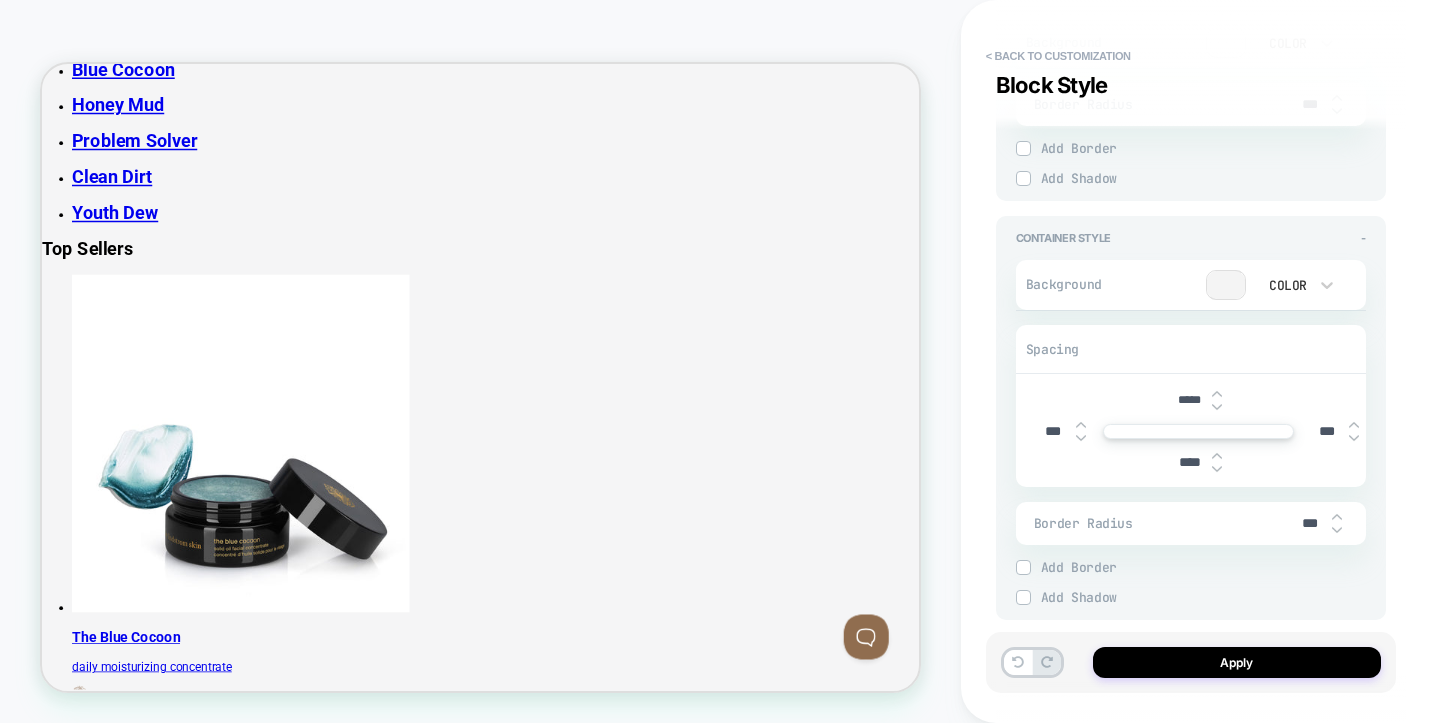 type on "*****" 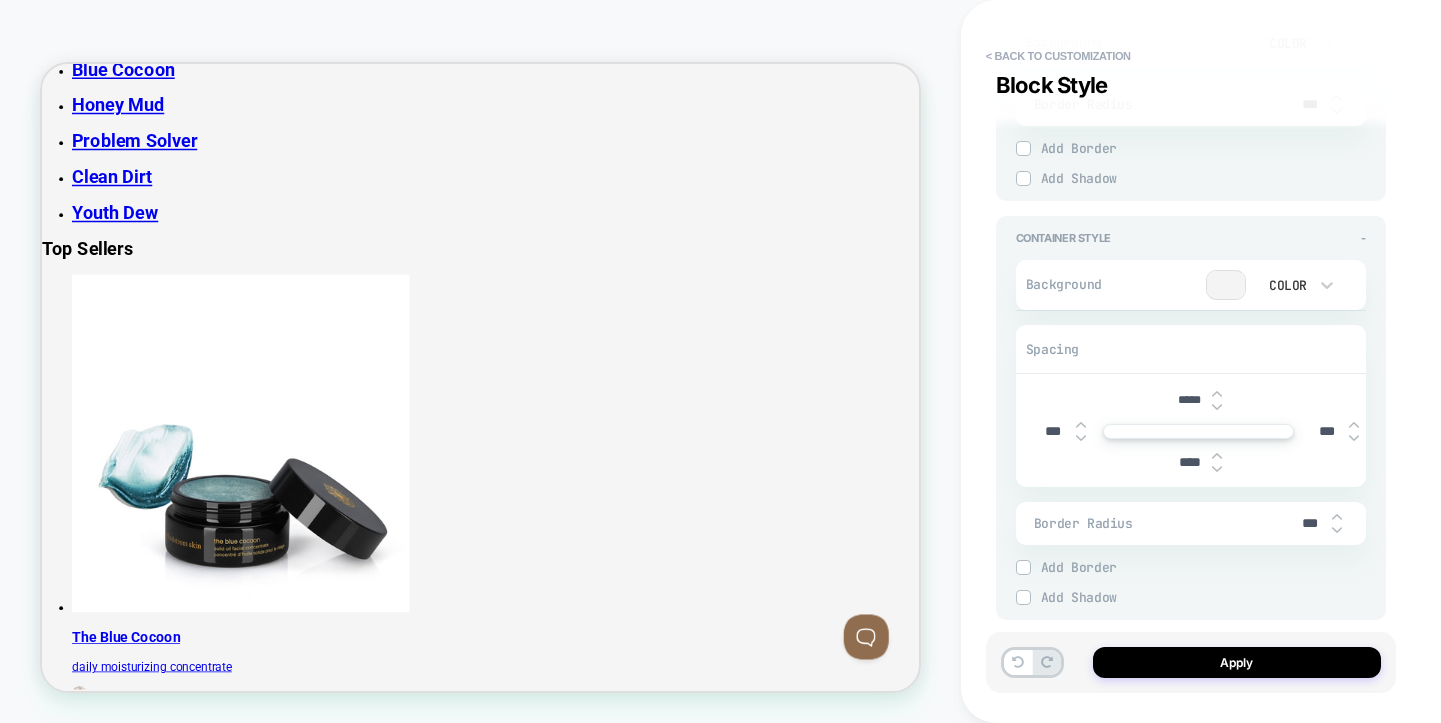 type on "*" 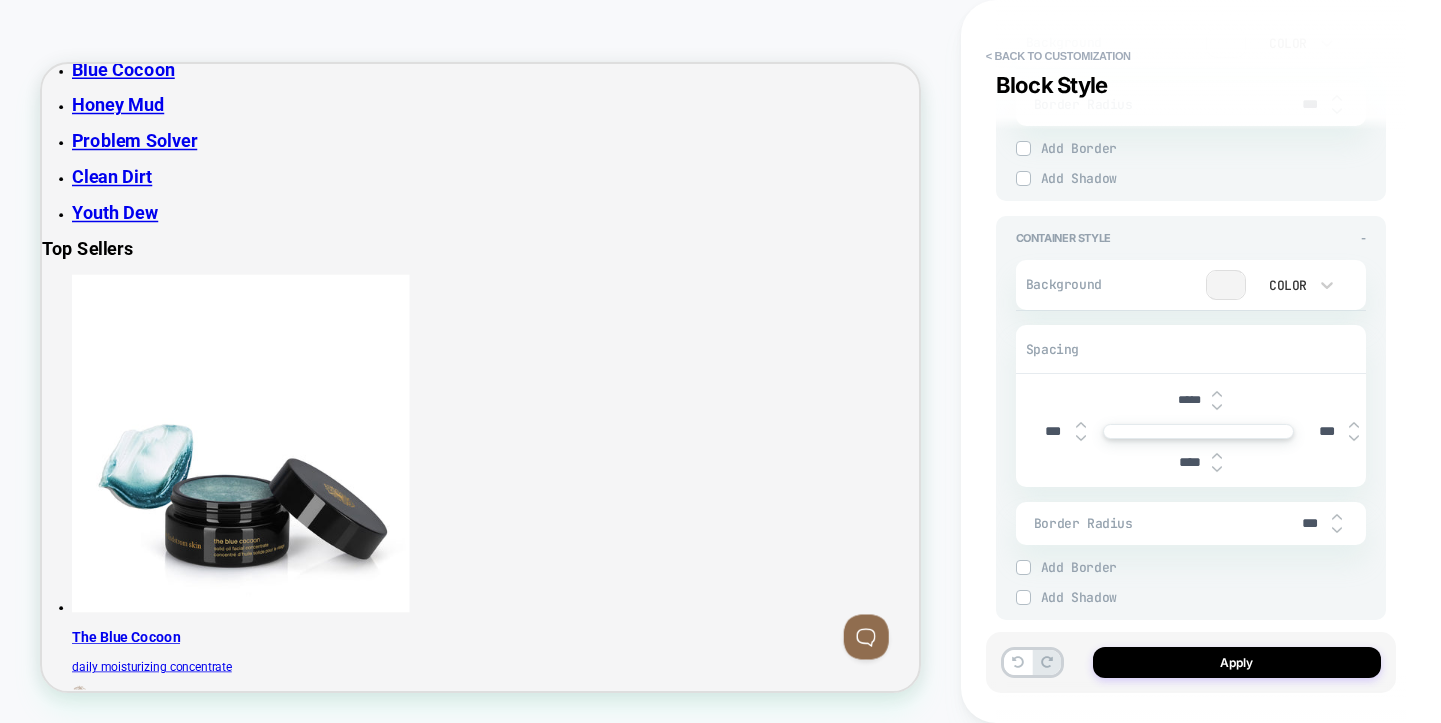 type on "*****" 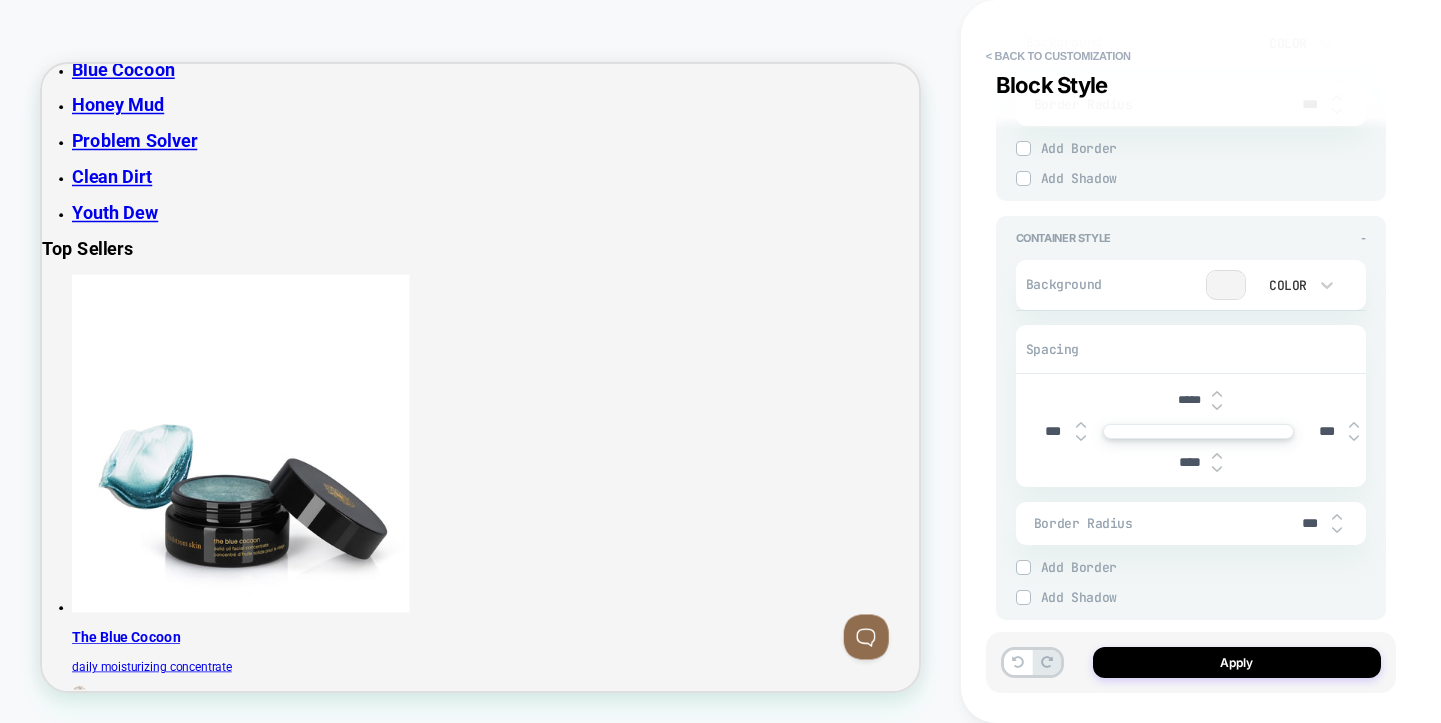 click at bounding box center [1217, 407] 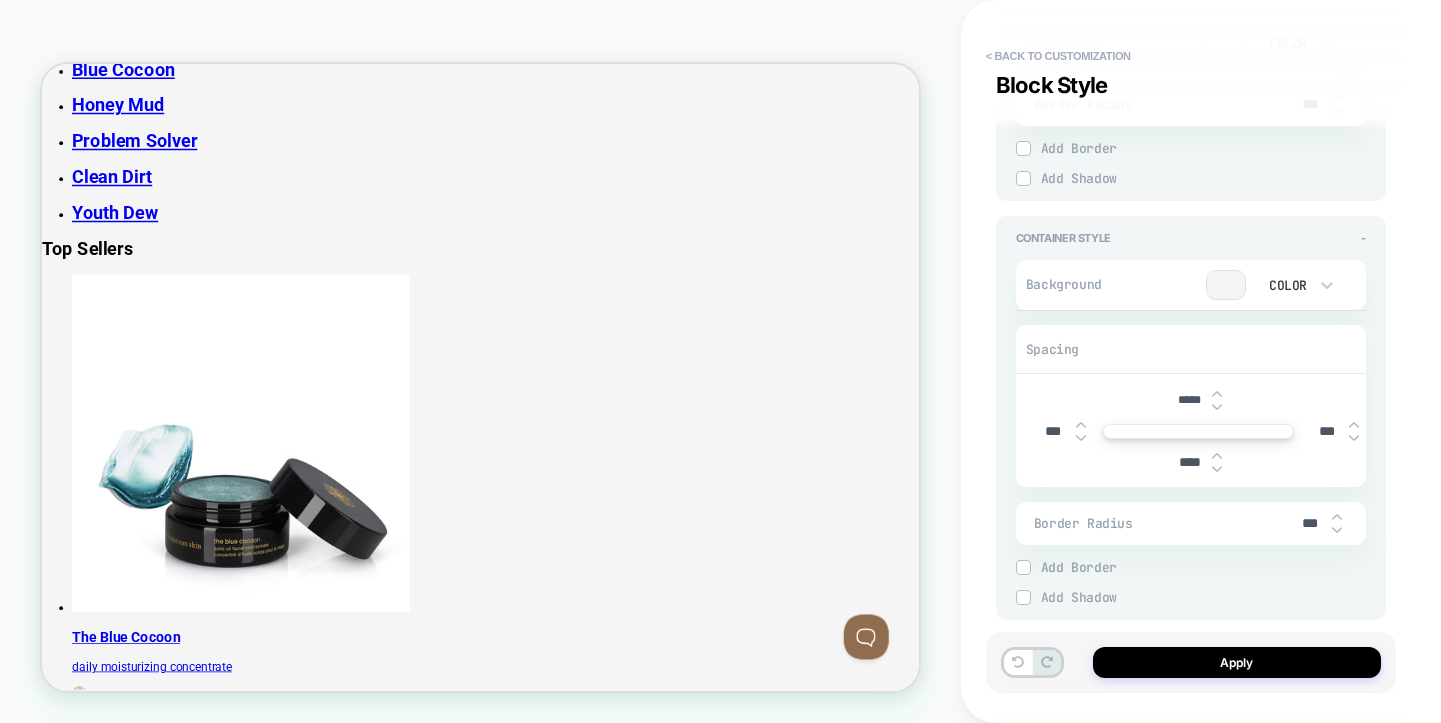 type on "*" 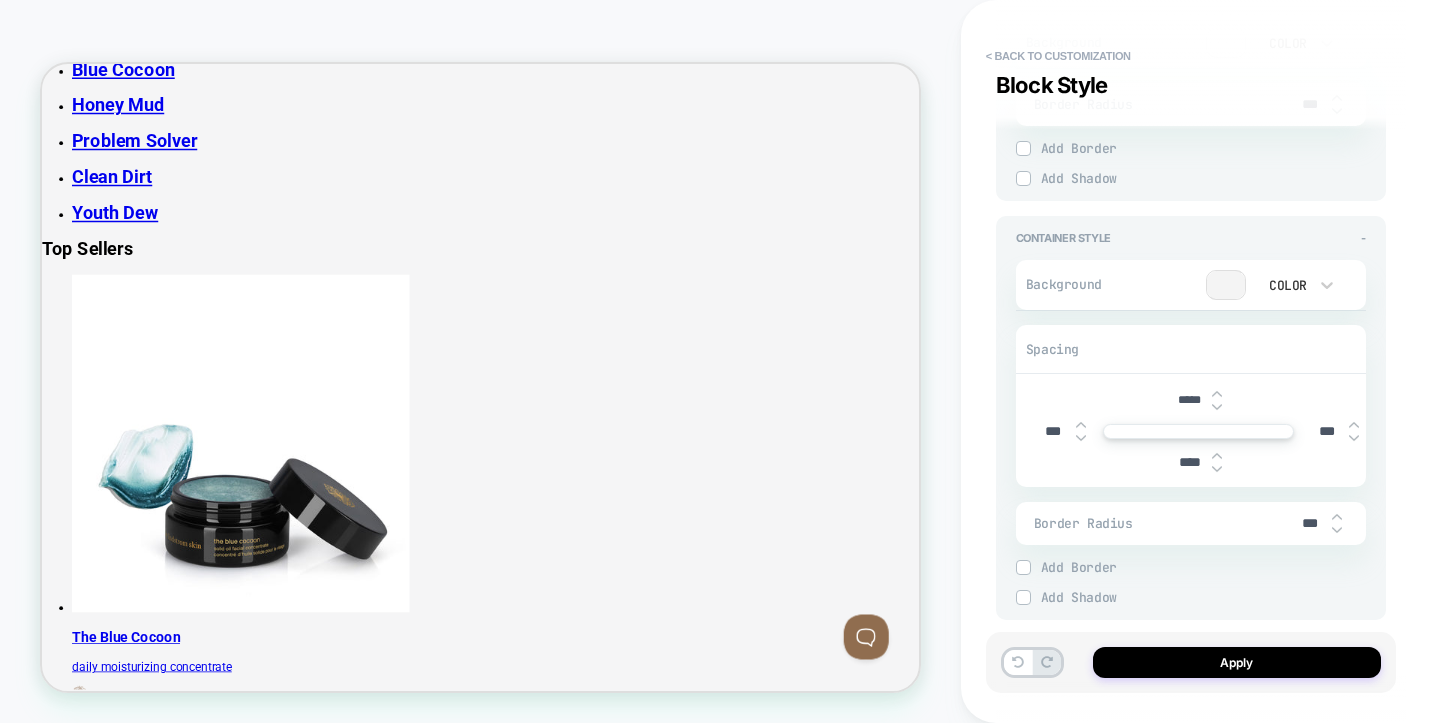 type on "*****" 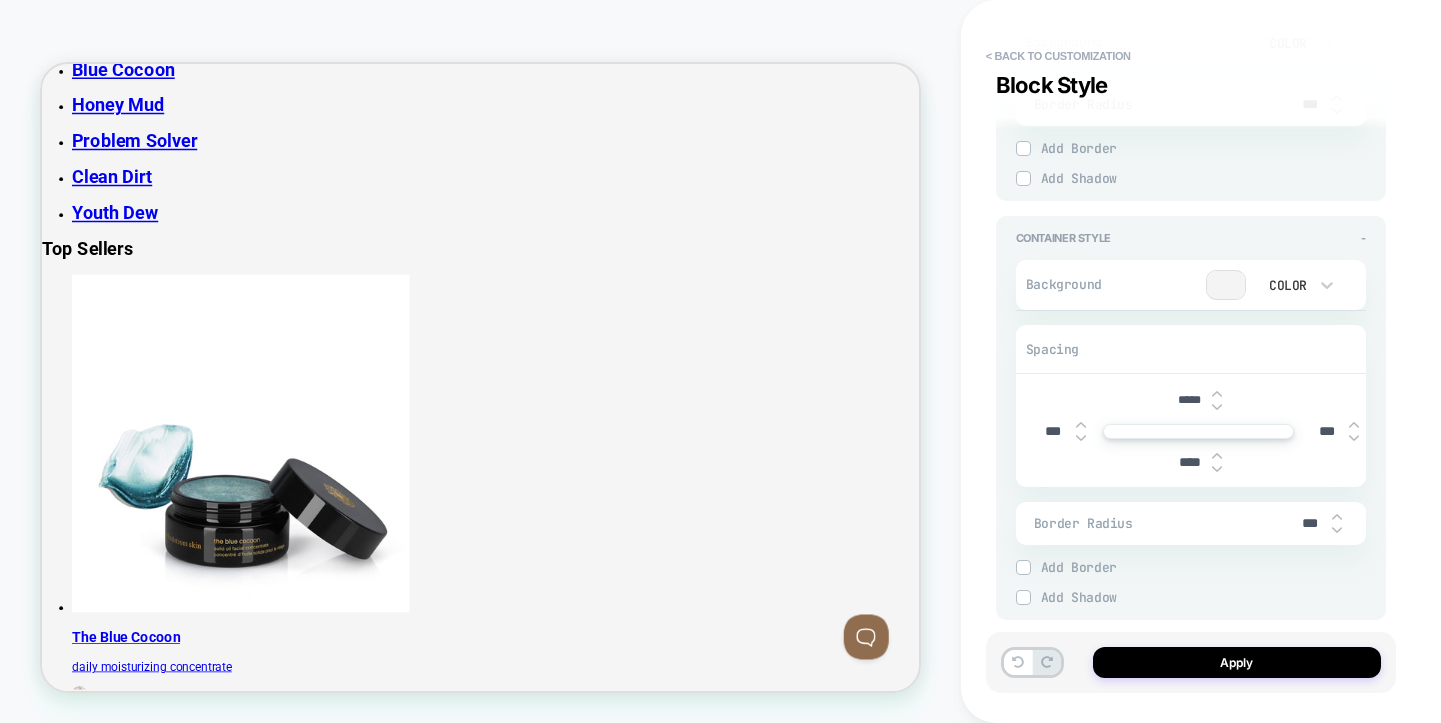 type on "*" 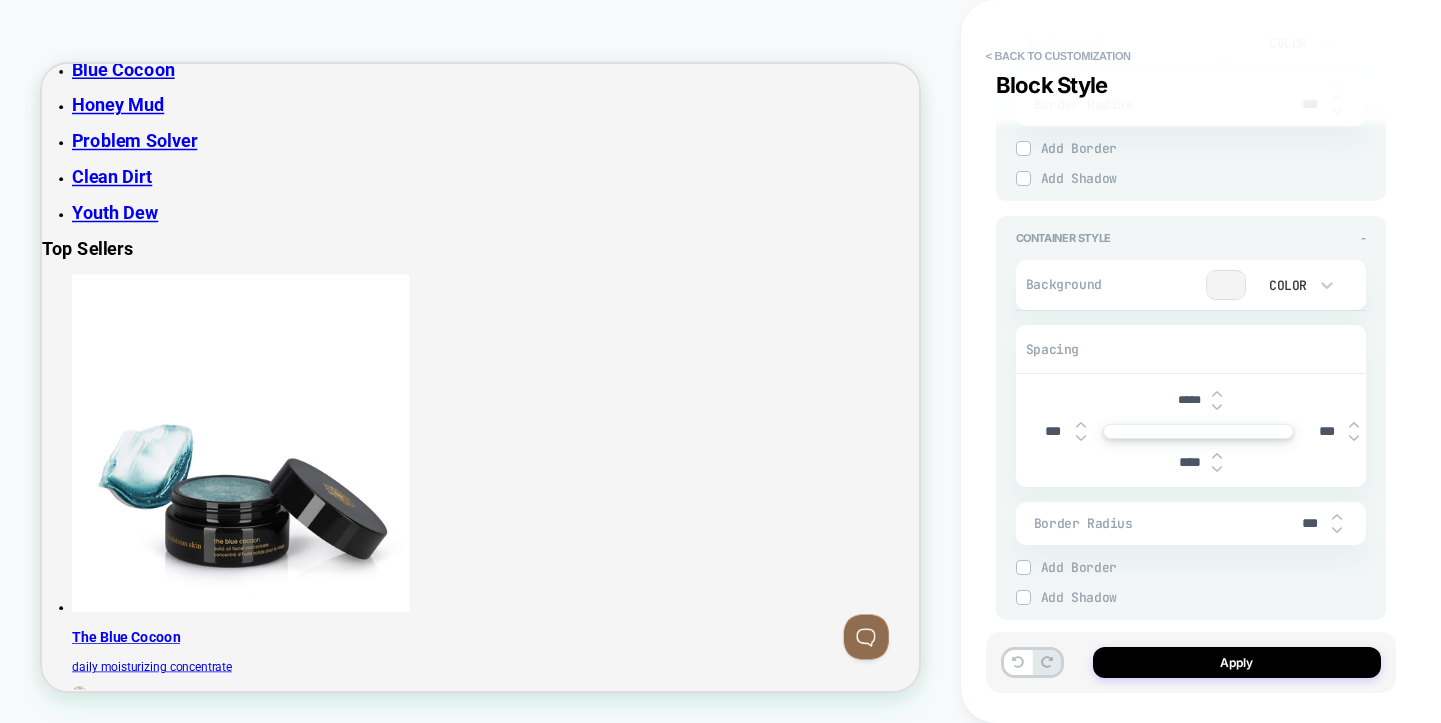 type on "*" 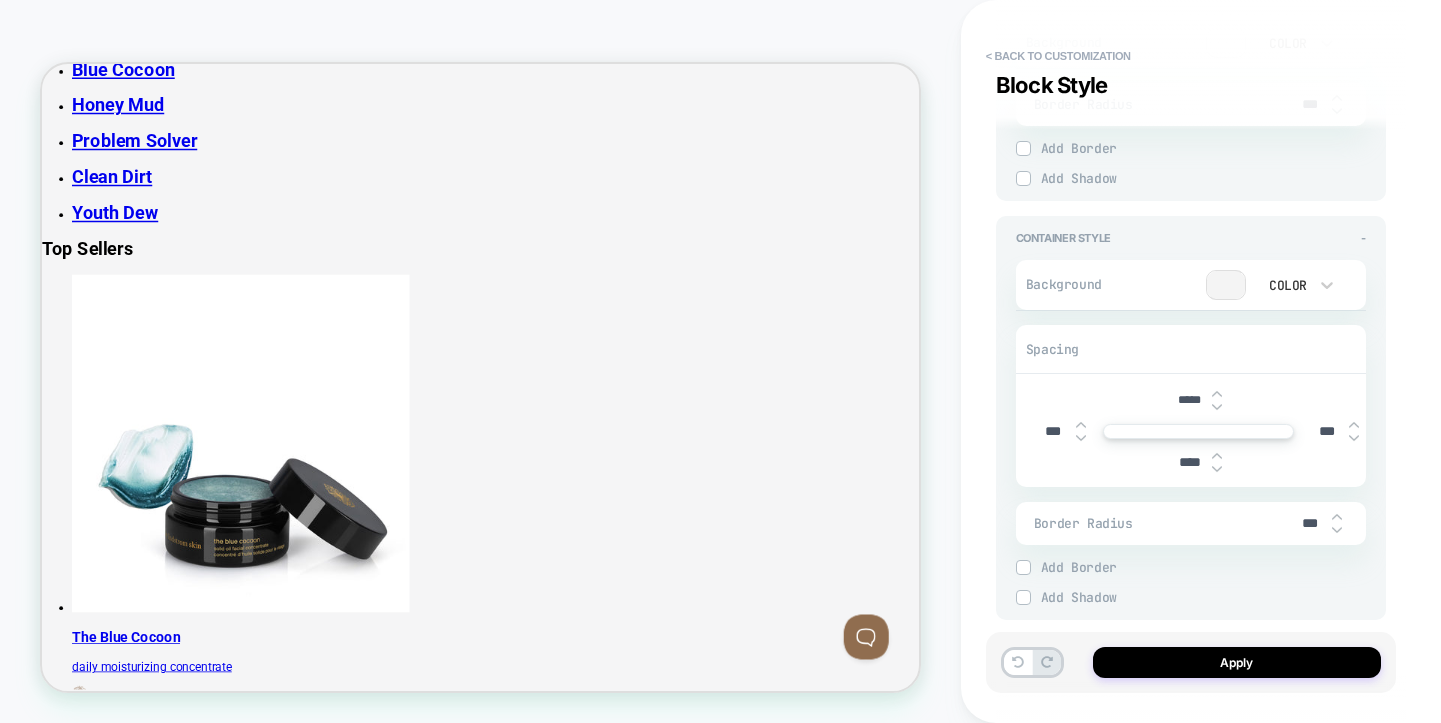 type on "*****" 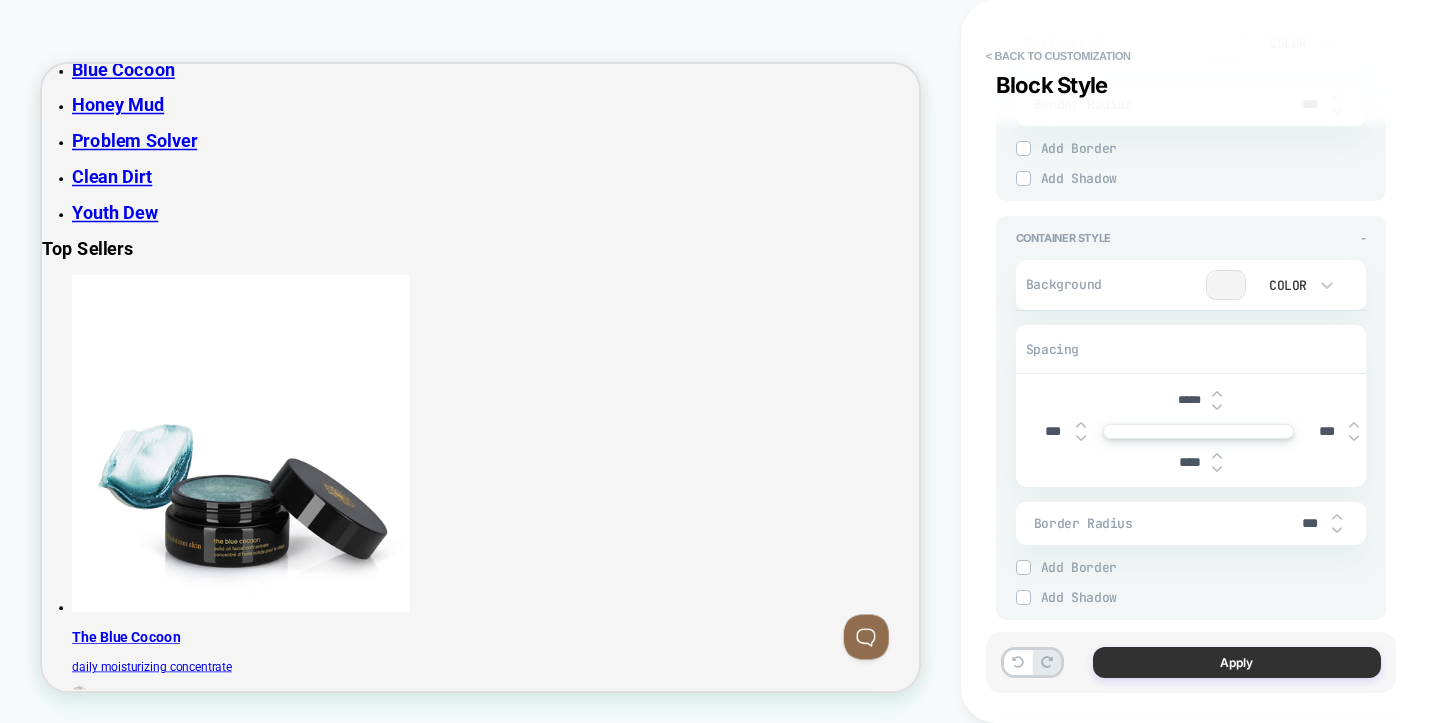 click on "Apply" at bounding box center [1237, 662] 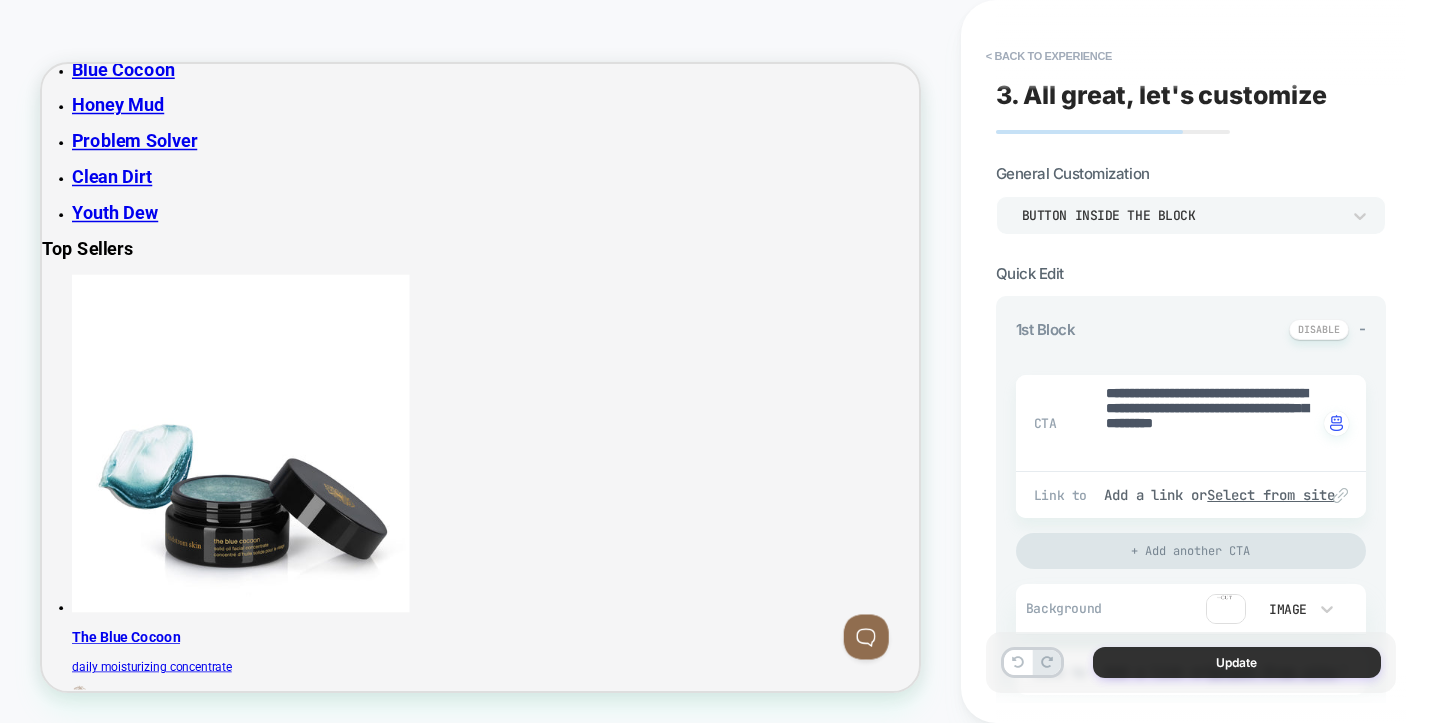 click on "Update" at bounding box center (1237, 662) 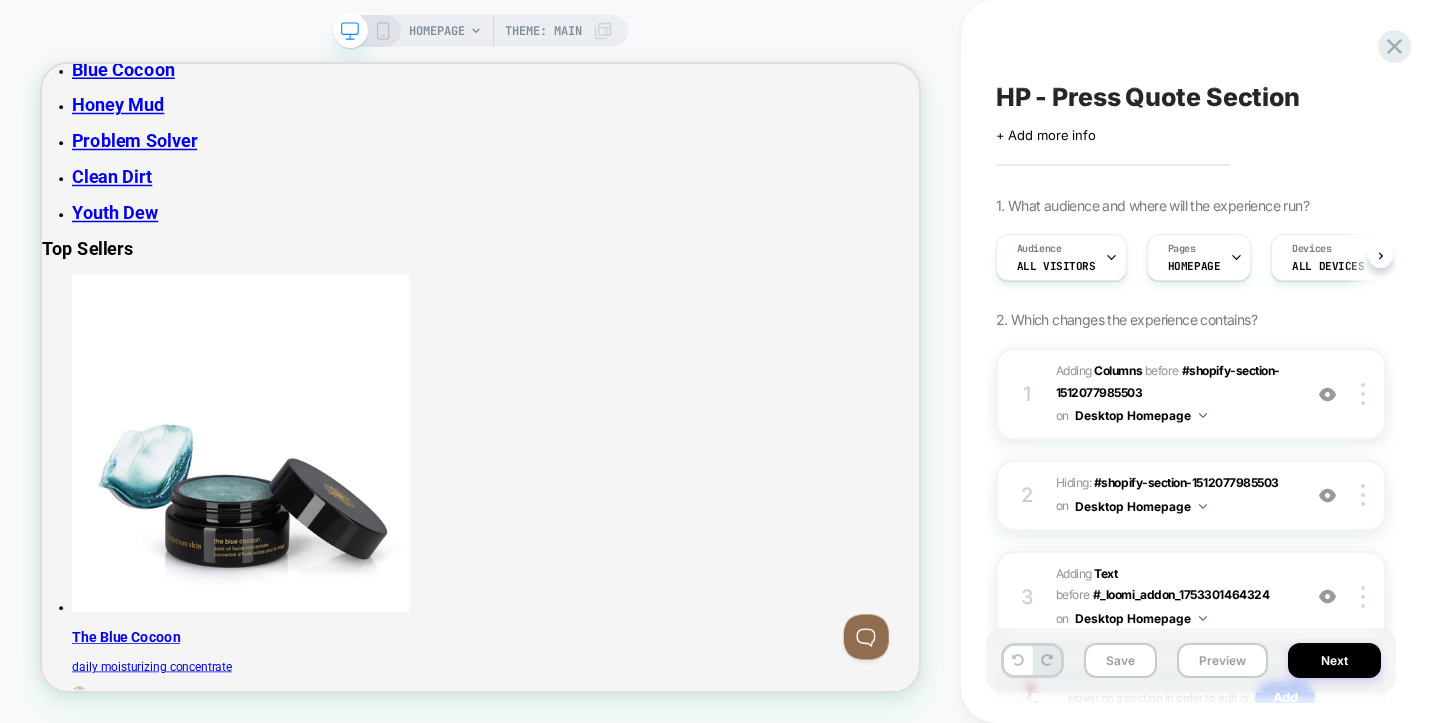 scroll, scrollTop: 0, scrollLeft: 1, axis: horizontal 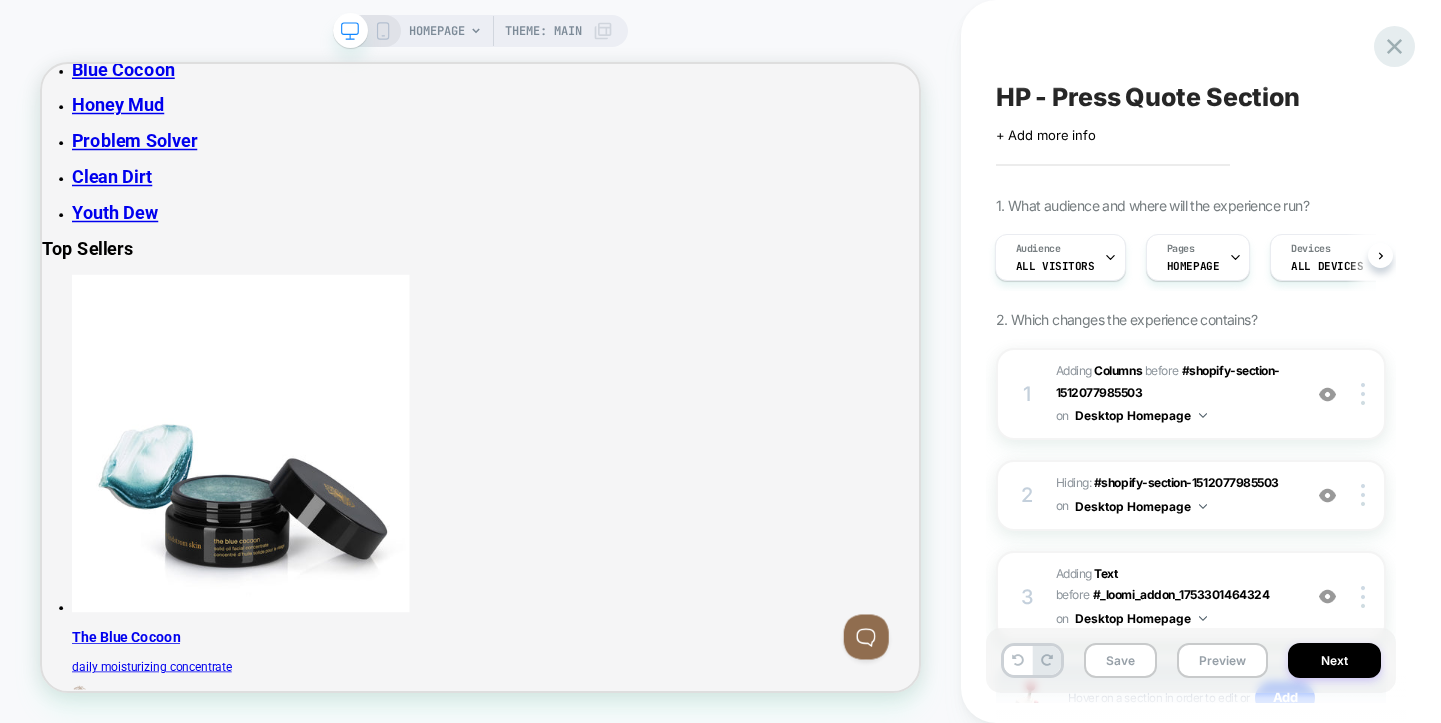 click 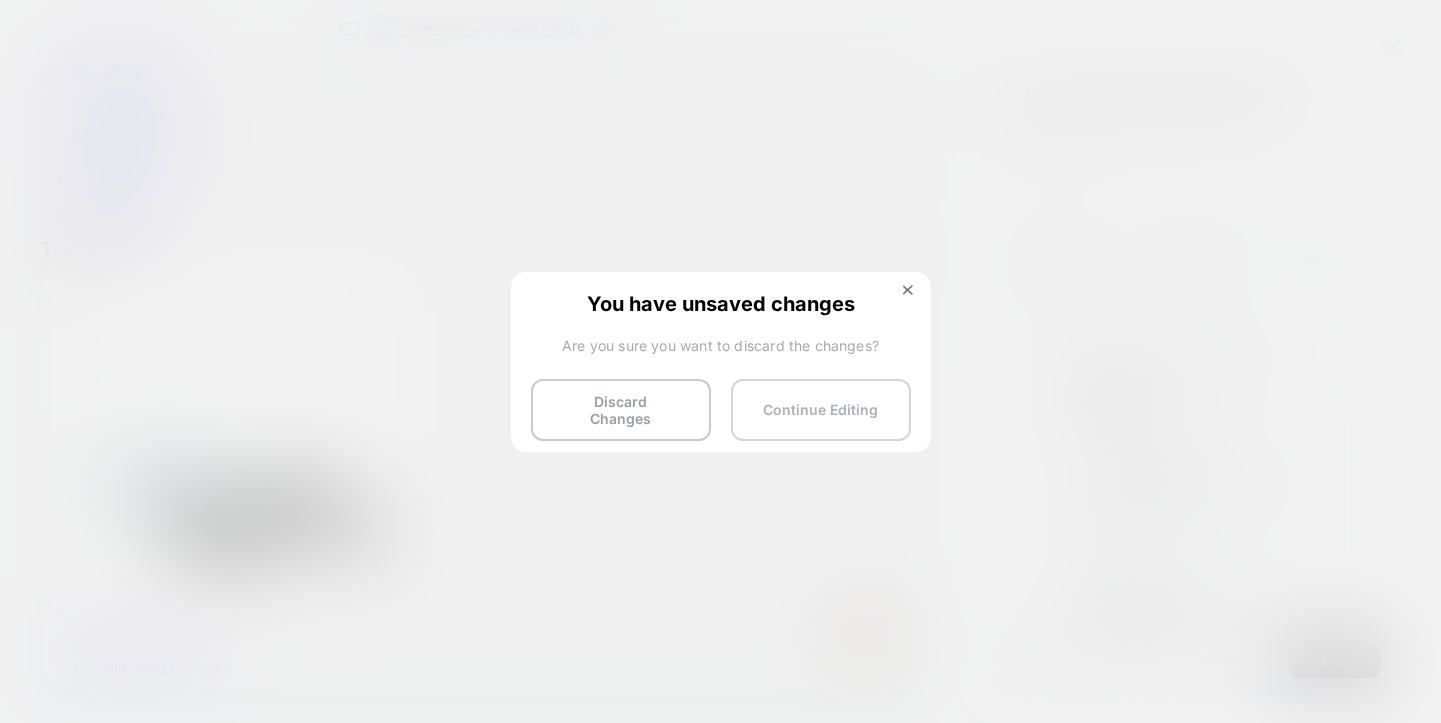 click on "Continue Editing" at bounding box center (821, 410) 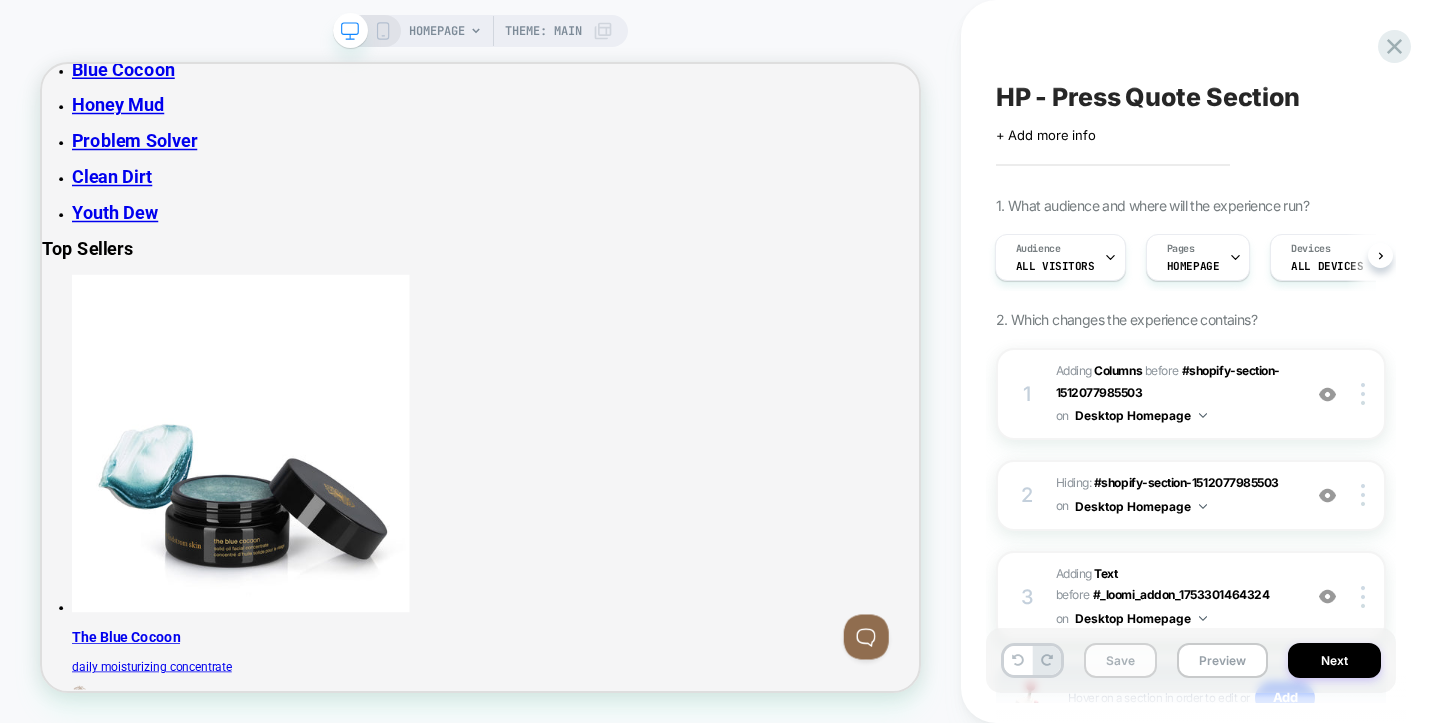 click on "Save" at bounding box center (1120, 660) 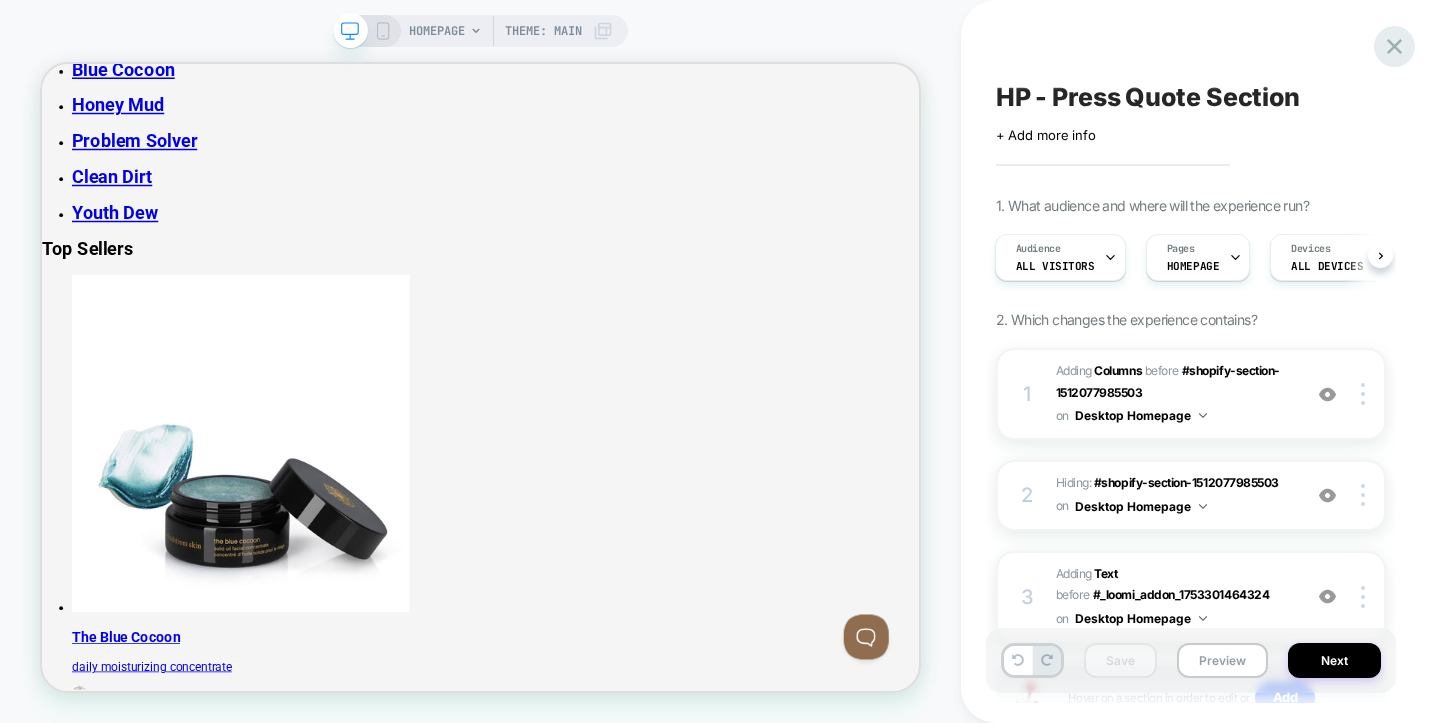 click 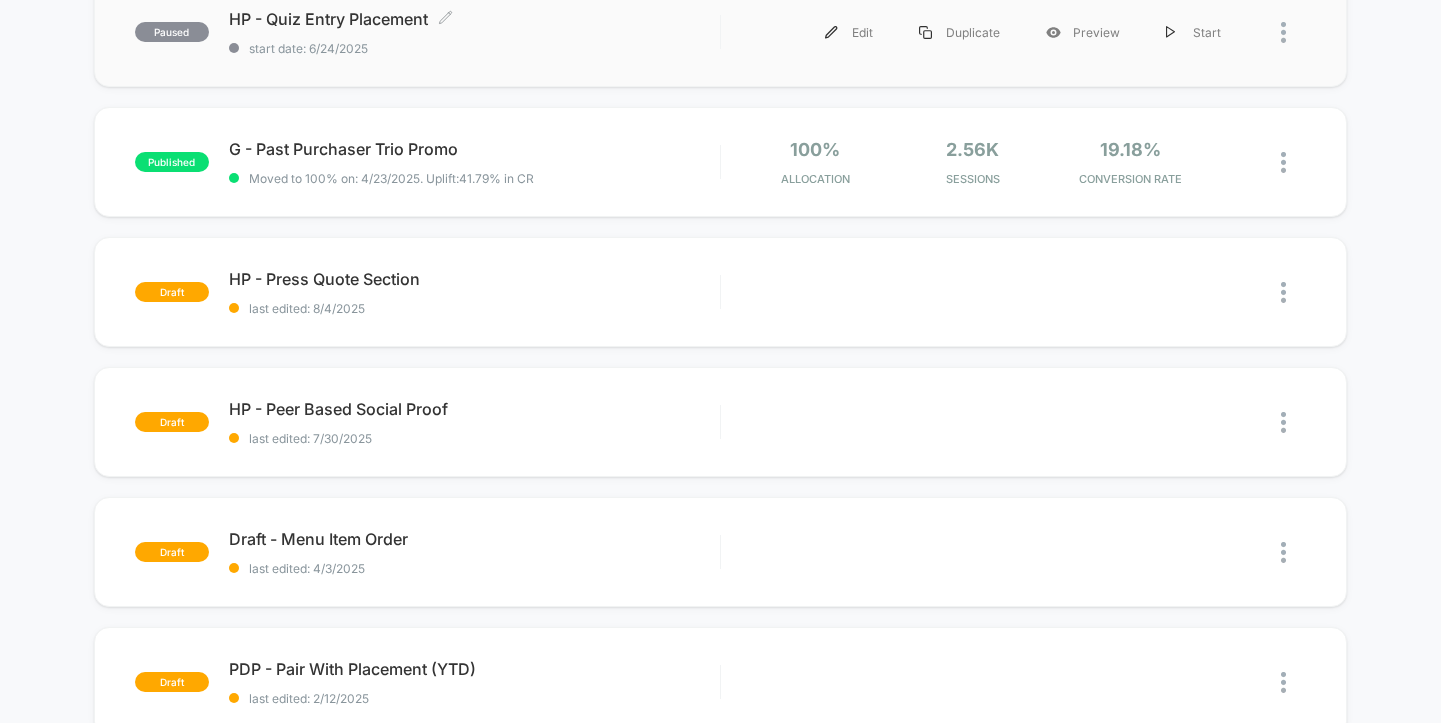 scroll, scrollTop: 643, scrollLeft: 0, axis: vertical 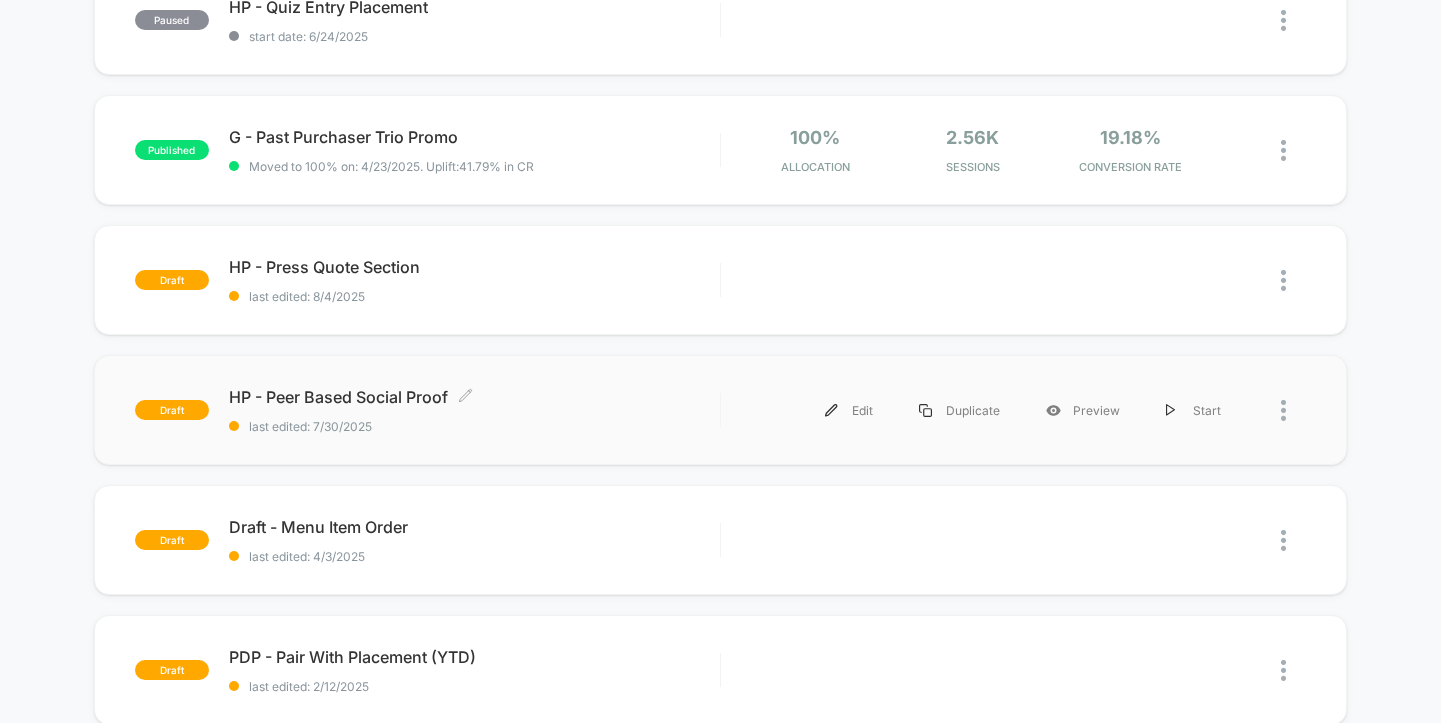 click on "HP - Peer Based Social Proof Click to edit experience details" at bounding box center [474, 397] 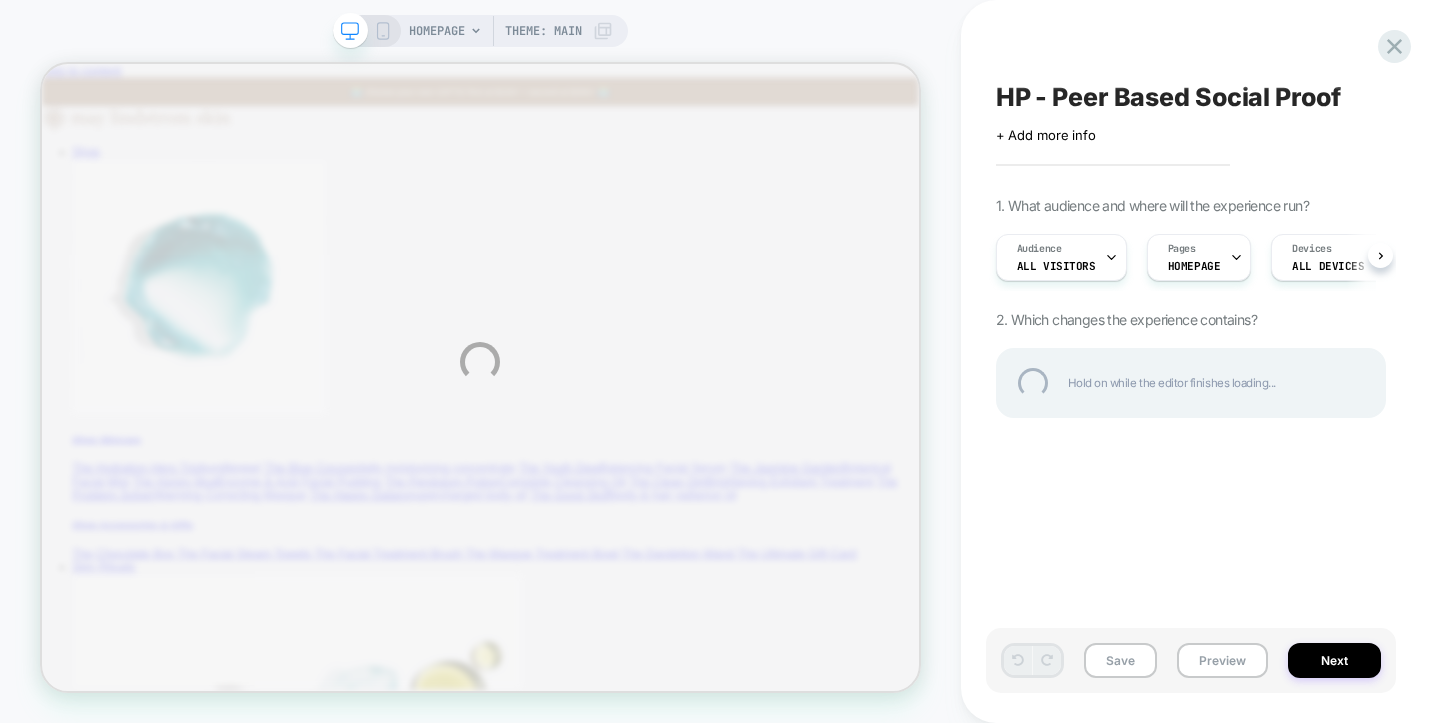 scroll, scrollTop: 0, scrollLeft: 0, axis: both 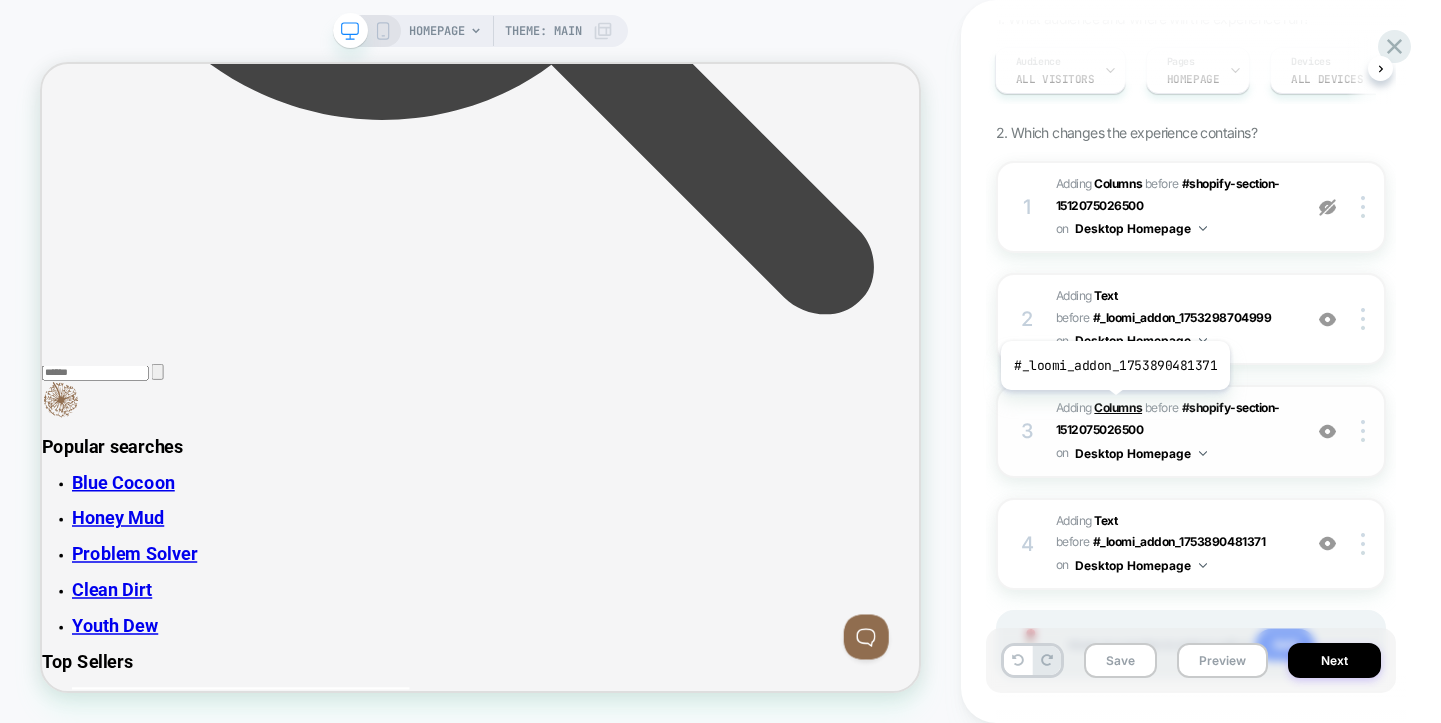 click on "Columns" at bounding box center [1118, 407] 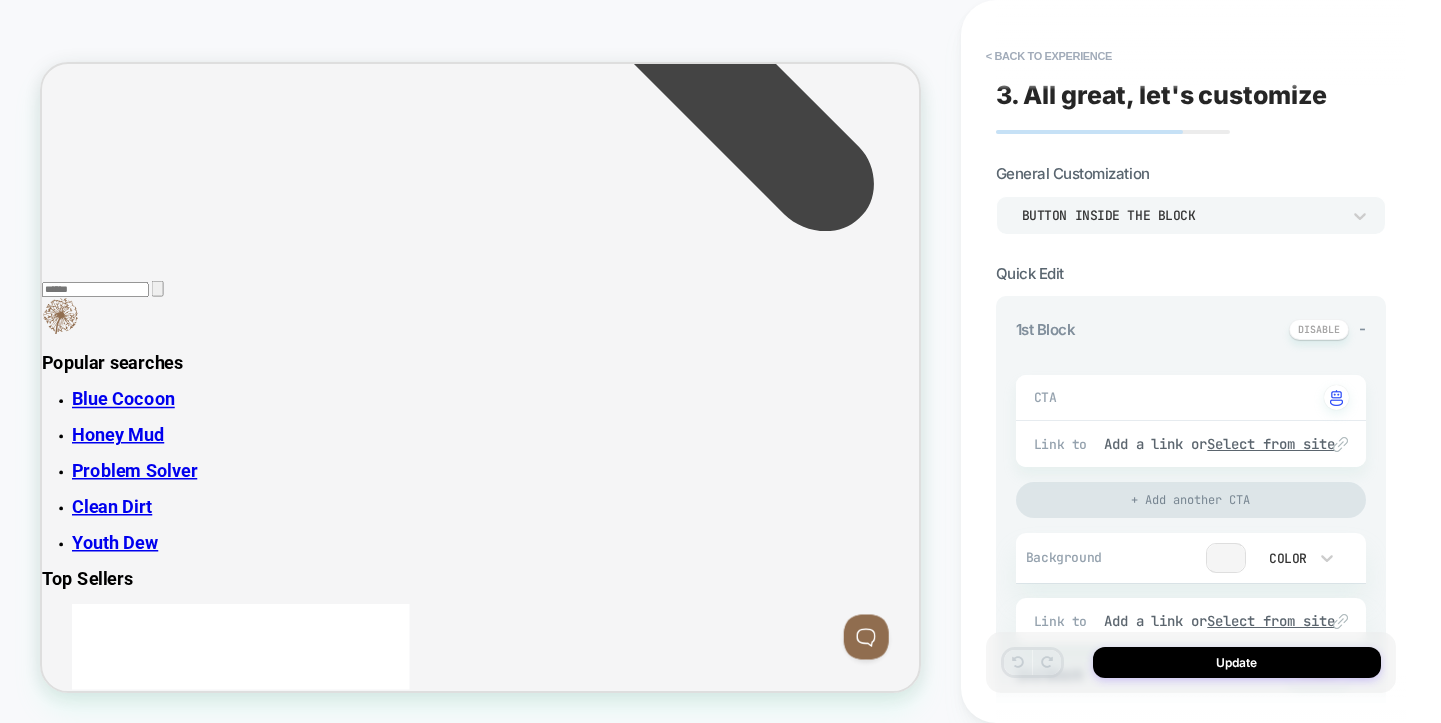 scroll, scrollTop: 2389, scrollLeft: 0, axis: vertical 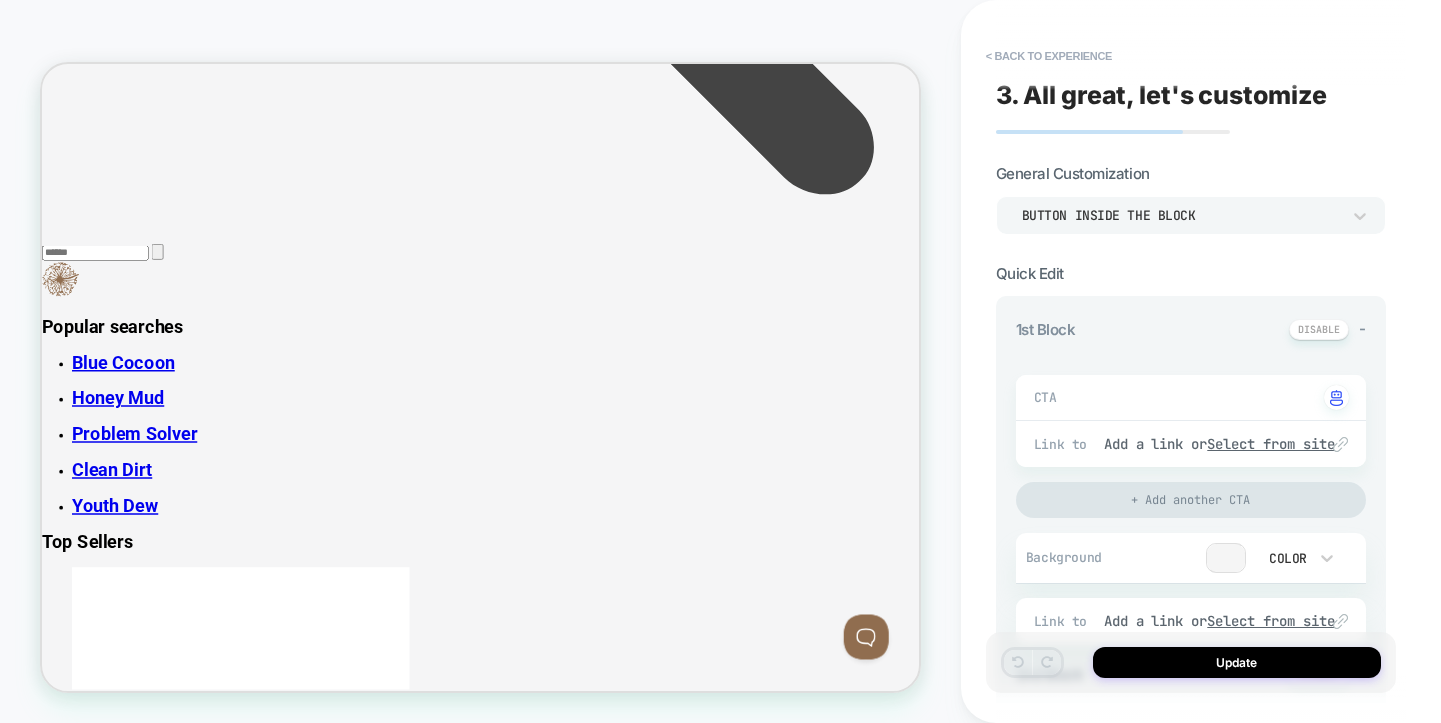 type on "*" 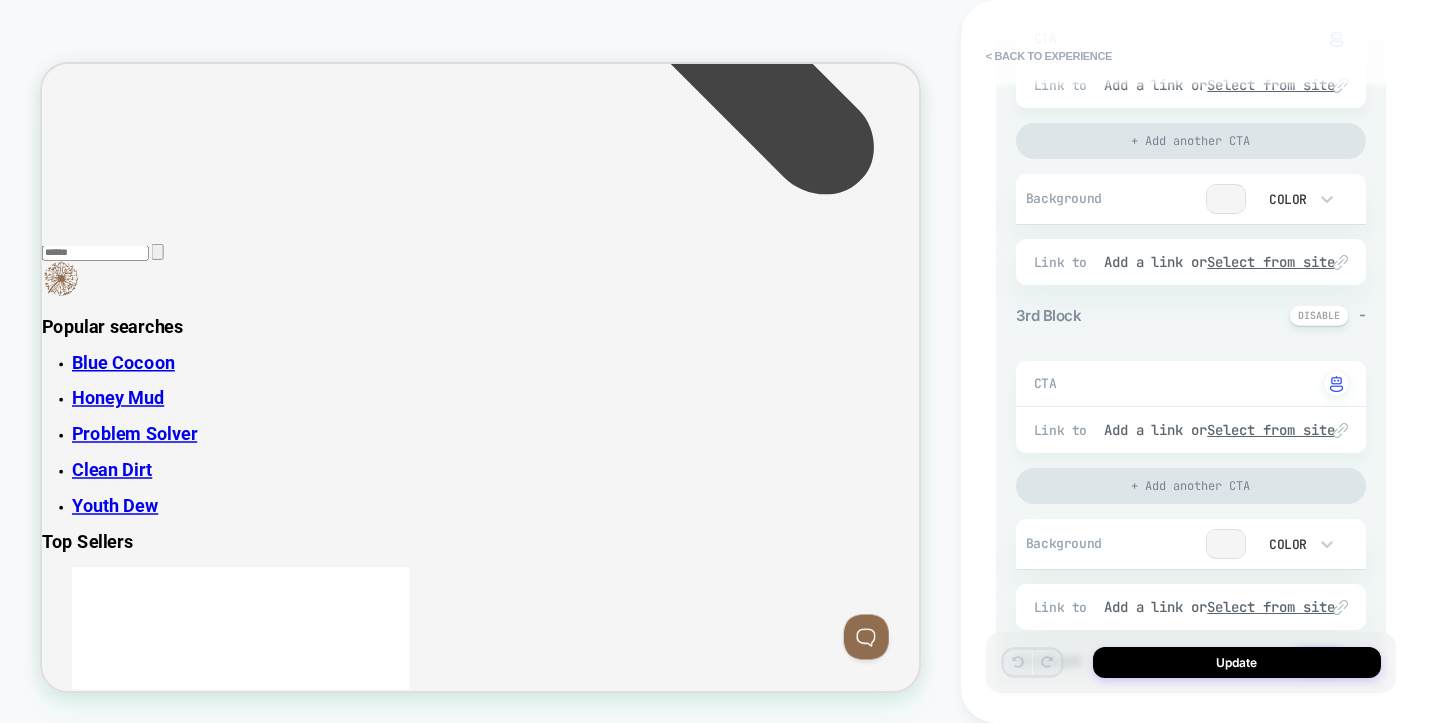 scroll, scrollTop: 944, scrollLeft: 0, axis: vertical 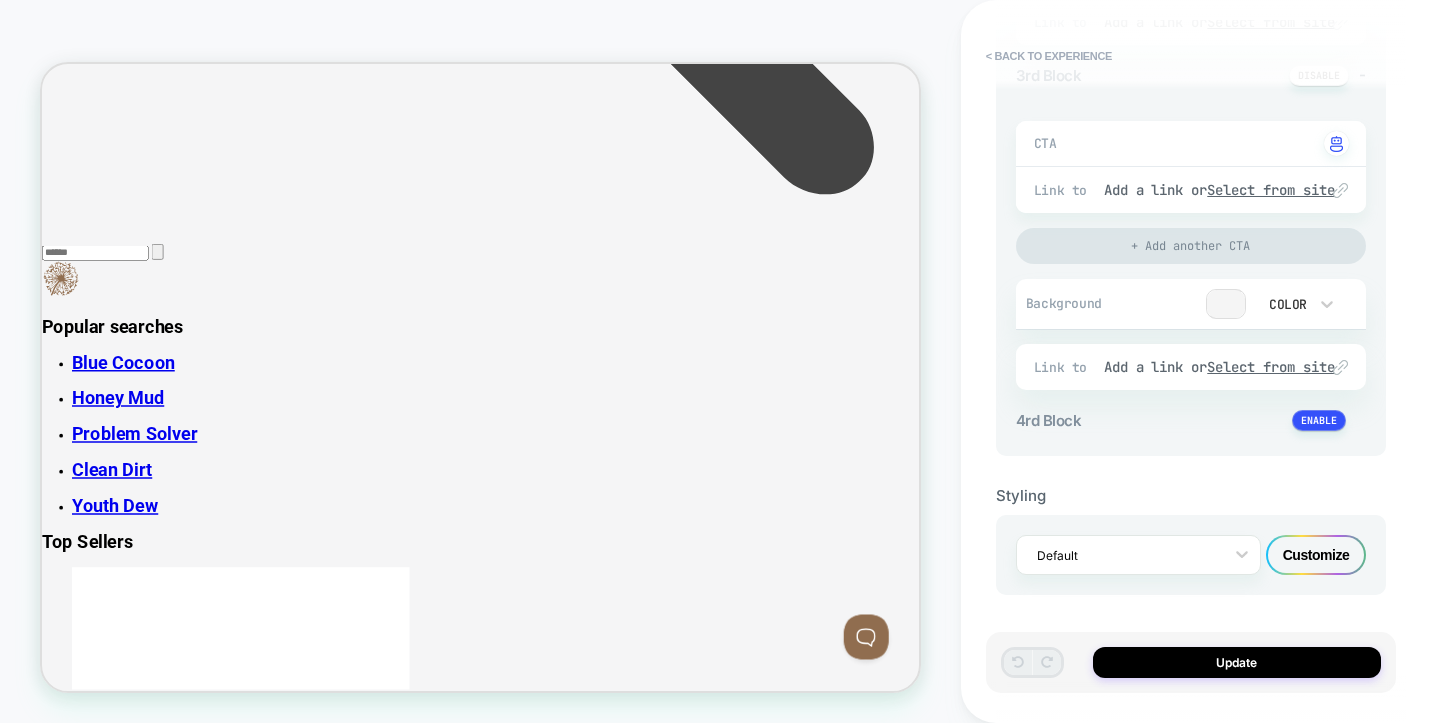 click on "Customize" at bounding box center [1316, 555] 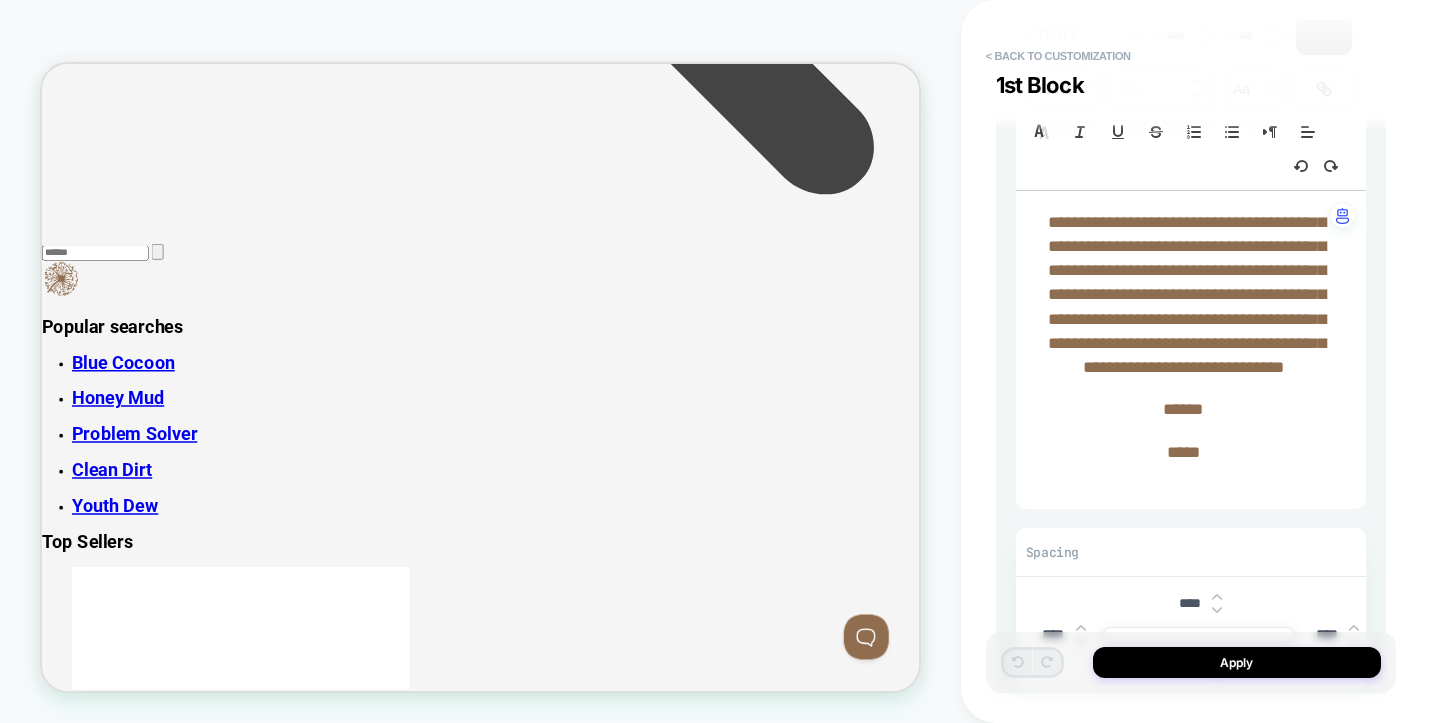 scroll, scrollTop: 326, scrollLeft: 0, axis: vertical 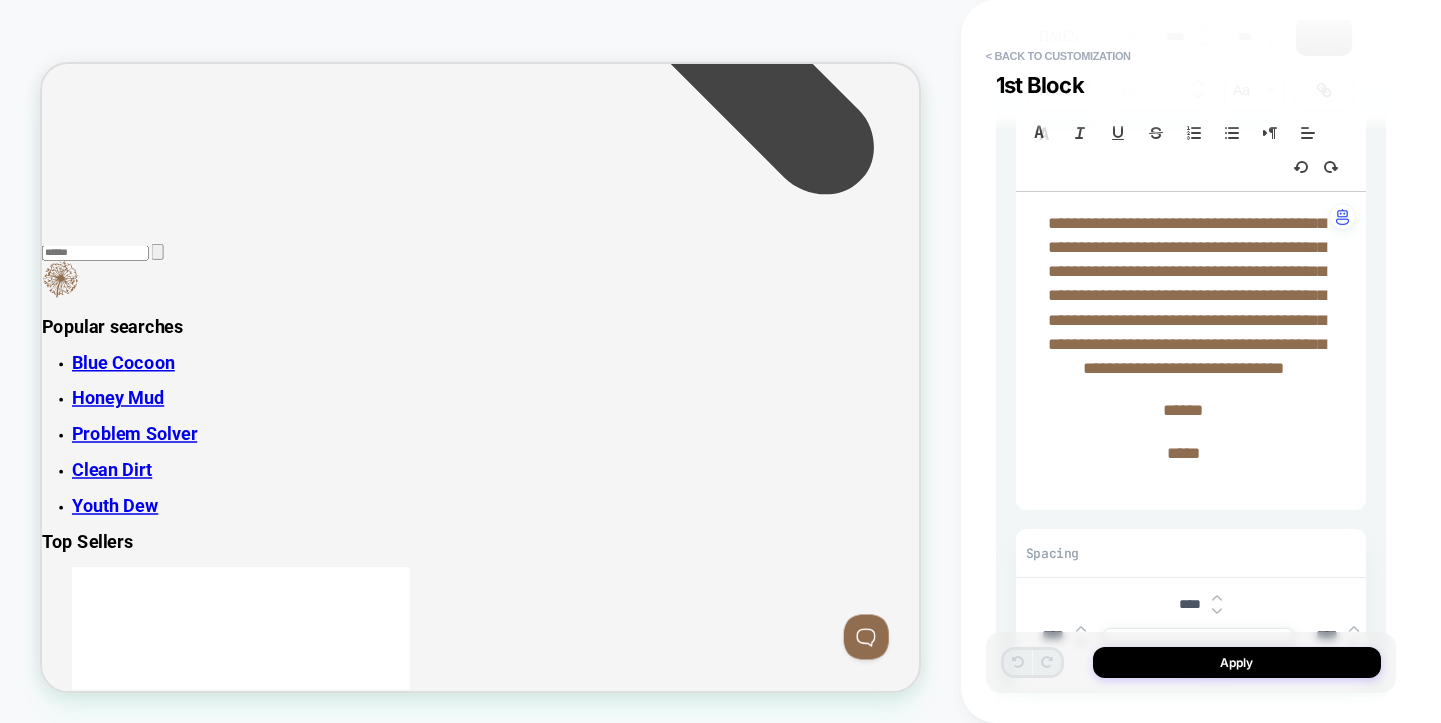 click on "﻿" at bounding box center [1183, 478] 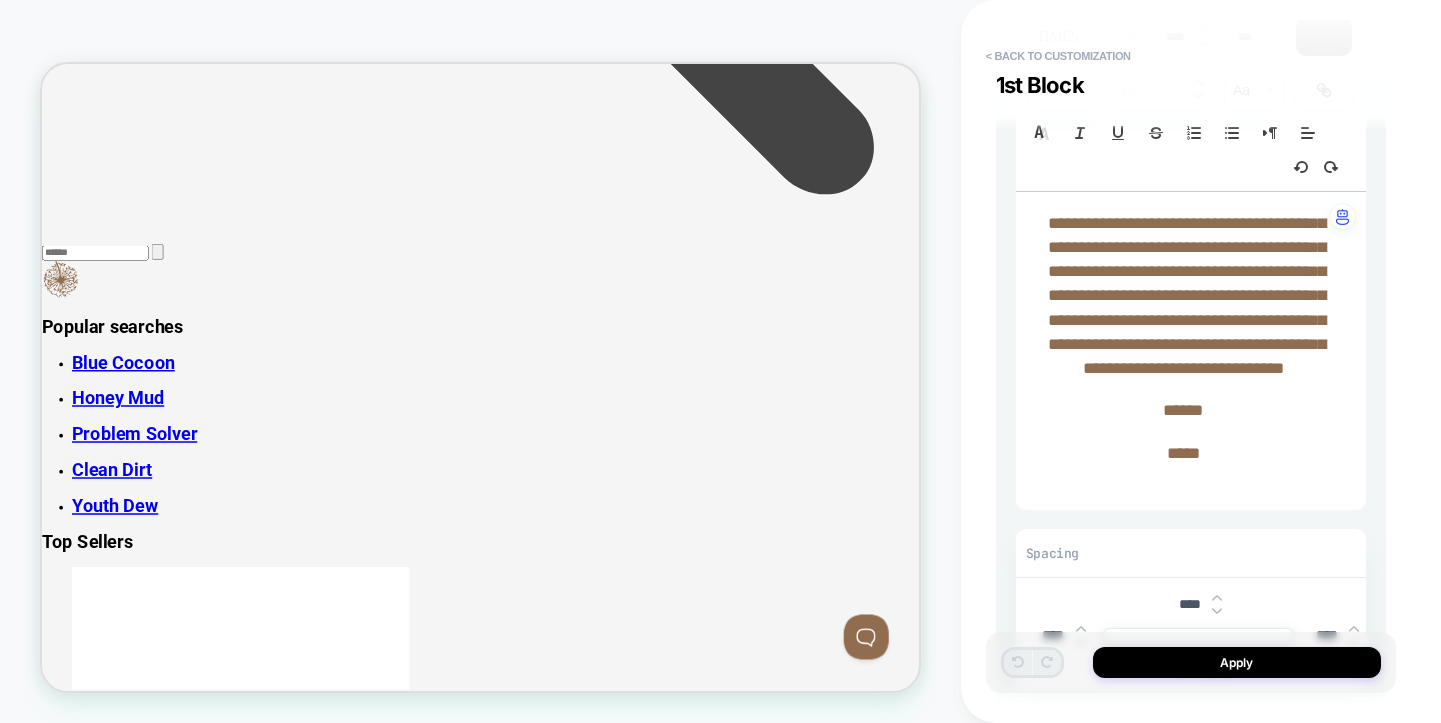 type on "****" 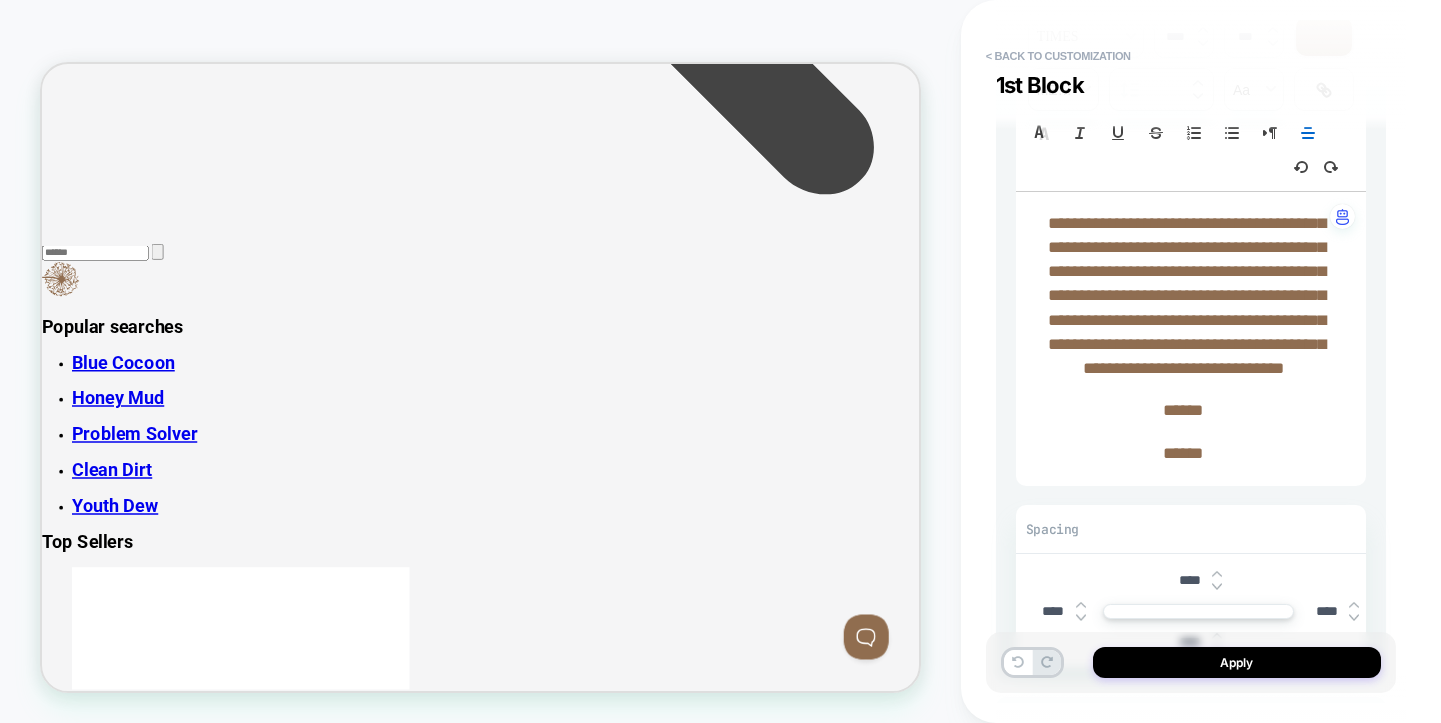 click on "**********" at bounding box center [1191, 327] 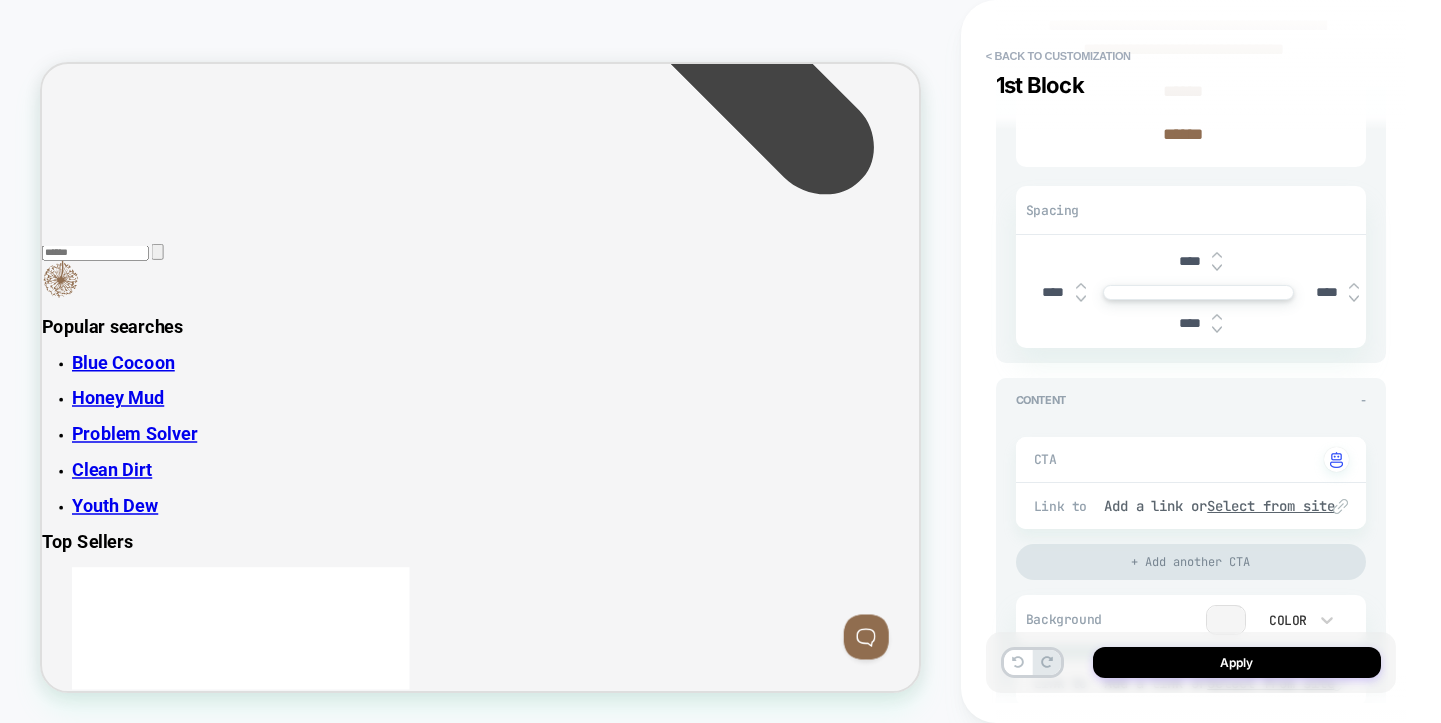 scroll, scrollTop: 642, scrollLeft: 0, axis: vertical 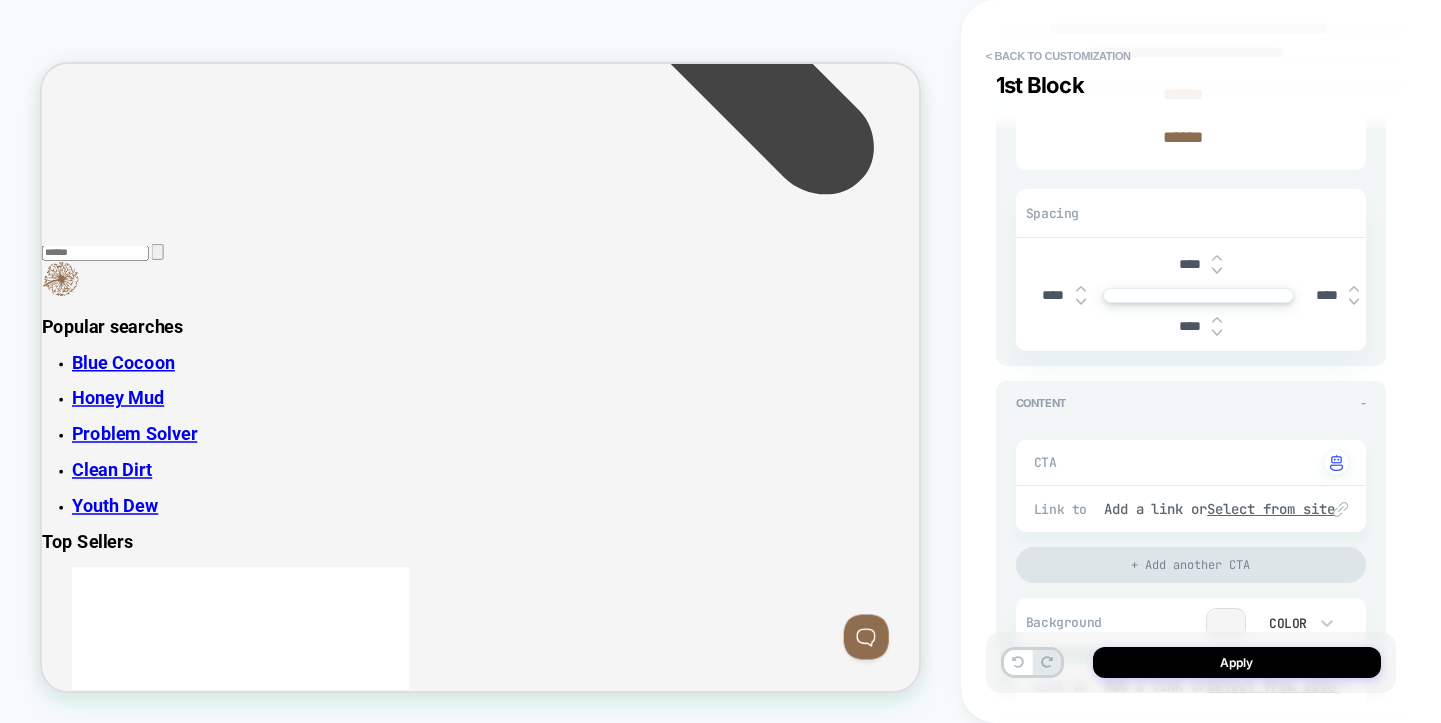 click at bounding box center [1217, 333] 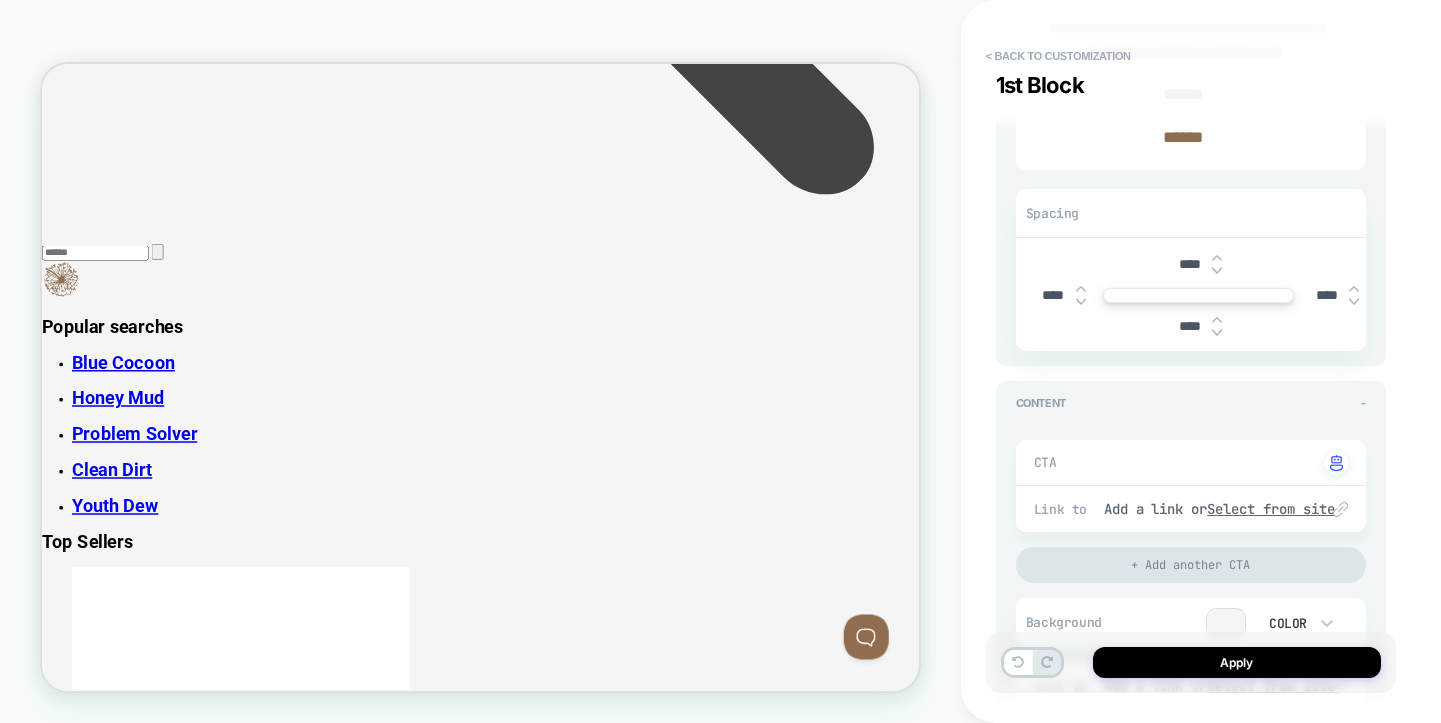 click at bounding box center (1217, 333) 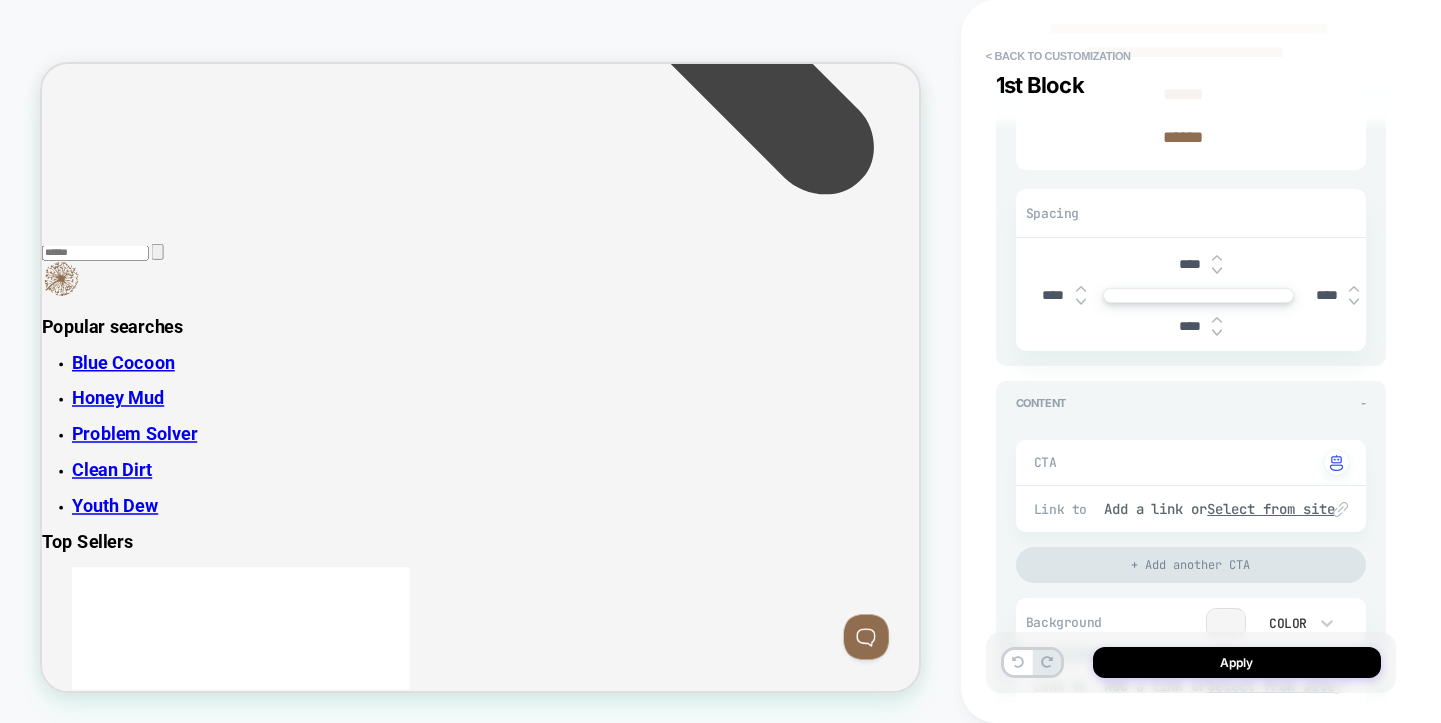 click at bounding box center [1217, 333] 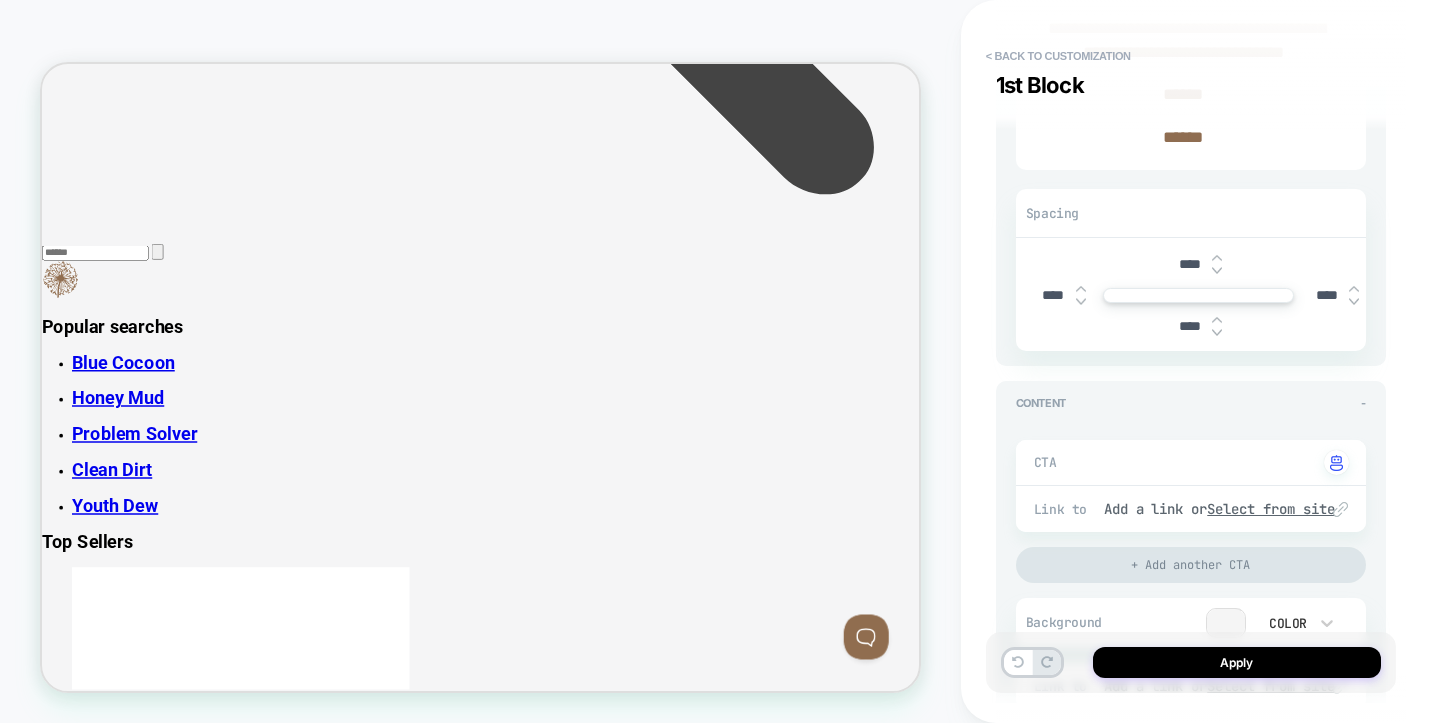 click at bounding box center [1217, 333] 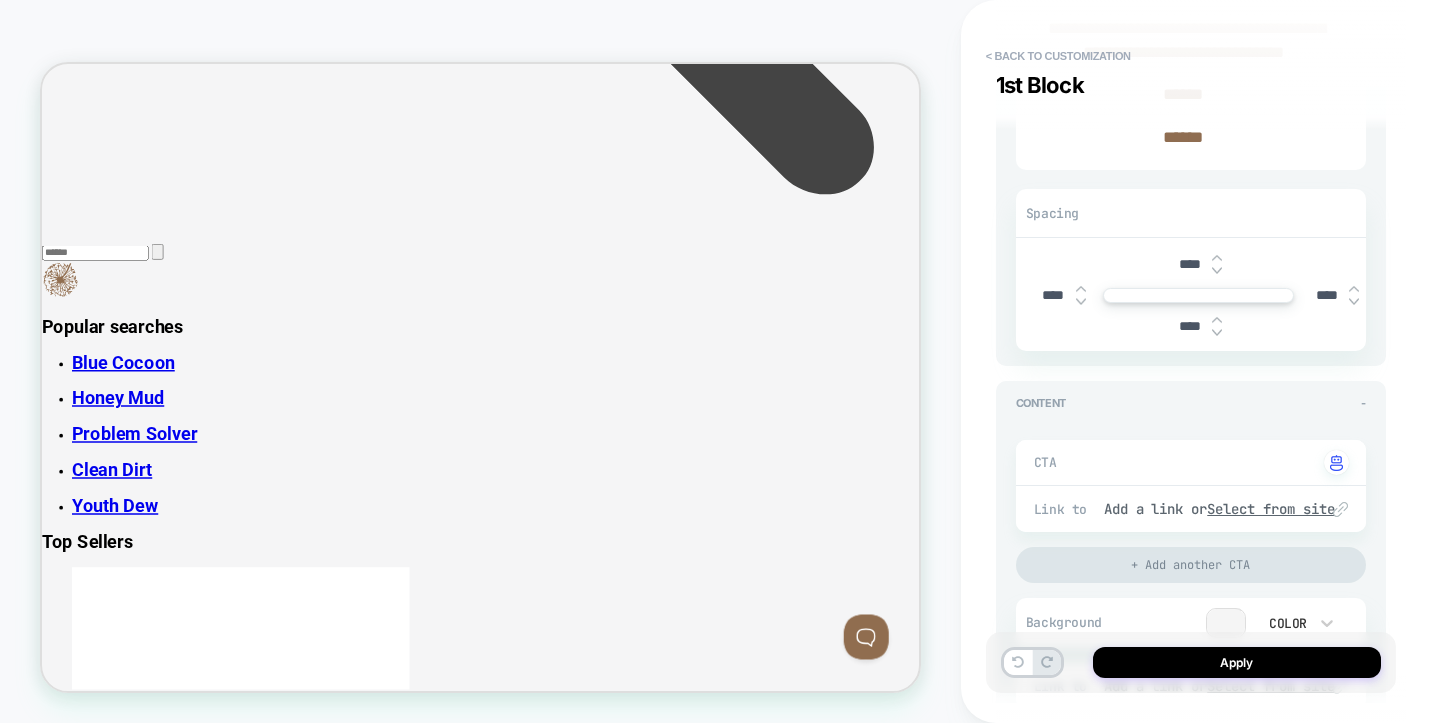 click at bounding box center (1217, 333) 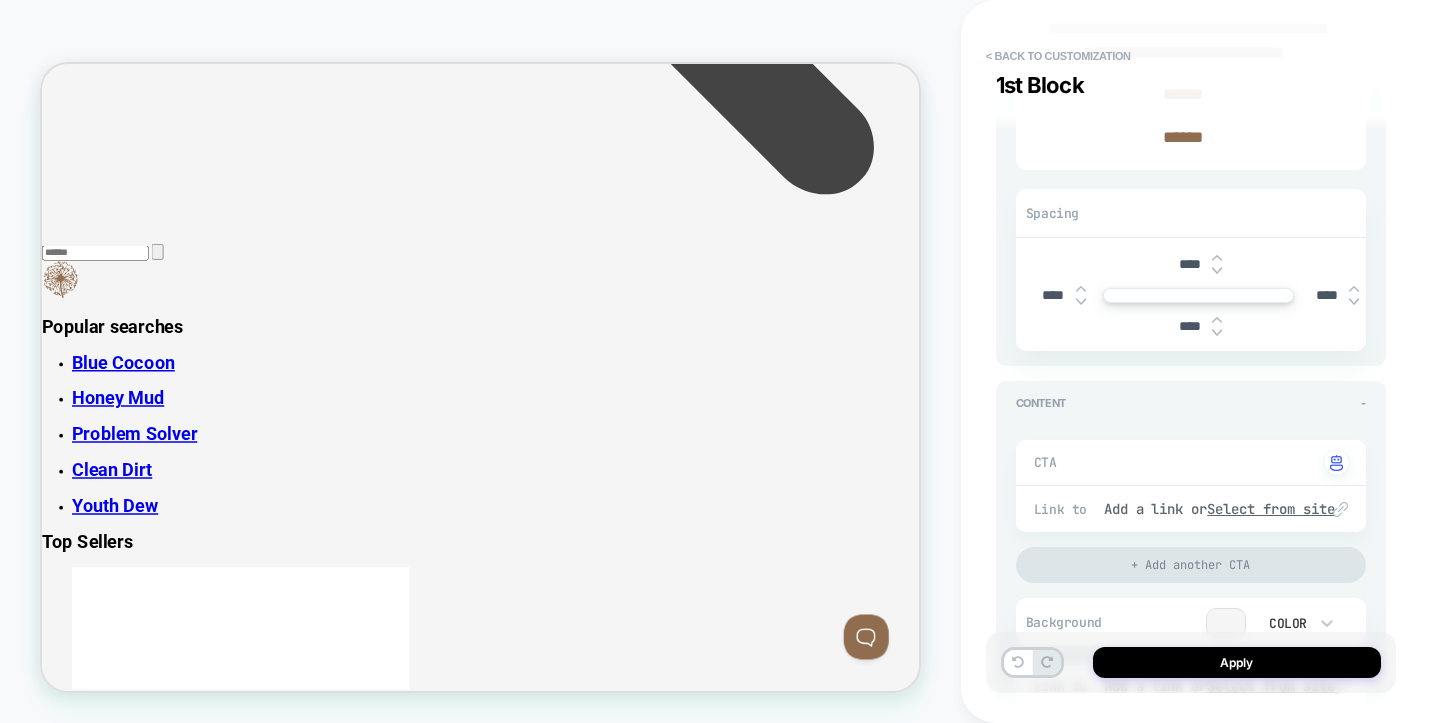 click at bounding box center [1217, 333] 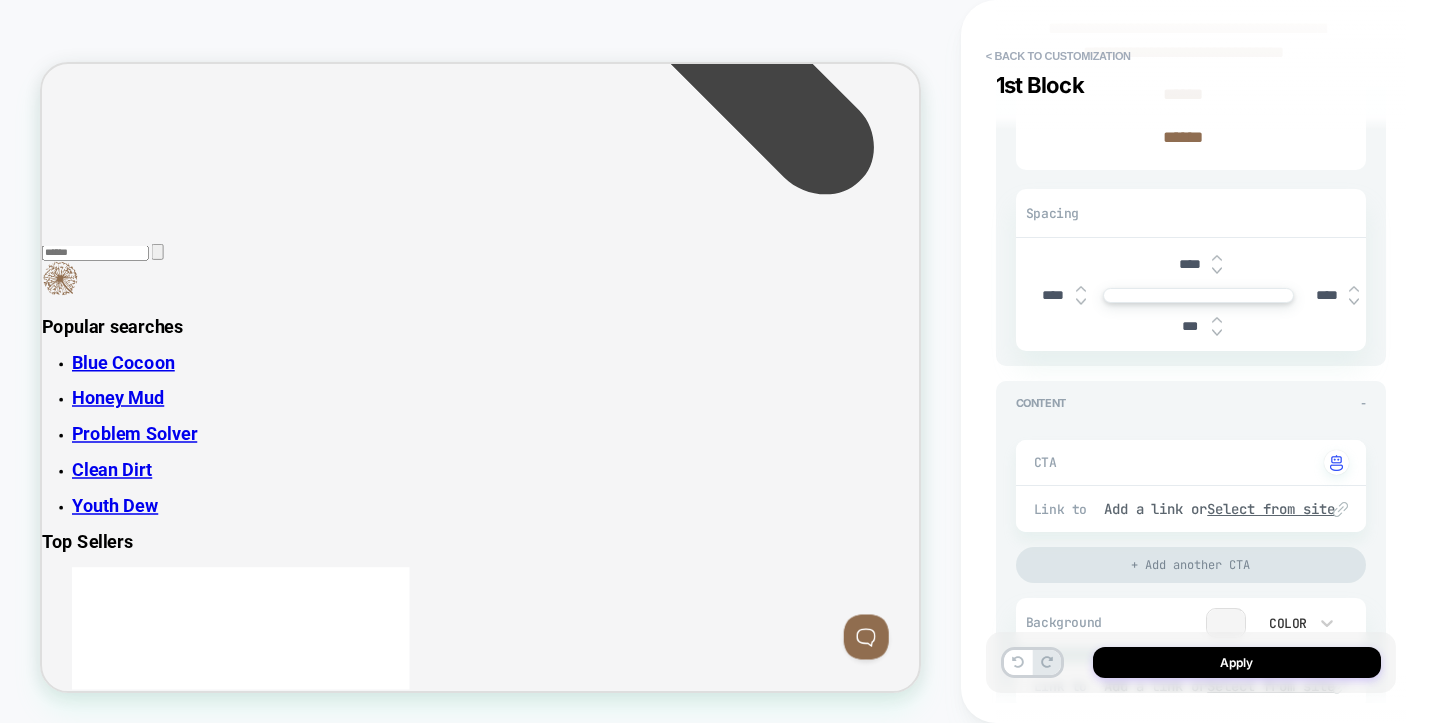 click at bounding box center [1217, 333] 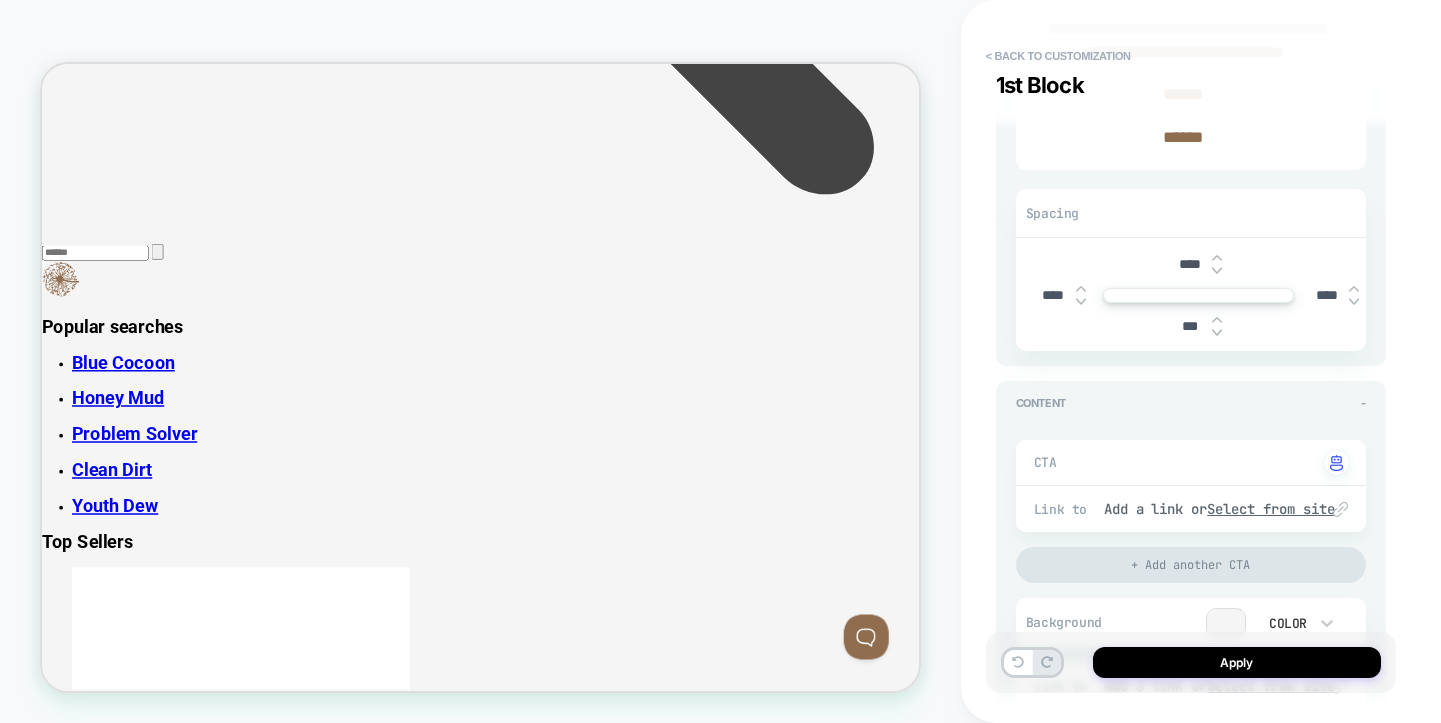 click at bounding box center [1217, 333] 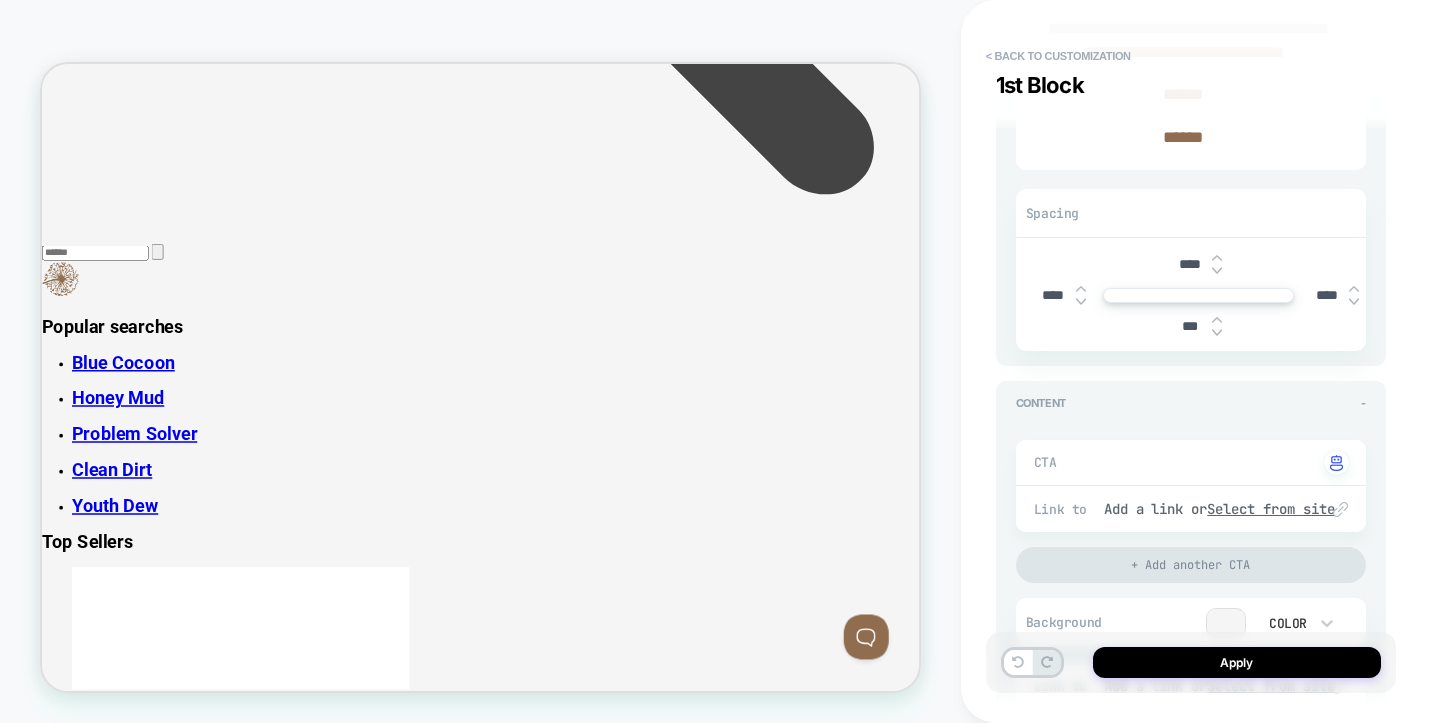 click at bounding box center (1217, 333) 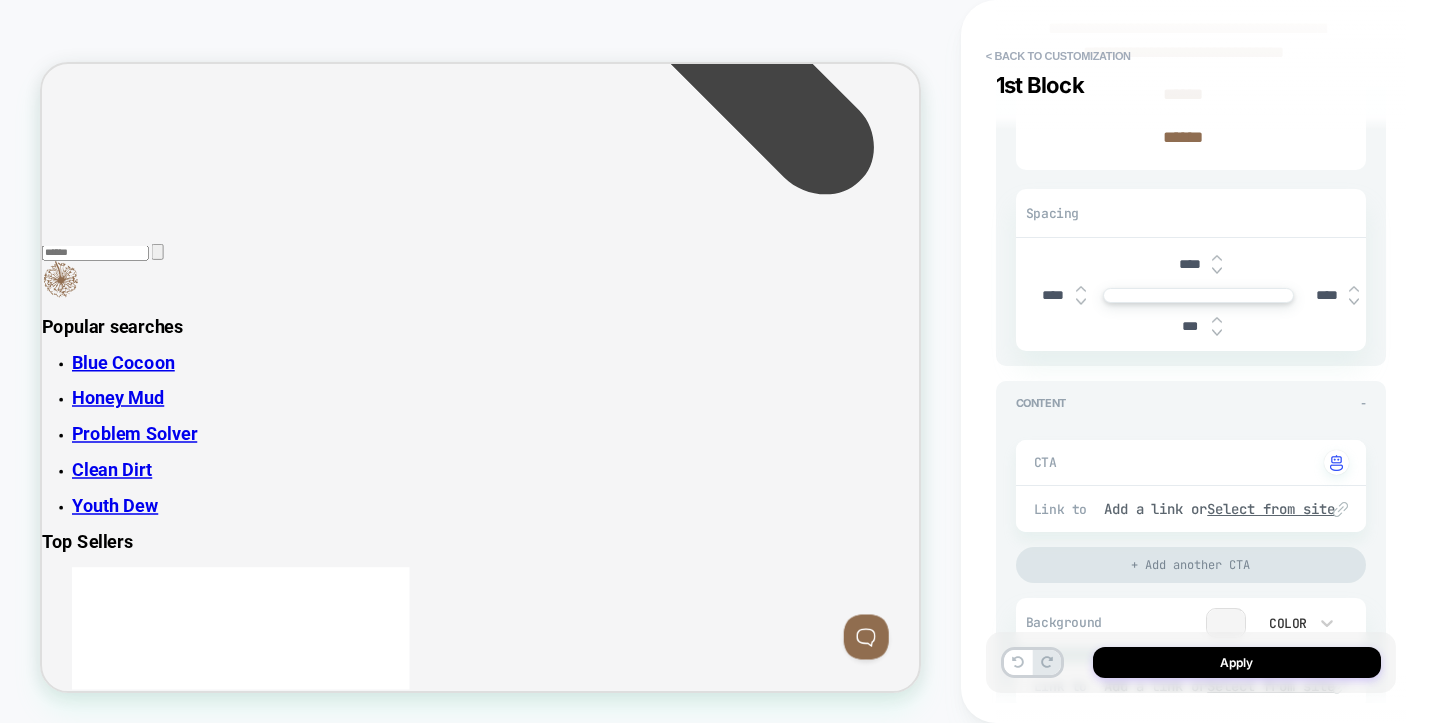 click at bounding box center (1217, 333) 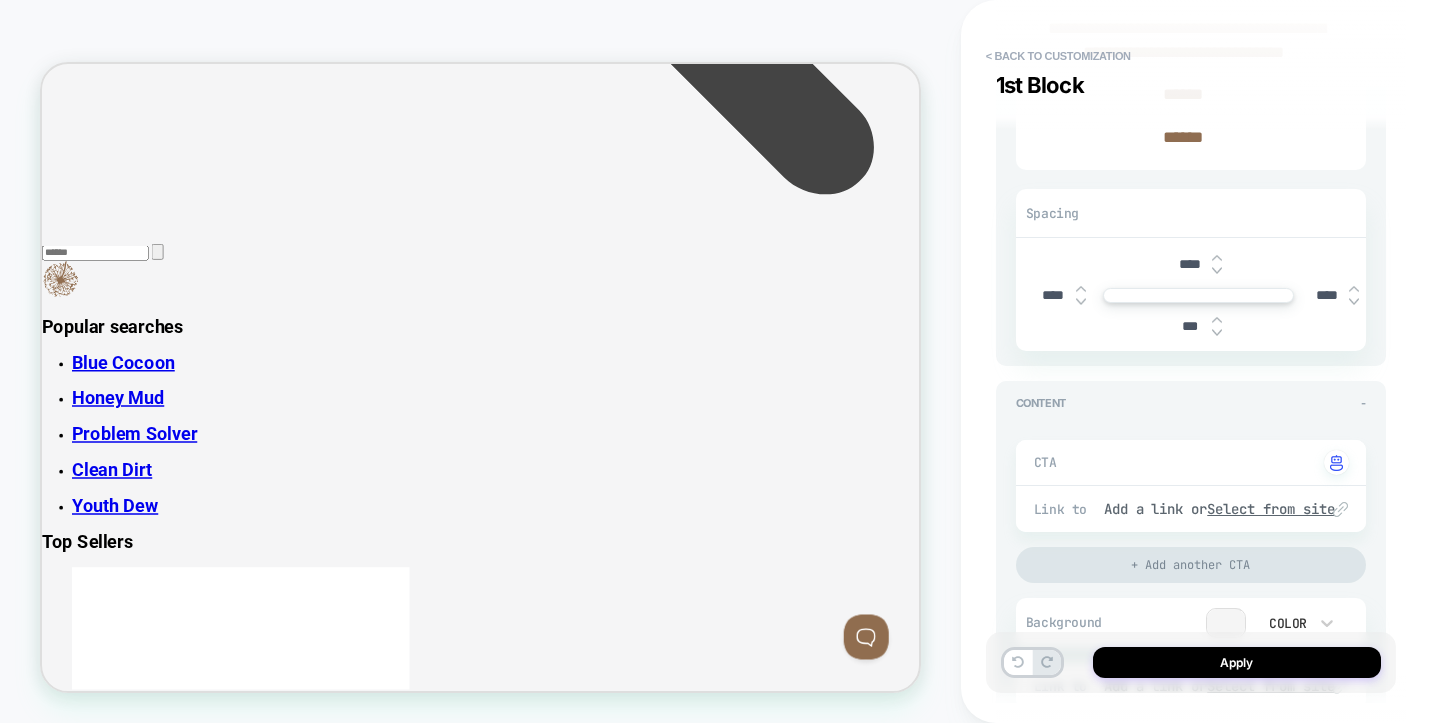 click at bounding box center (1217, 333) 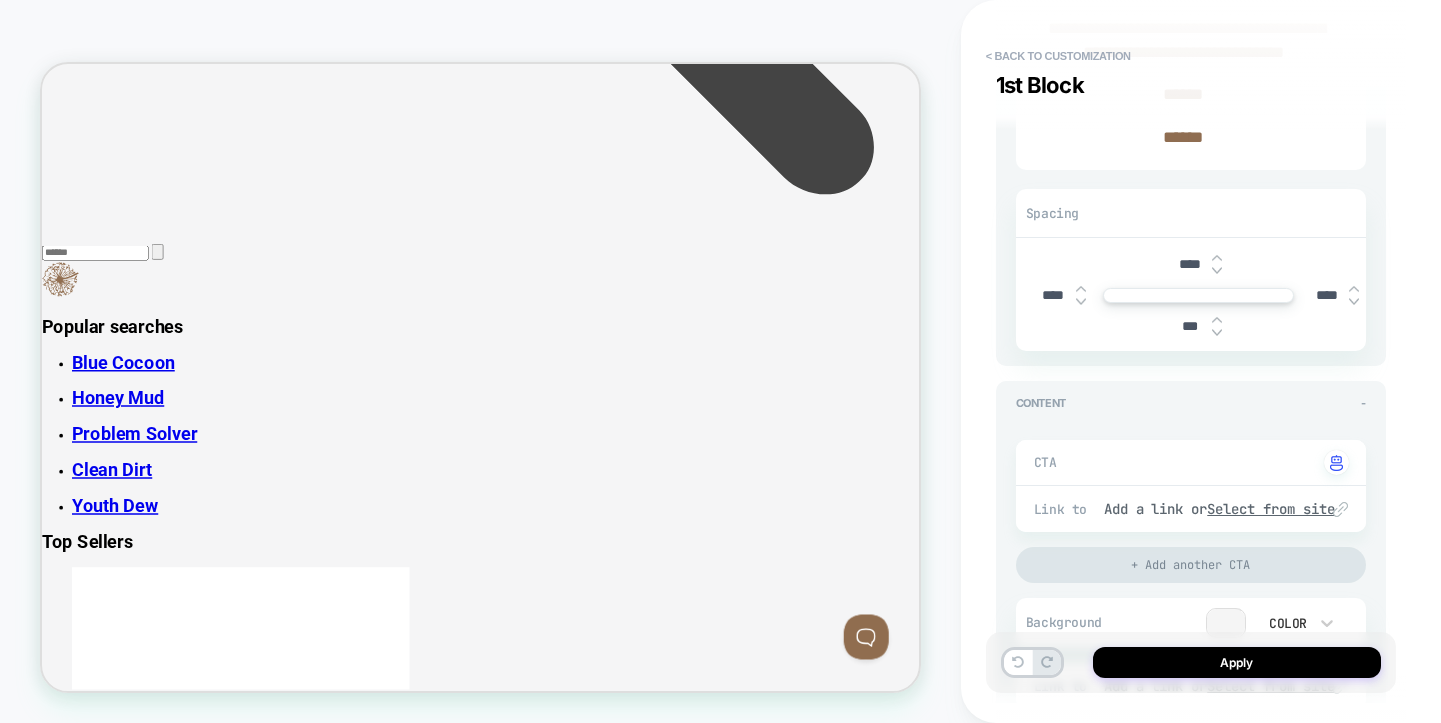 type on "***" 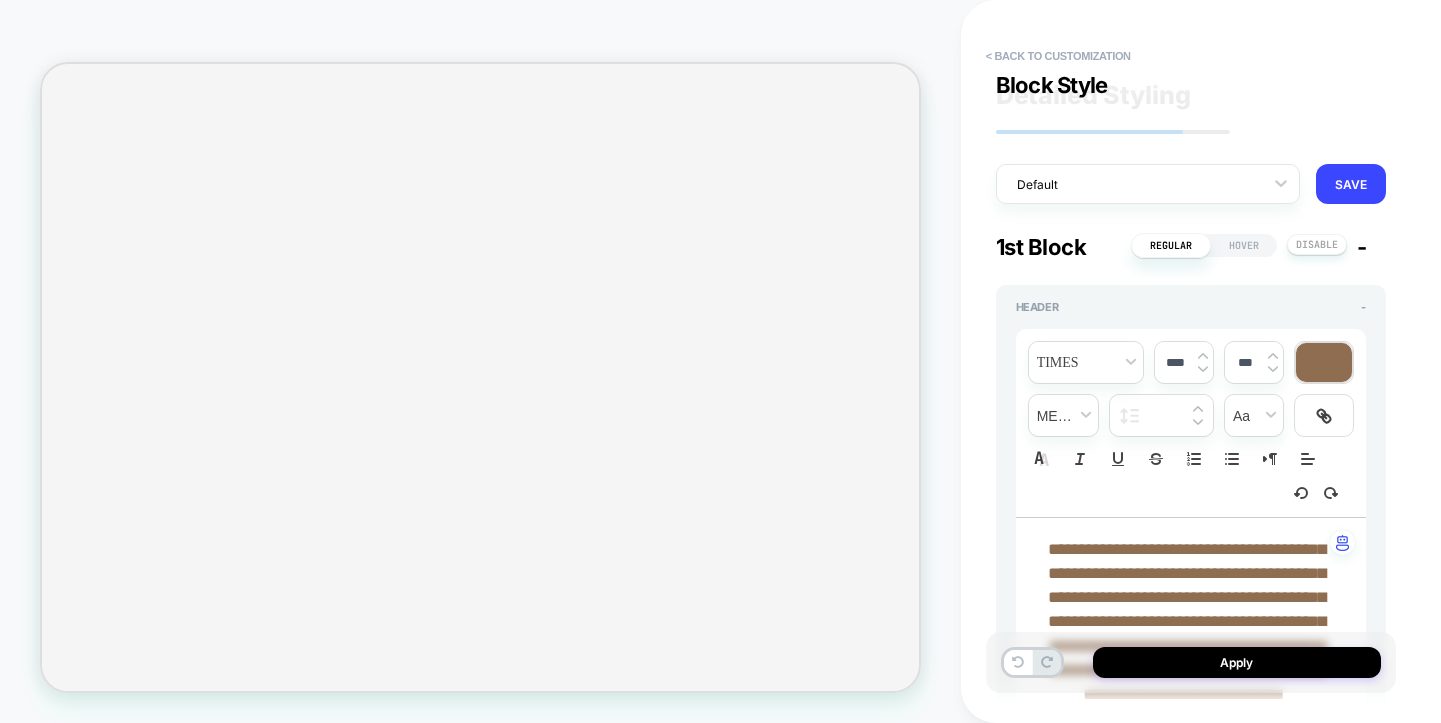 scroll, scrollTop: 0, scrollLeft: 0, axis: both 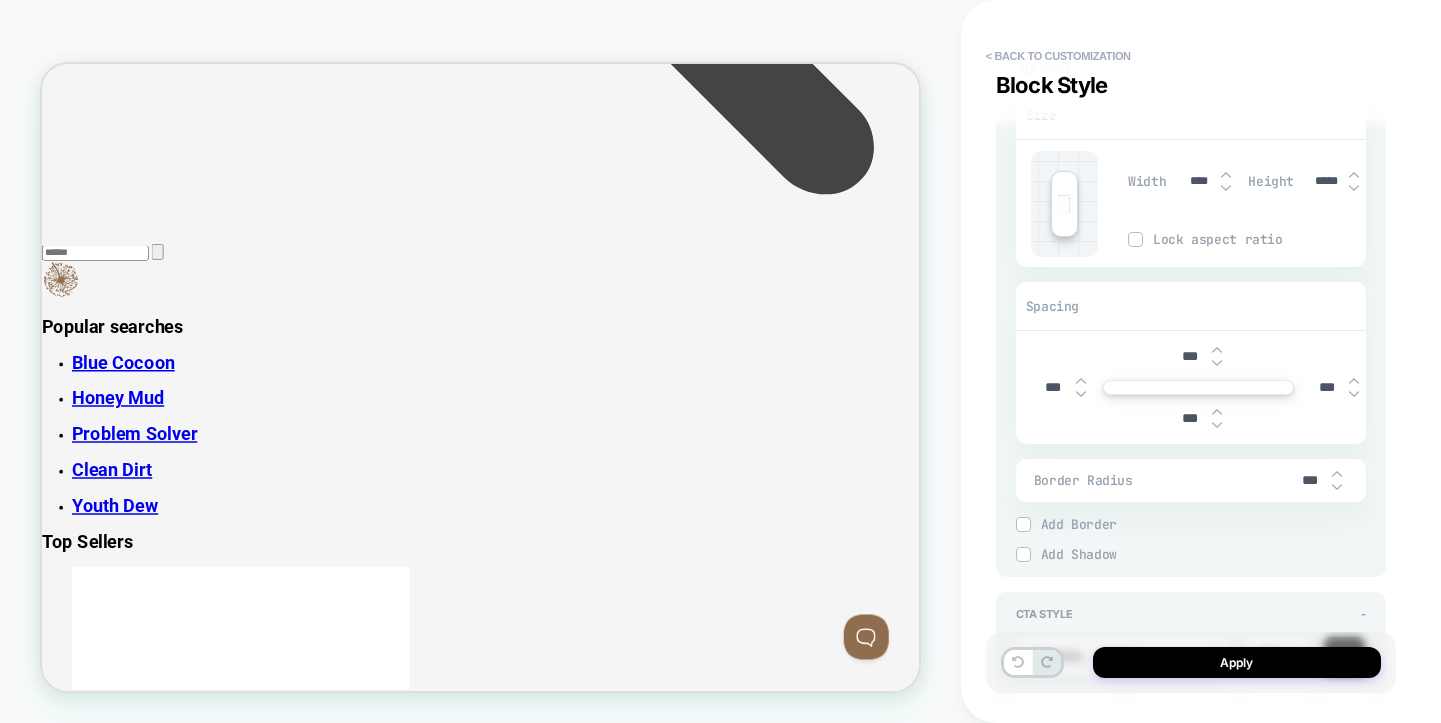 click on "Apply" at bounding box center (1237, 662) 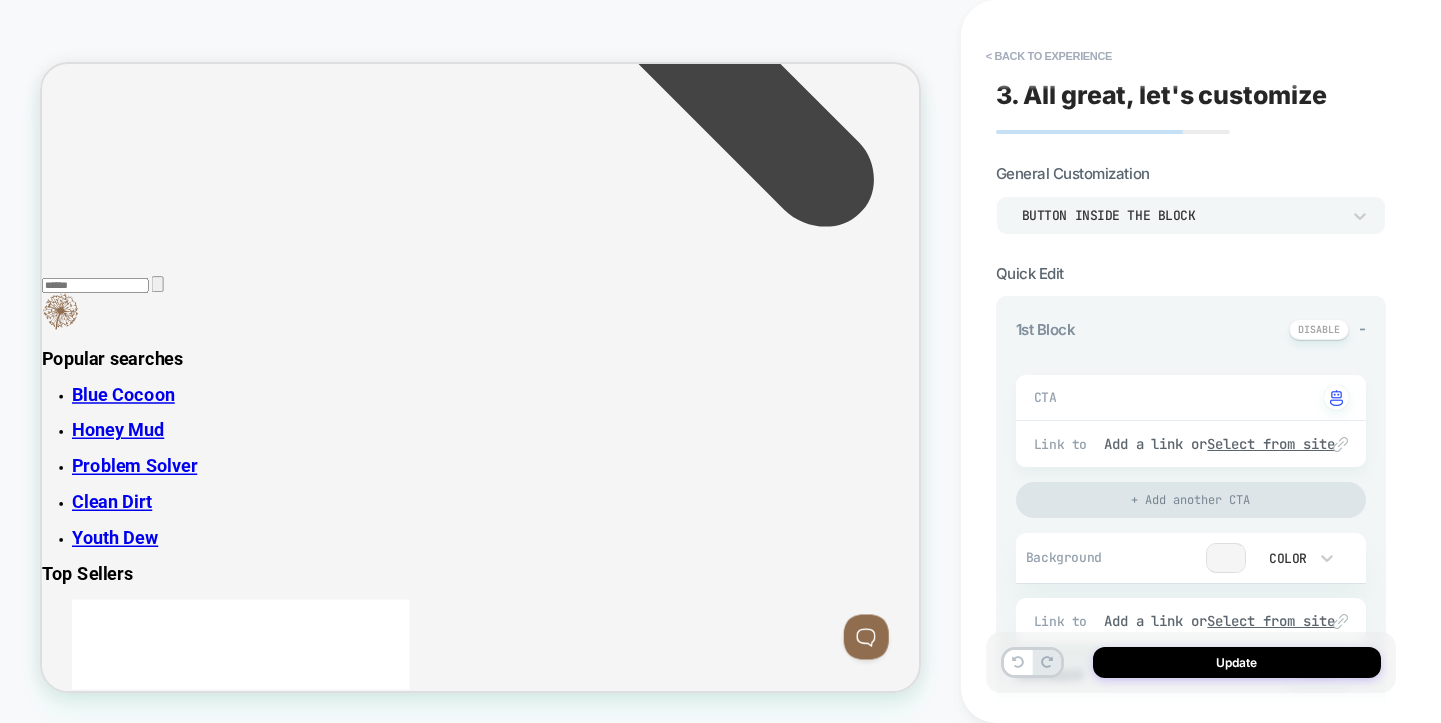 scroll, scrollTop: 2333, scrollLeft: 0, axis: vertical 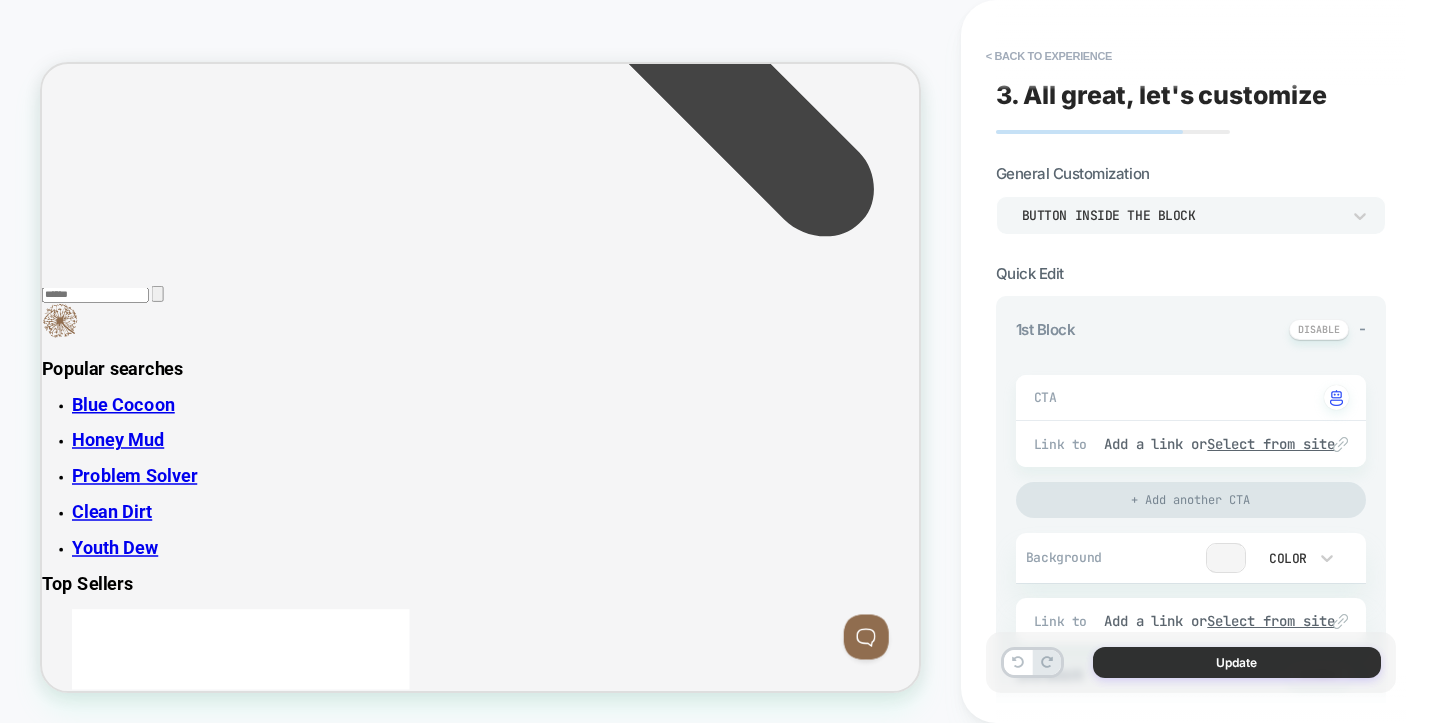click on "Update" at bounding box center [1237, 662] 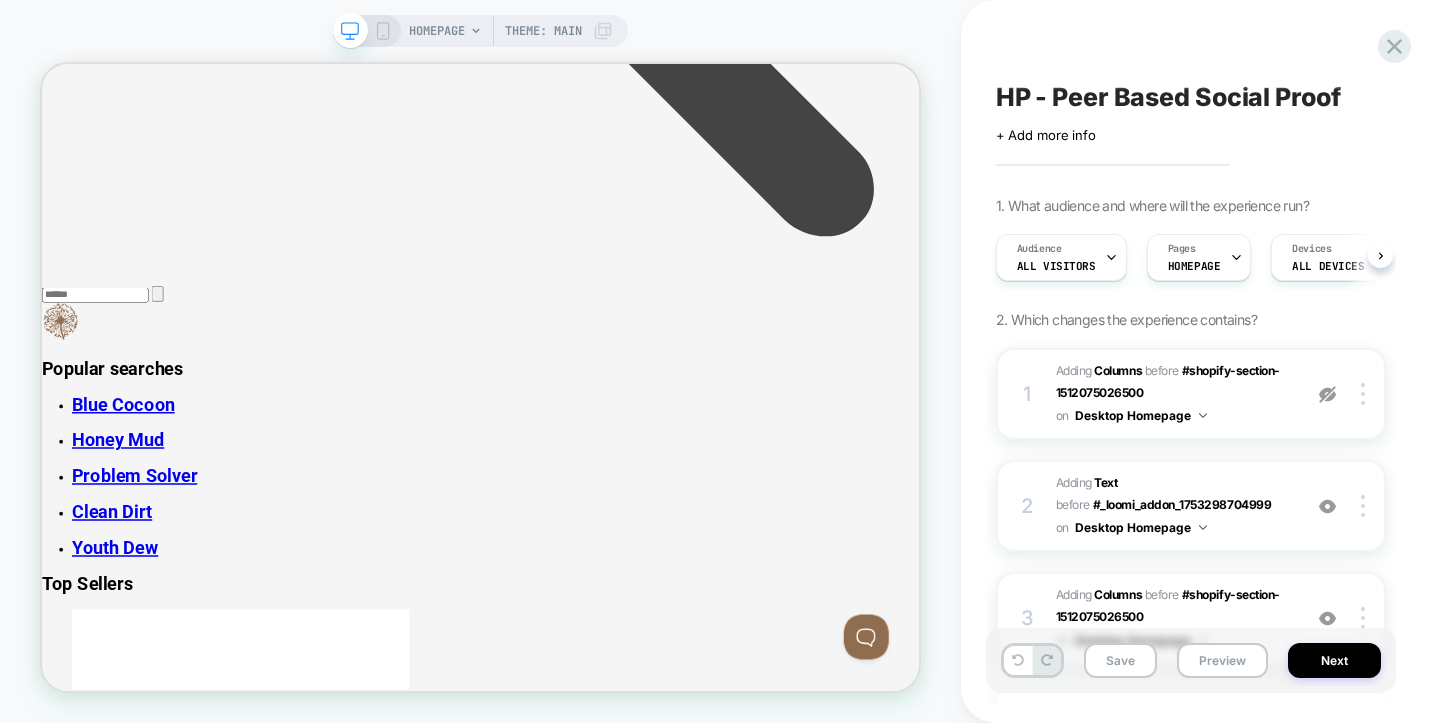 scroll, scrollTop: 0, scrollLeft: 1, axis: horizontal 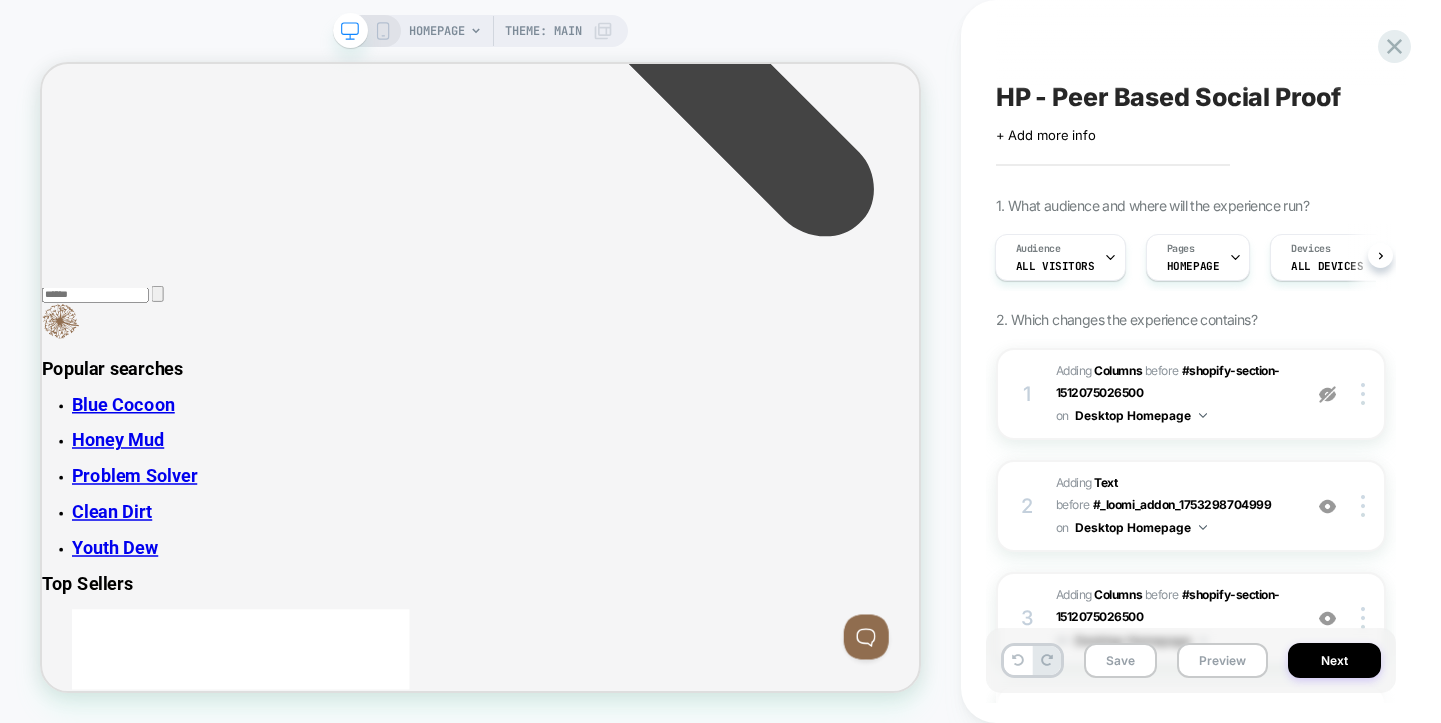 click 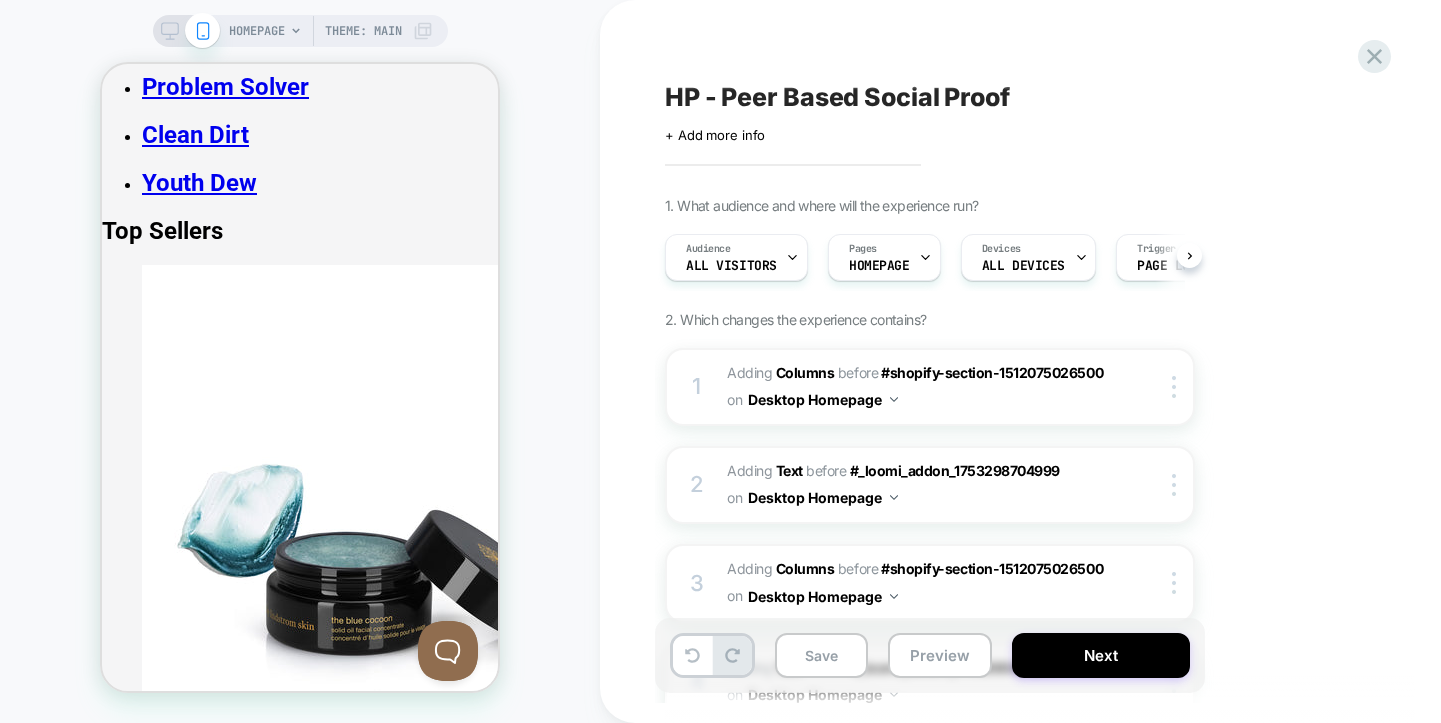 scroll, scrollTop: 0, scrollLeft: 1, axis: horizontal 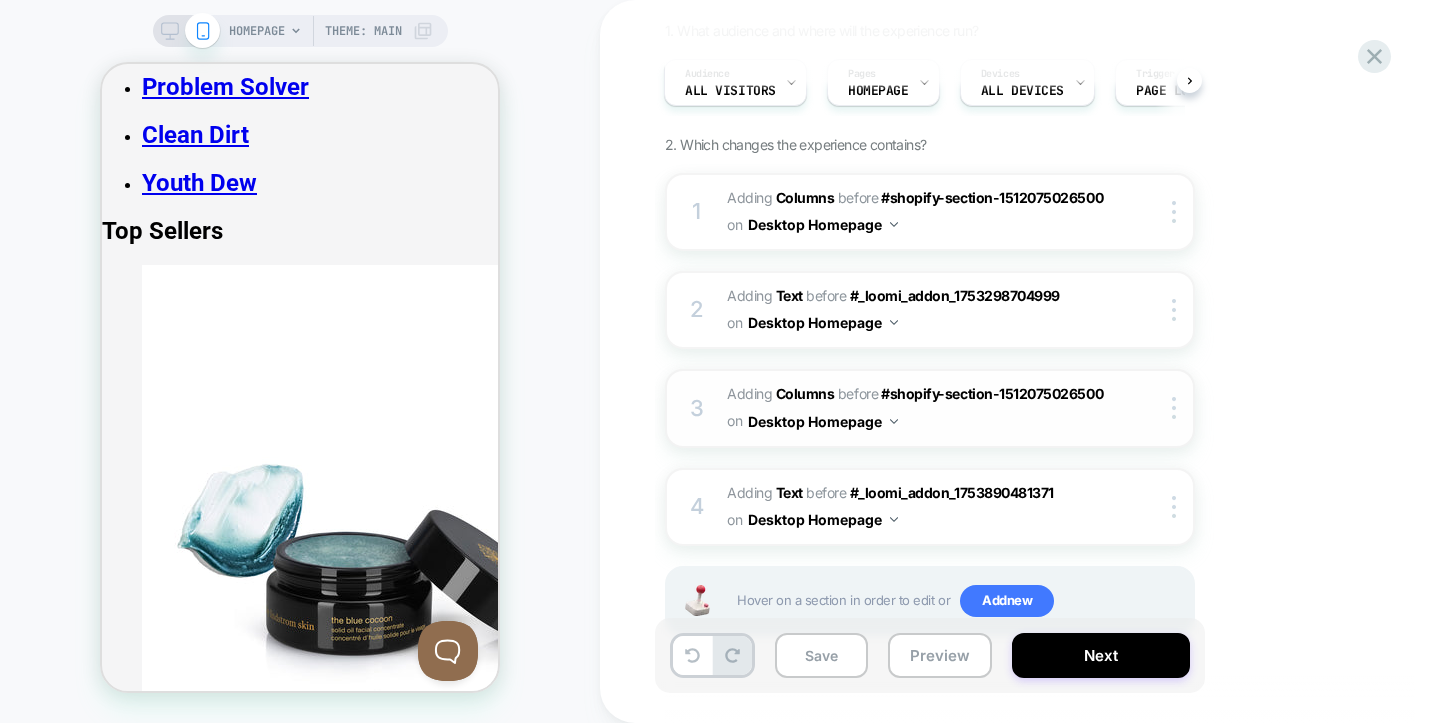 click on "3 #_loomi_addon_1753890481371 Adding   Columns   BEFORE #shopify-section-1512075026500 #shopify-section-1512075026500   on Desktop Homepage Copy CSS Selector Copy Widget Id Rename Copy to   Mobile Target   All Devices Delete" at bounding box center (930, 408) 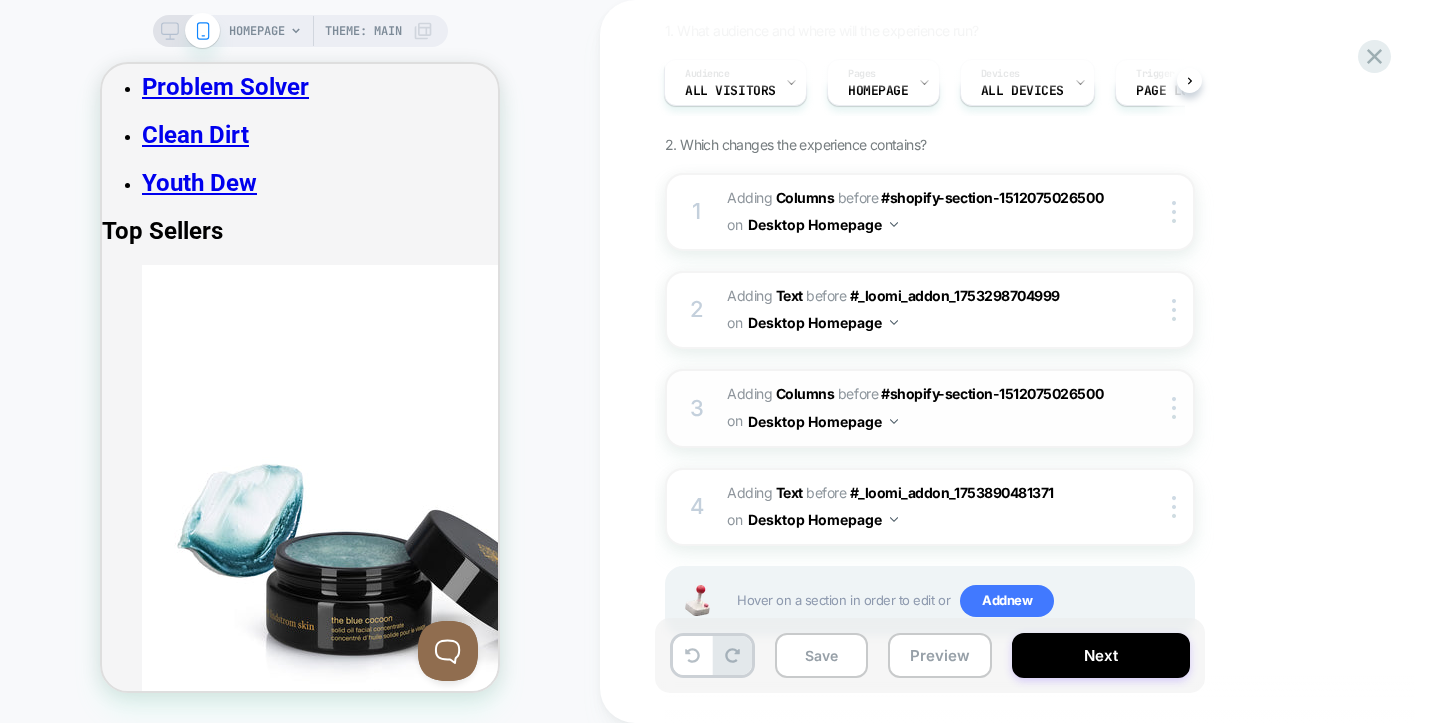 click at bounding box center (894, 421) 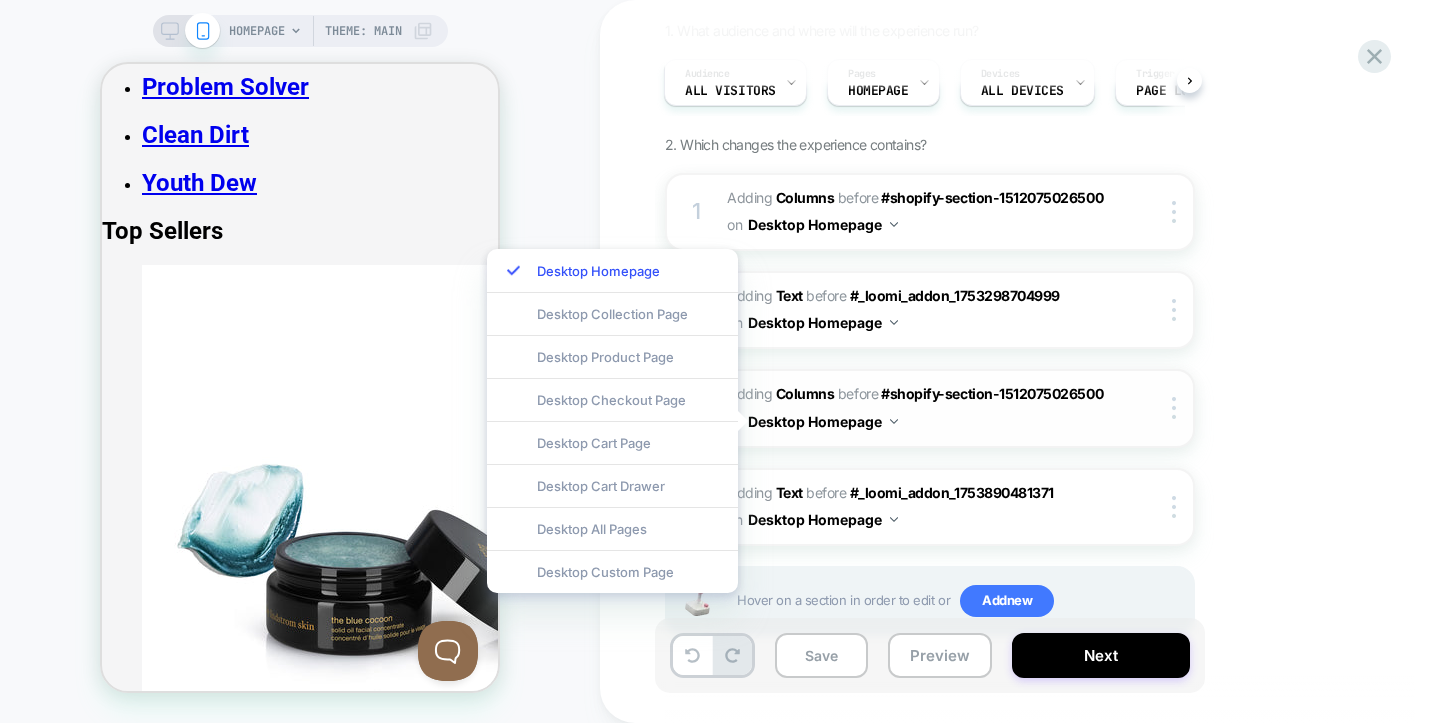 click on "#_loomi_addon_1753890481371 Adding   Columns   BEFORE #shopify-section-1512075026500 #shopify-section-1512075026500   on Desktop Homepage" at bounding box center (917, 408) 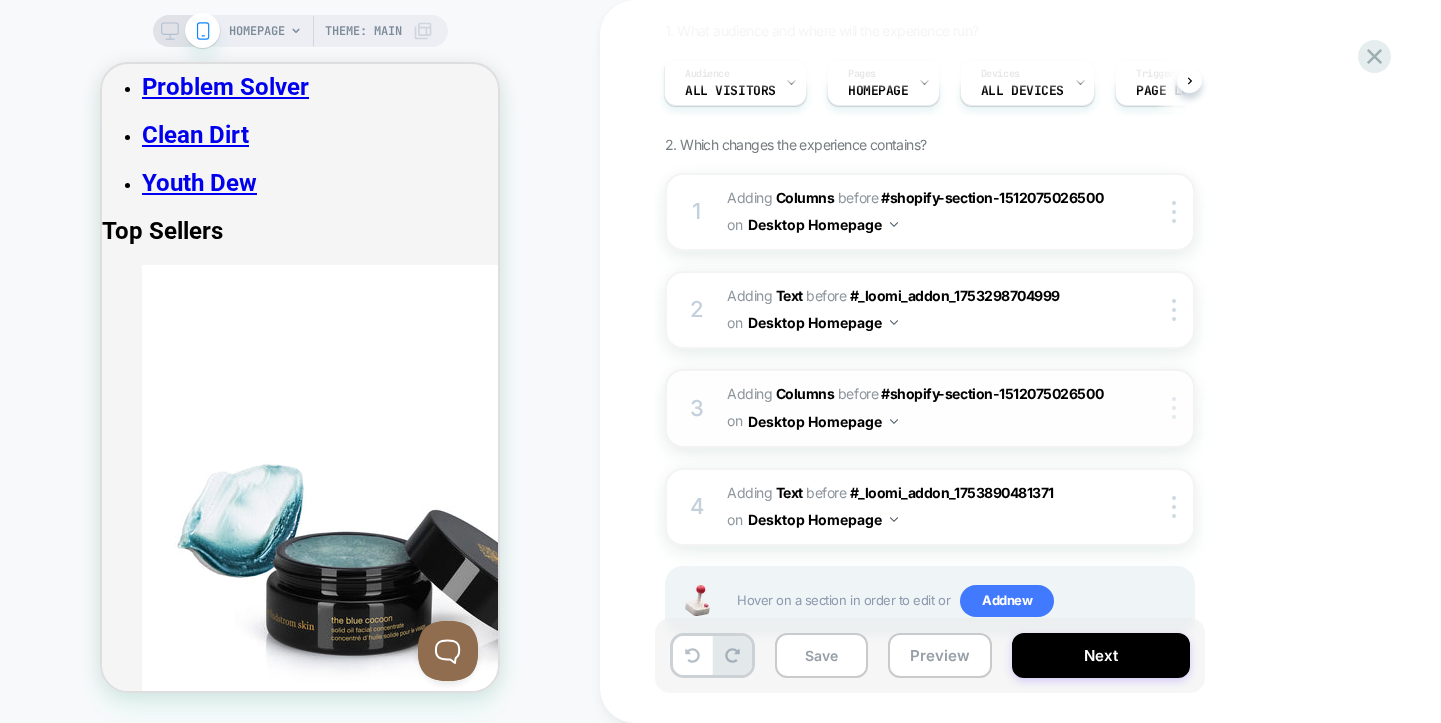 click at bounding box center (1177, 408) 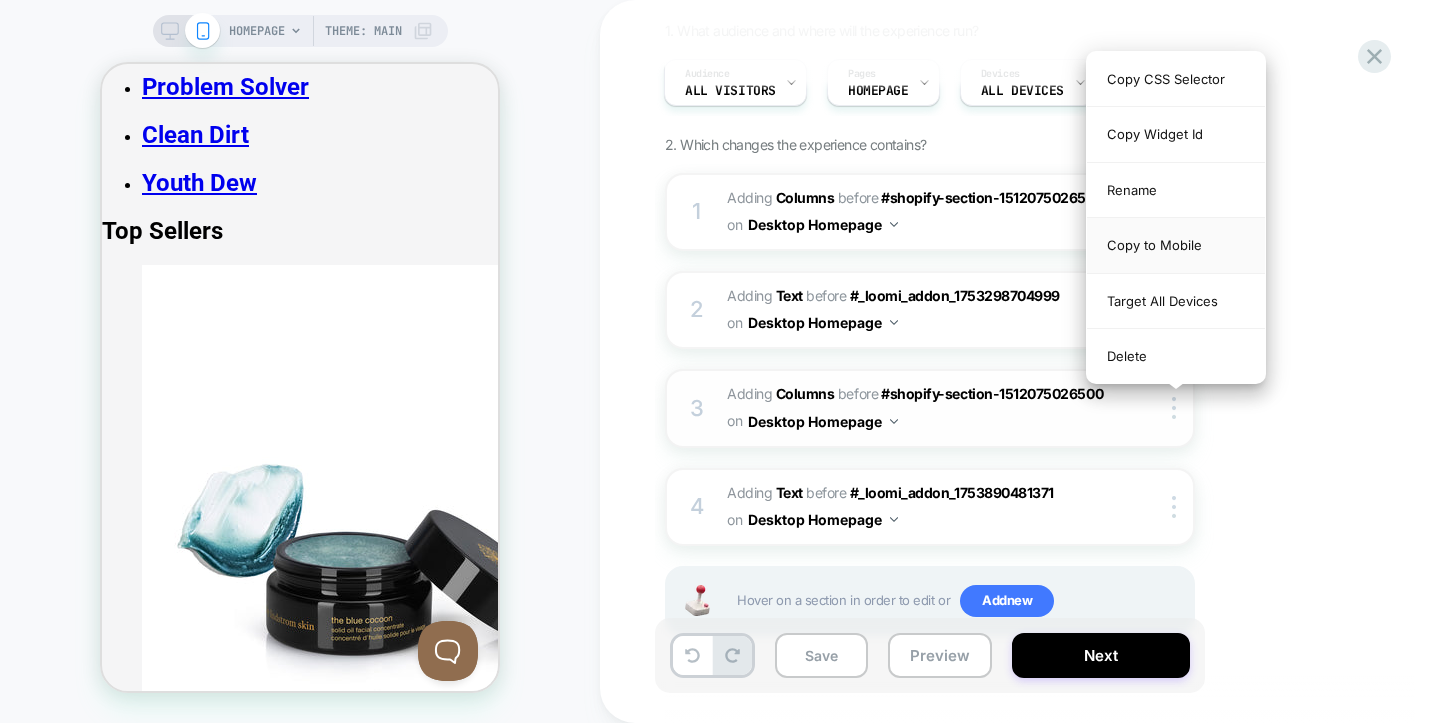 click on "Copy to   Mobile" at bounding box center [1176, 245] 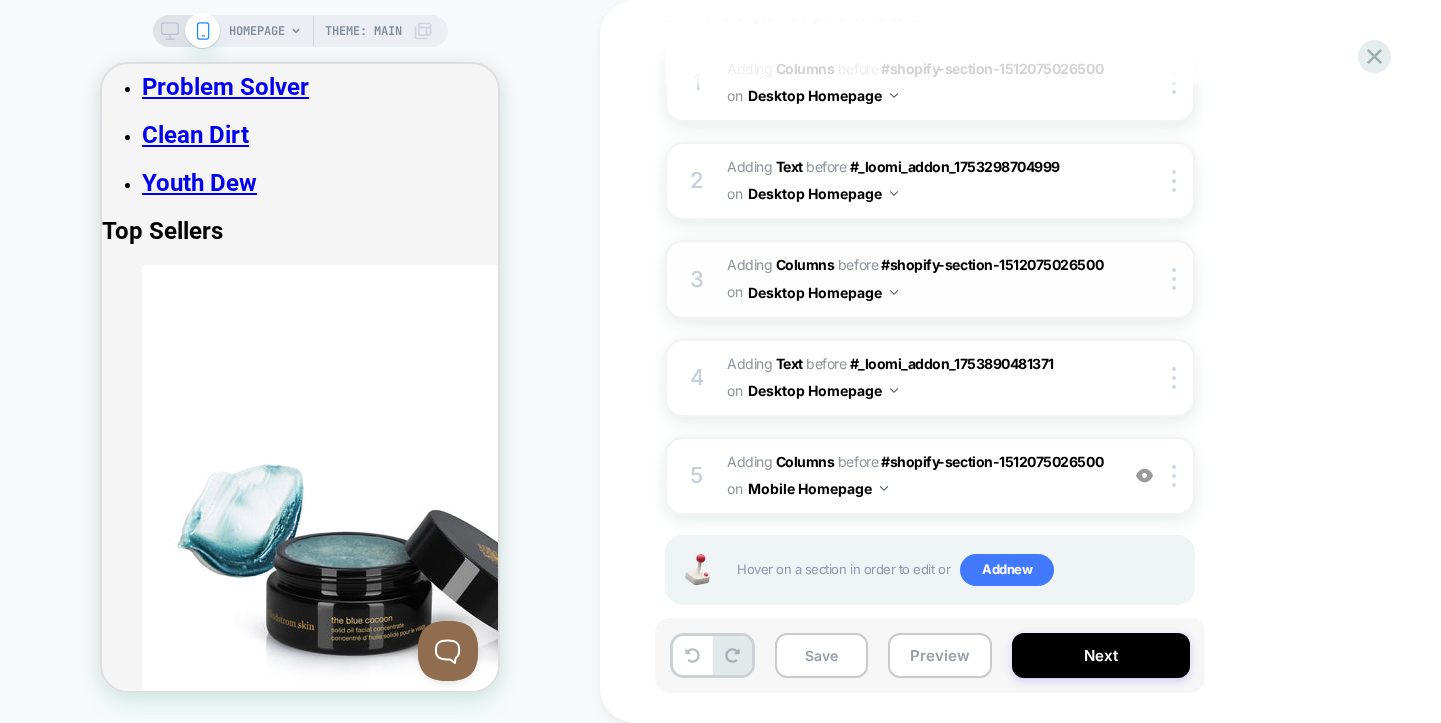 scroll, scrollTop: 309, scrollLeft: 0, axis: vertical 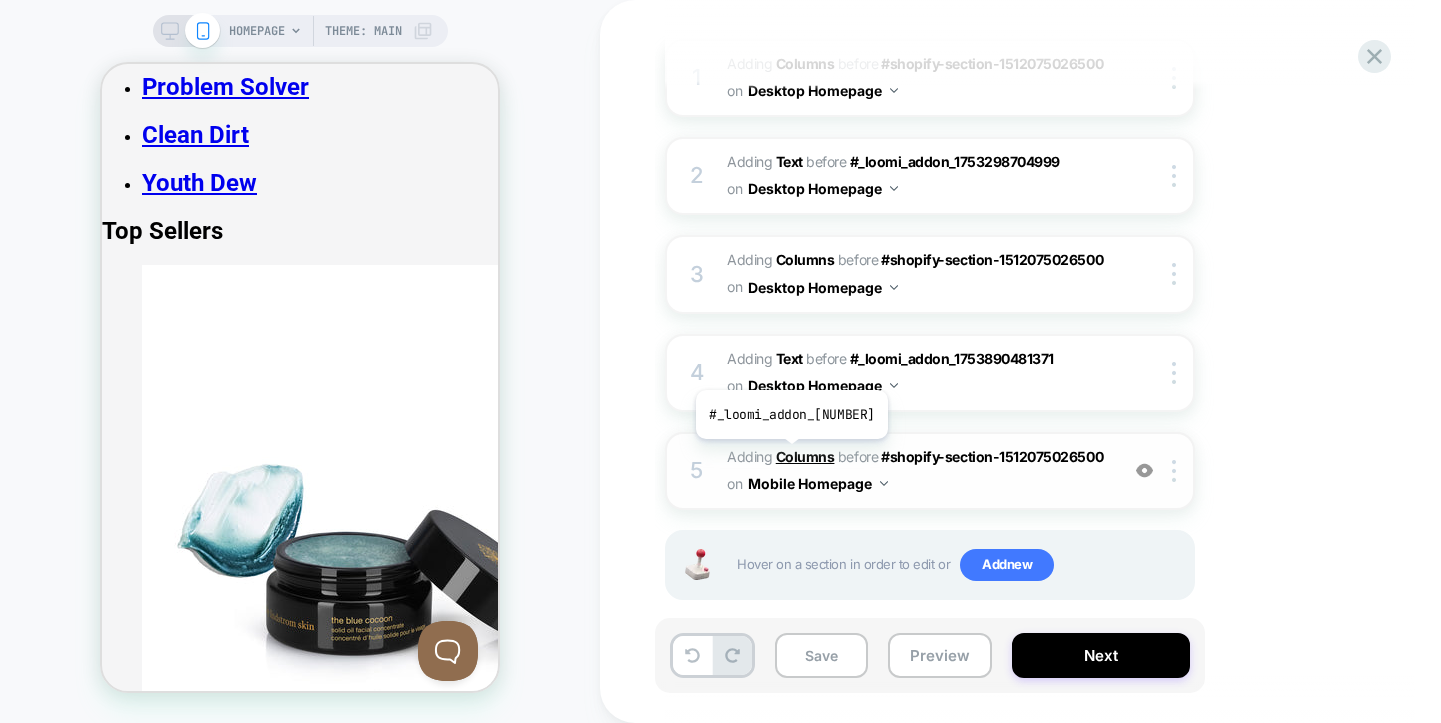 click on "Columns" at bounding box center (805, 456) 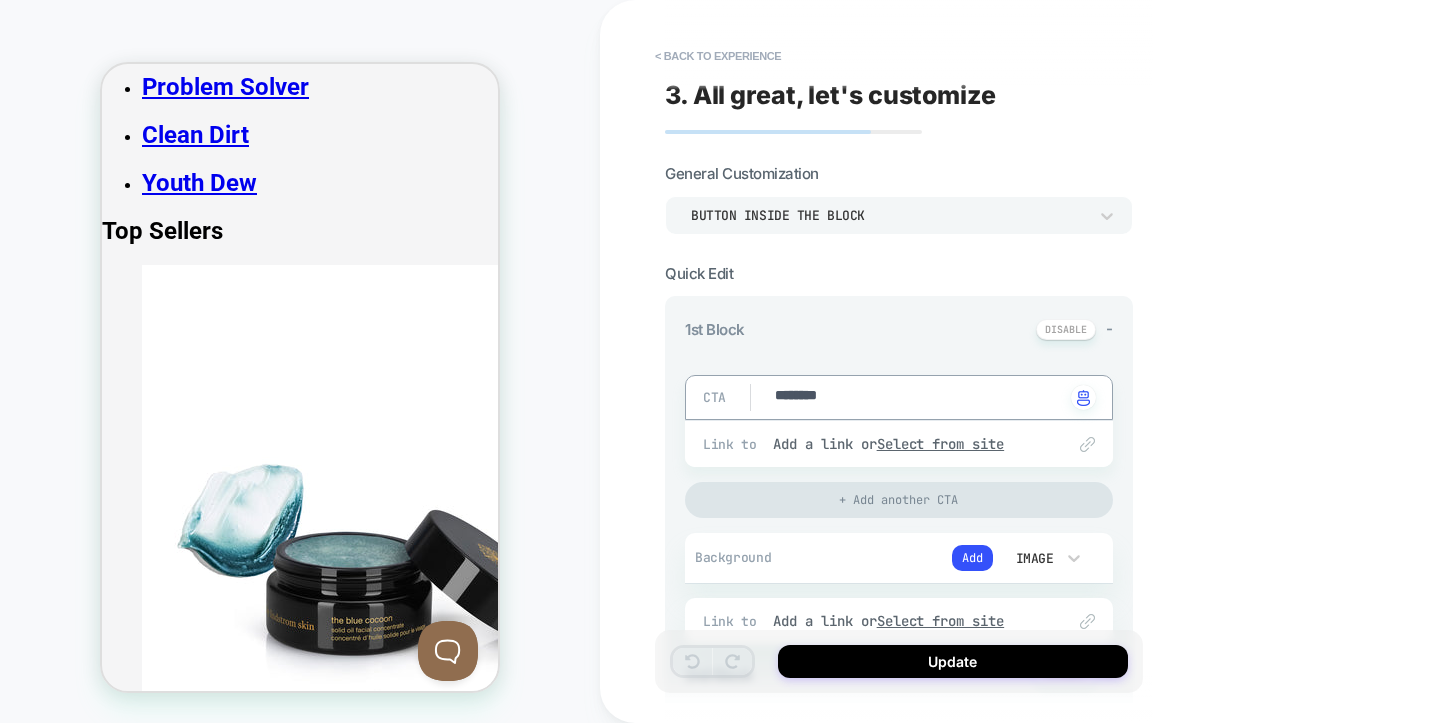 click on "********" at bounding box center [918, 397] 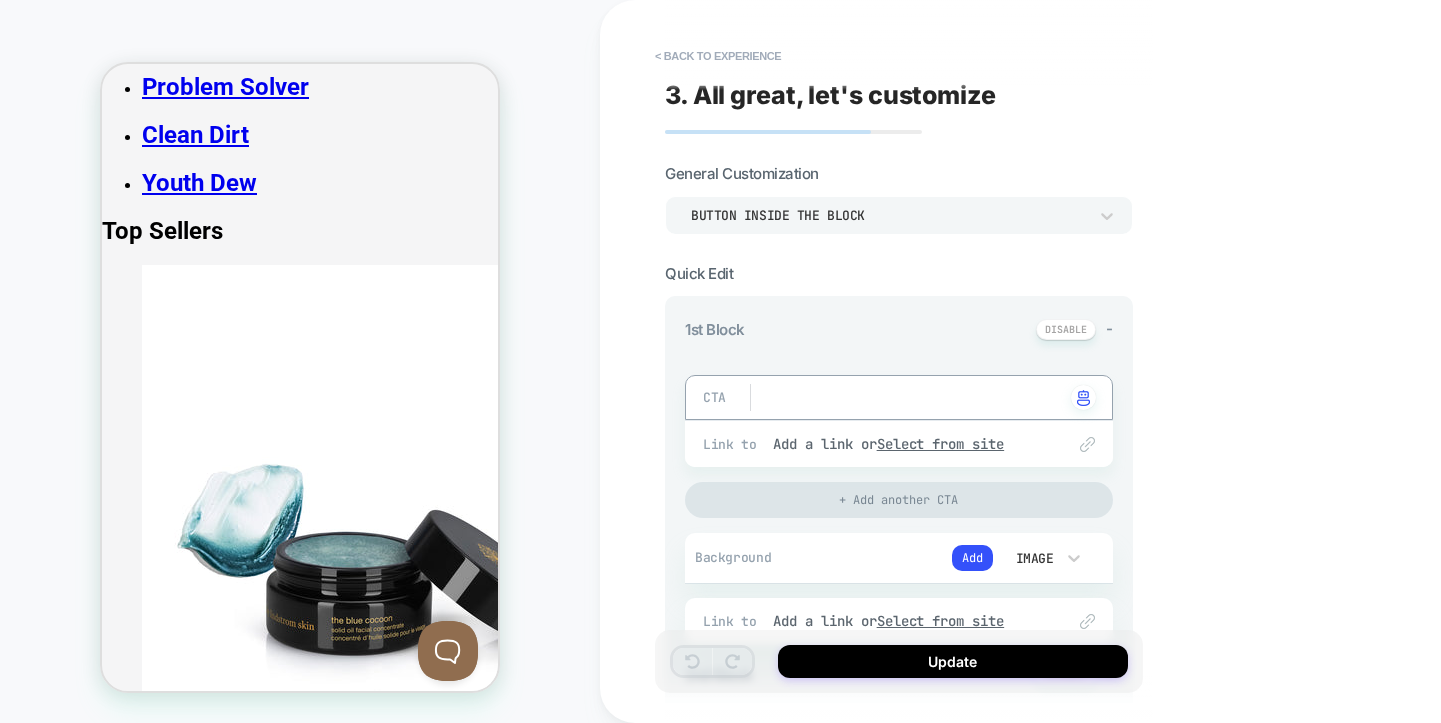 type on "*" 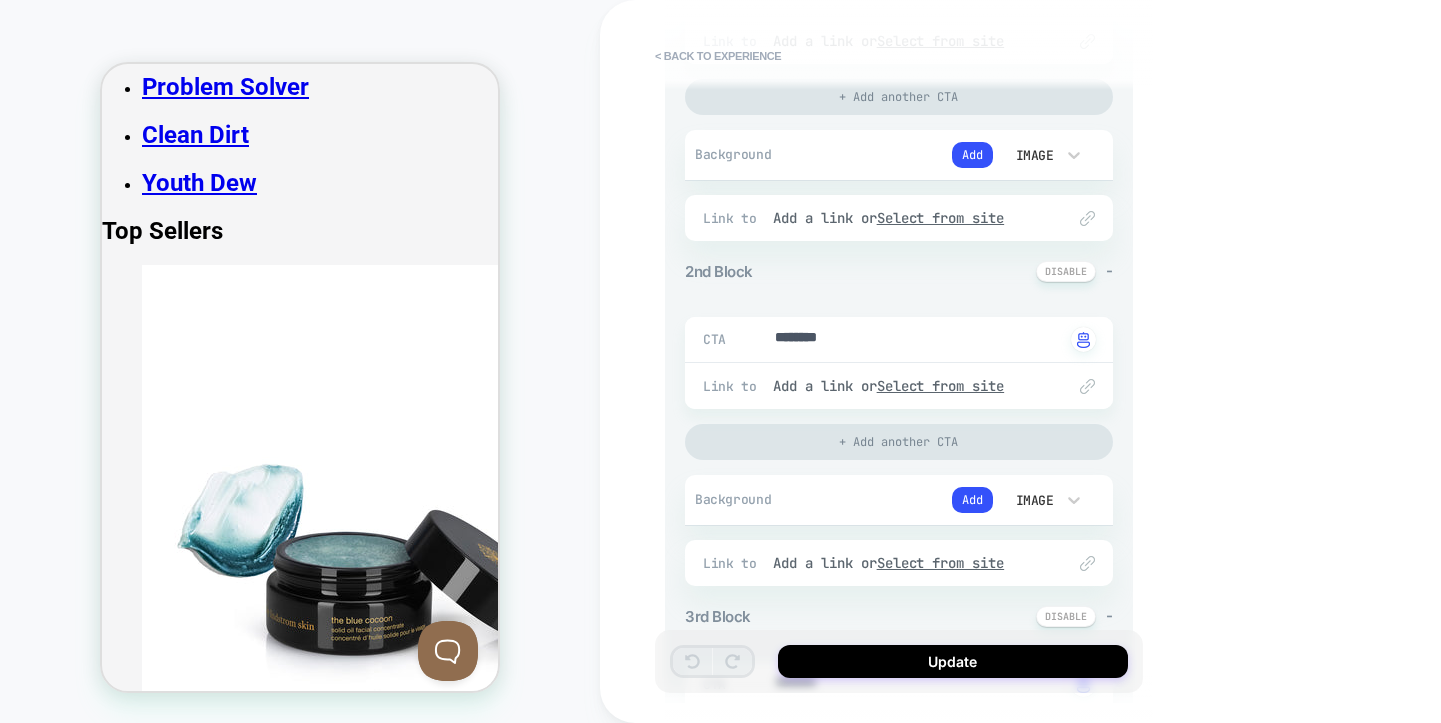 scroll, scrollTop: 409, scrollLeft: 0, axis: vertical 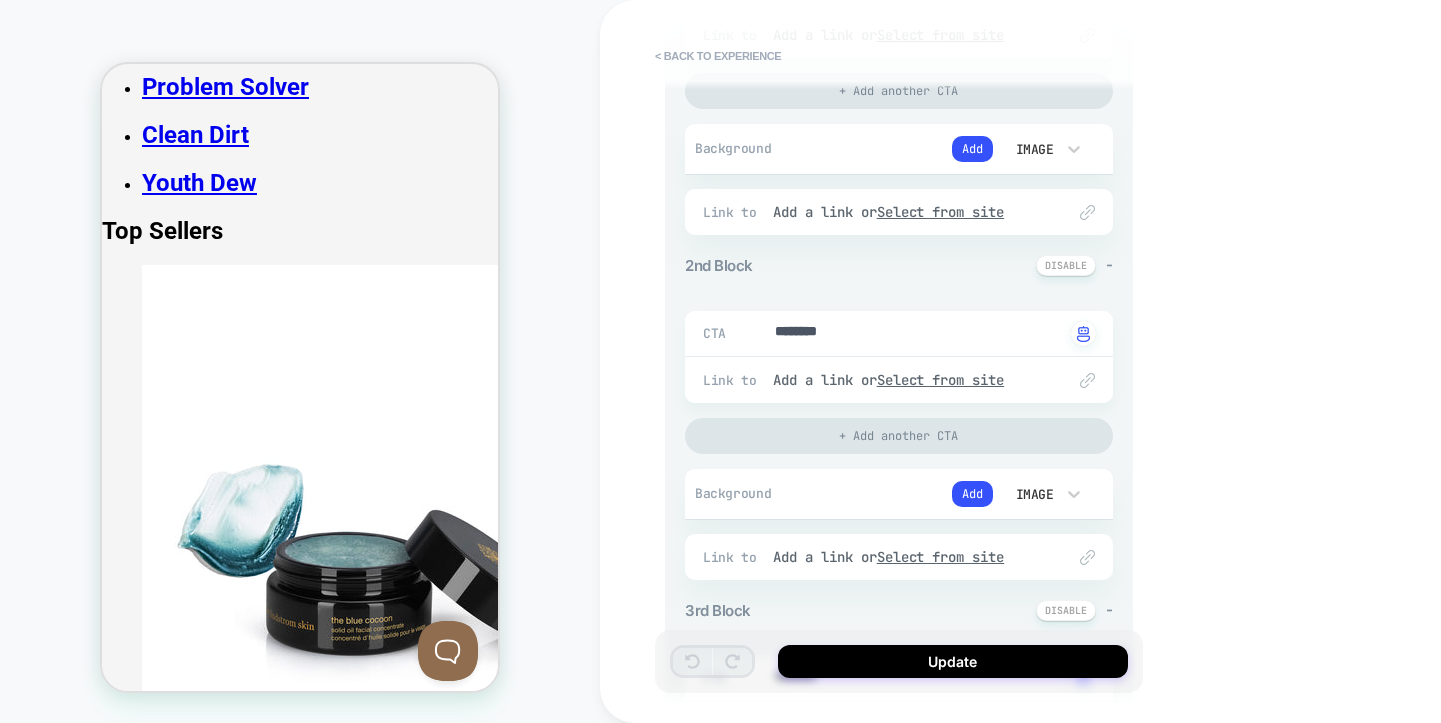 type 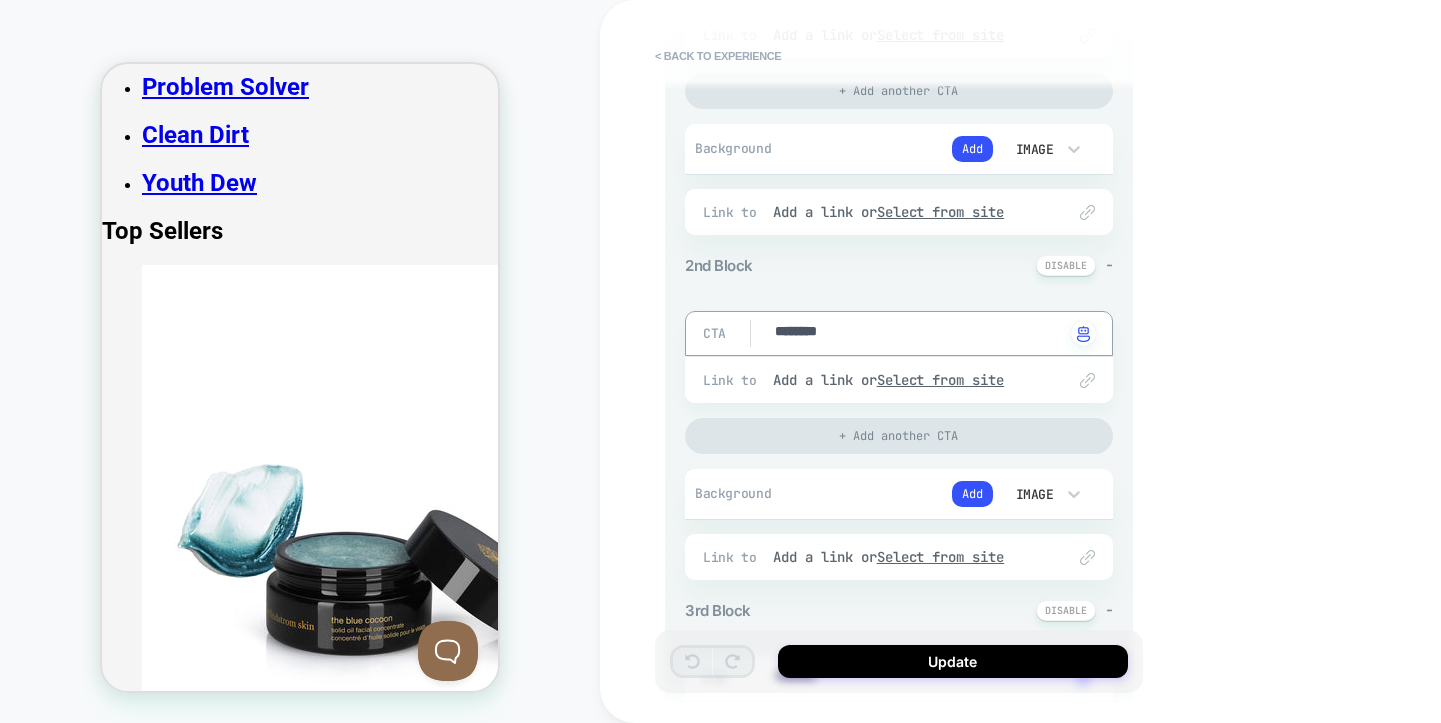 click on "********" at bounding box center (918, 333) 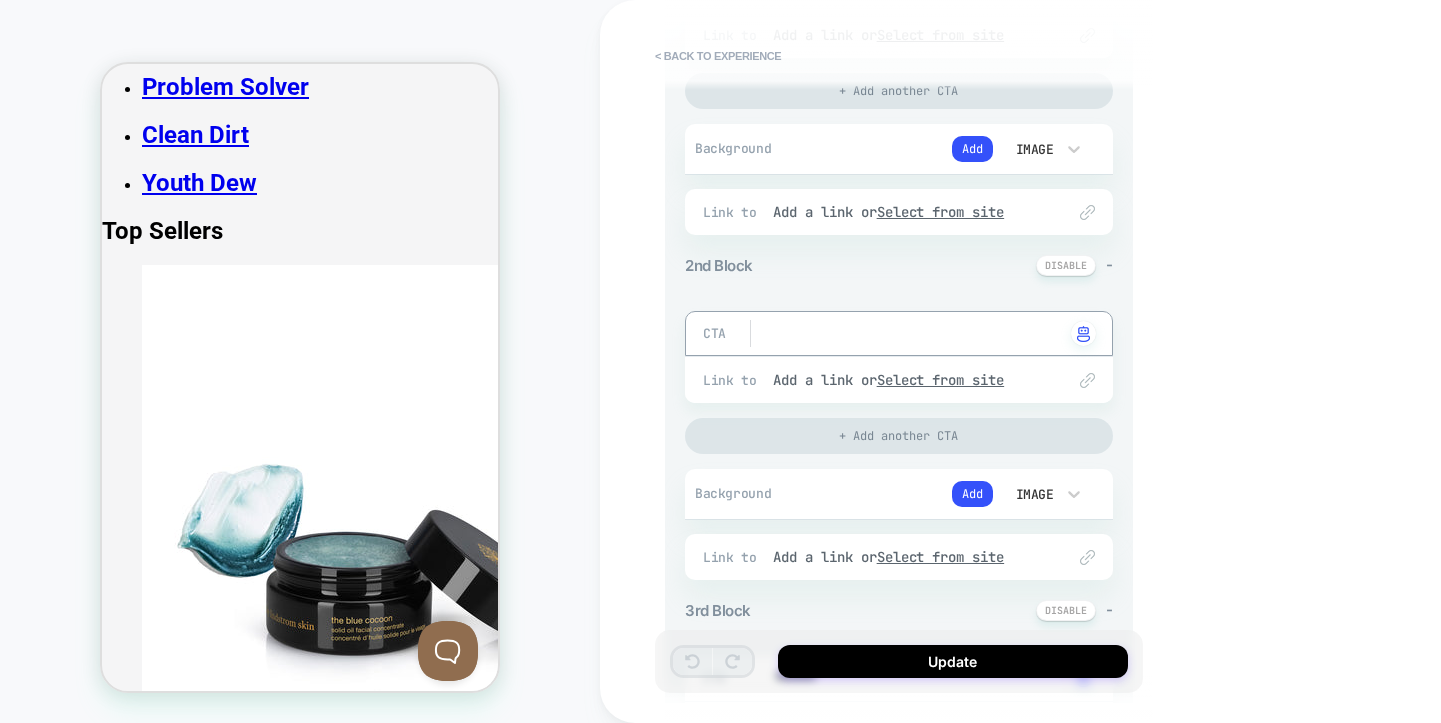 type on "*" 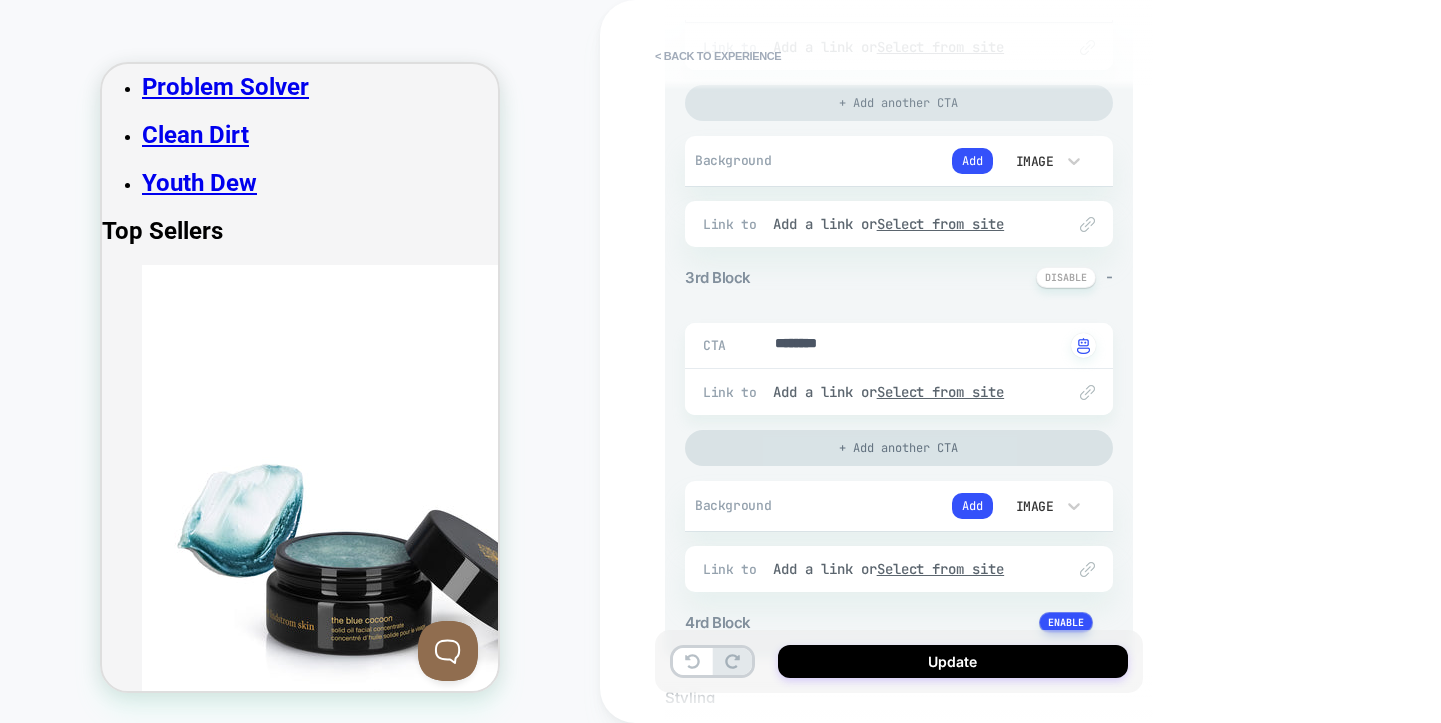 scroll, scrollTop: 756, scrollLeft: 0, axis: vertical 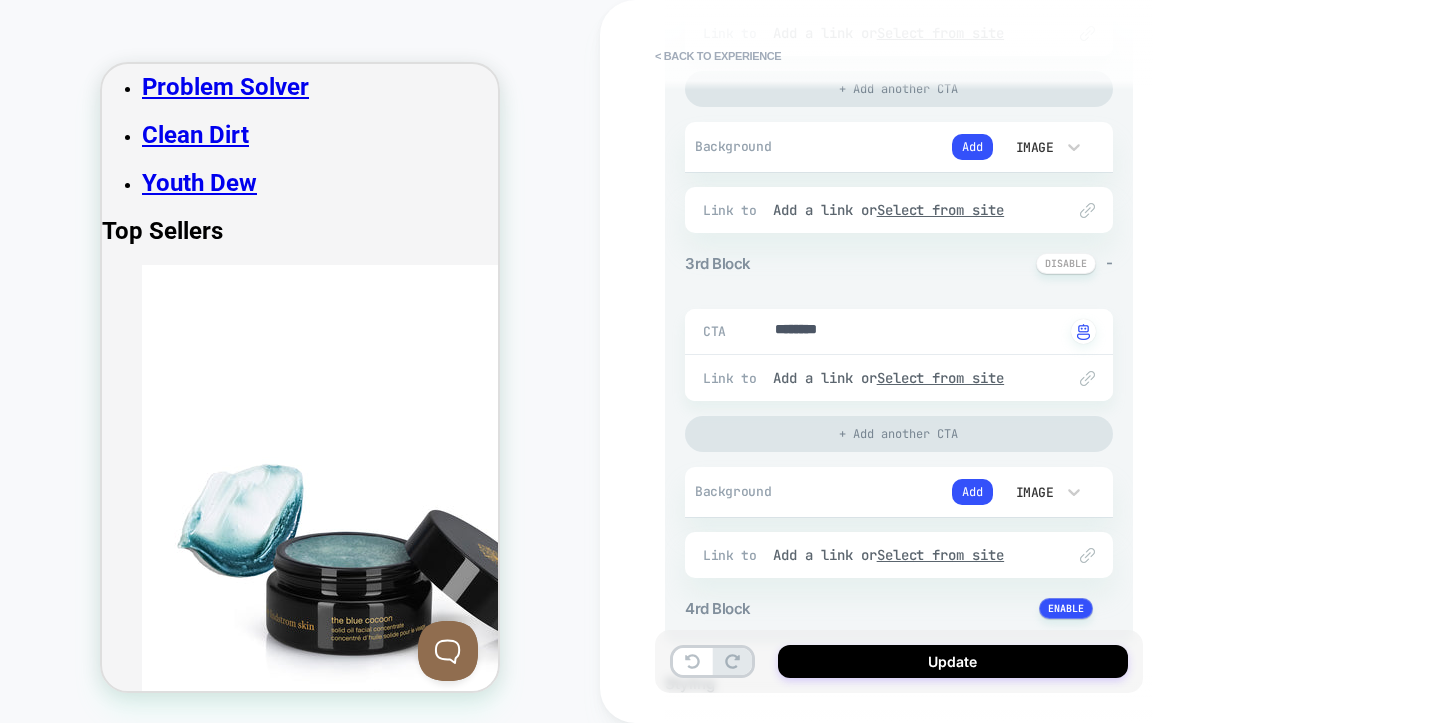 type 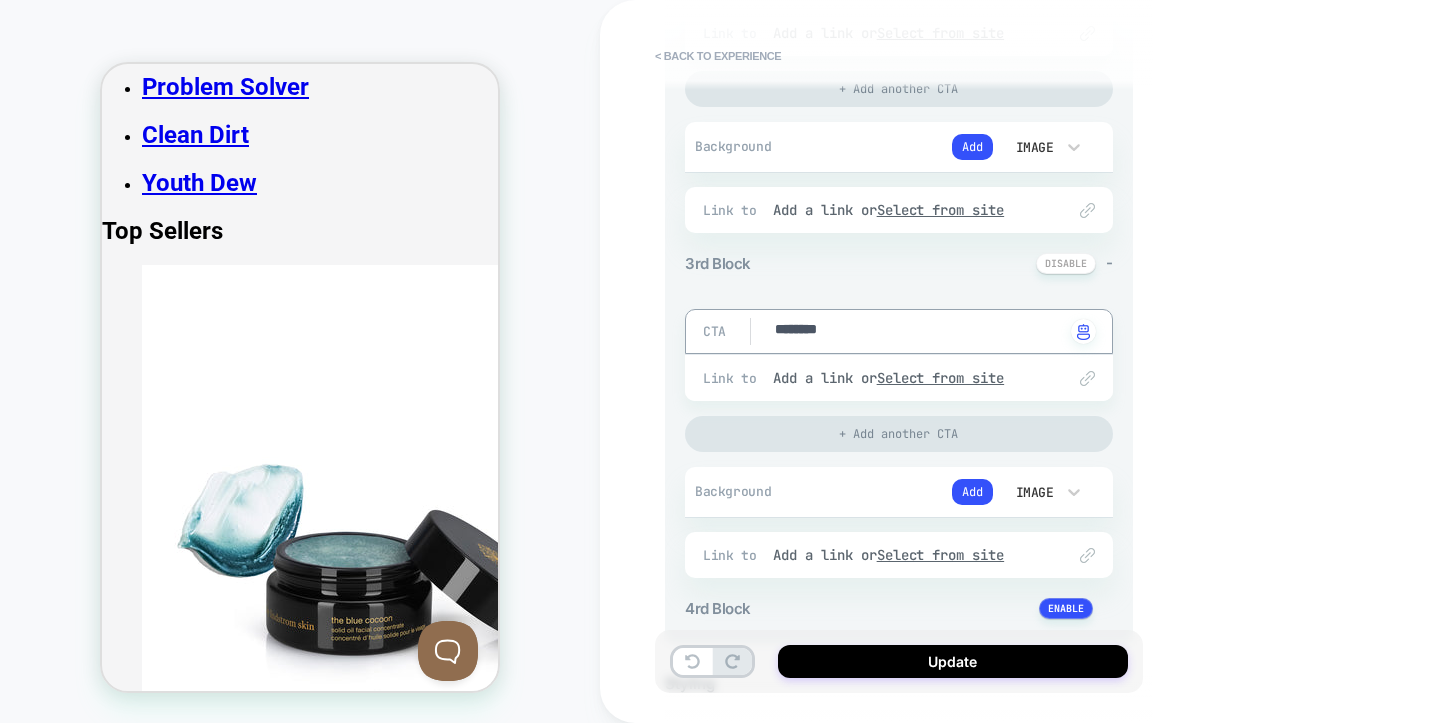 click on "********" at bounding box center [918, 331] 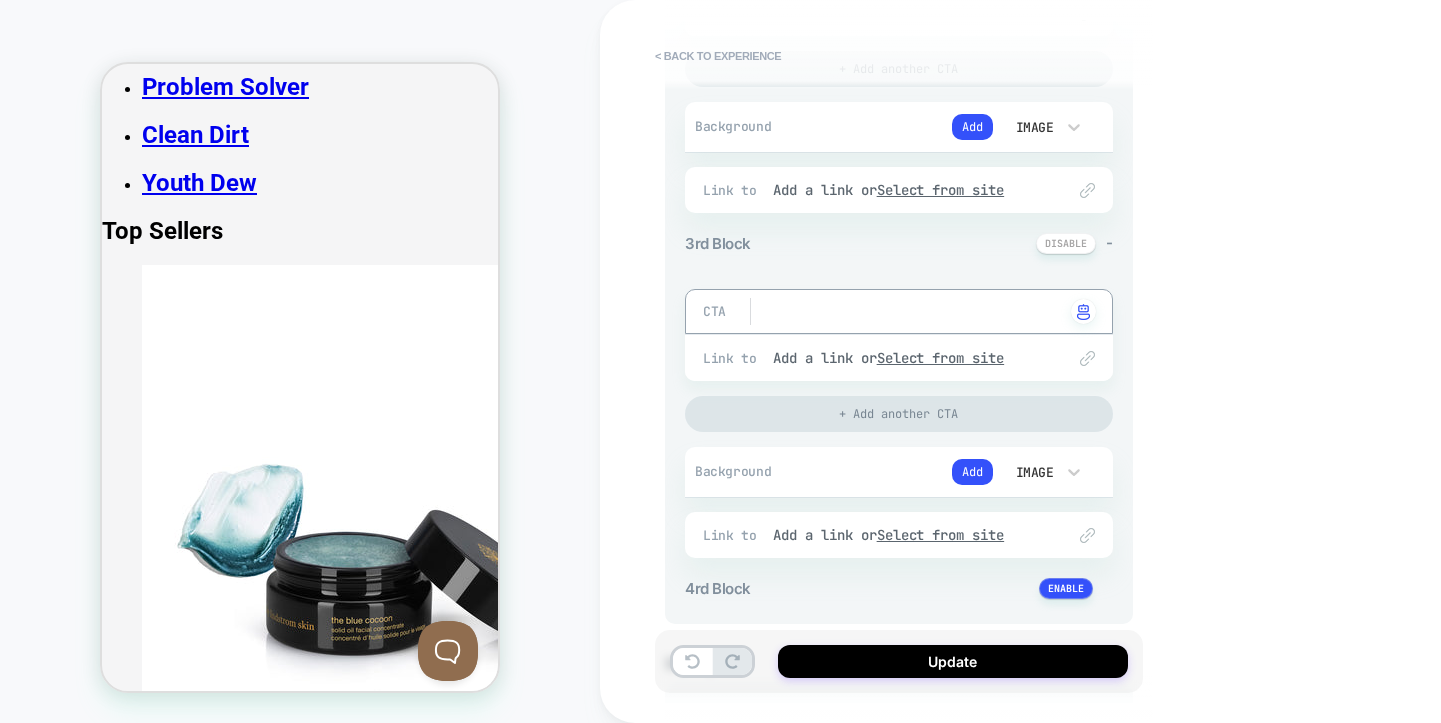 scroll, scrollTop: 944, scrollLeft: 0, axis: vertical 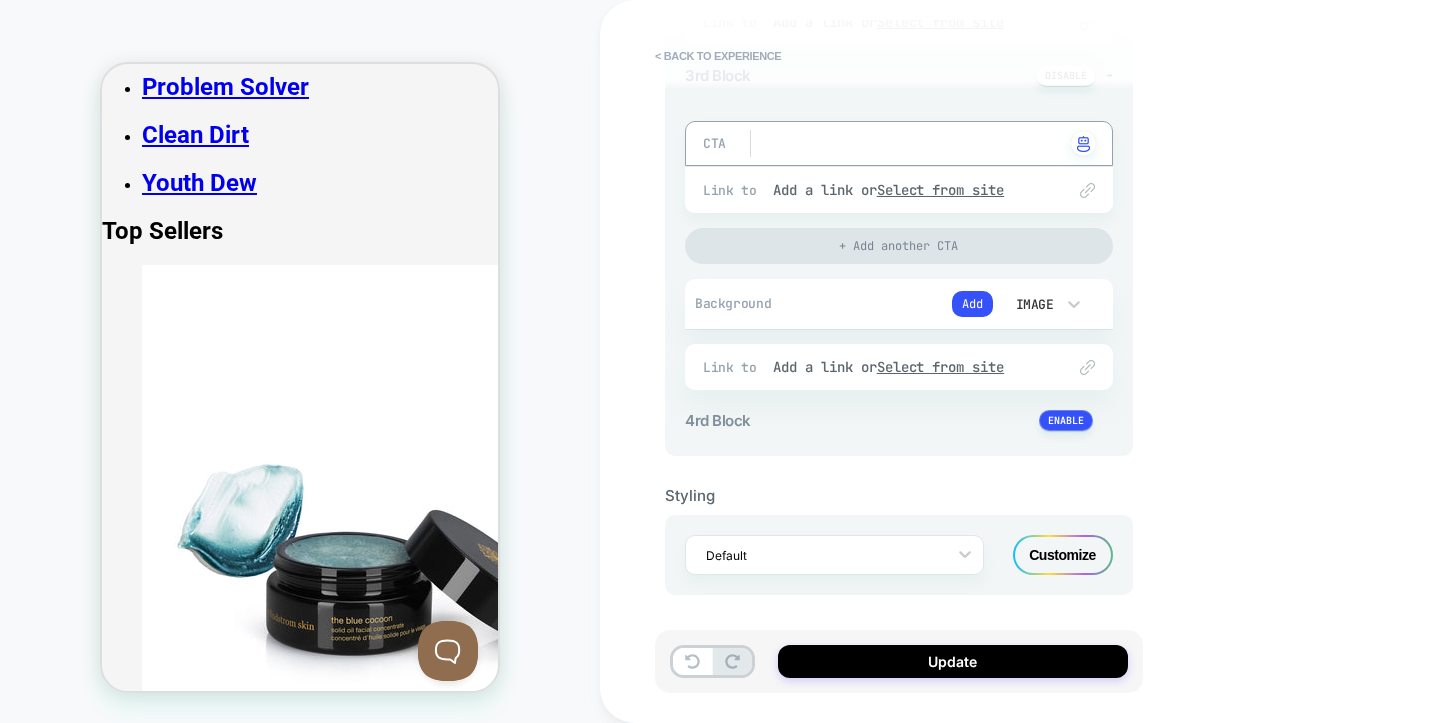 click on "Customize" at bounding box center [1063, 555] 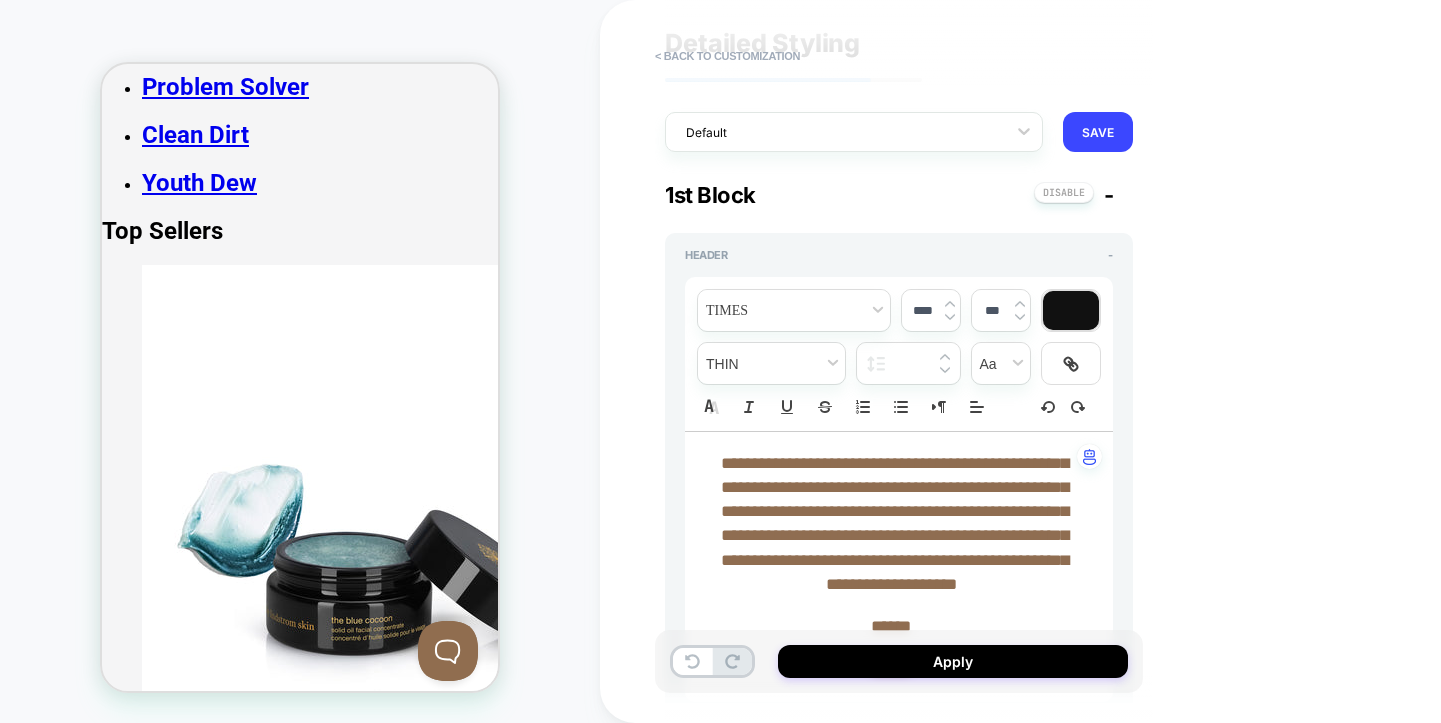 scroll, scrollTop: 0, scrollLeft: 0, axis: both 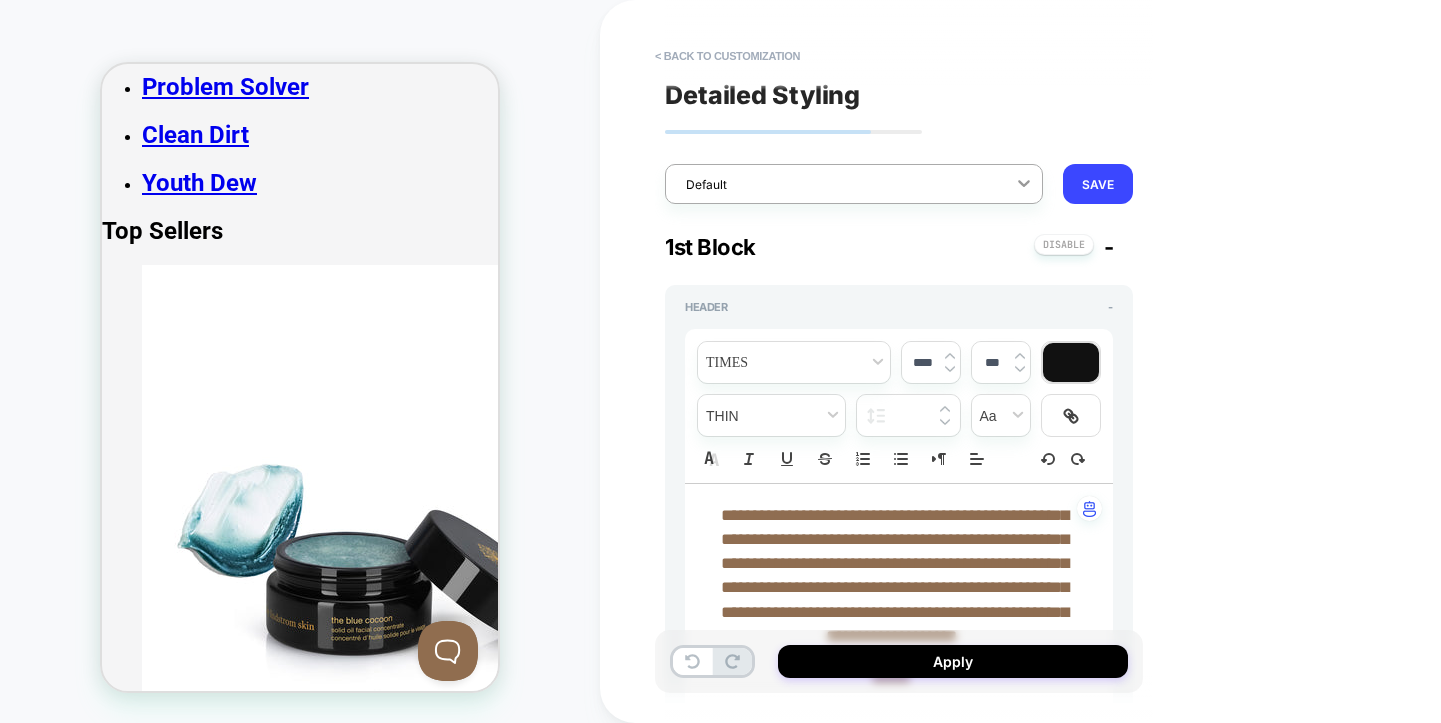 click at bounding box center (1024, 183) 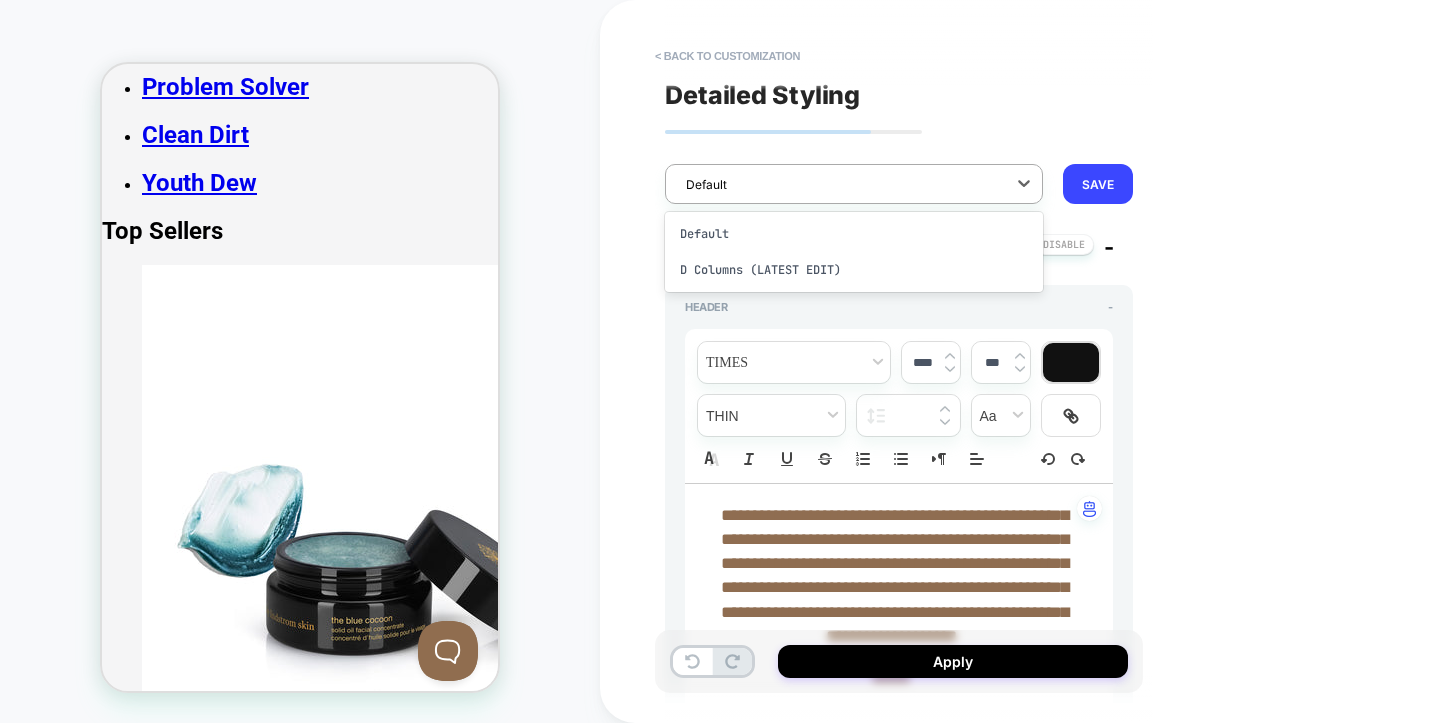 click on "**********" at bounding box center (1040, 361) 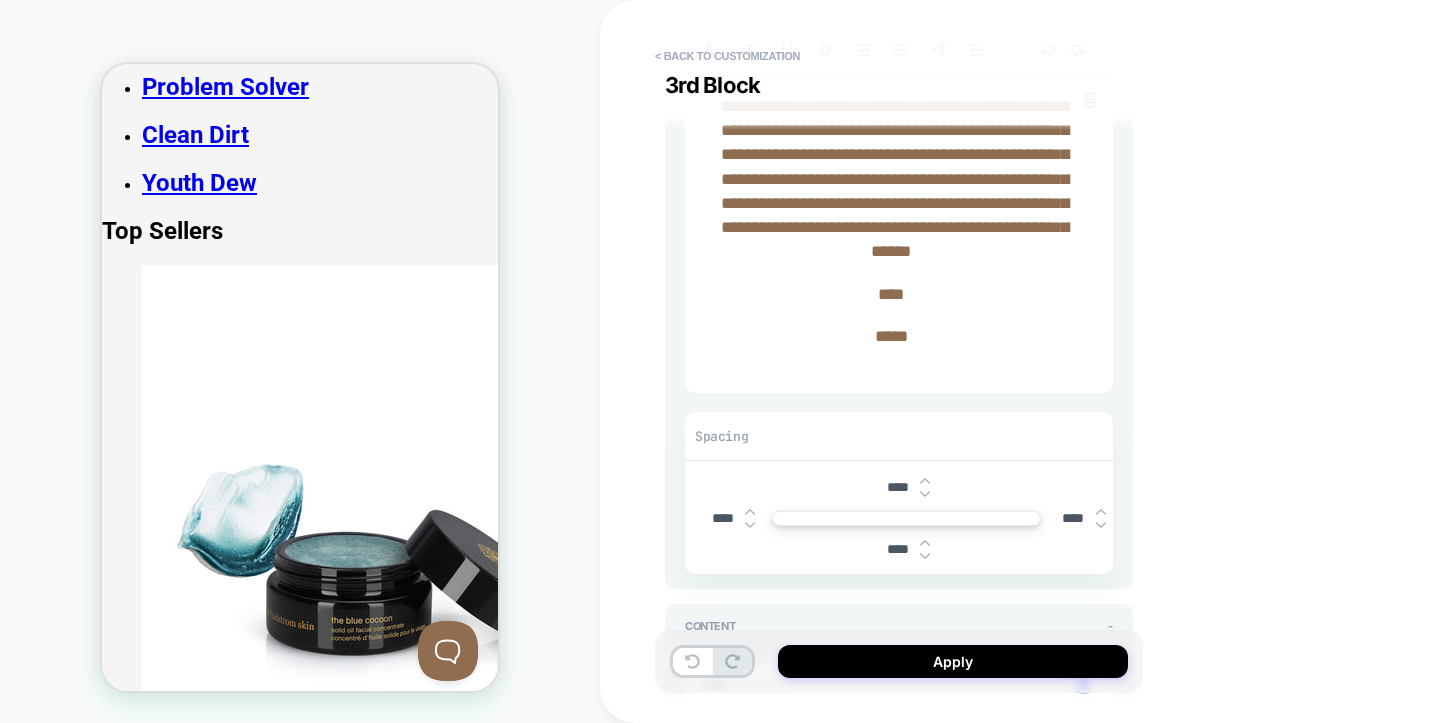 scroll, scrollTop: 2803, scrollLeft: 0, axis: vertical 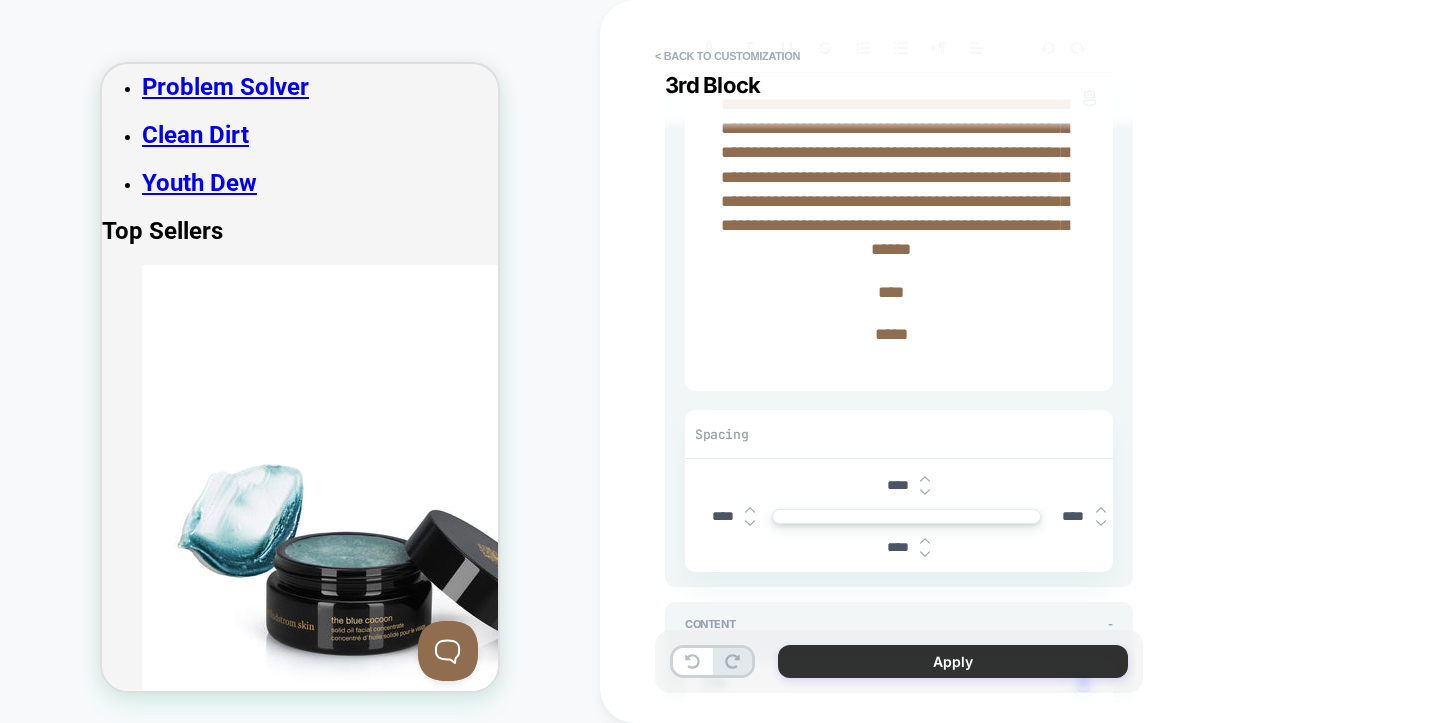 click on "Apply" at bounding box center [953, 661] 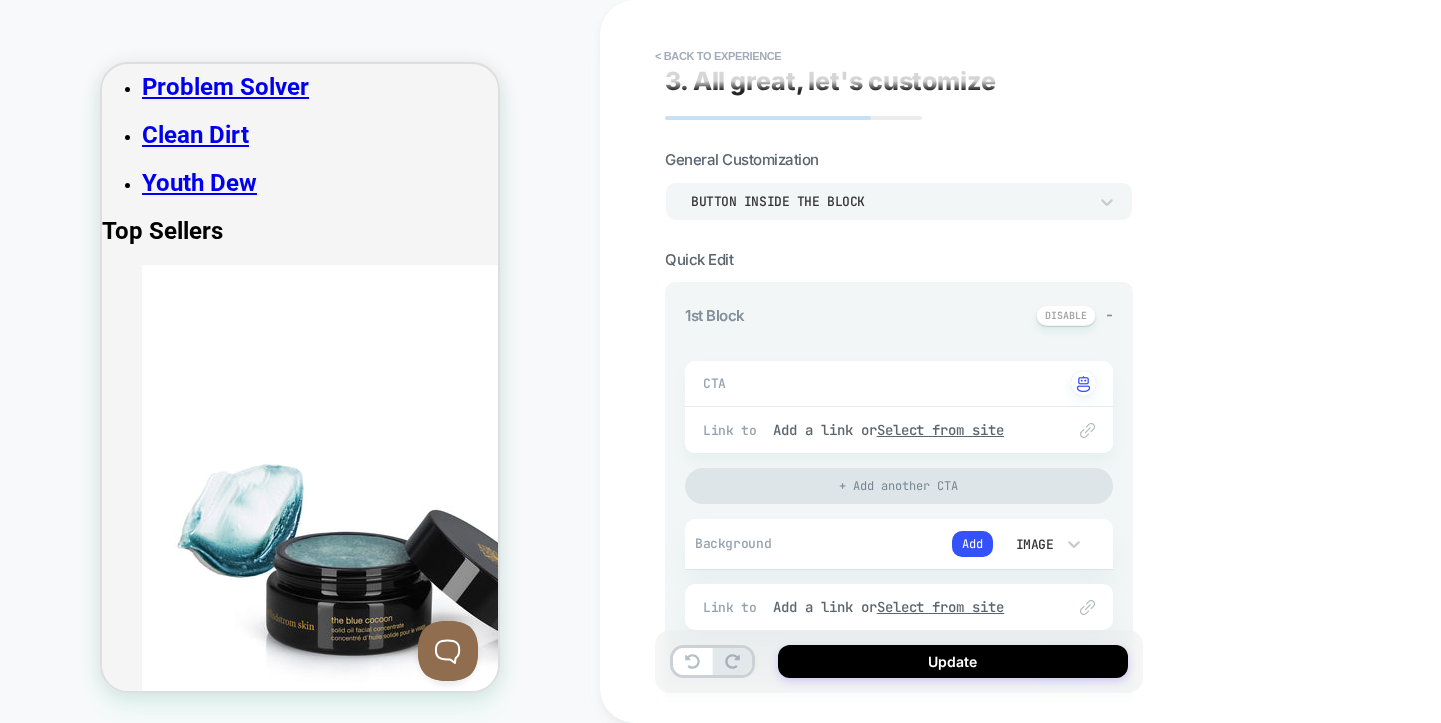 scroll, scrollTop: 0, scrollLeft: 0, axis: both 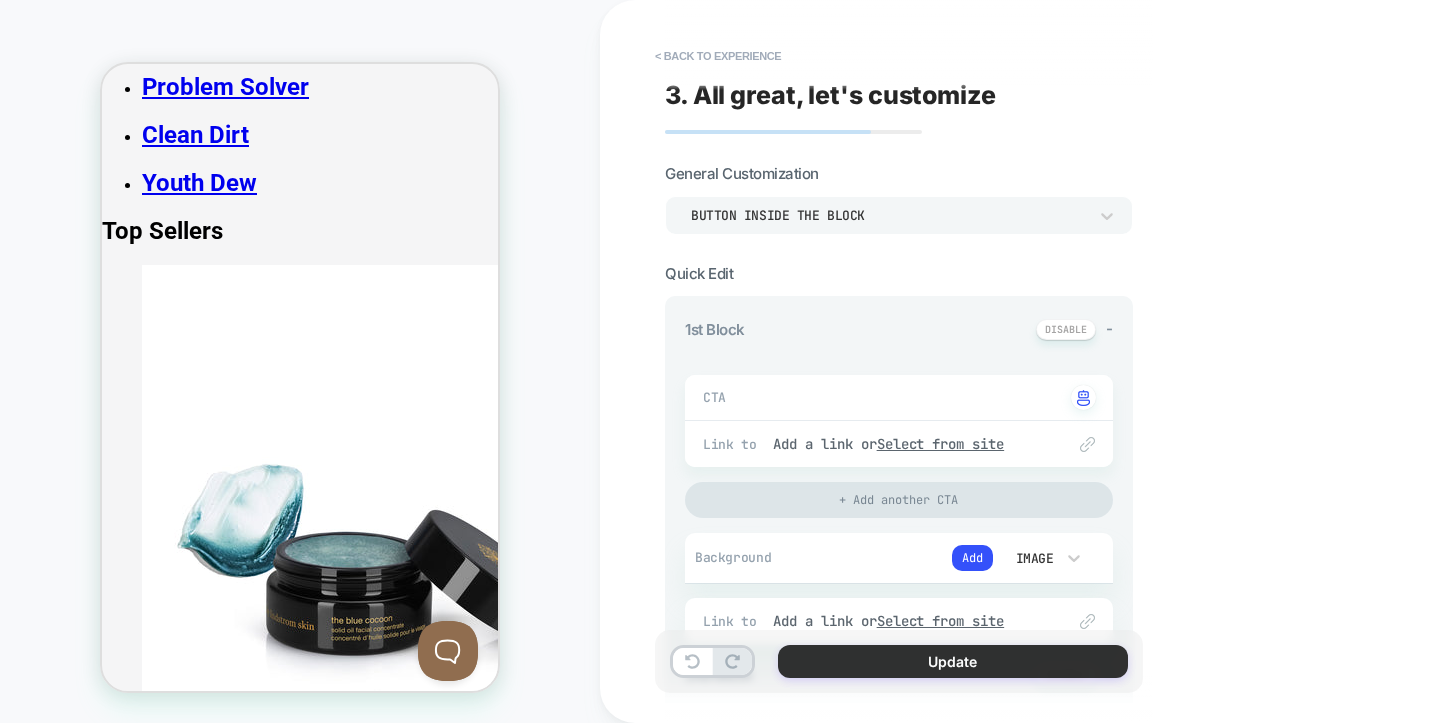 click on "Update" at bounding box center (953, 661) 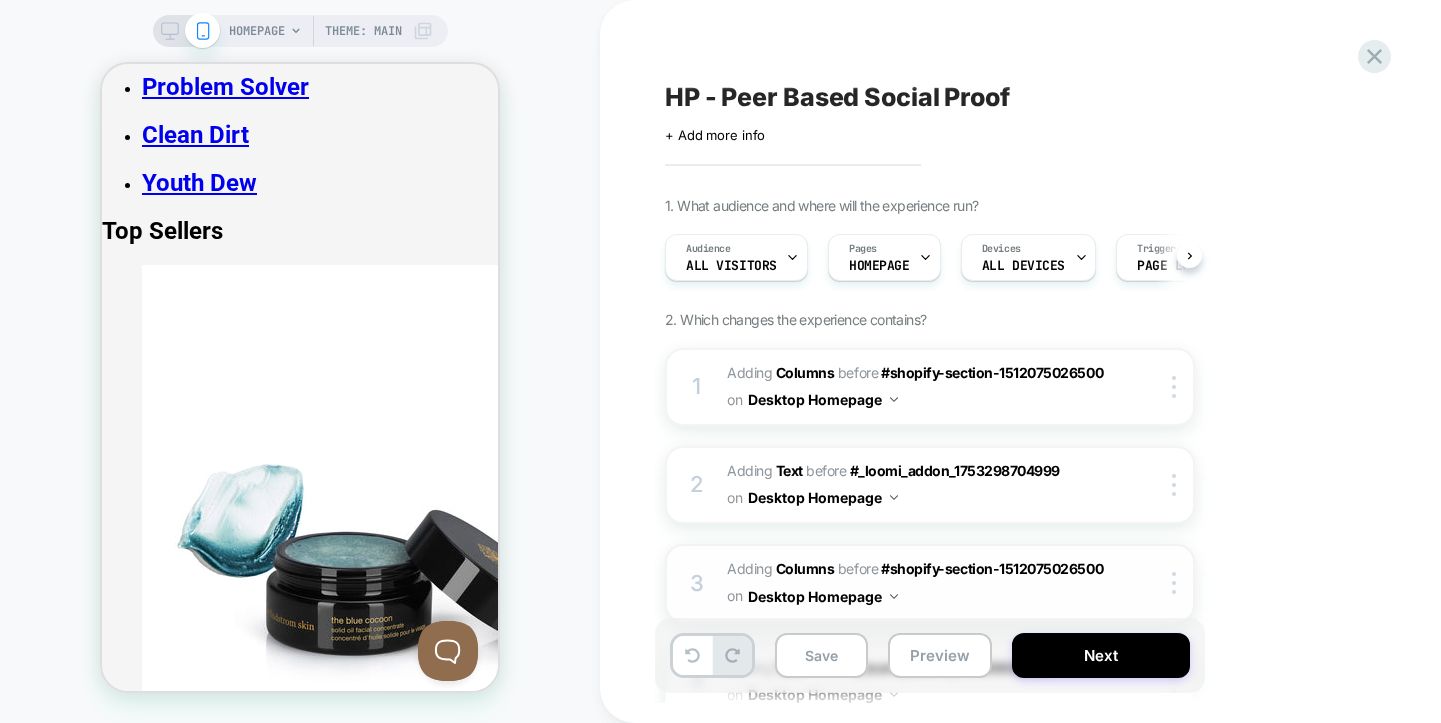 scroll, scrollTop: 0, scrollLeft: 1, axis: horizontal 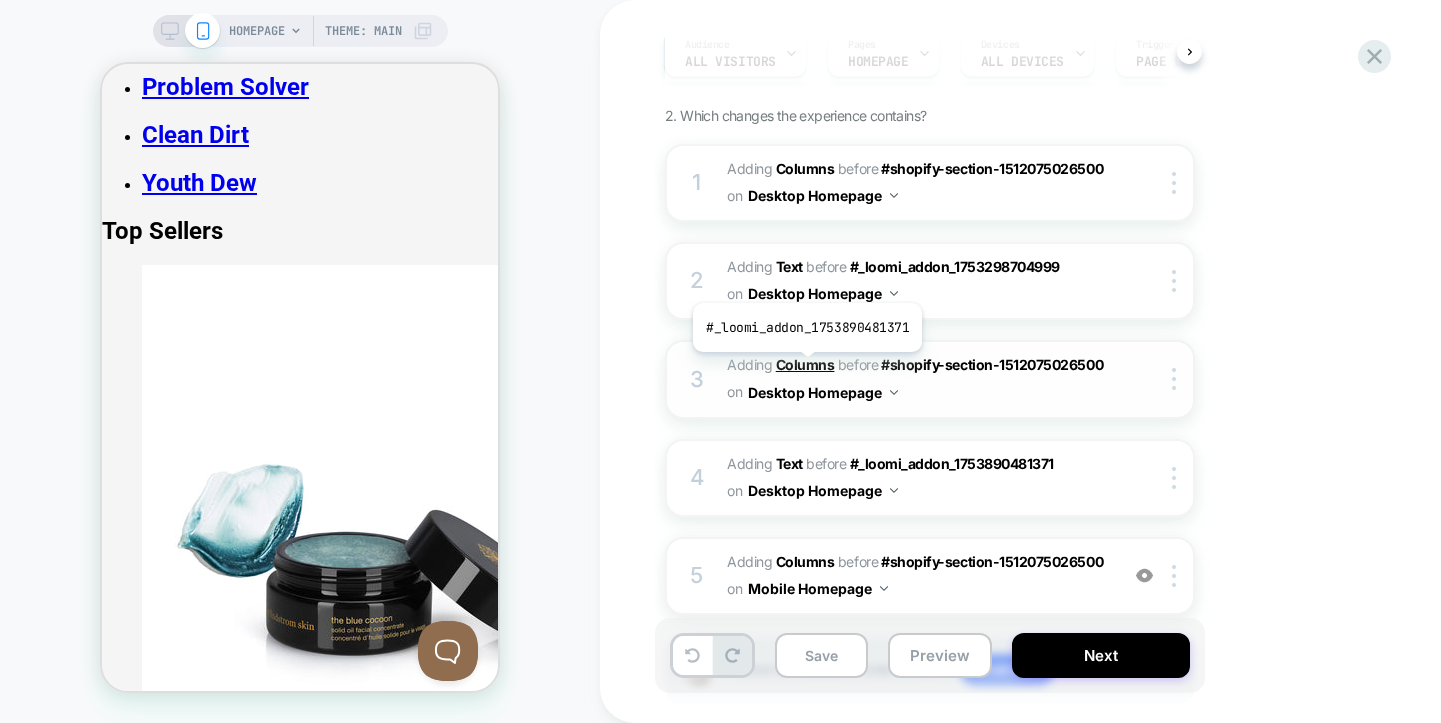 click on "Columns" at bounding box center (805, 364) 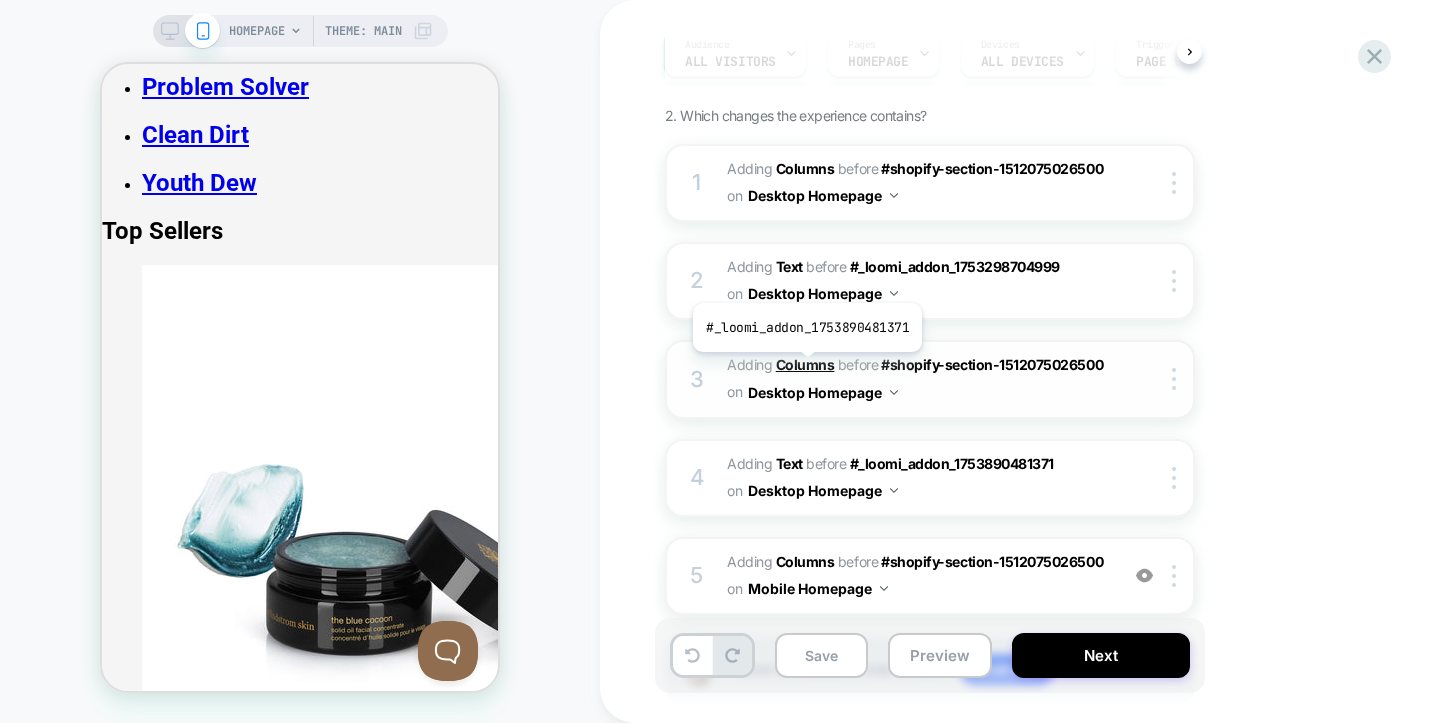 click on "Columns" at bounding box center (805, 364) 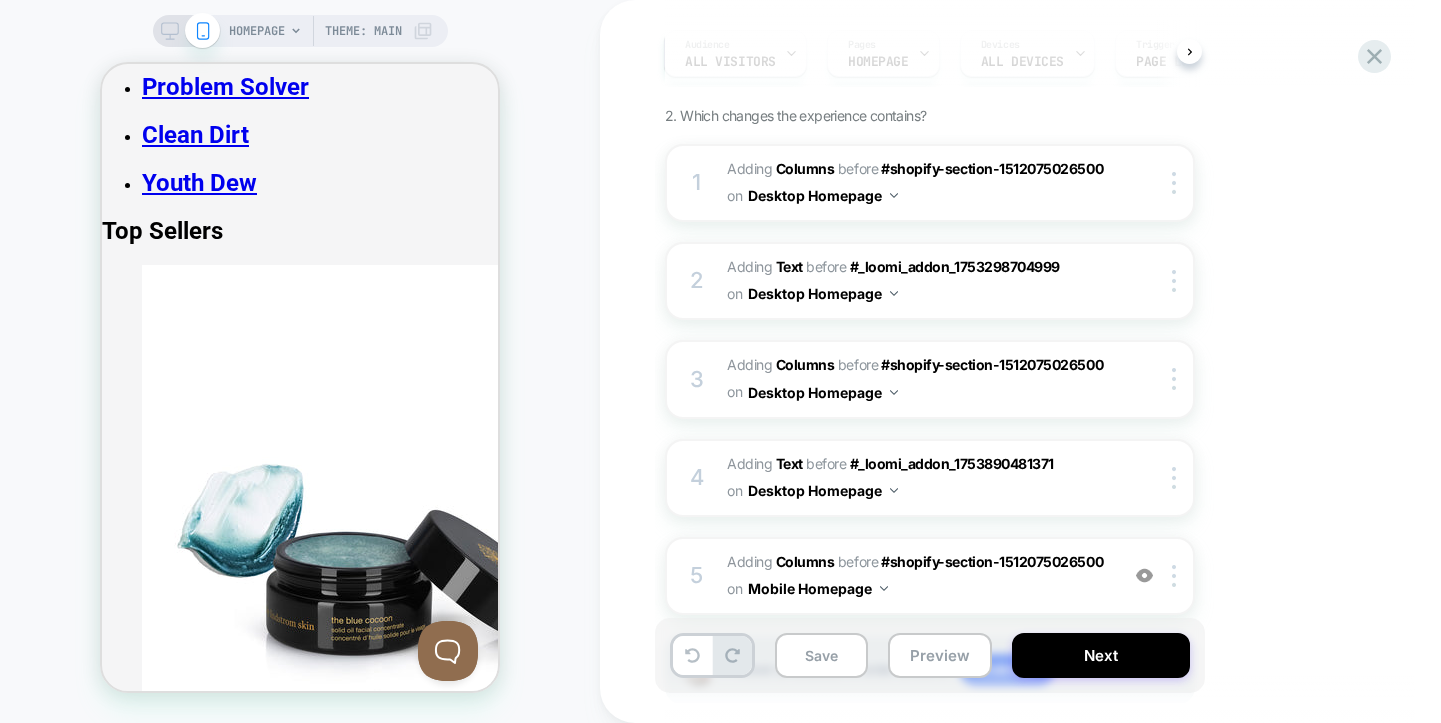 click 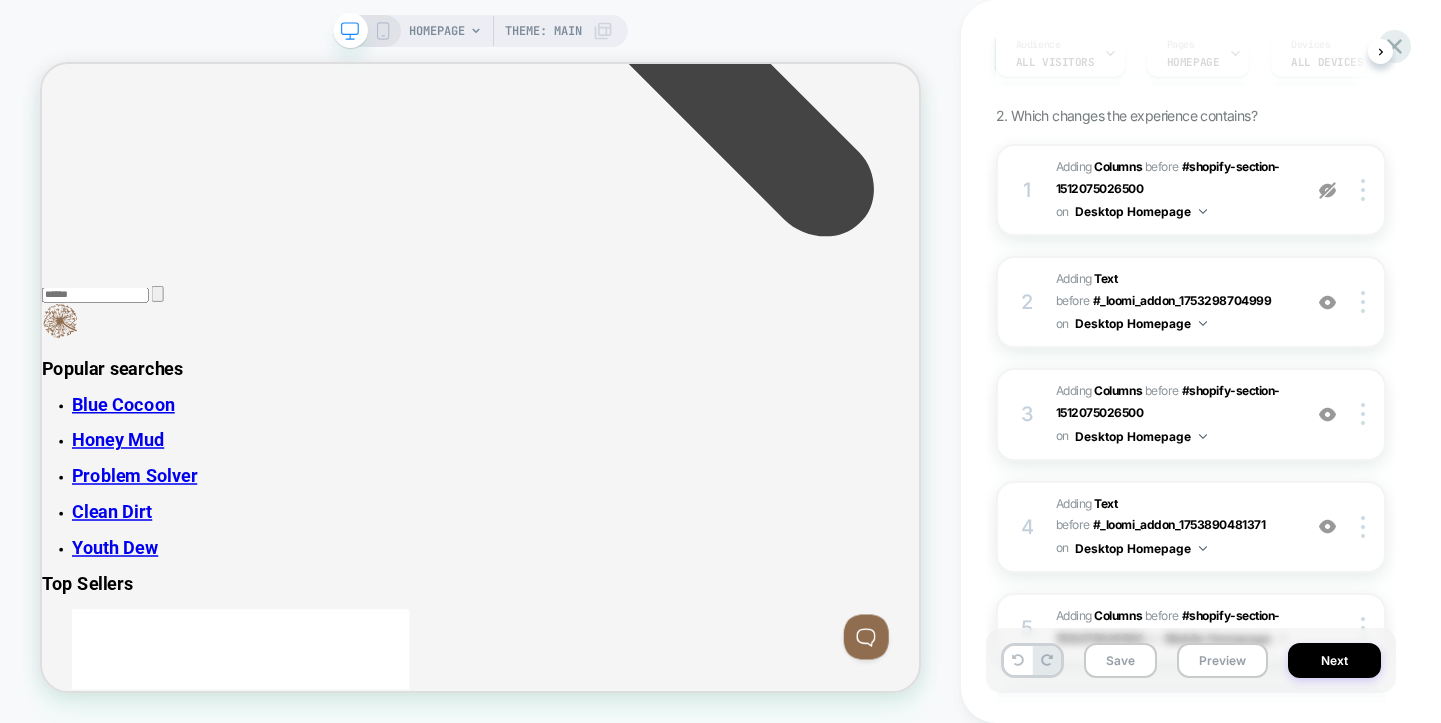 scroll, scrollTop: 0, scrollLeft: 0, axis: both 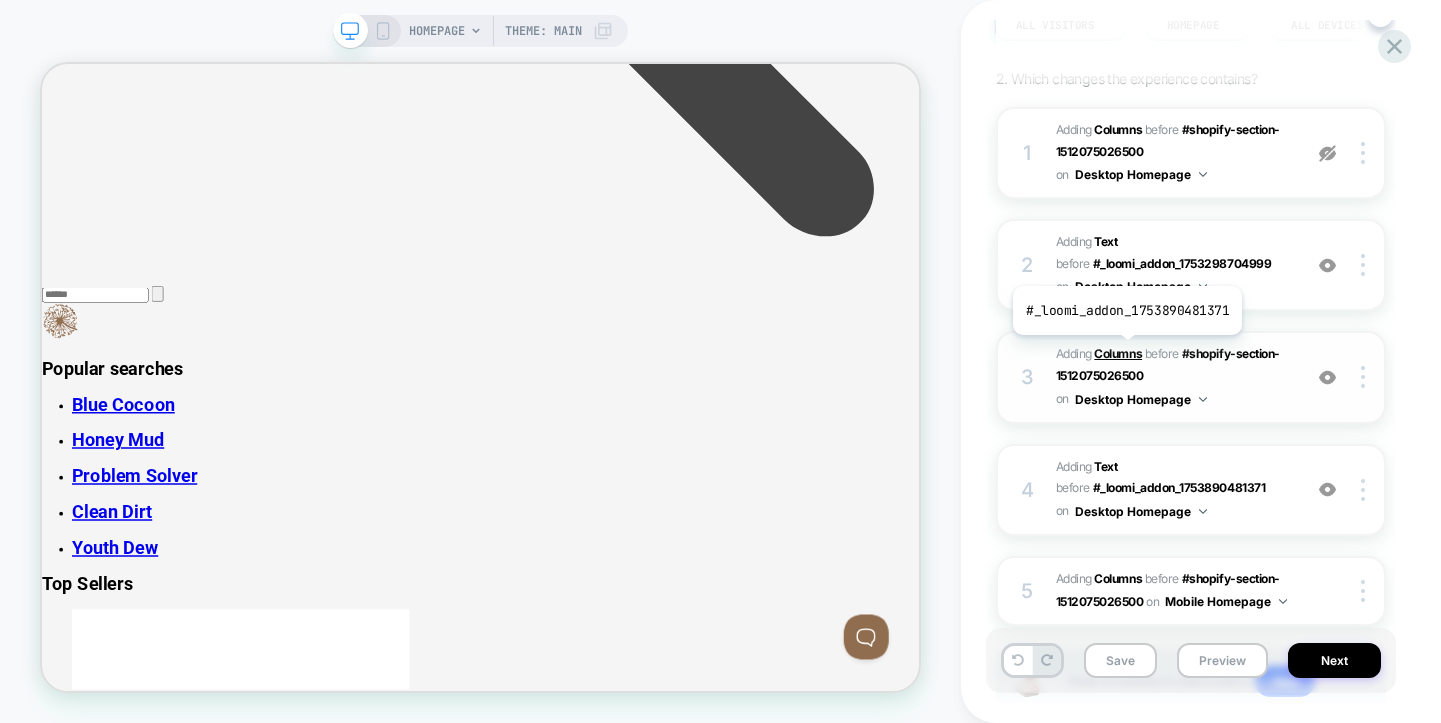 click on "Columns" at bounding box center (1118, 353) 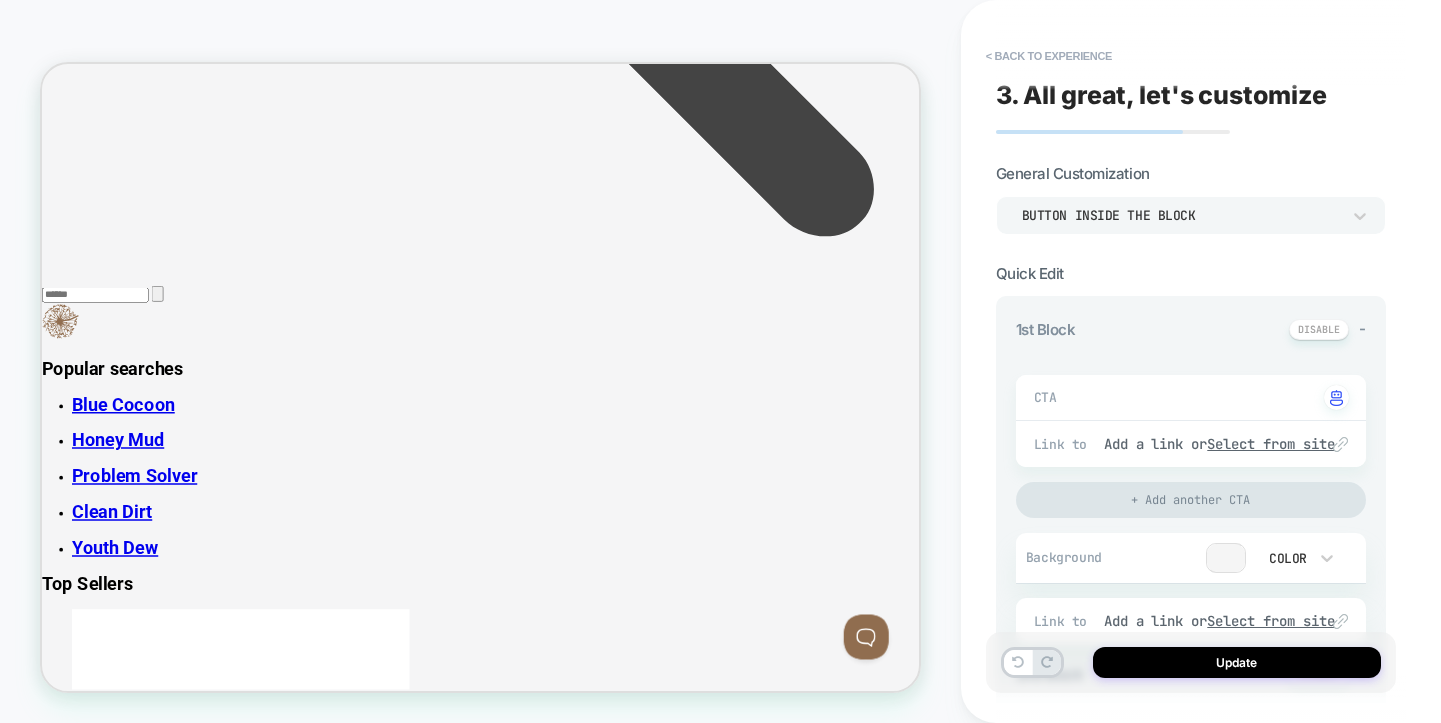click at bounding box center (1226, 558) 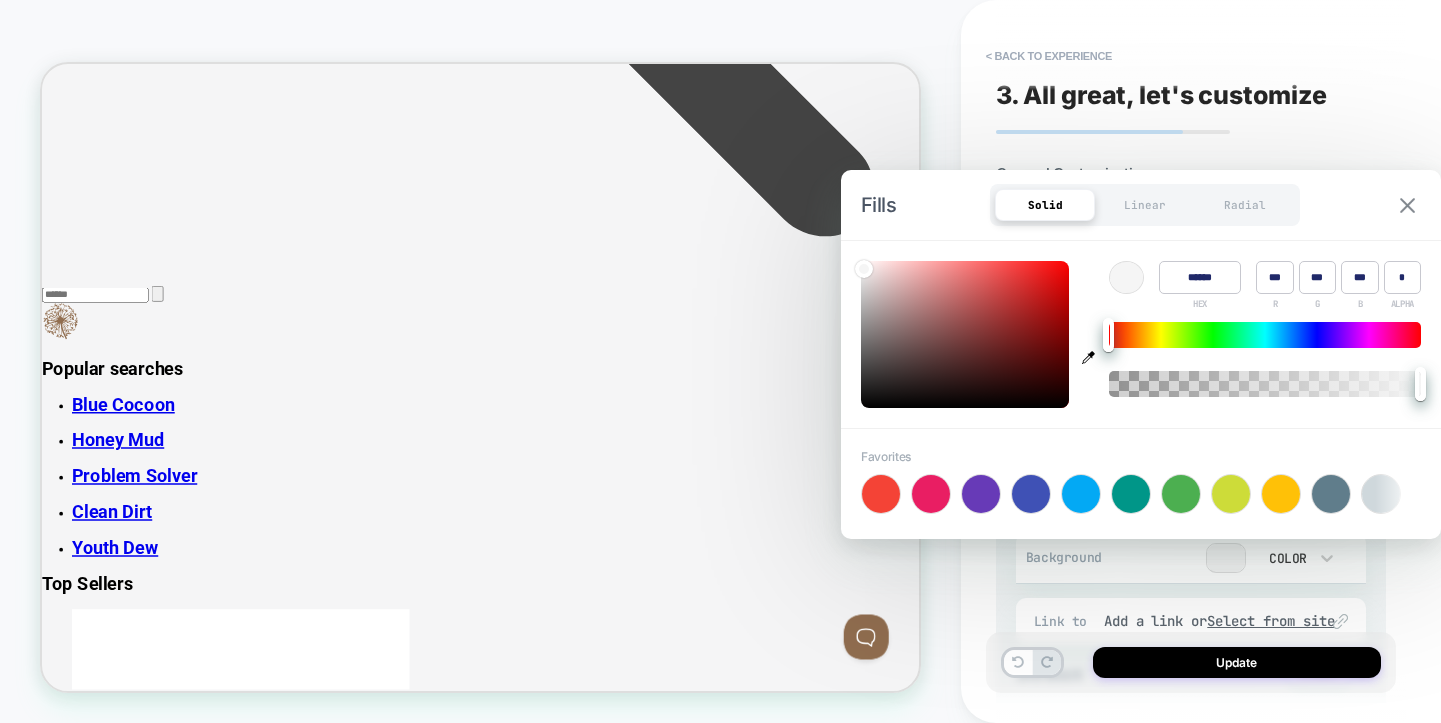 click at bounding box center [1407, 205] 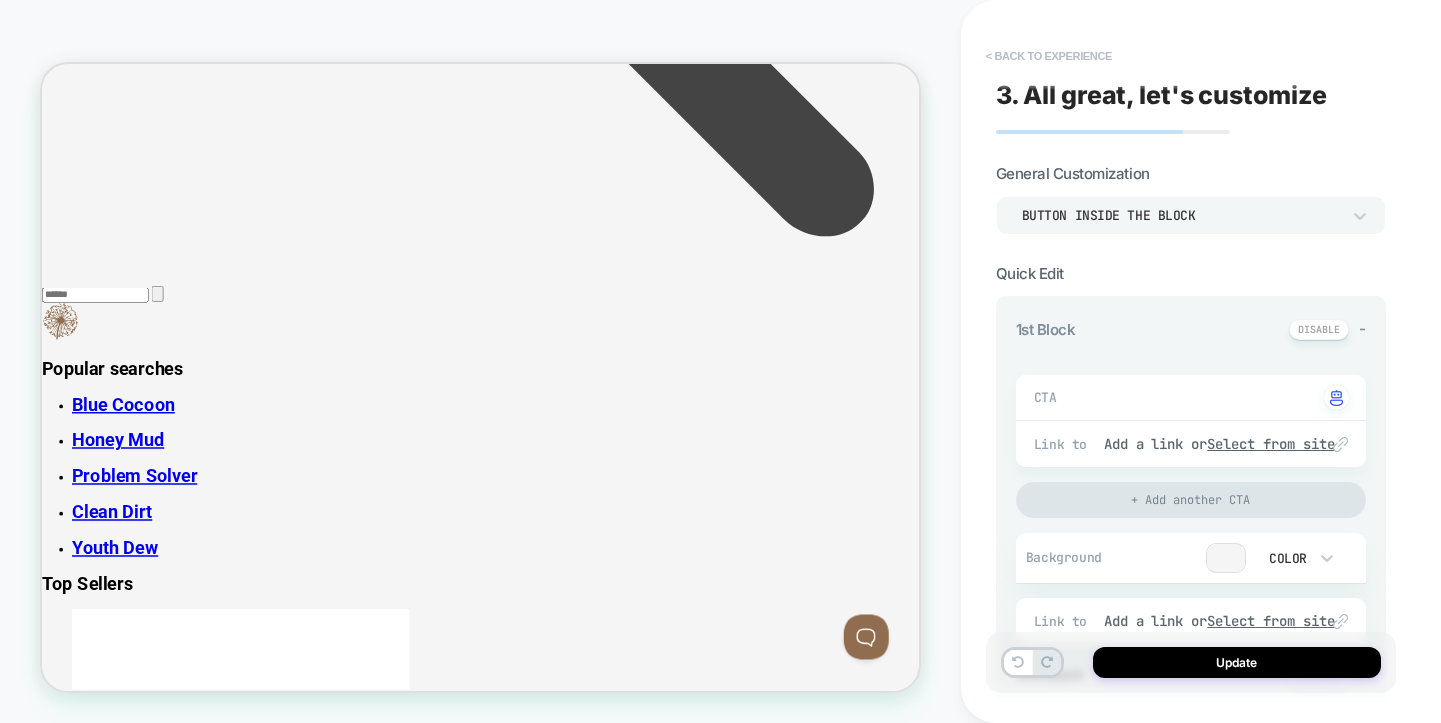 click on "< Back to experience" at bounding box center (1049, 56) 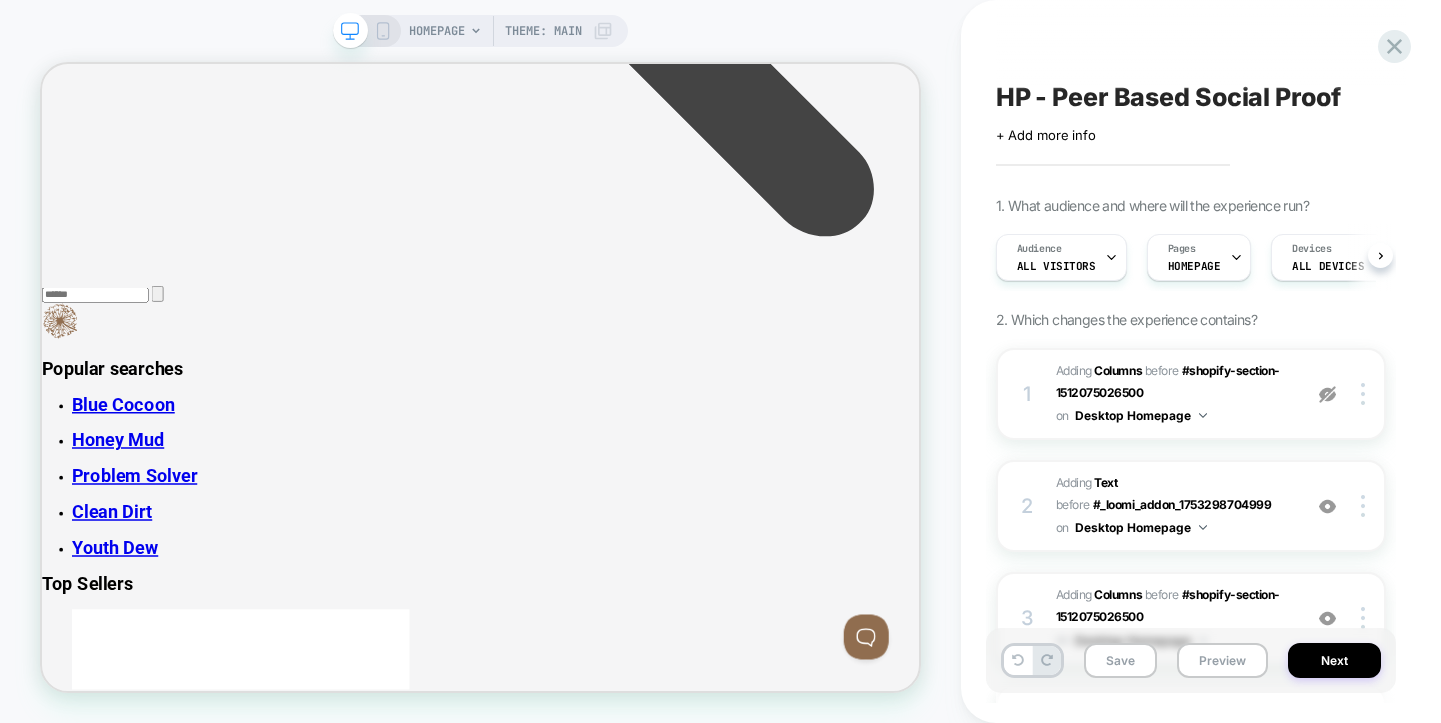 scroll, scrollTop: 0, scrollLeft: 1, axis: horizontal 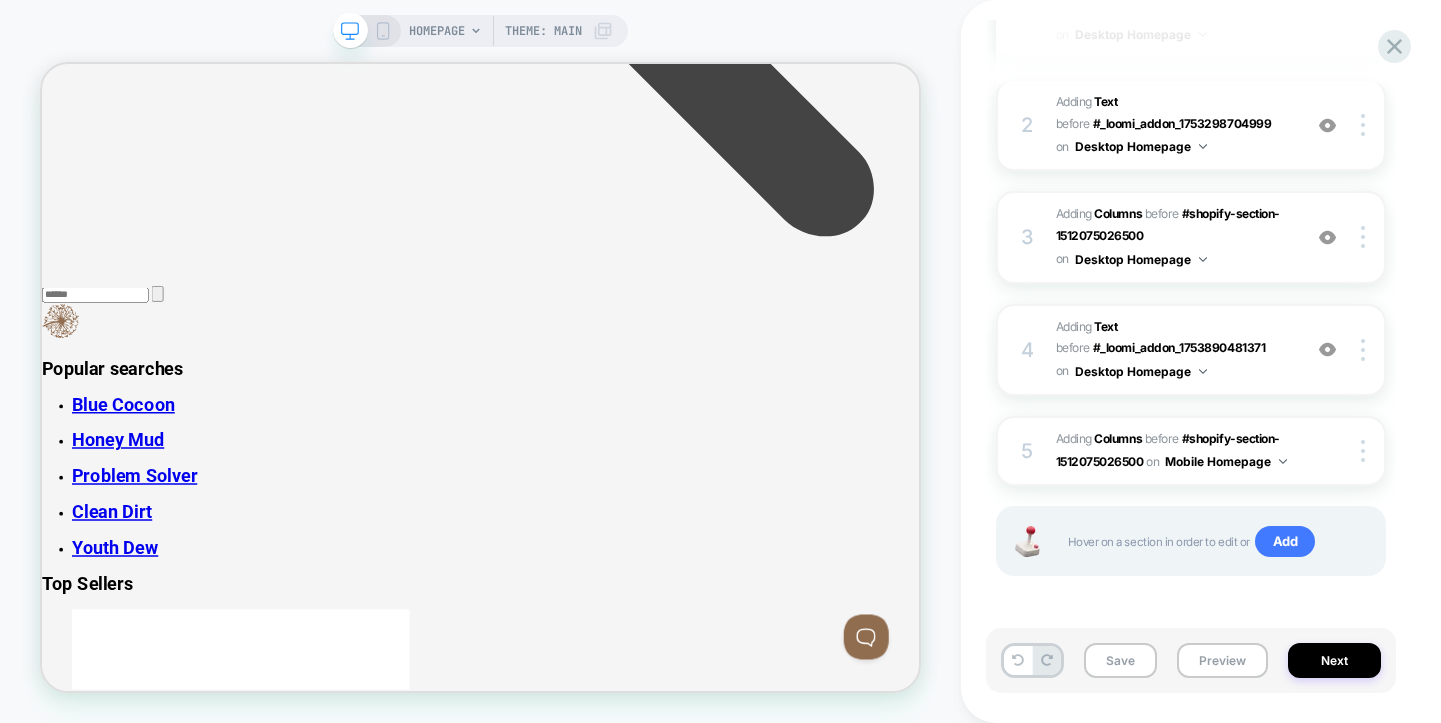 click 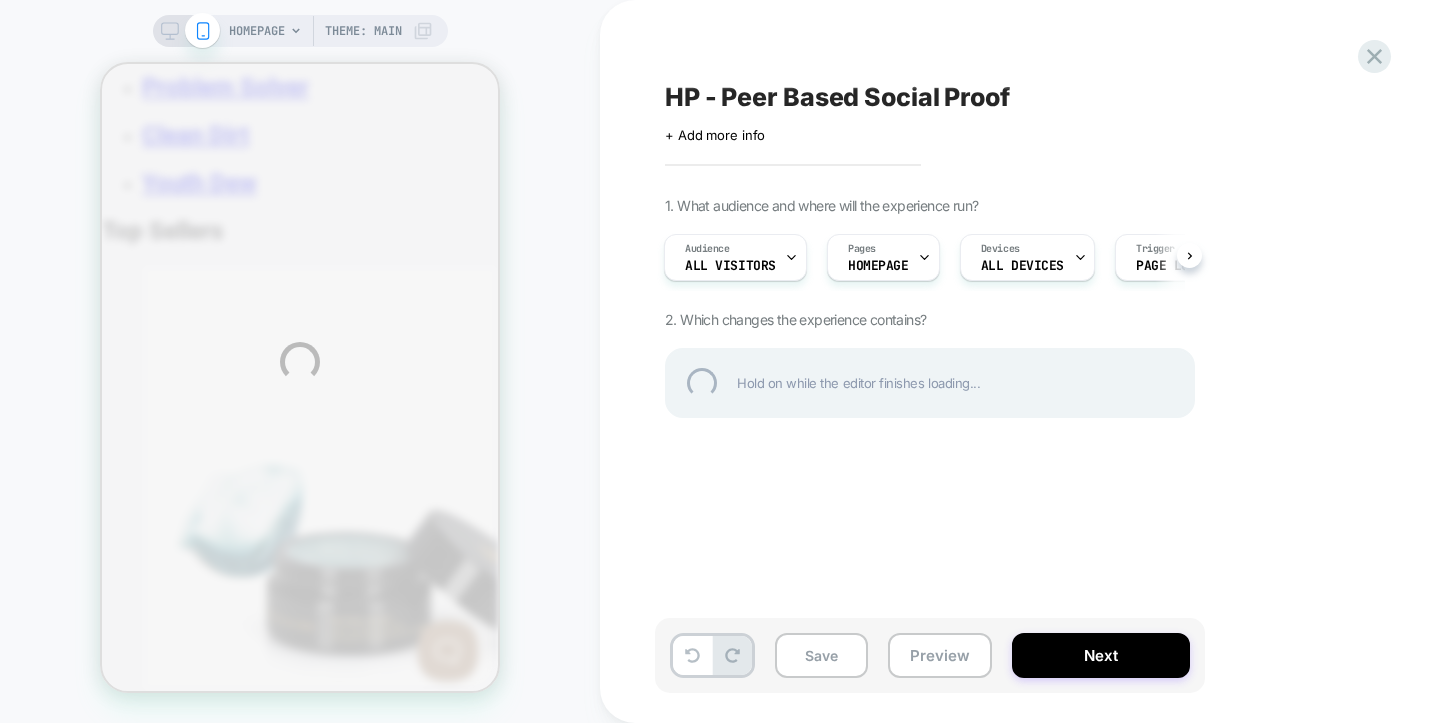 scroll, scrollTop: 0, scrollLeft: 0, axis: both 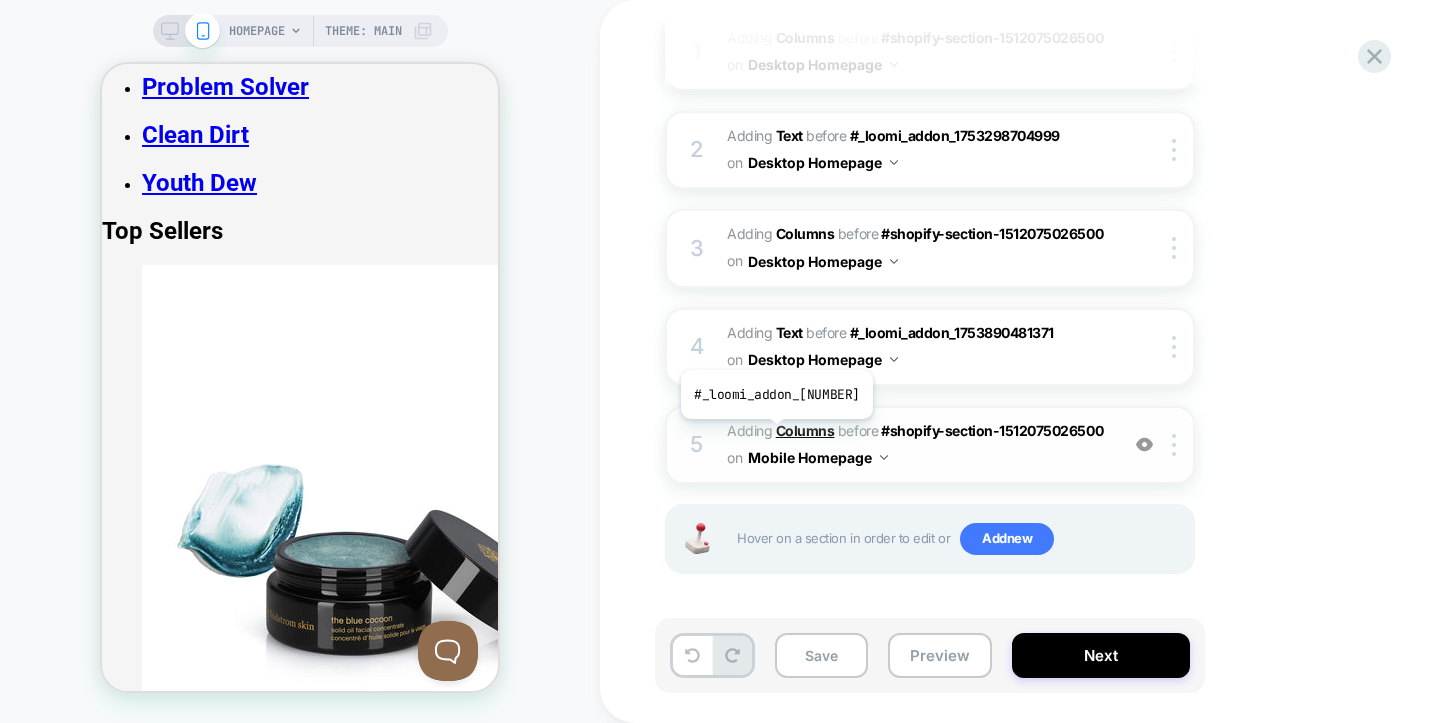 click on "Columns" at bounding box center [805, 430] 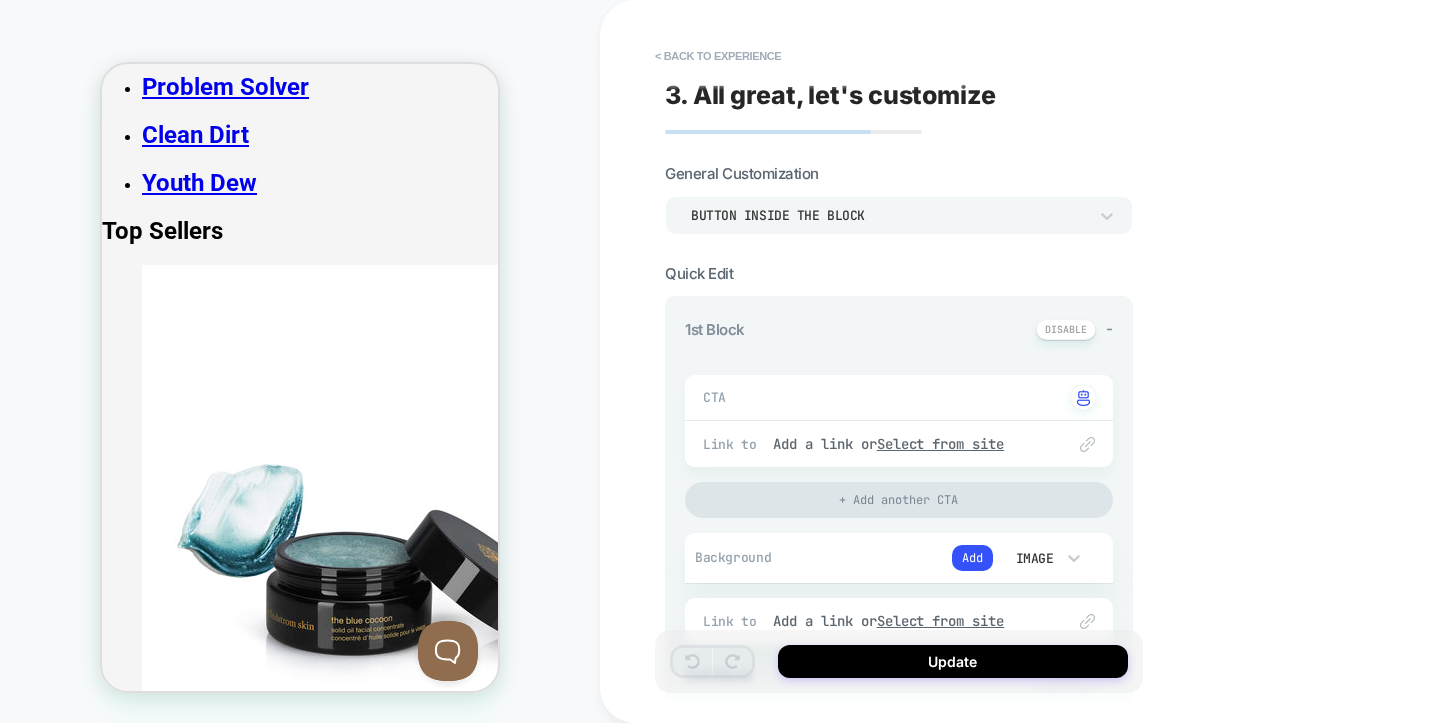 type on "*" 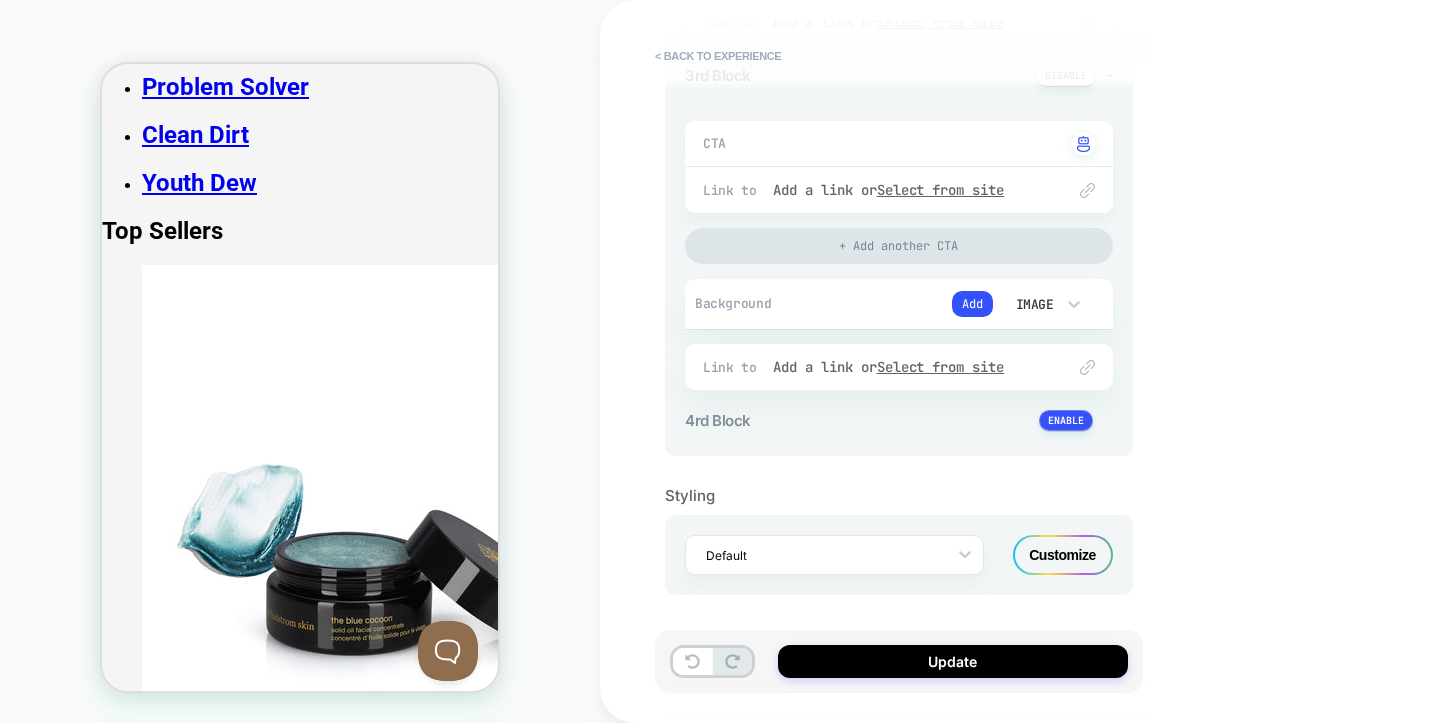 scroll, scrollTop: 942, scrollLeft: 0, axis: vertical 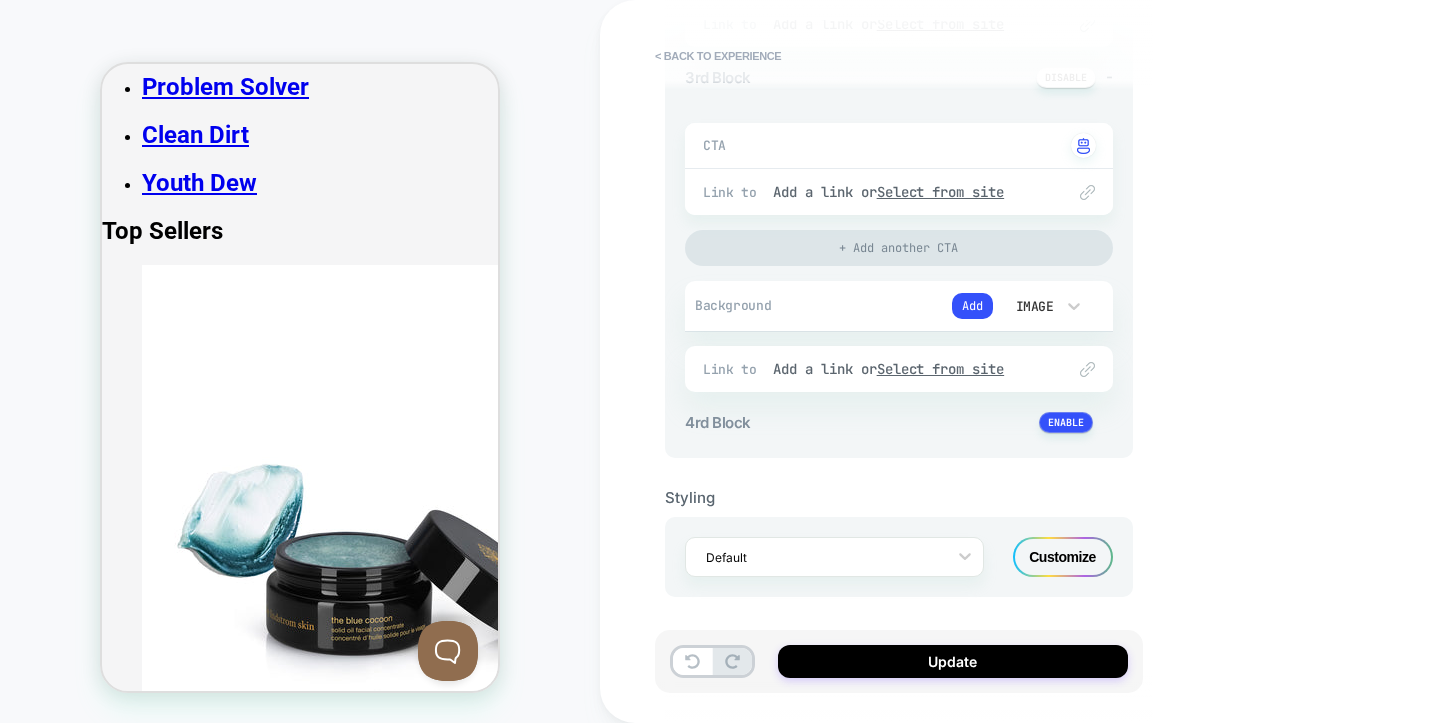click on "Customize" at bounding box center [1063, 557] 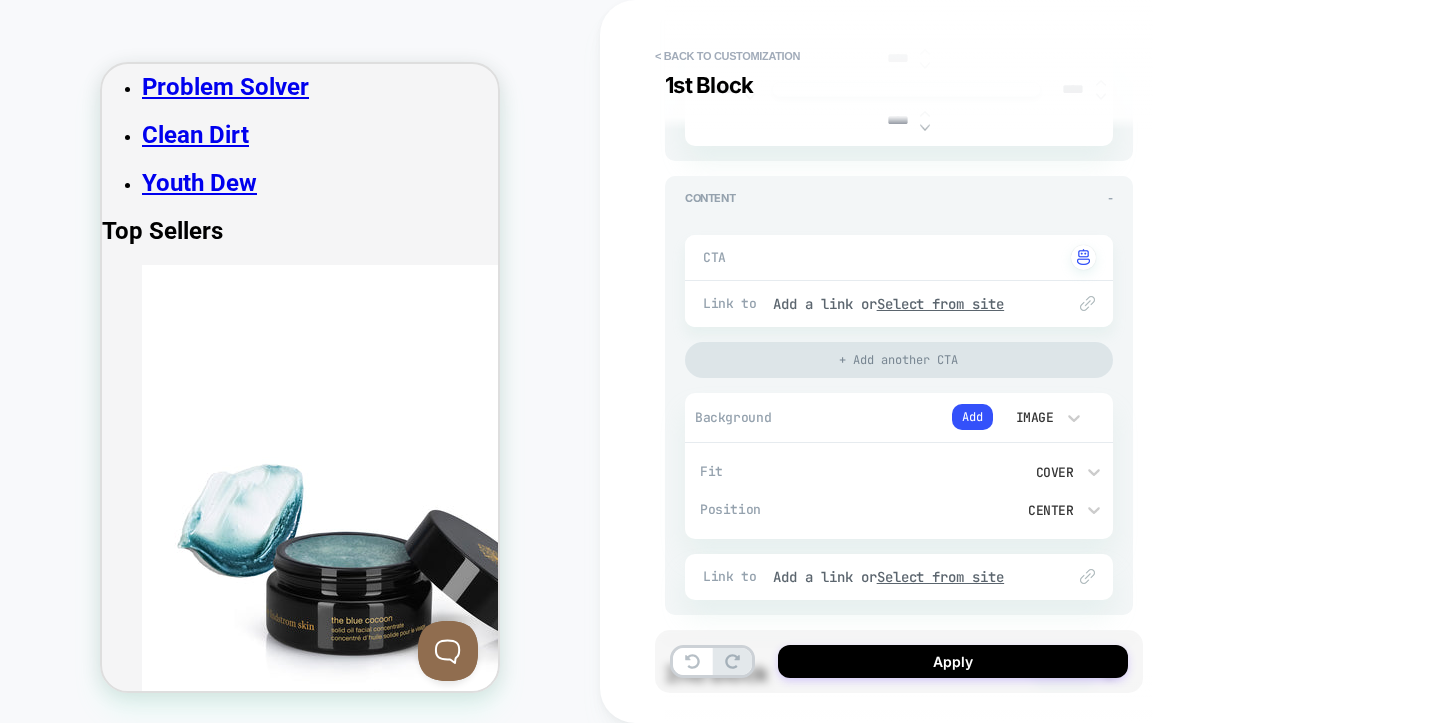 scroll, scrollTop: 775, scrollLeft: 0, axis: vertical 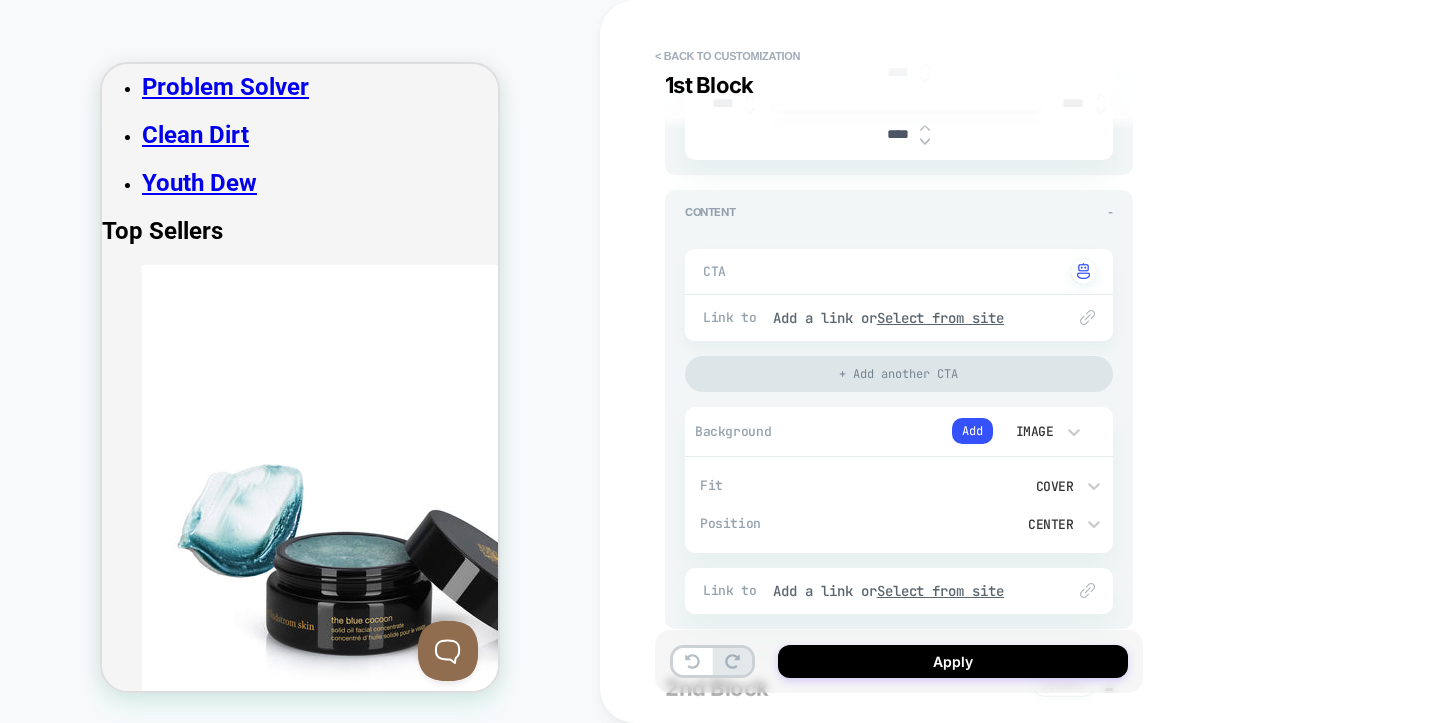 click on "Image" at bounding box center [1033, 431] 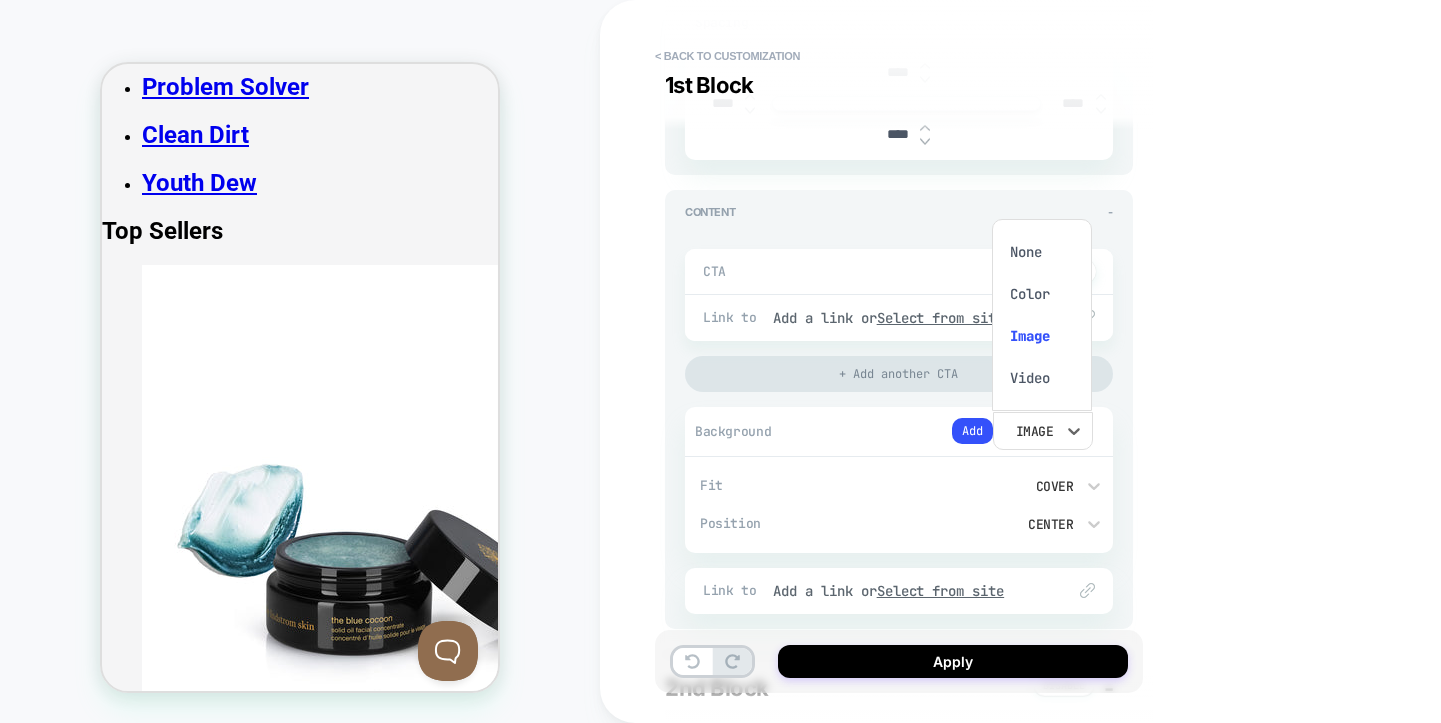 click on "Color" at bounding box center (1042, 294) 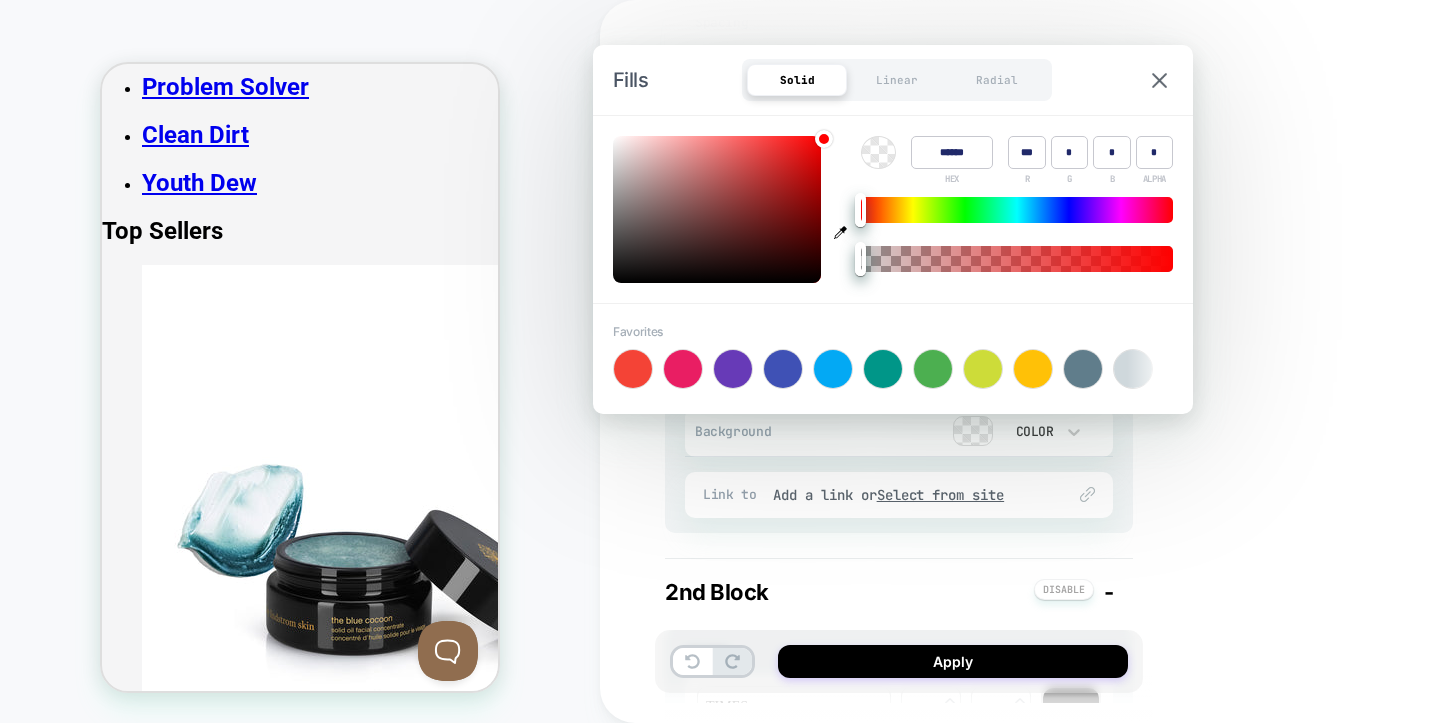 click on "******" at bounding box center [952, 152] 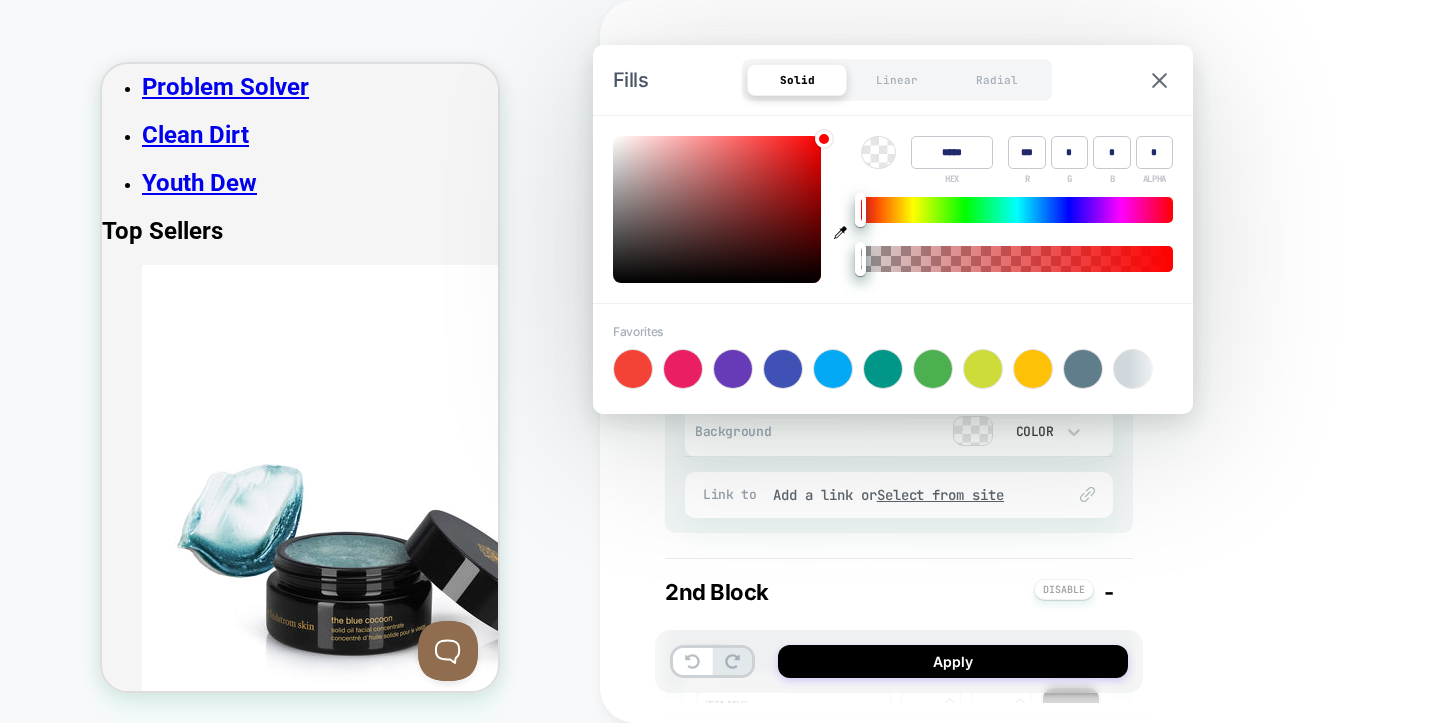 type on "******" 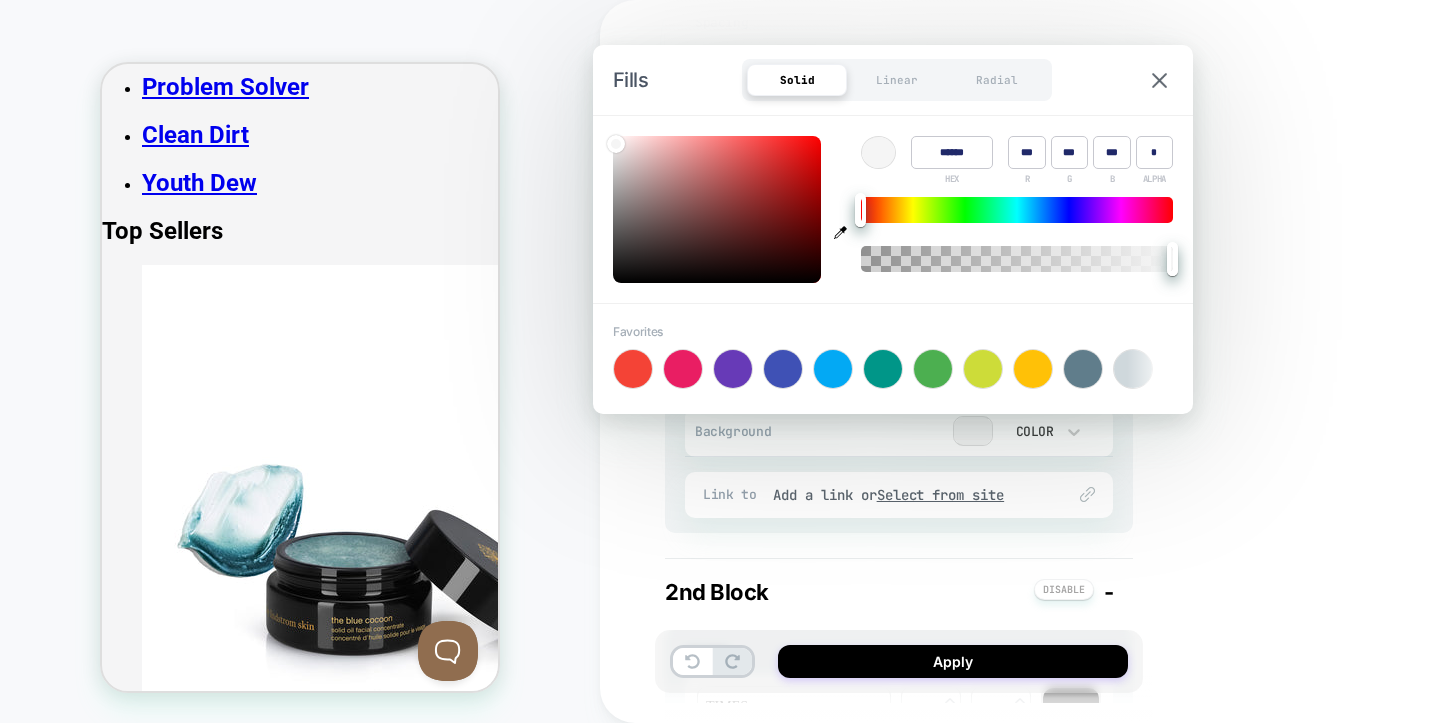 click on "**********" at bounding box center (1040, 361) 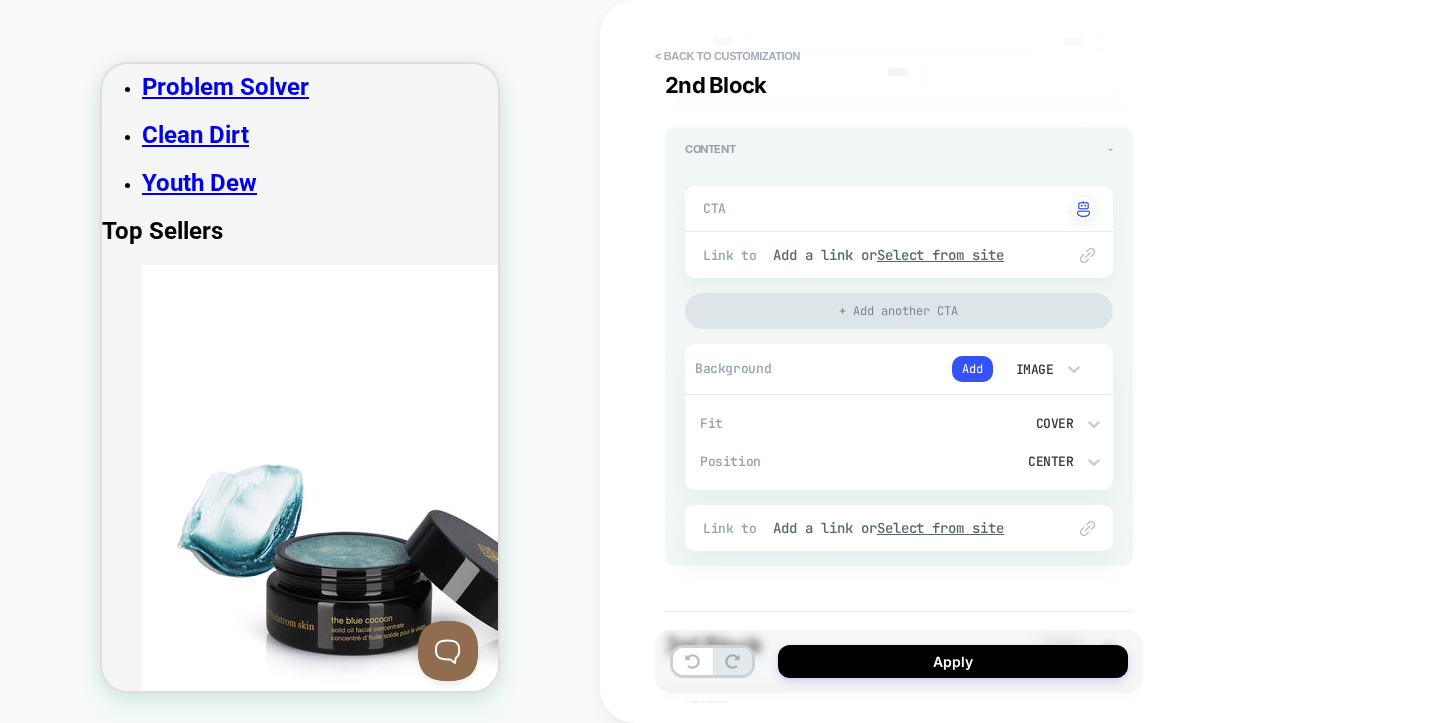 scroll, scrollTop: 1900, scrollLeft: 0, axis: vertical 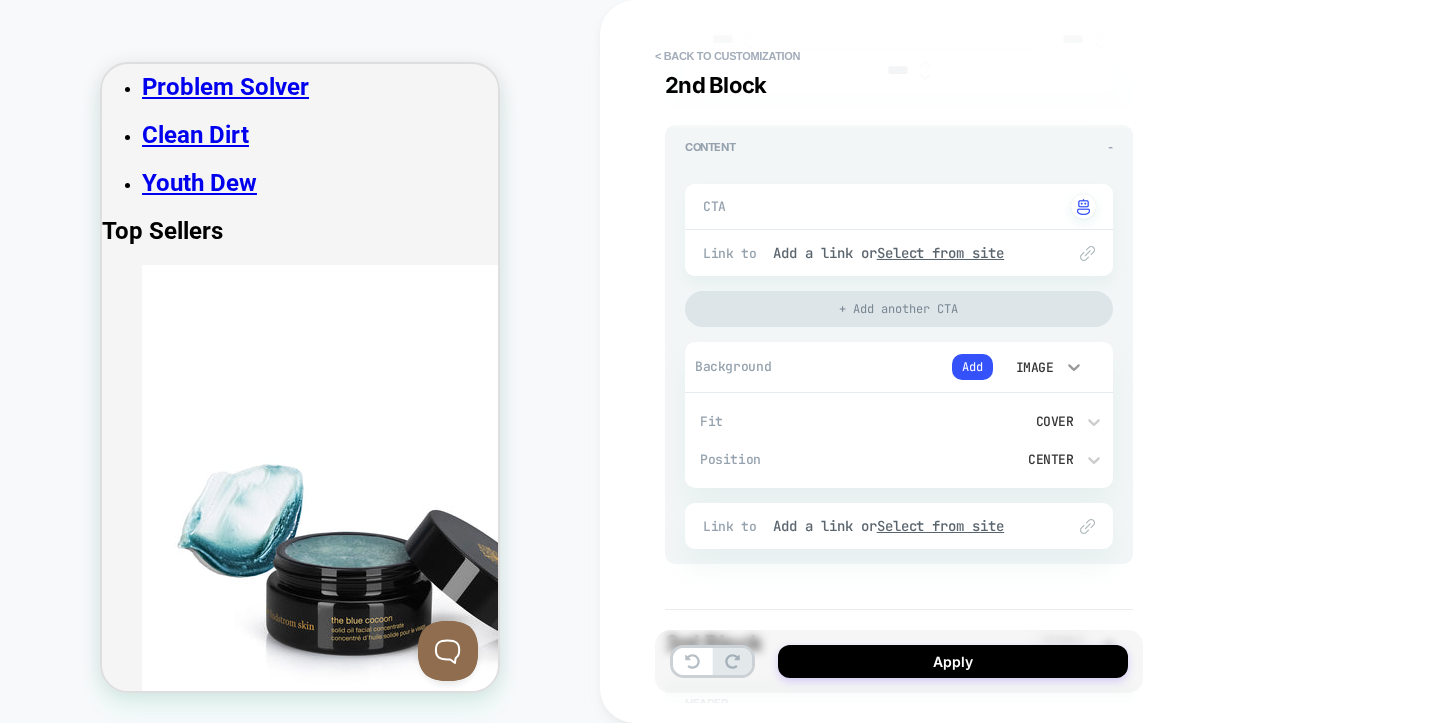 click 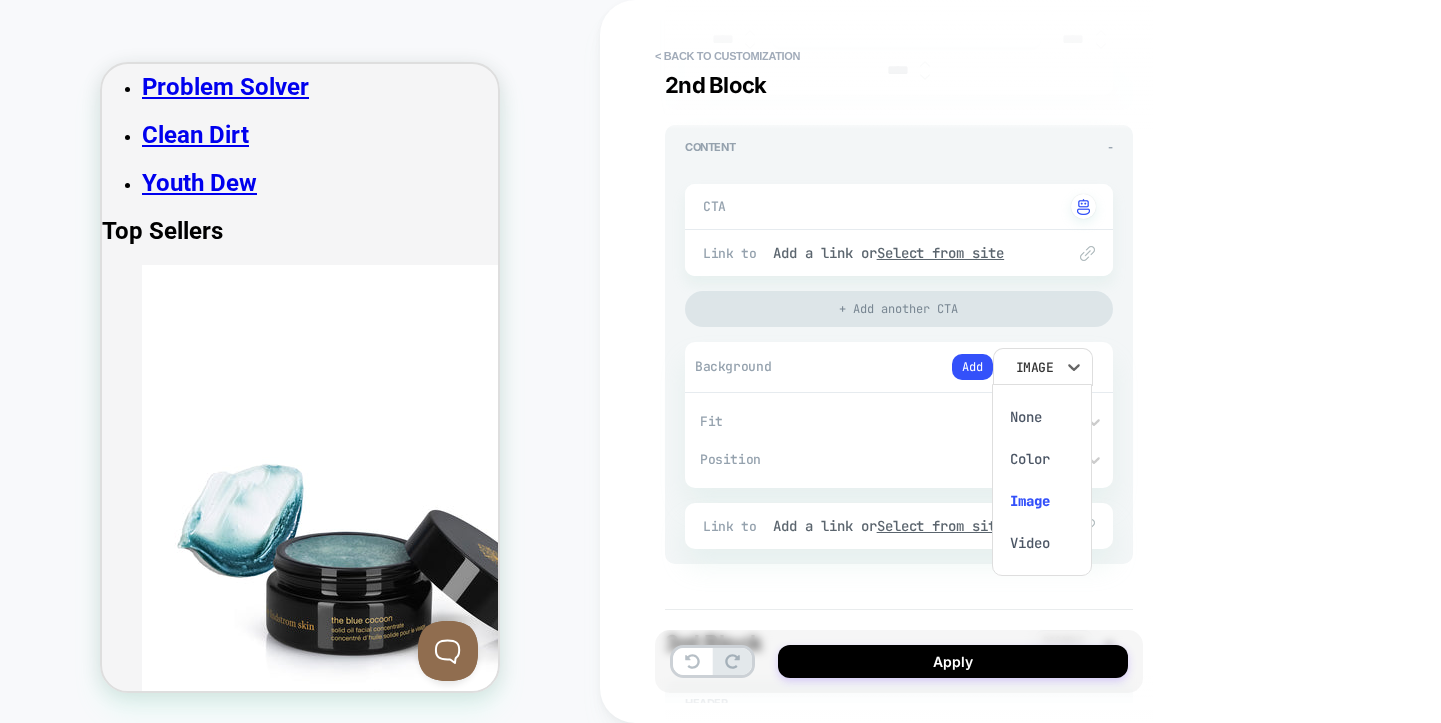 click on "Color" at bounding box center (1042, 459) 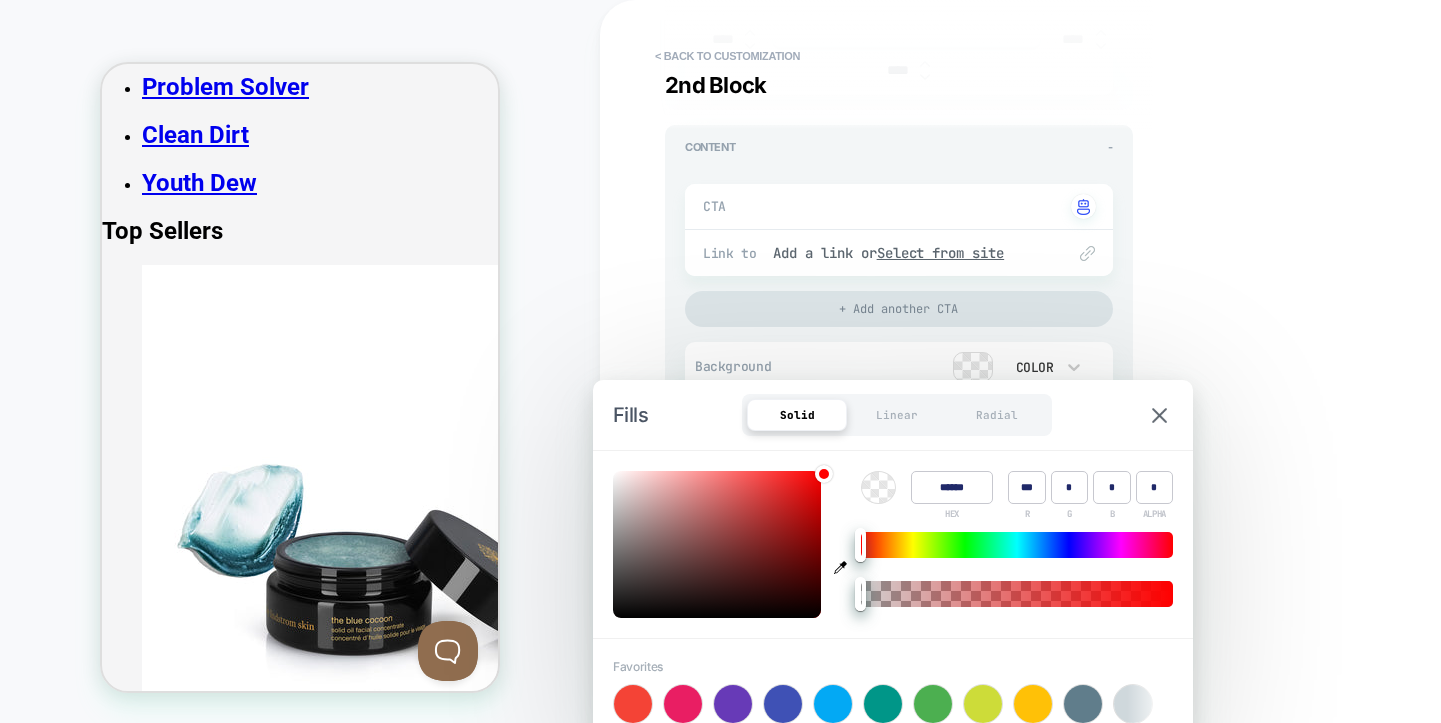 click on "******" at bounding box center (952, 487) 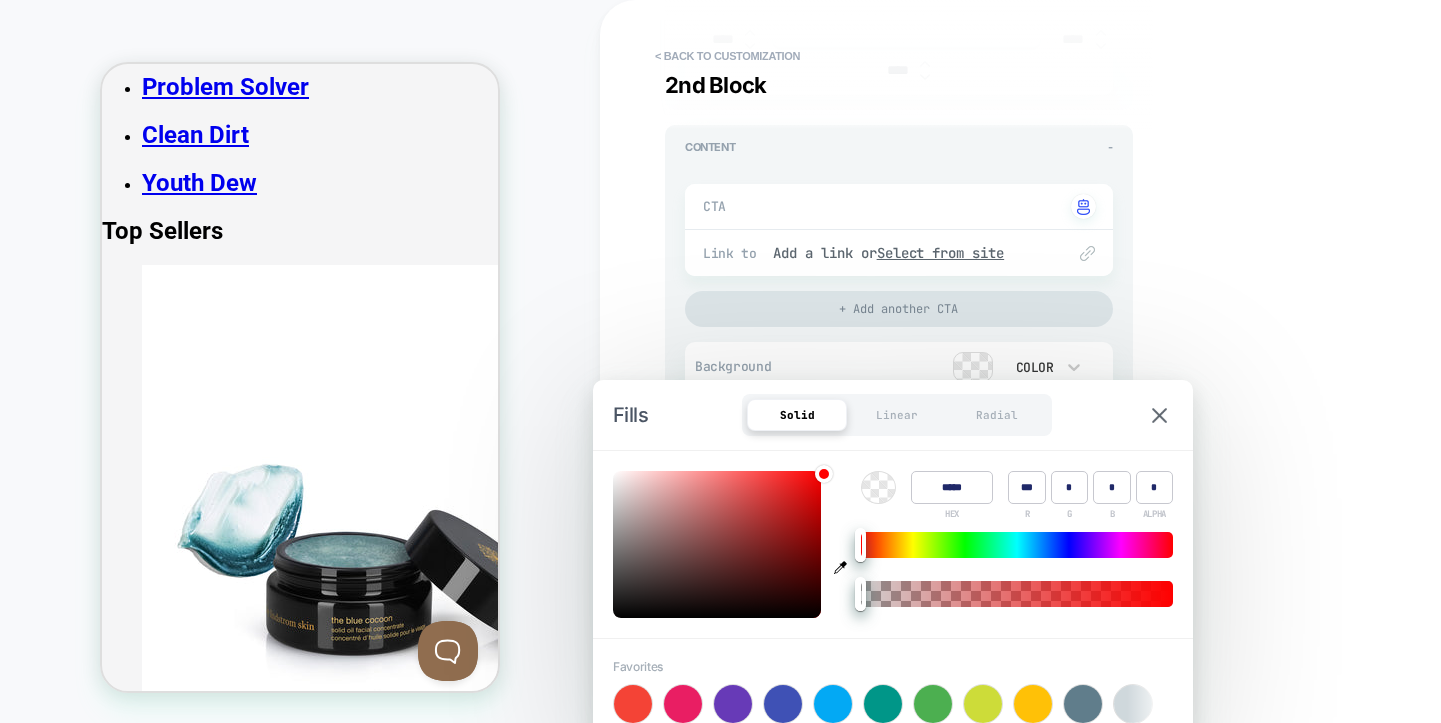 type on "******" 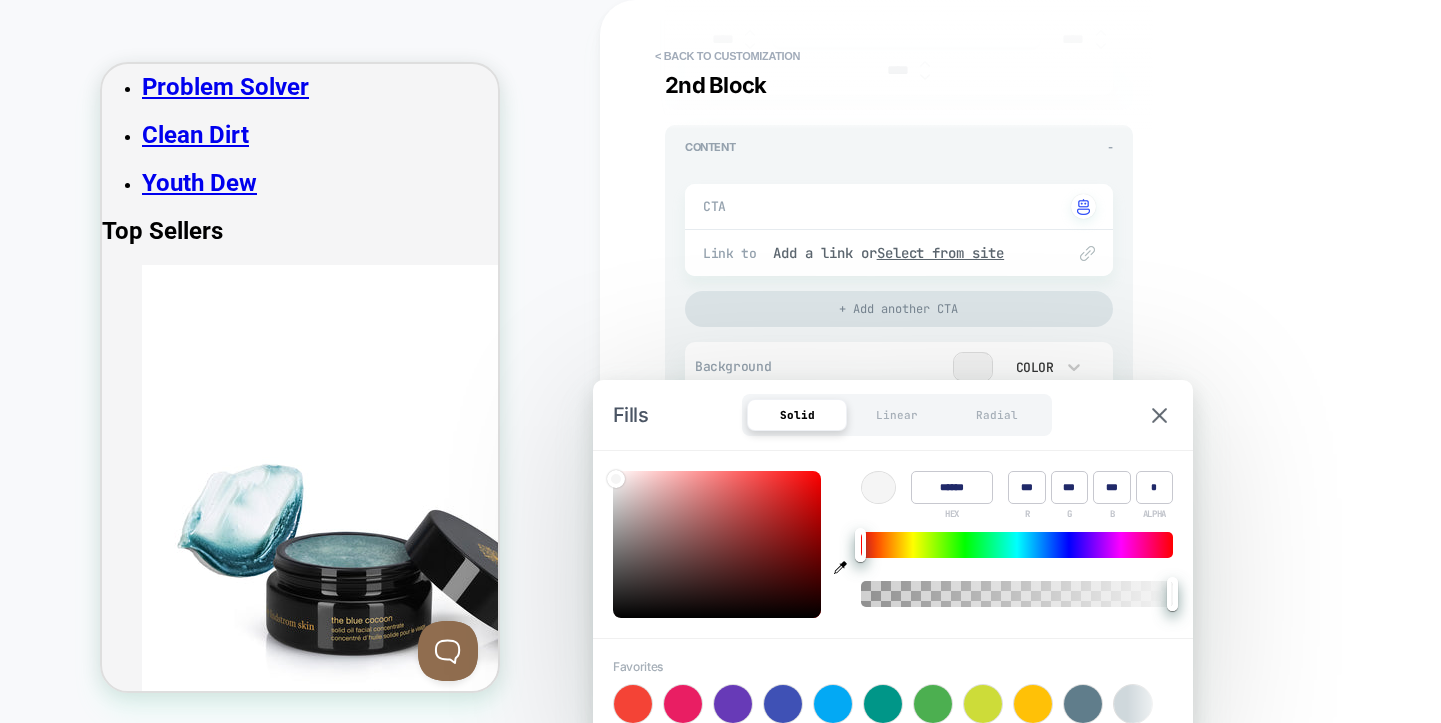 click on "**********" at bounding box center (1040, 361) 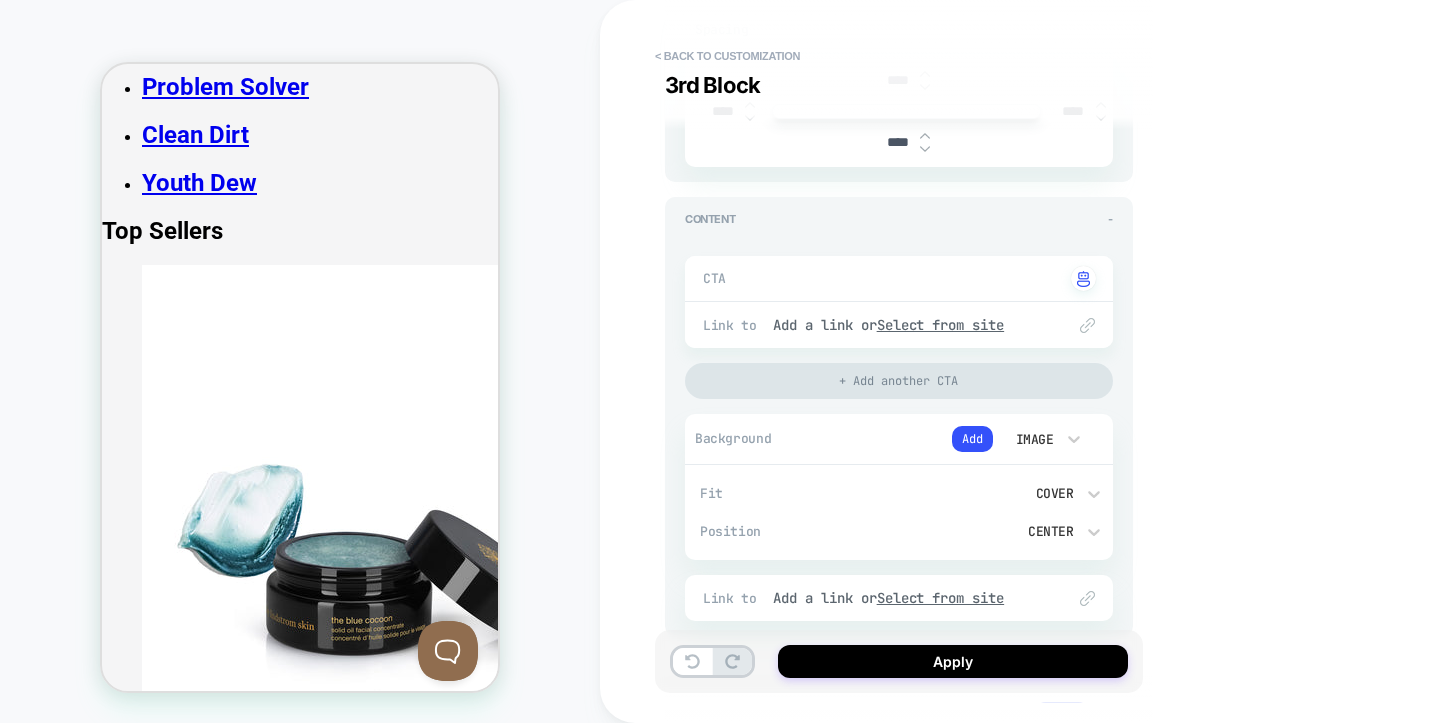 scroll, scrollTop: 3022, scrollLeft: 0, axis: vertical 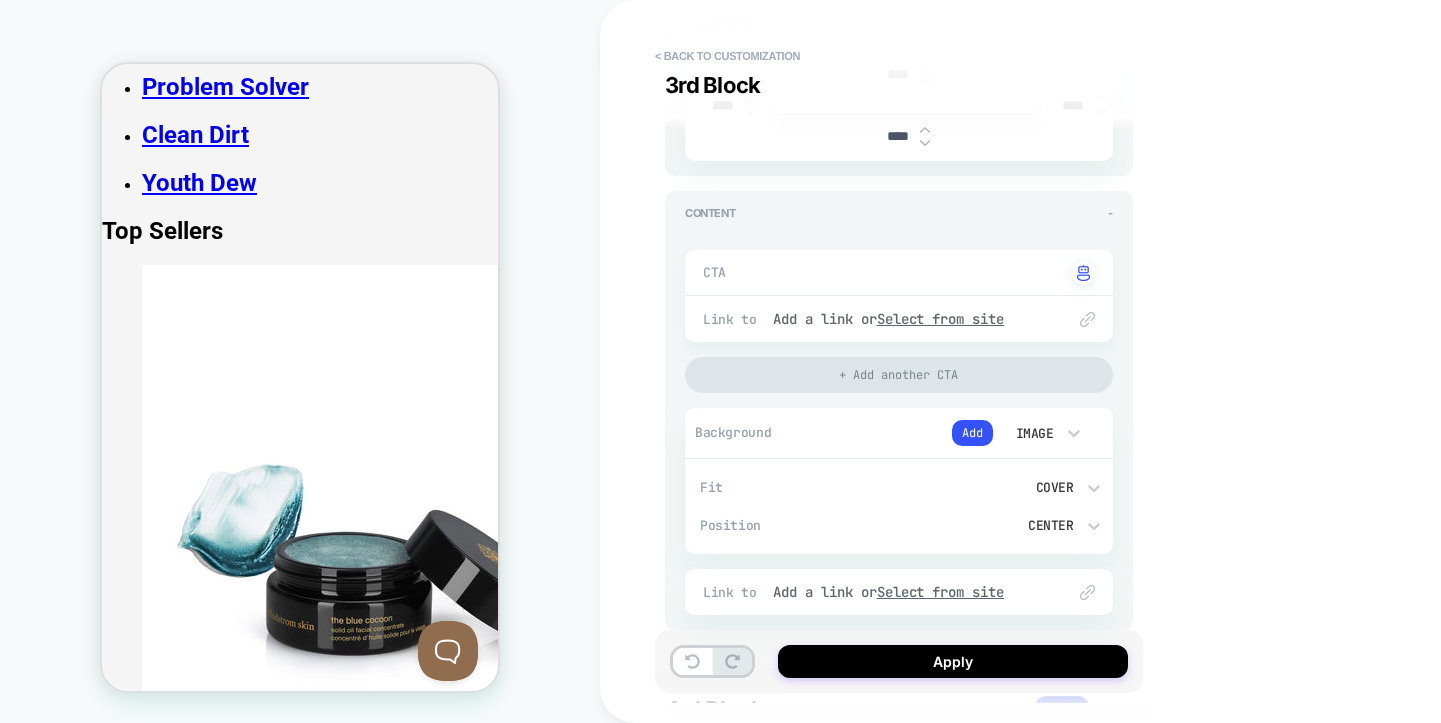 click on "Image" at bounding box center (1033, 433) 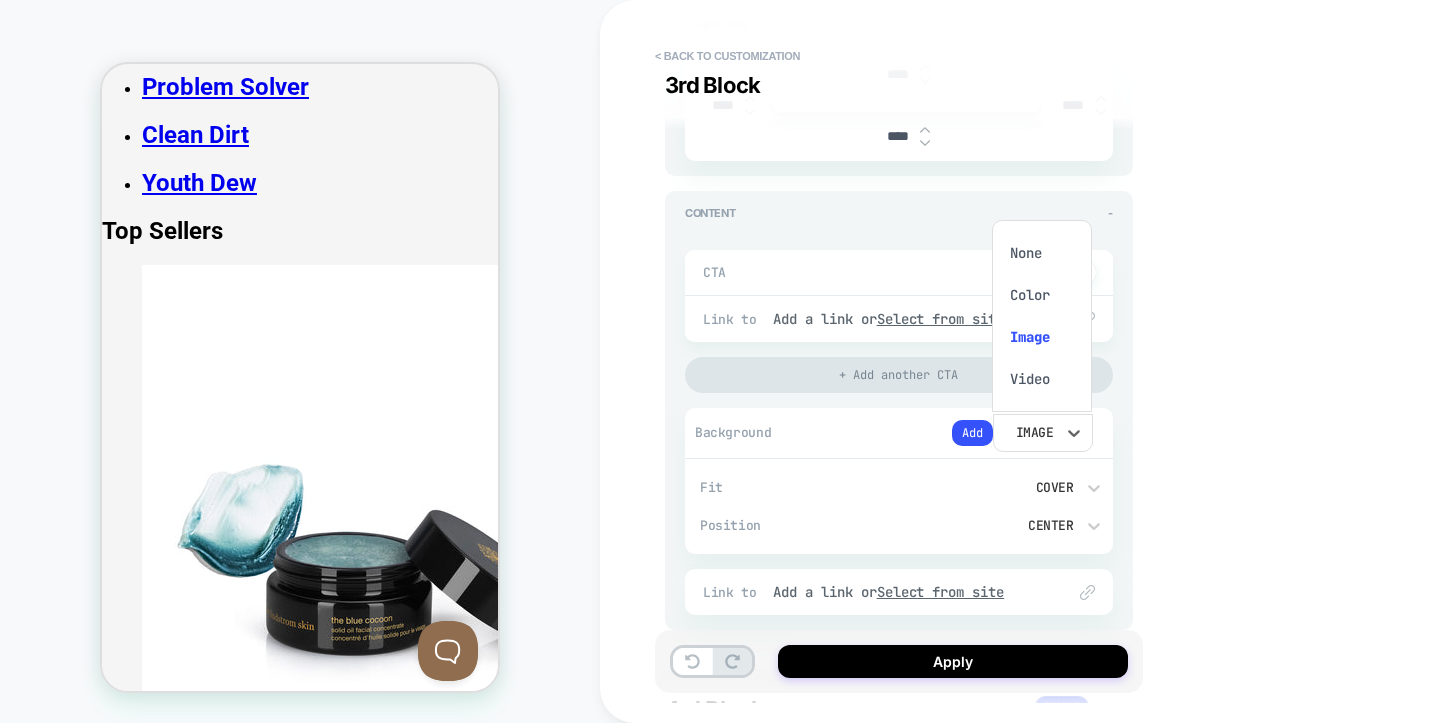 click on "Color" at bounding box center [1042, 295] 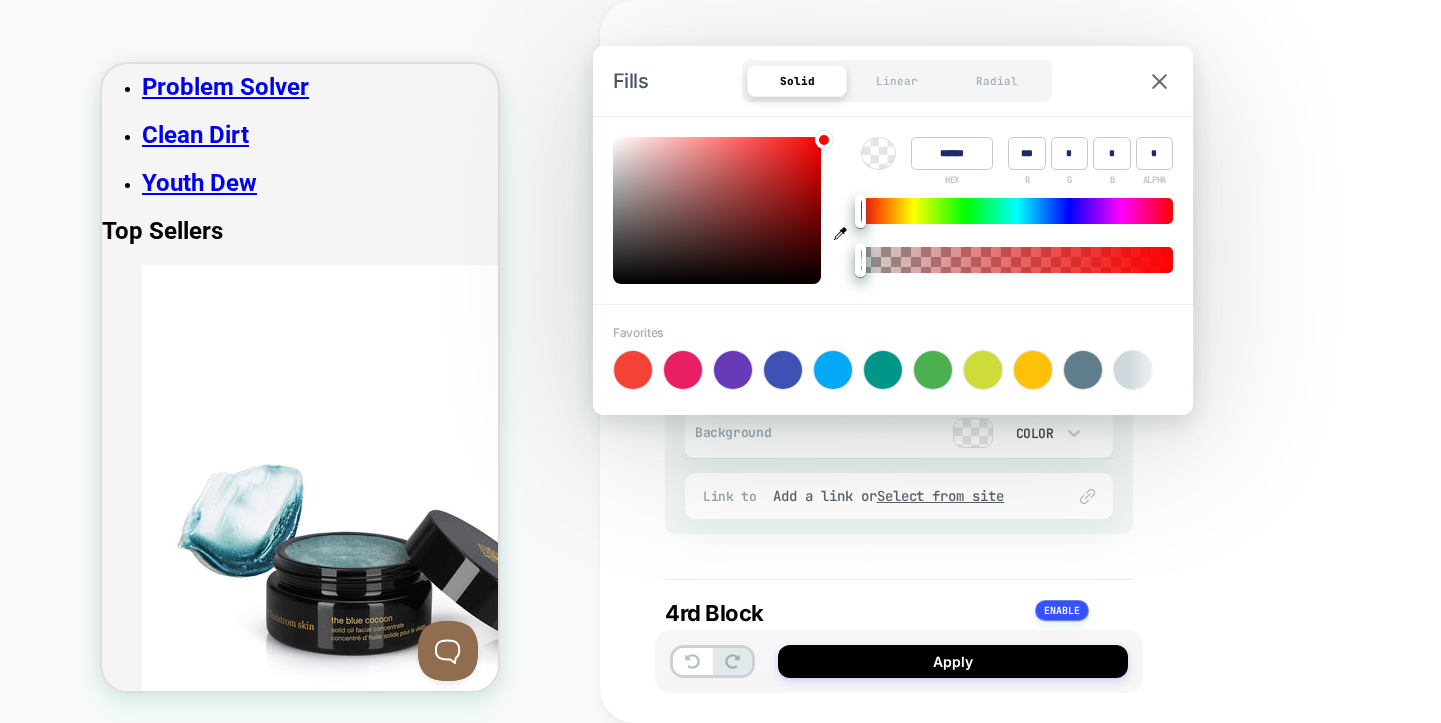 click on "******" at bounding box center (952, 153) 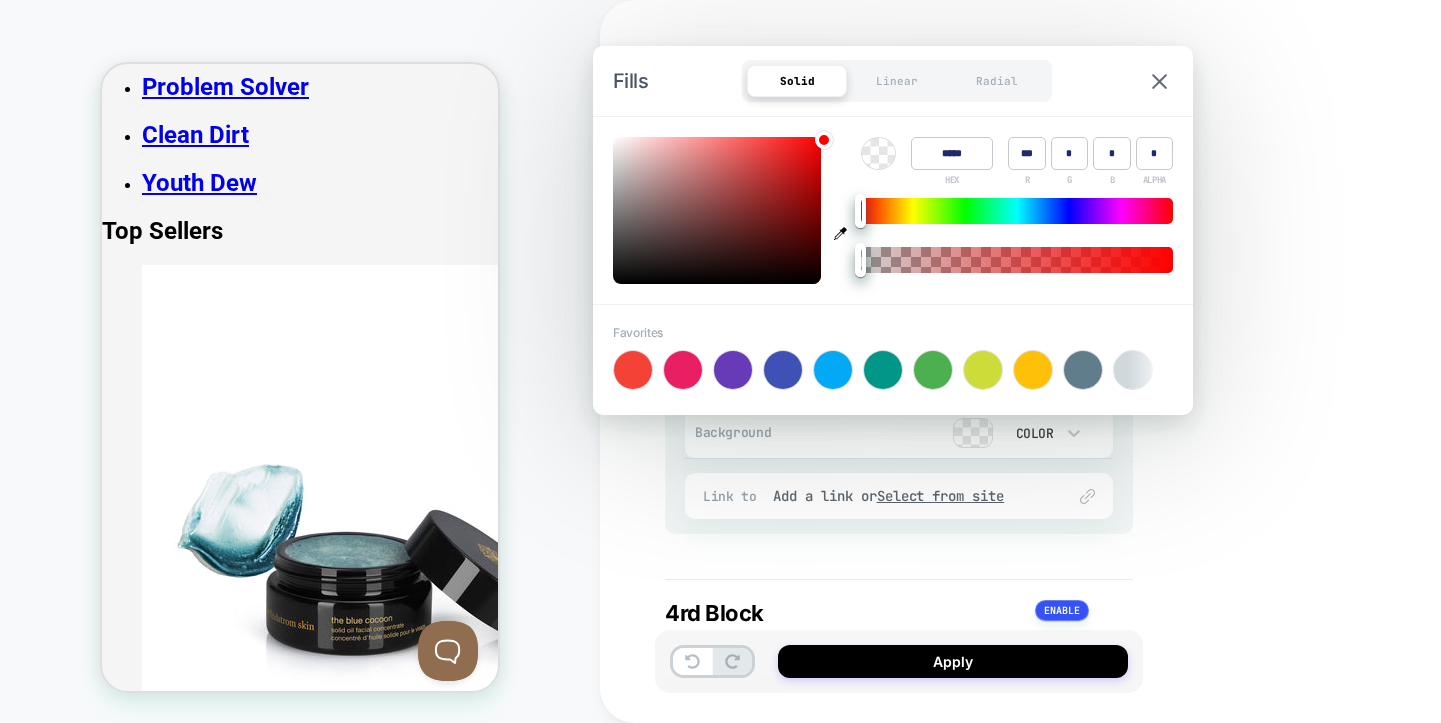 type on "******" 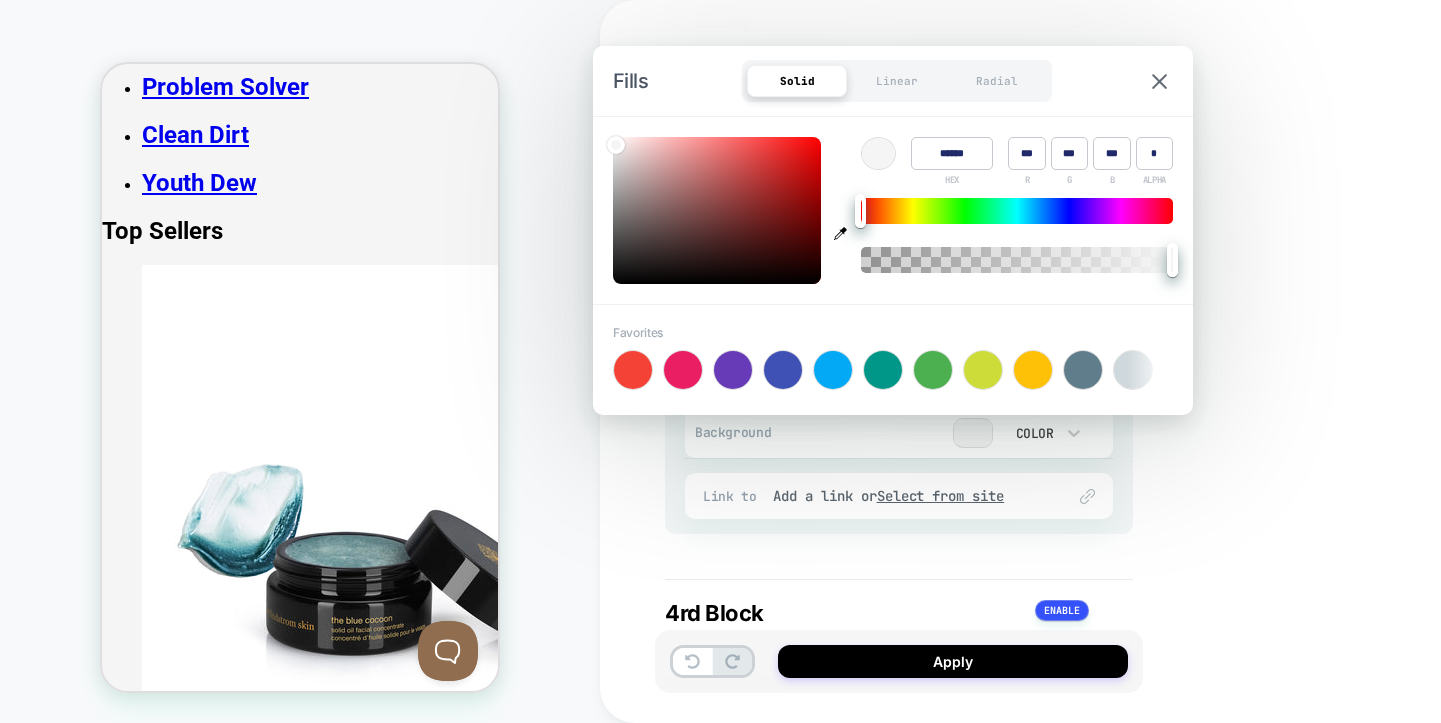 click on "**********" at bounding box center (1040, 361) 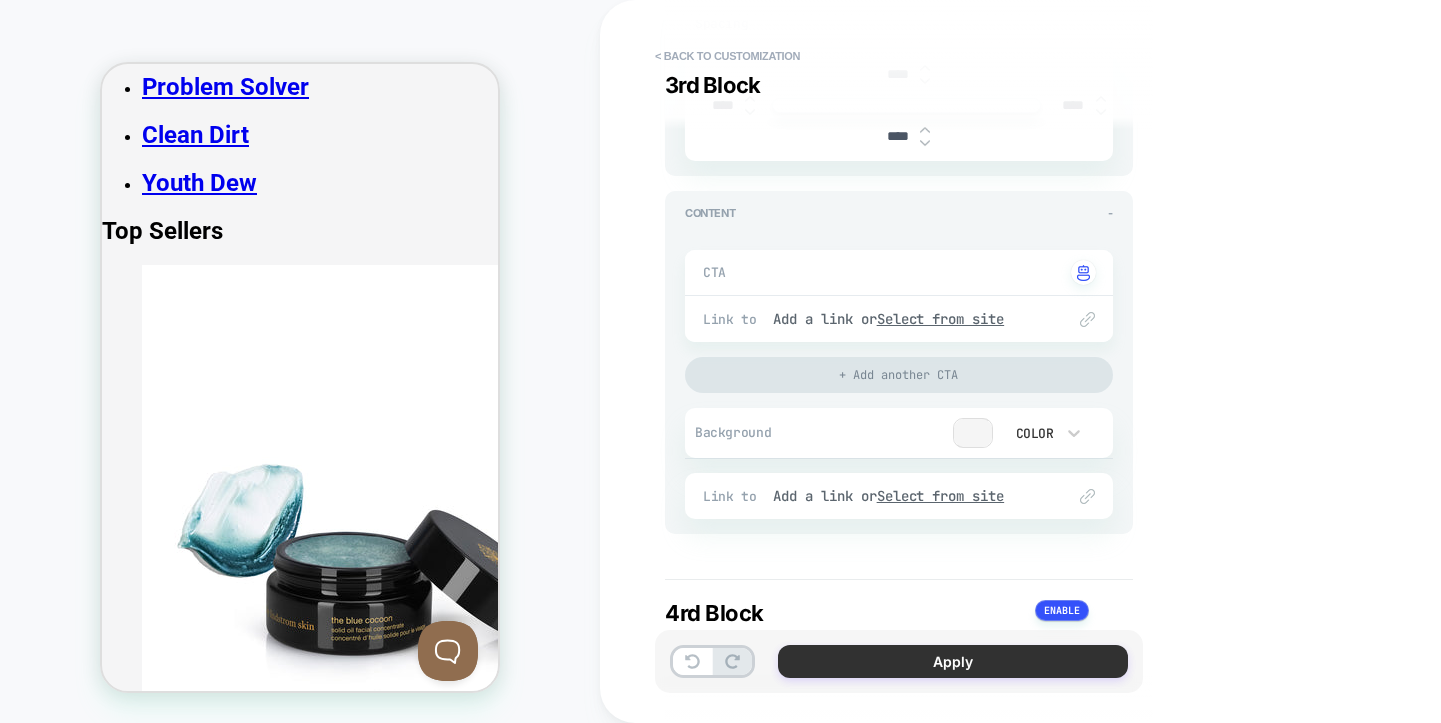 click on "Apply" at bounding box center [953, 661] 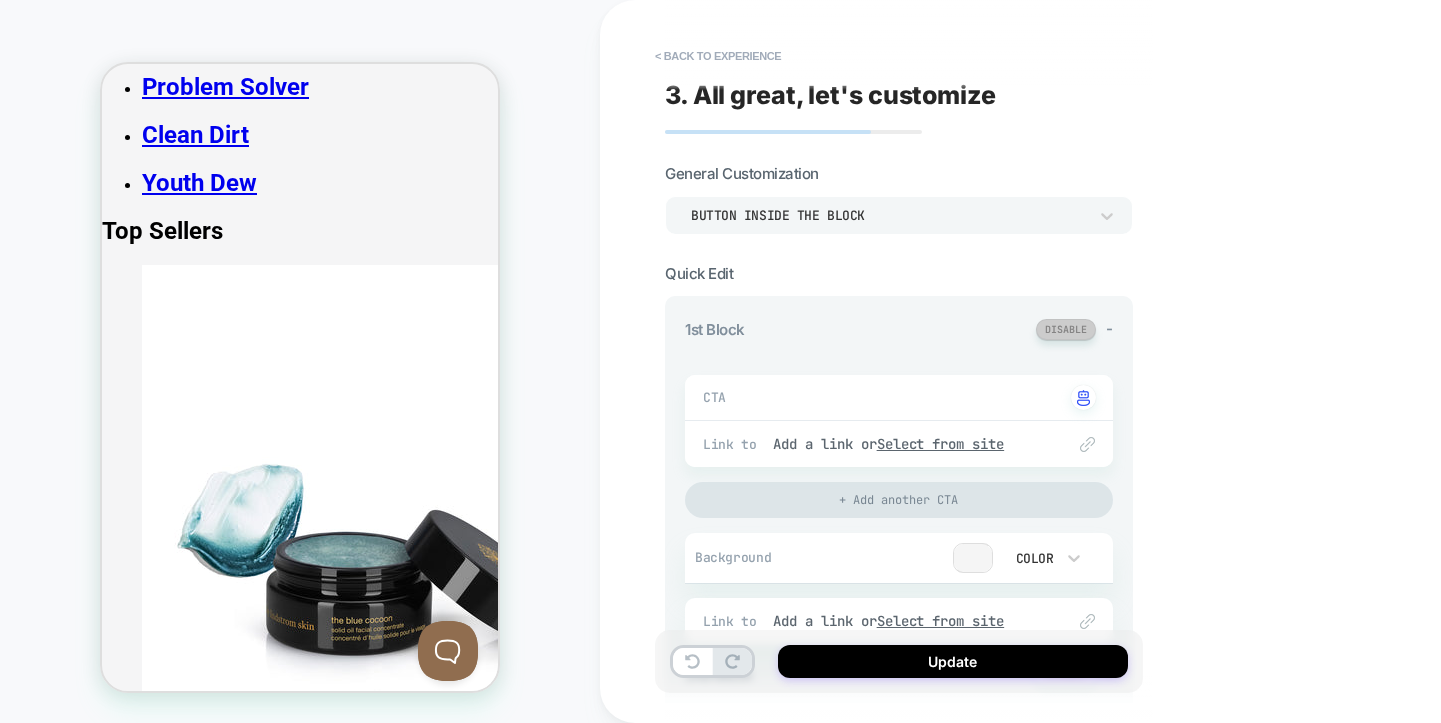click at bounding box center [1066, 329] 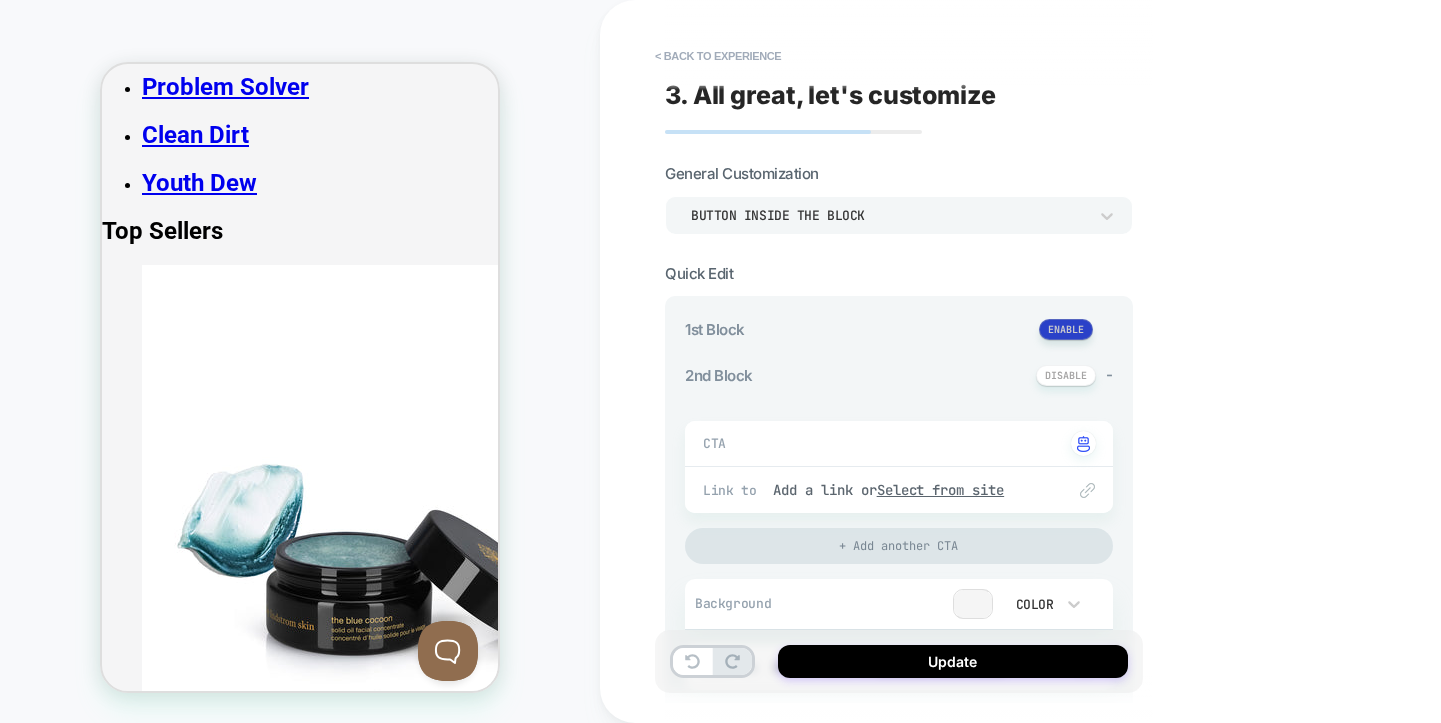 click at bounding box center [1066, 329] 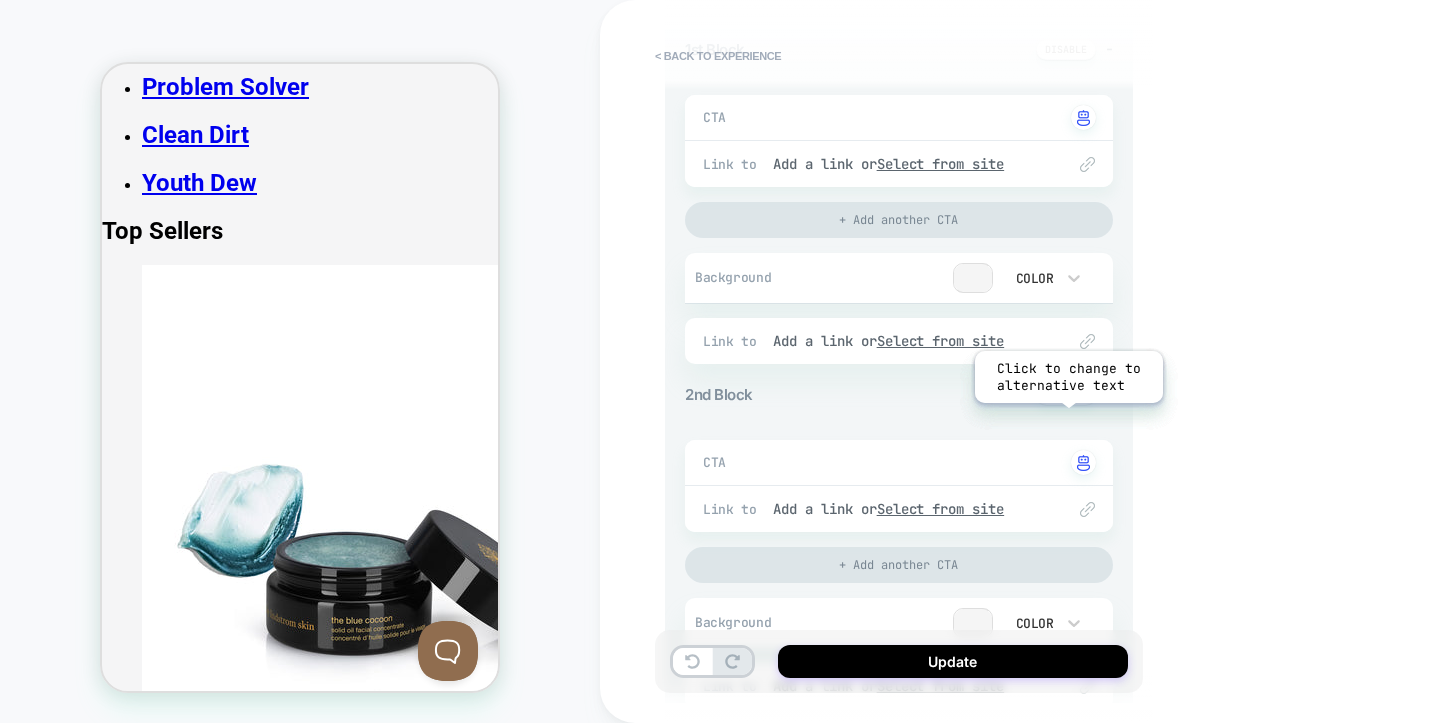 scroll, scrollTop: 311, scrollLeft: 0, axis: vertical 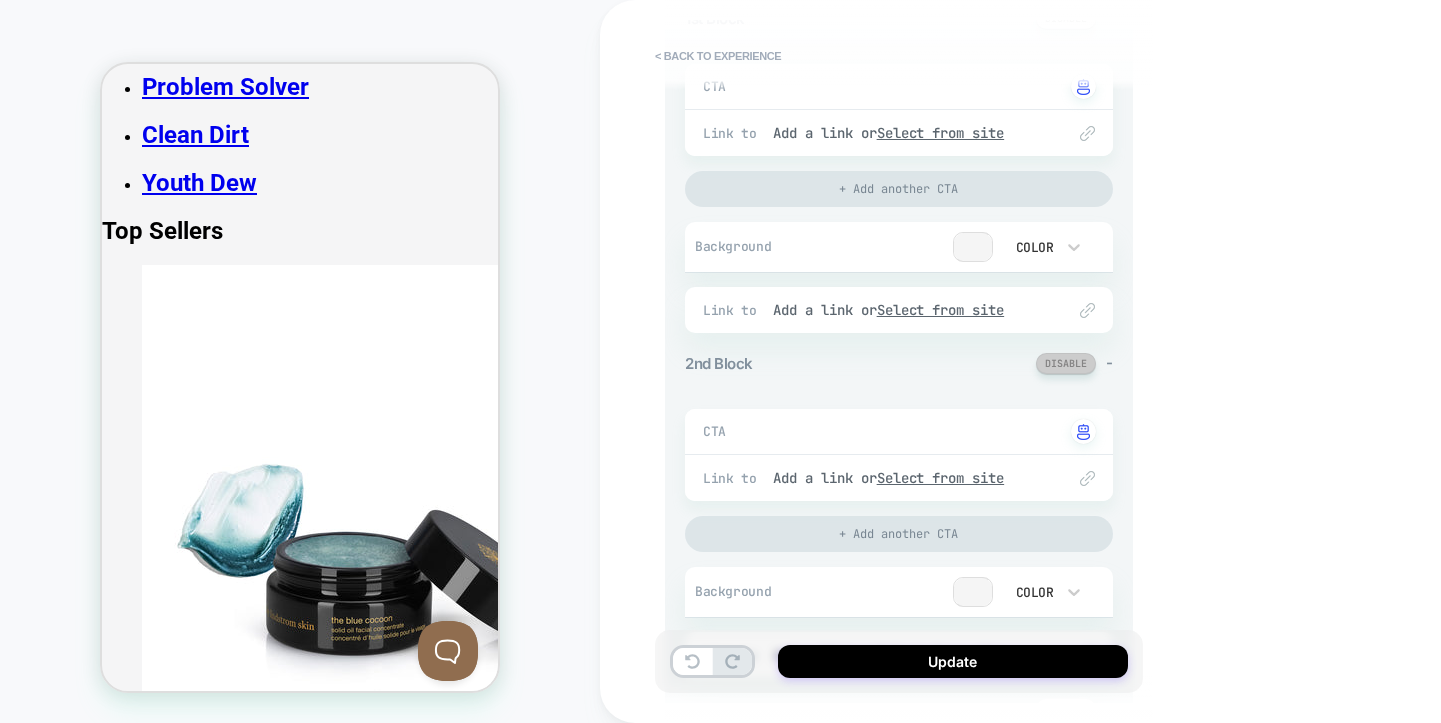 click at bounding box center (1066, 363) 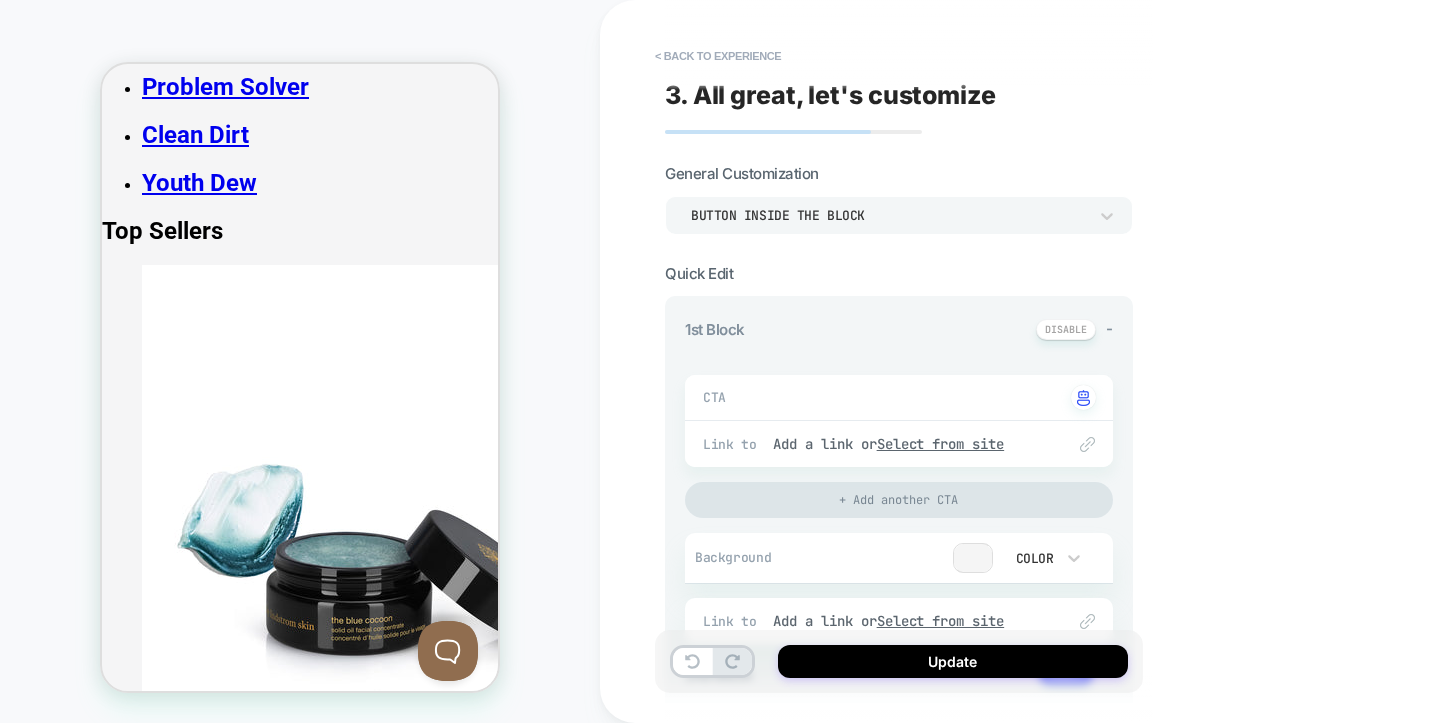scroll, scrollTop: 645, scrollLeft: 0, axis: vertical 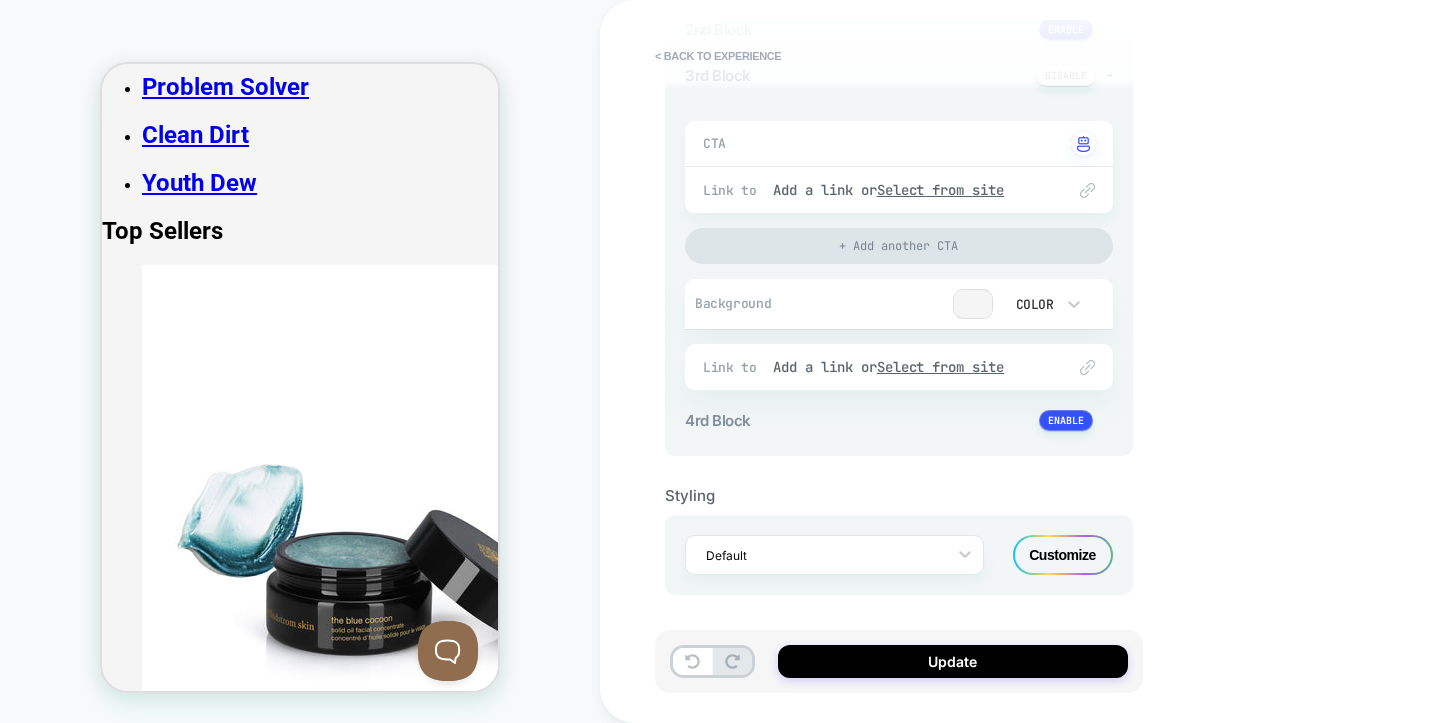 click on "Customize" at bounding box center [1063, 555] 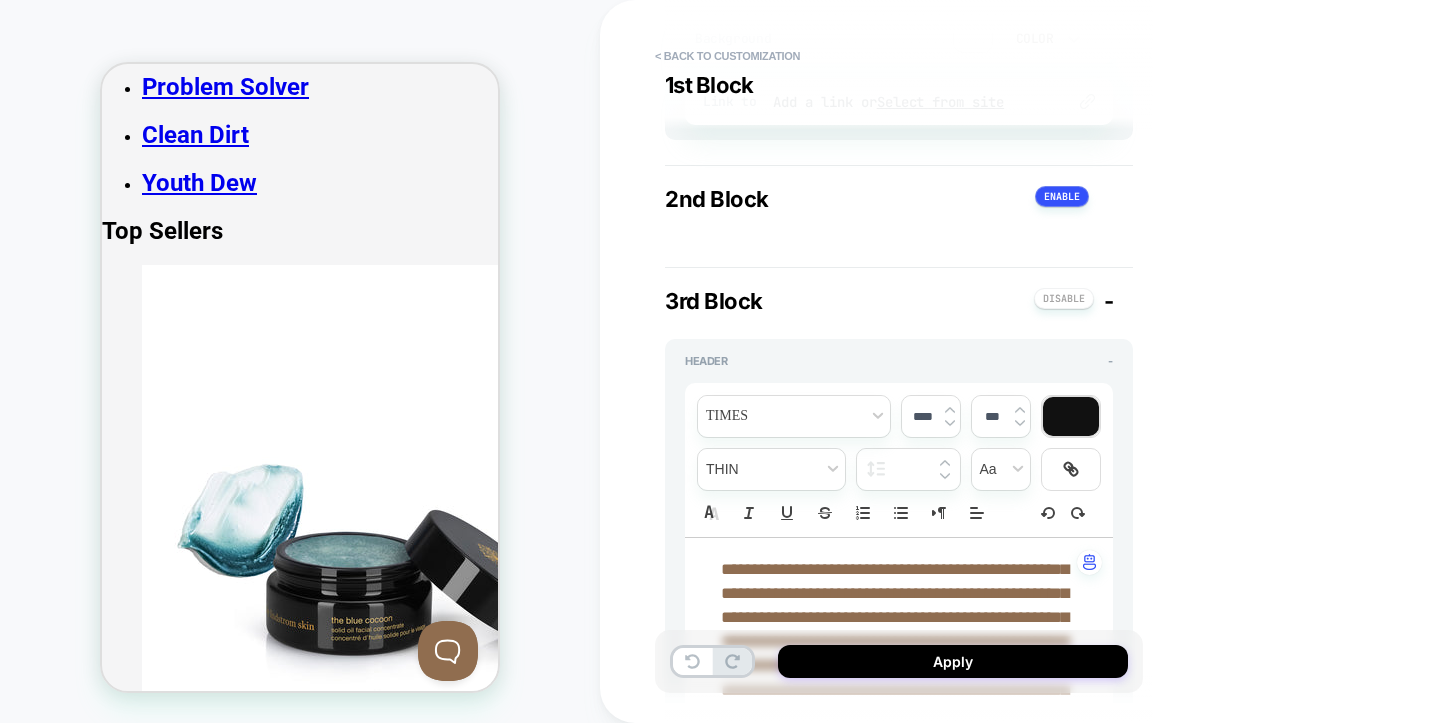 scroll, scrollTop: 1162, scrollLeft: 0, axis: vertical 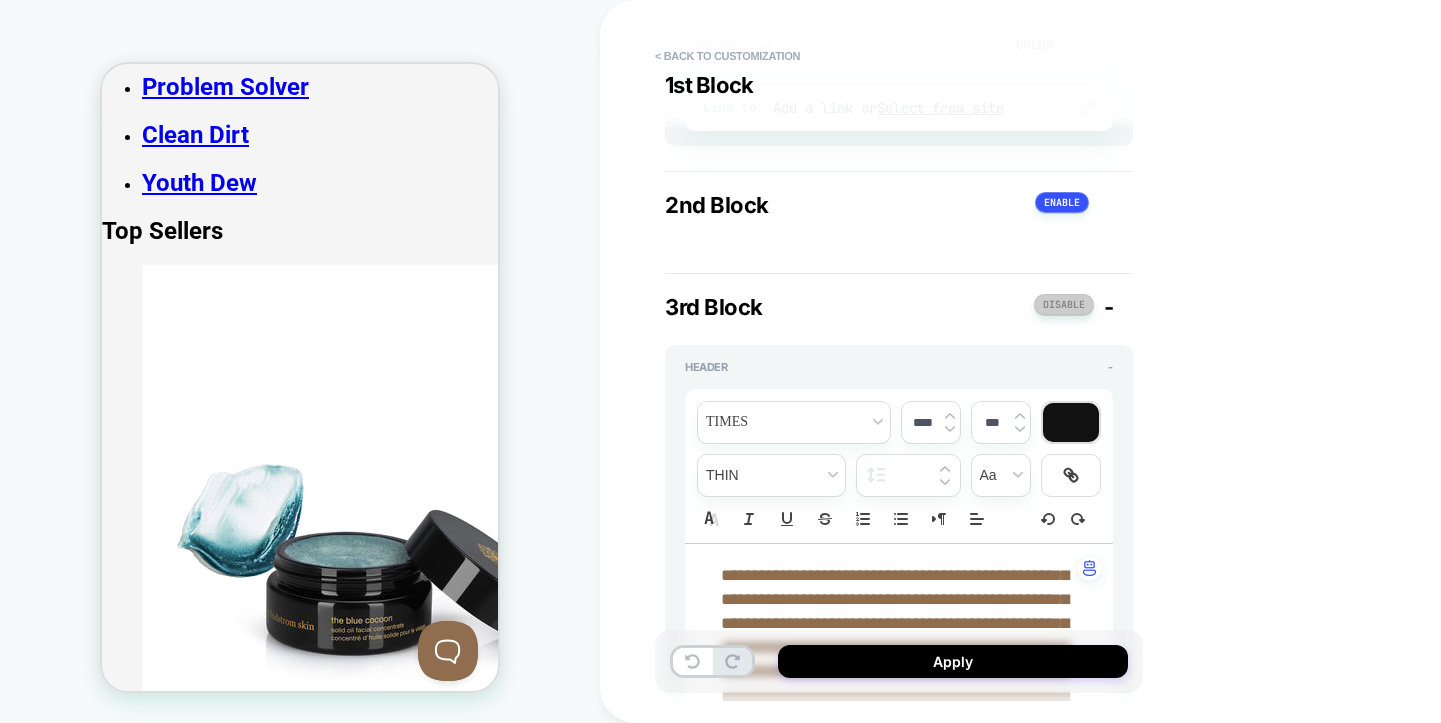 click at bounding box center (1064, 304) 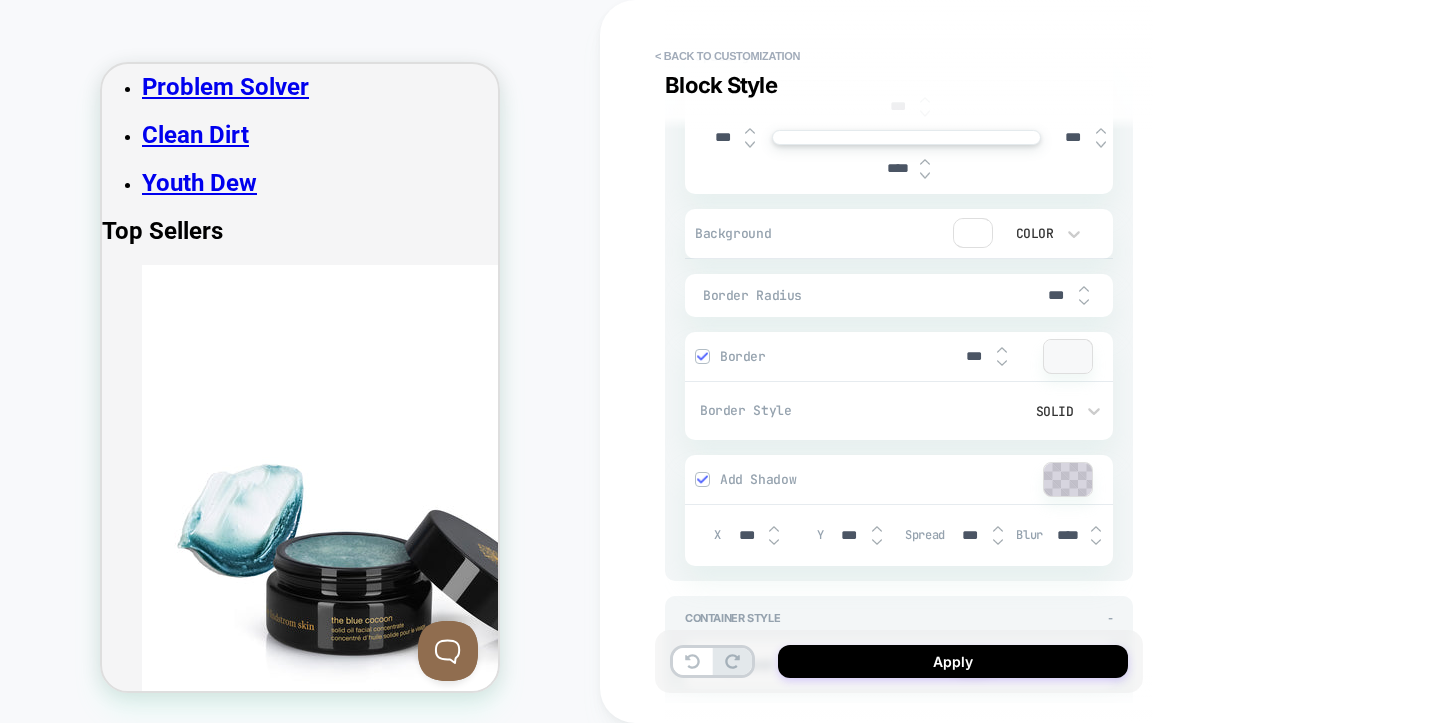 scroll, scrollTop: 2627, scrollLeft: 0, axis: vertical 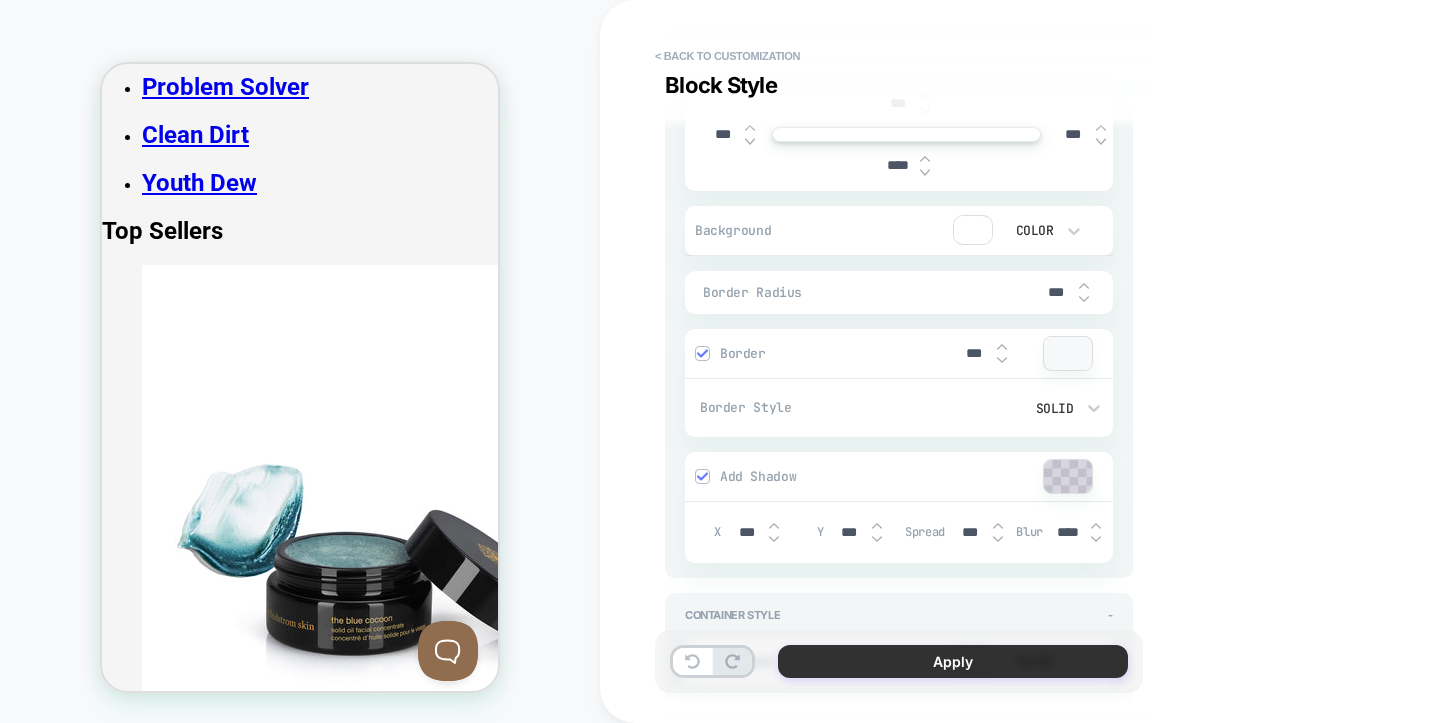 click on "Apply" at bounding box center [953, 661] 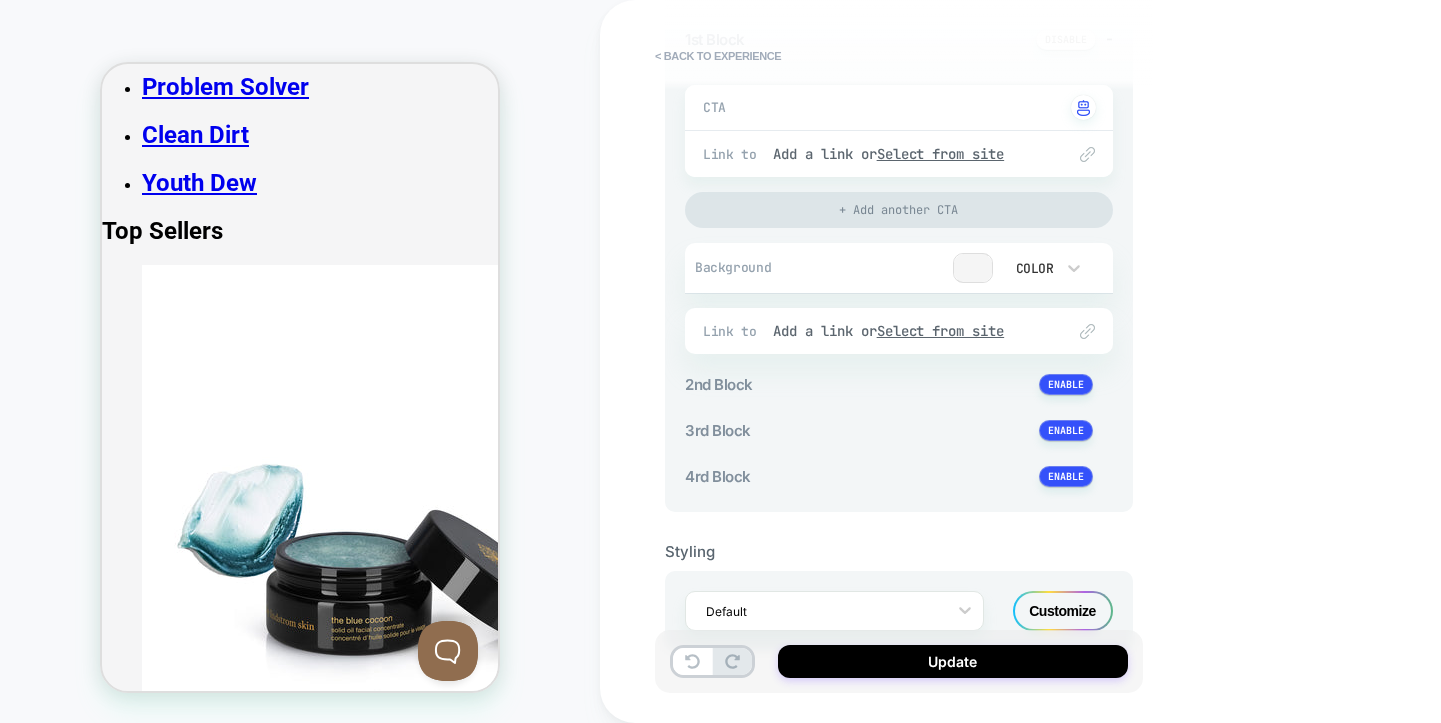 scroll, scrollTop: 345, scrollLeft: 0, axis: vertical 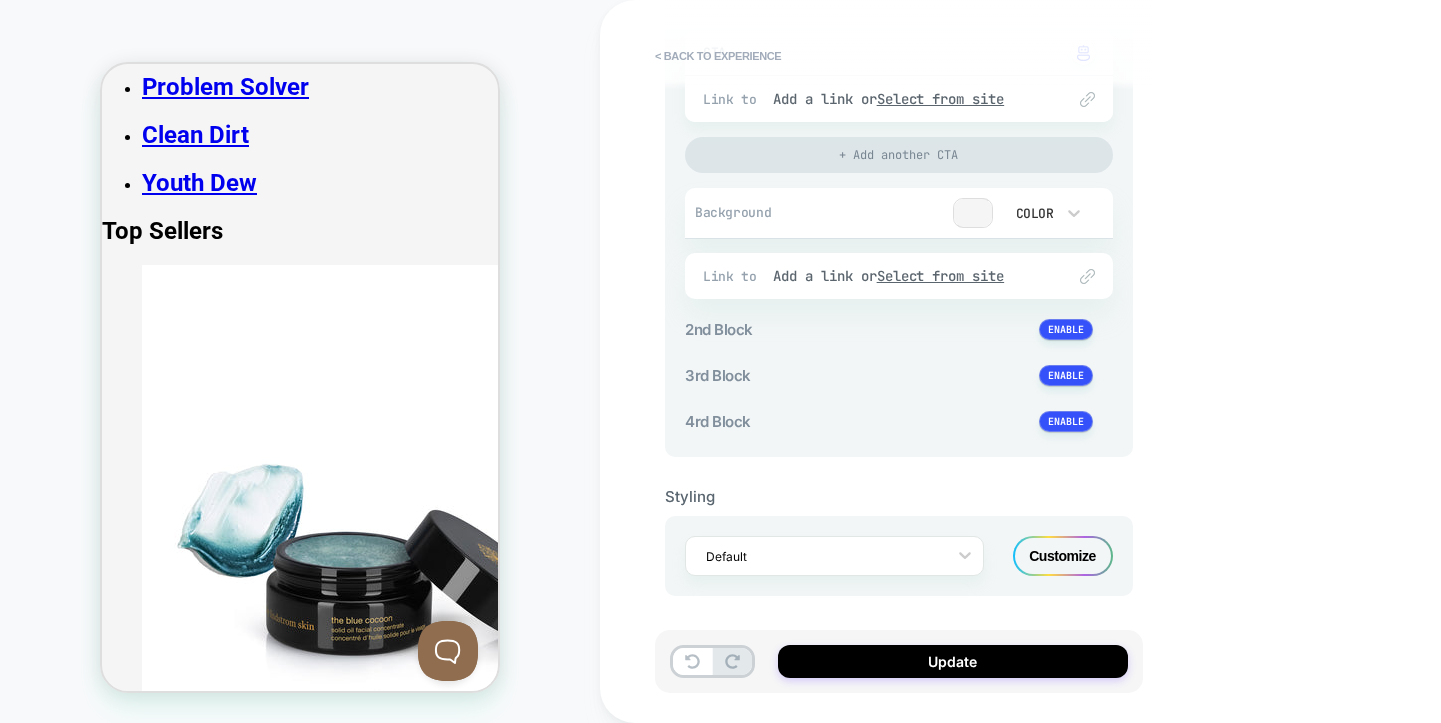 click on "Customize" at bounding box center [1063, 556] 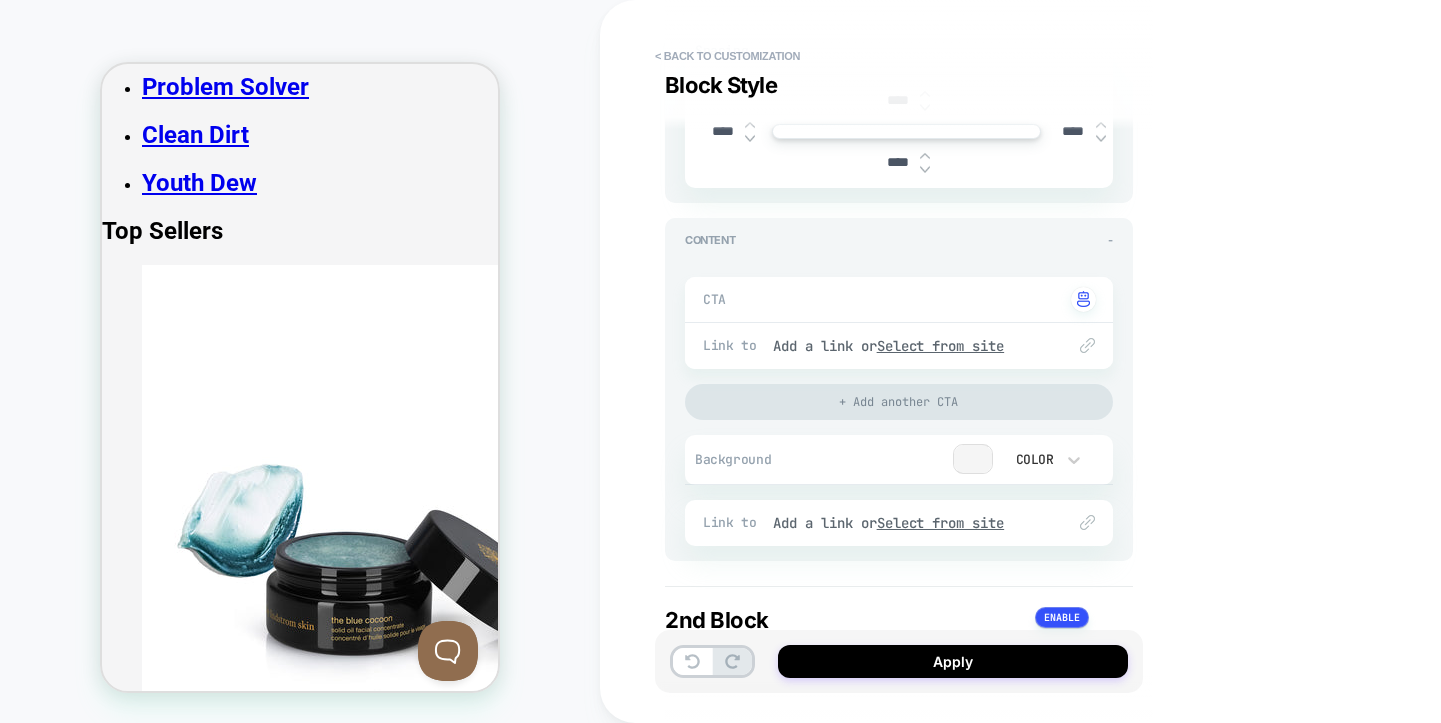 scroll, scrollTop: 0, scrollLeft: 0, axis: both 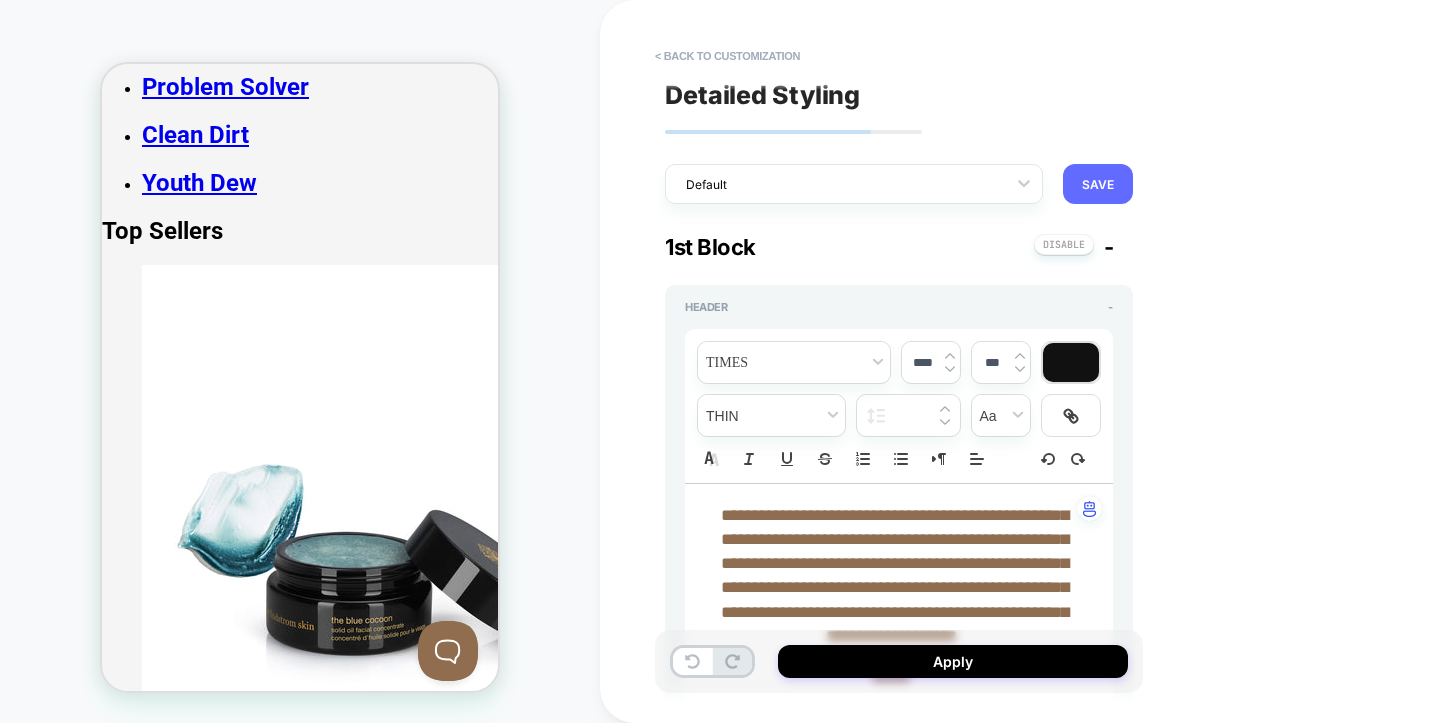 click on "SAVE" at bounding box center (1098, 184) 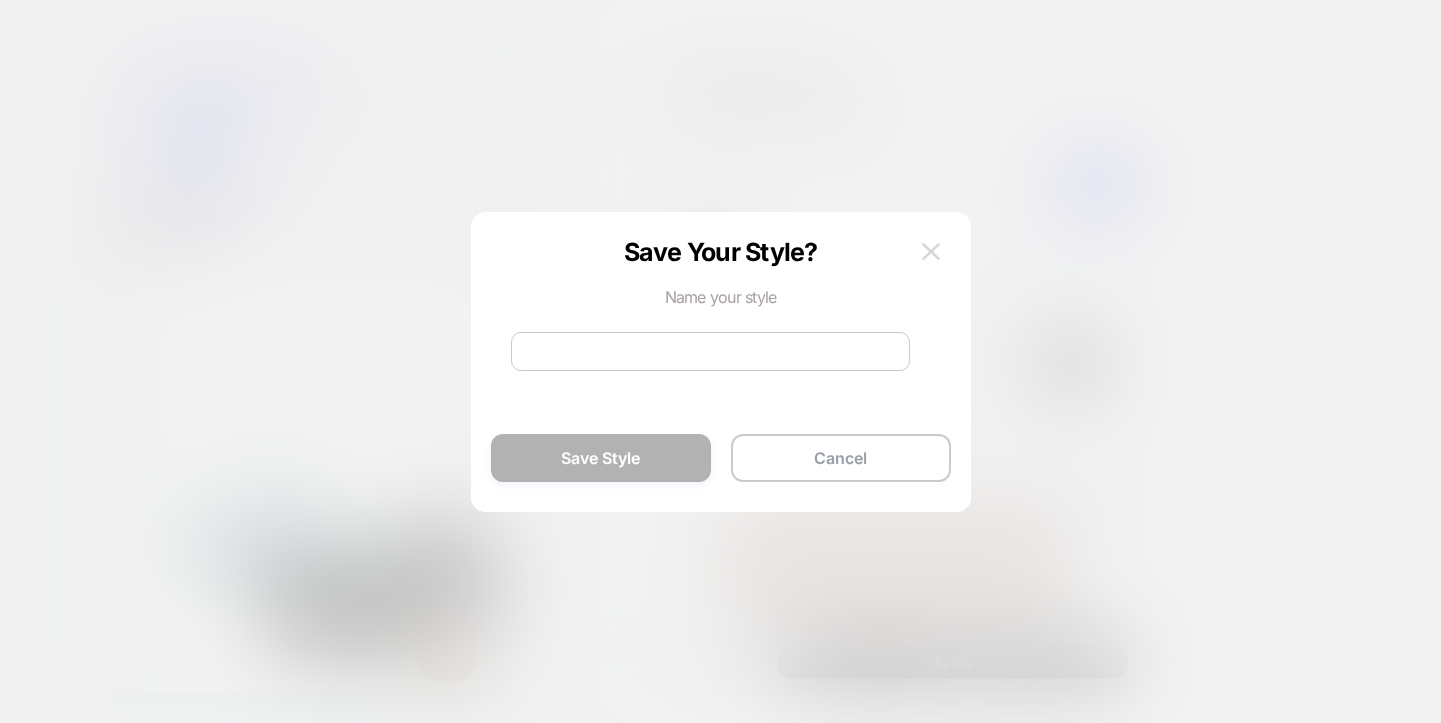 click at bounding box center [931, 251] 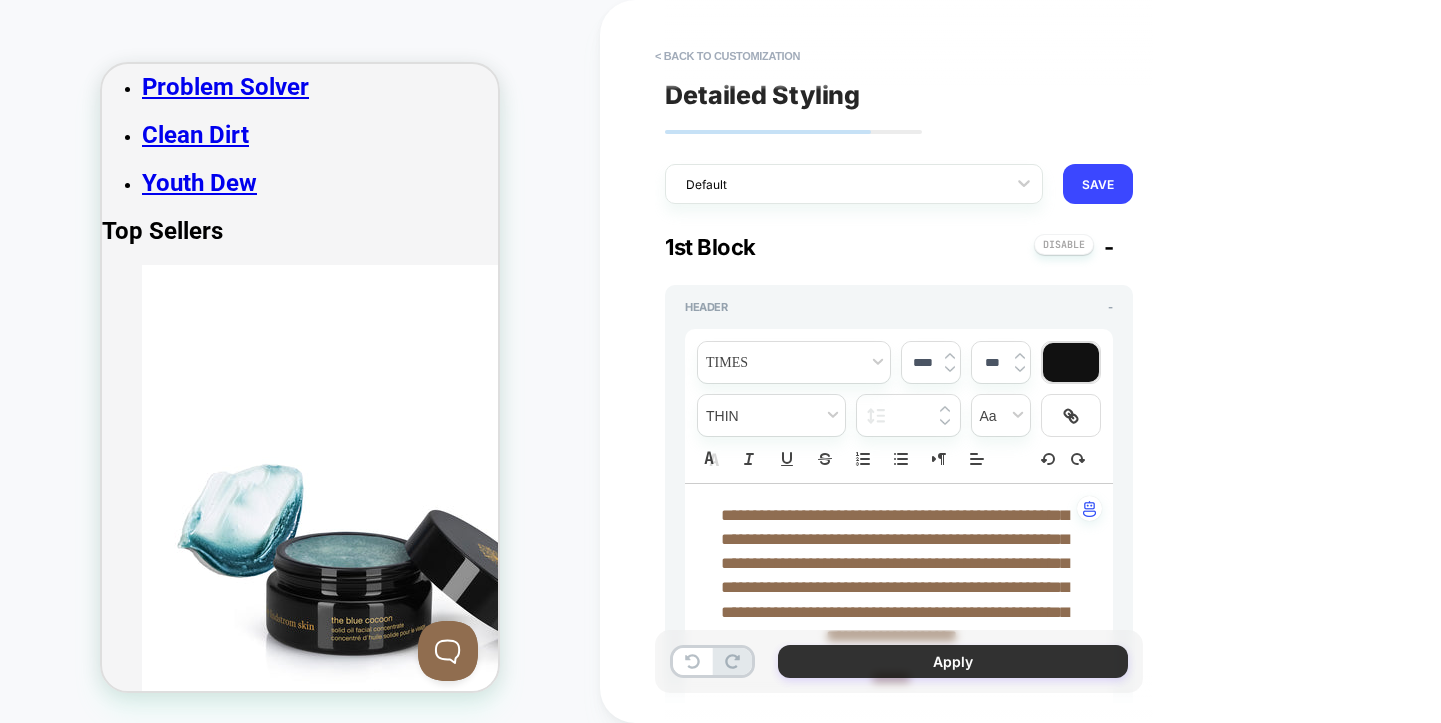 click on "Apply" at bounding box center (953, 661) 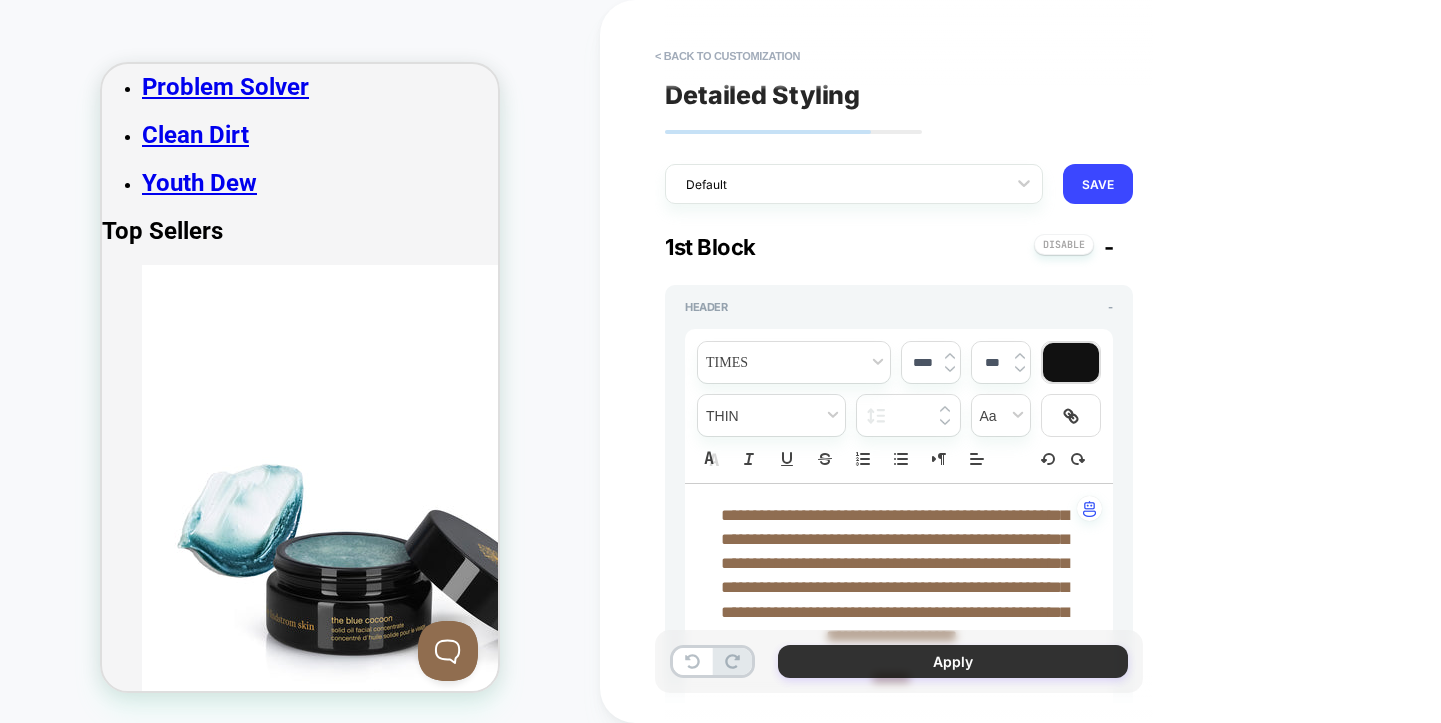 type on "*" 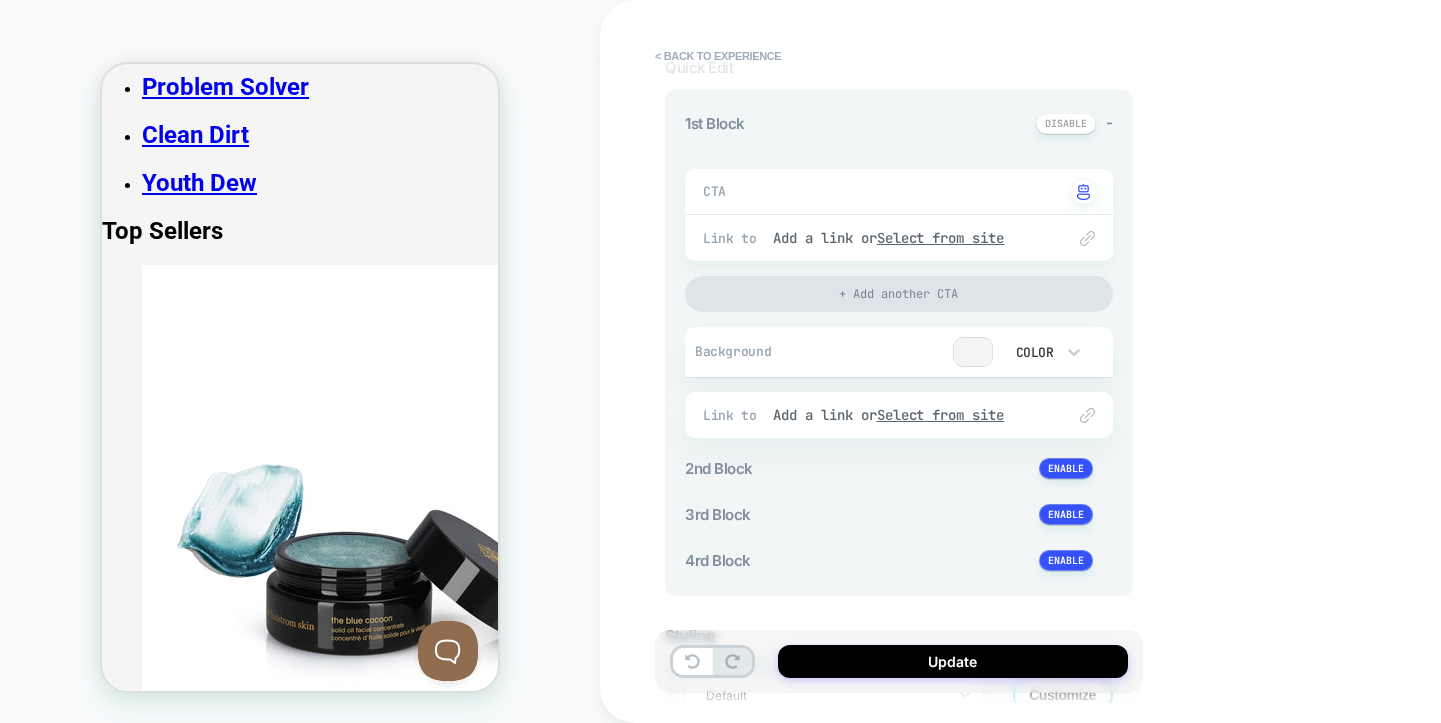 scroll, scrollTop: 345, scrollLeft: 0, axis: vertical 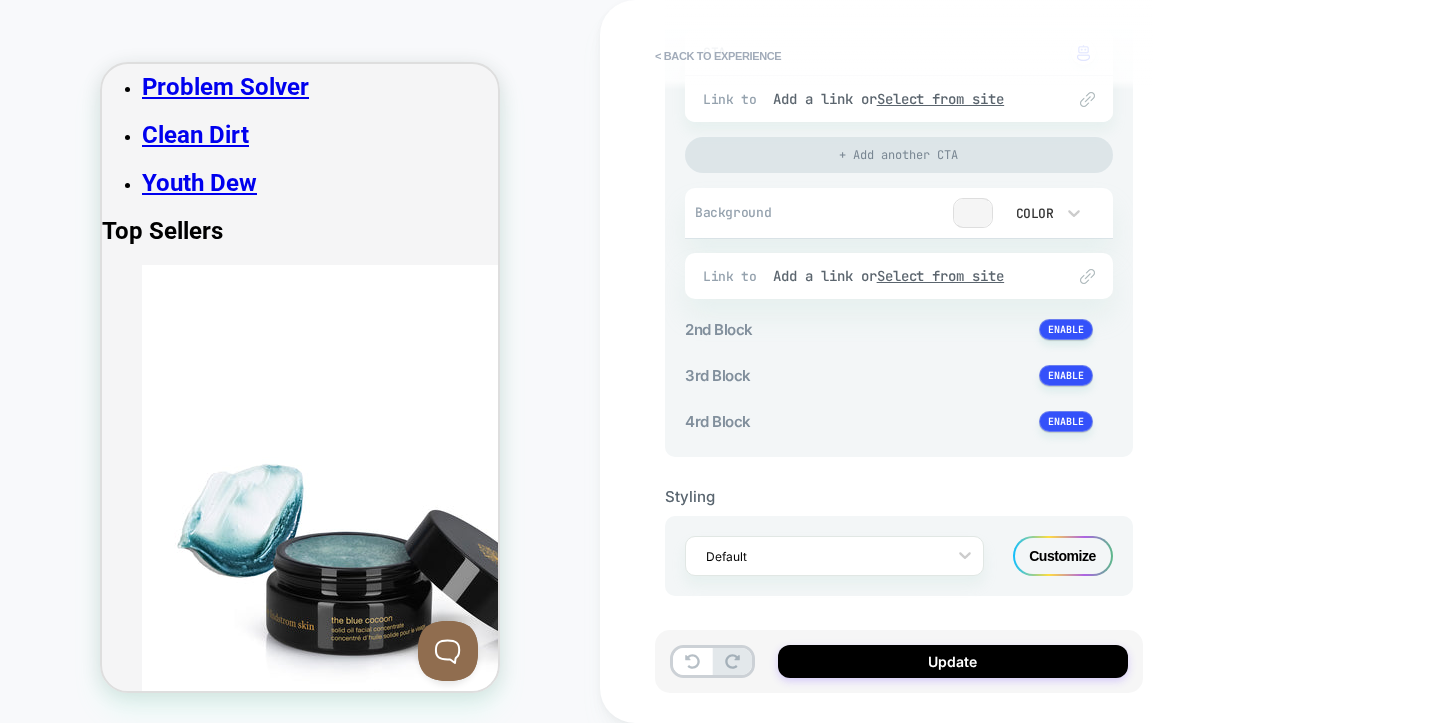 click on "Customize" at bounding box center (1063, 556) 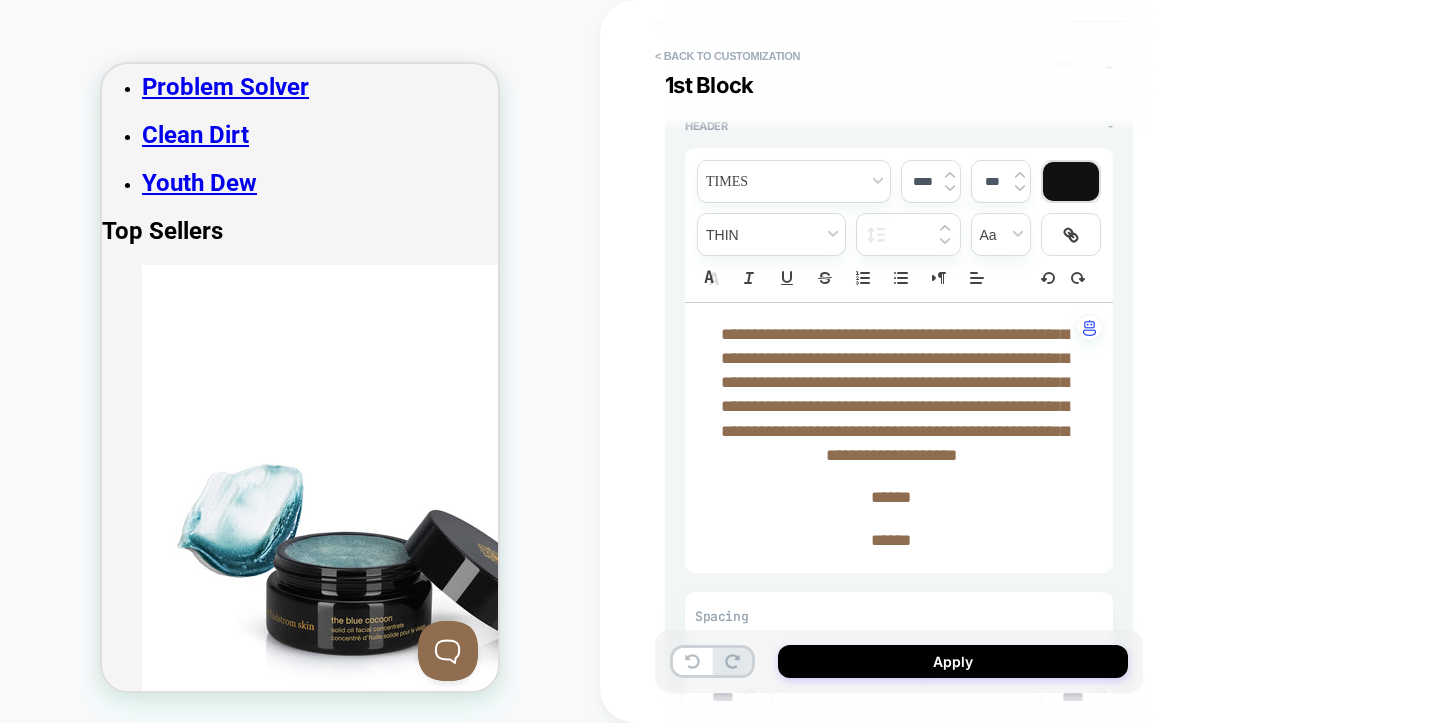 scroll, scrollTop: 187, scrollLeft: 0, axis: vertical 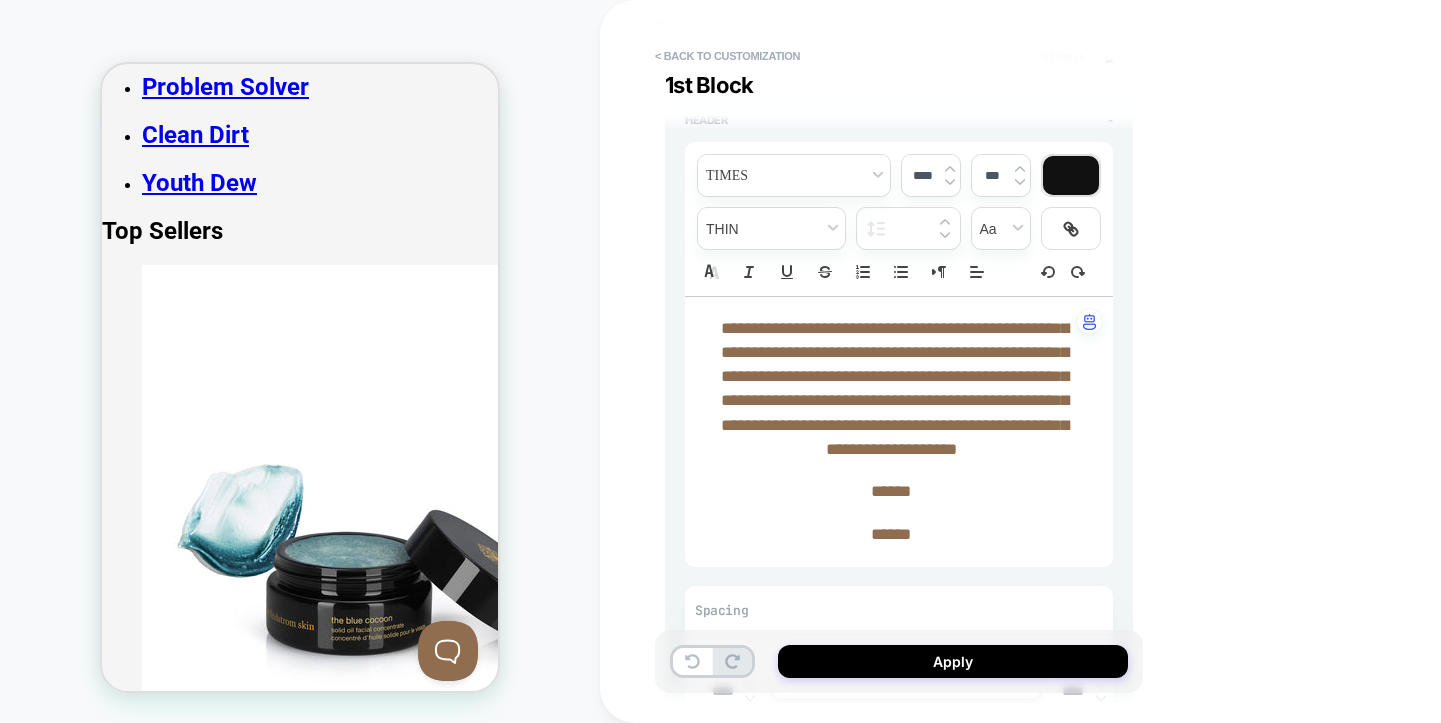 click on "**********" at bounding box center [895, 389] 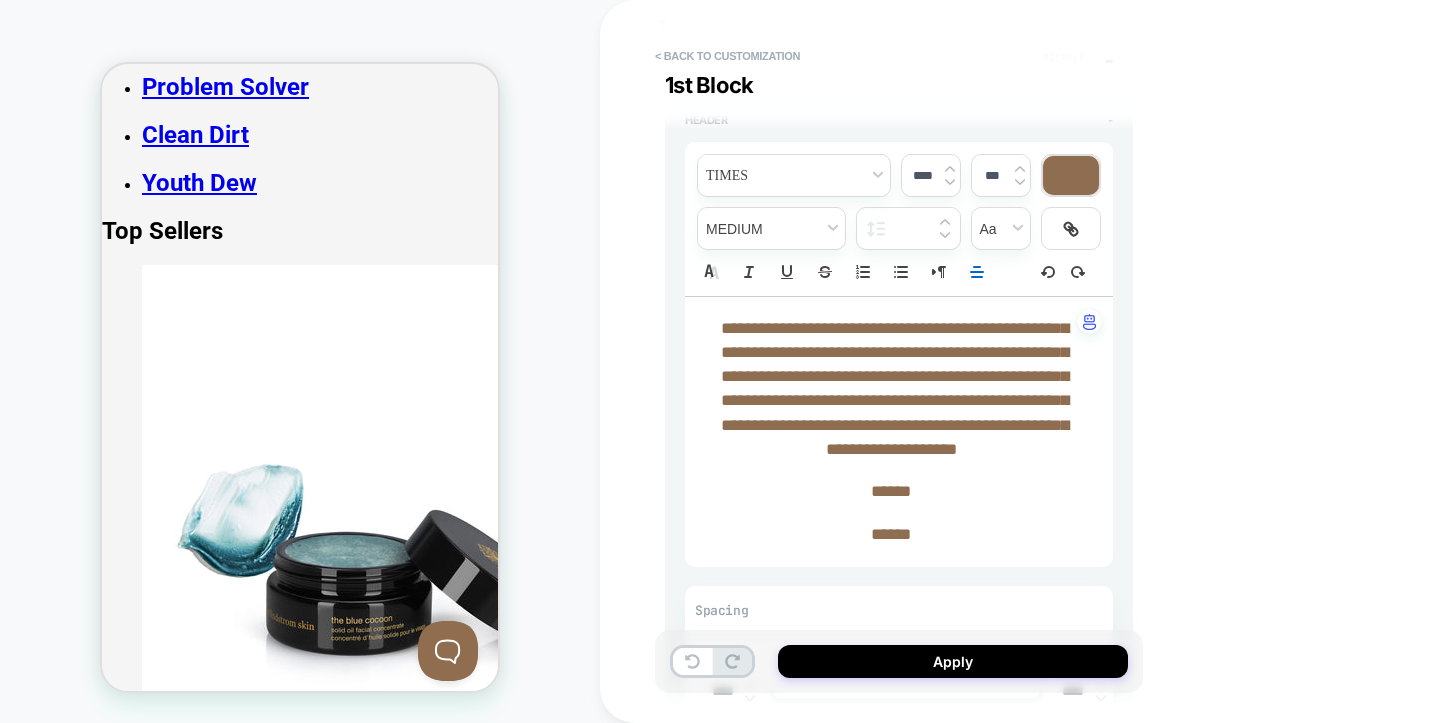 type 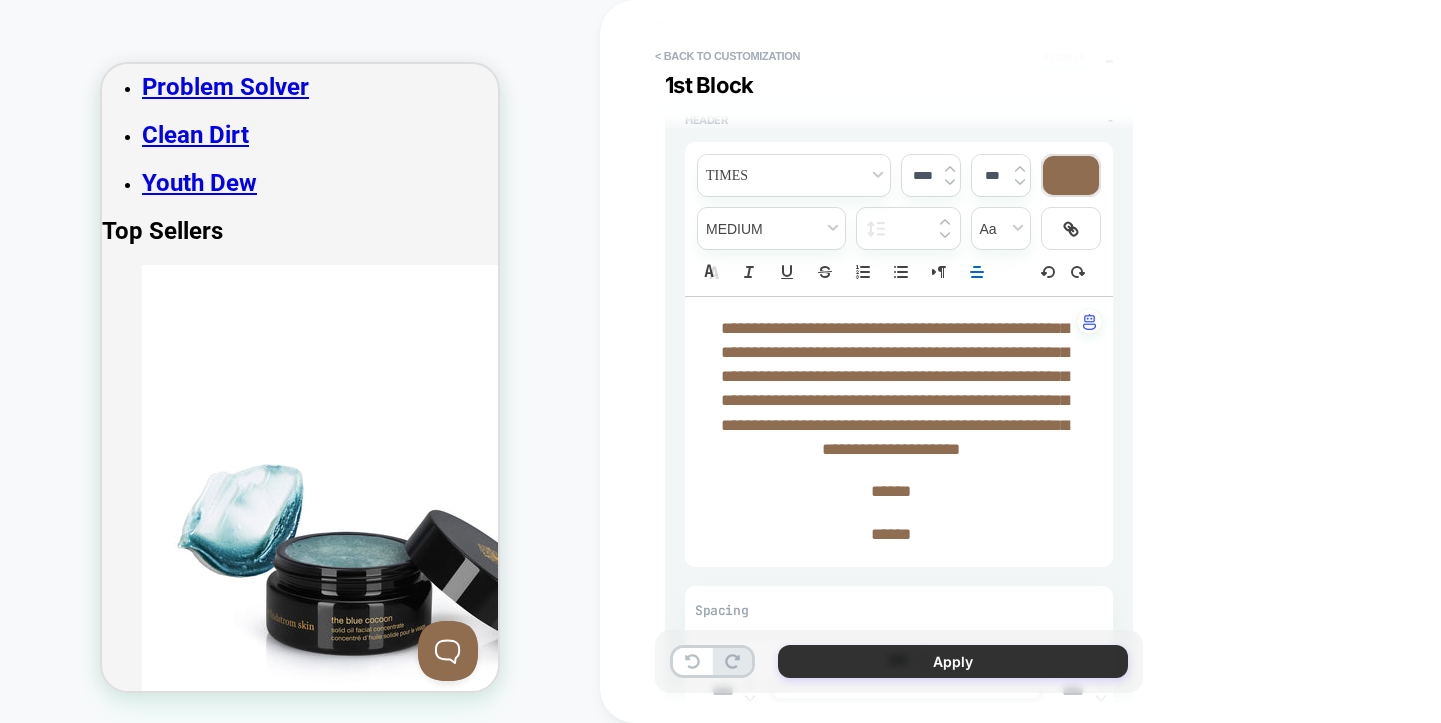click on "Apply" at bounding box center (953, 661) 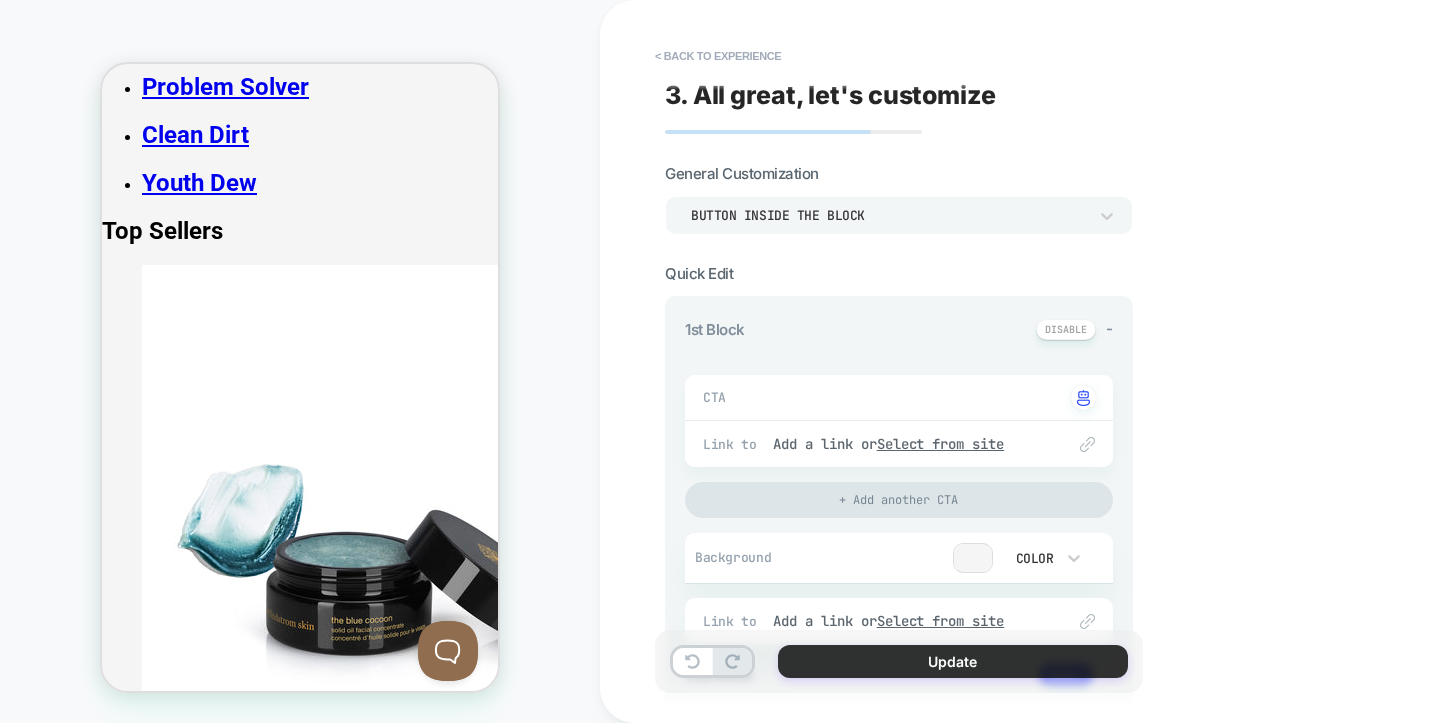 click on "Update" at bounding box center (953, 661) 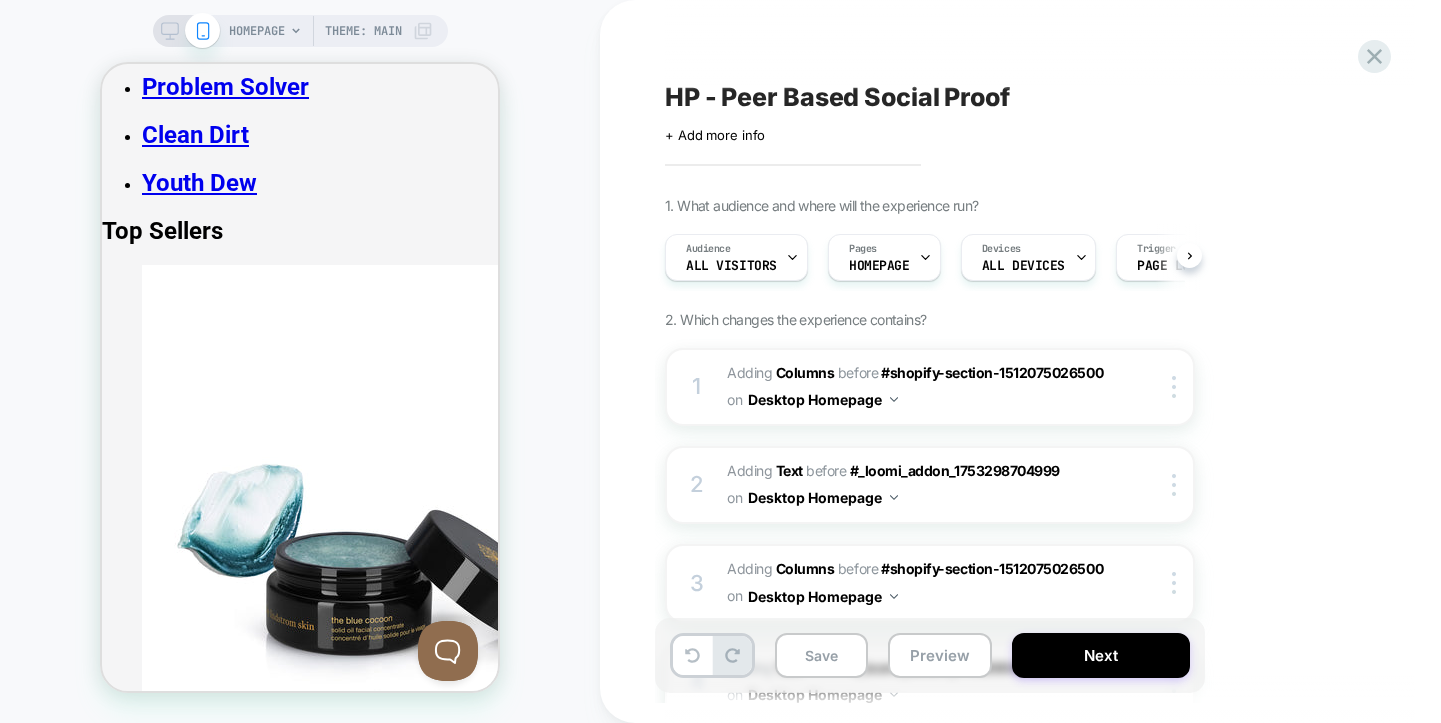 scroll, scrollTop: 0, scrollLeft: 1, axis: horizontal 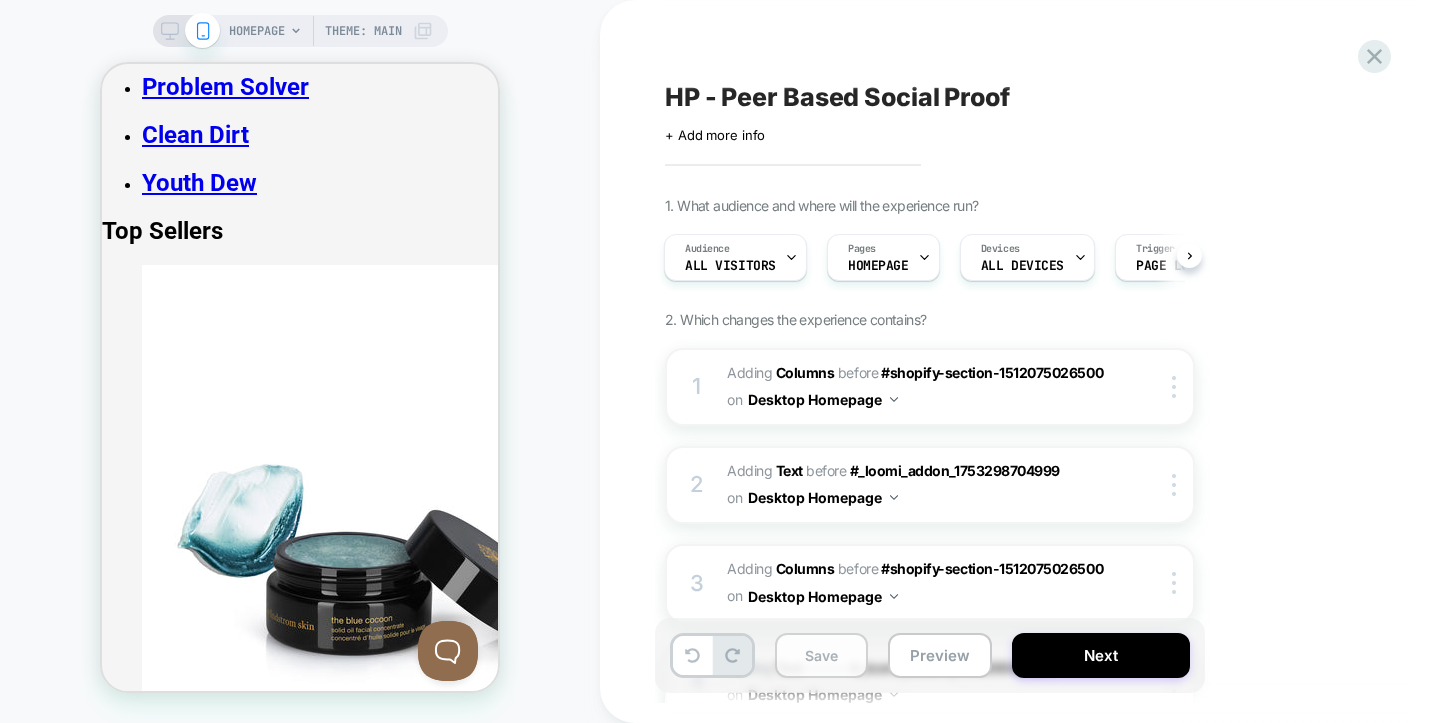 click on "Save" at bounding box center (821, 655) 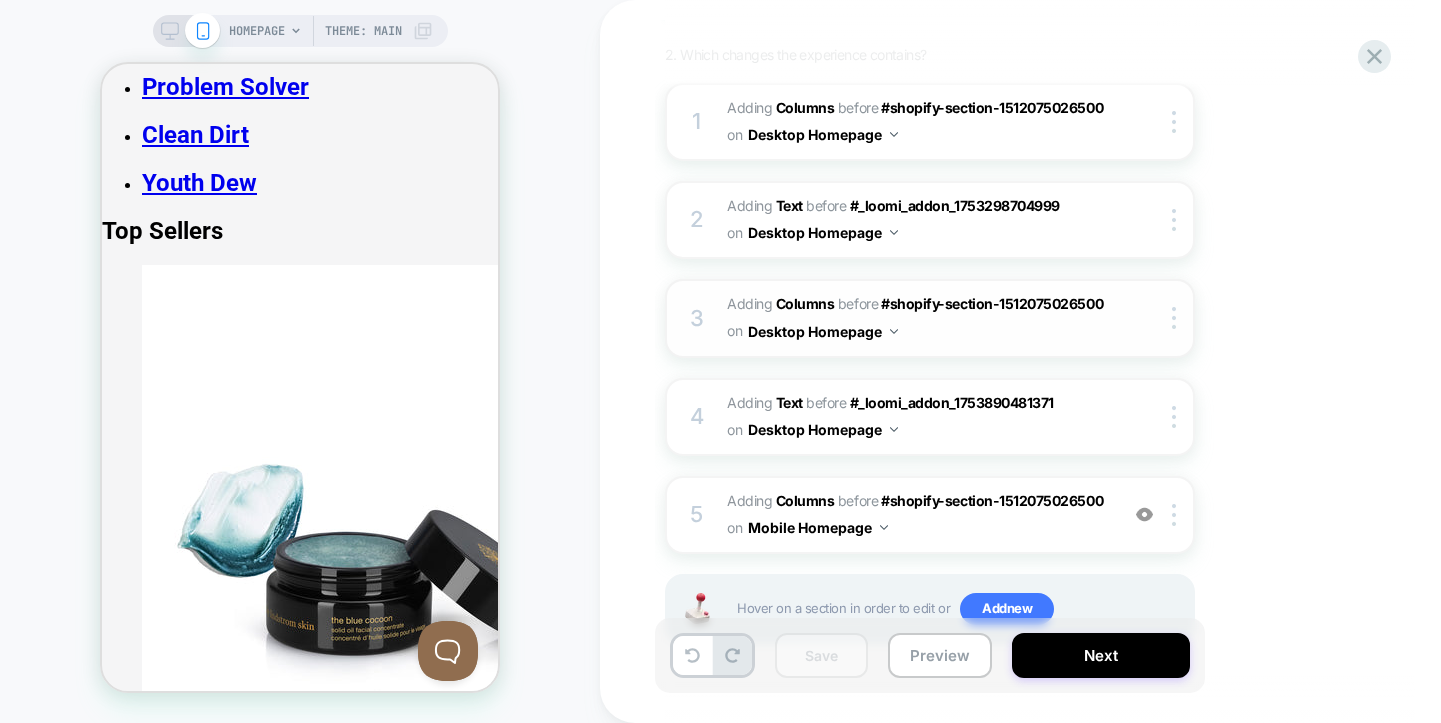 scroll, scrollTop: 335, scrollLeft: 0, axis: vertical 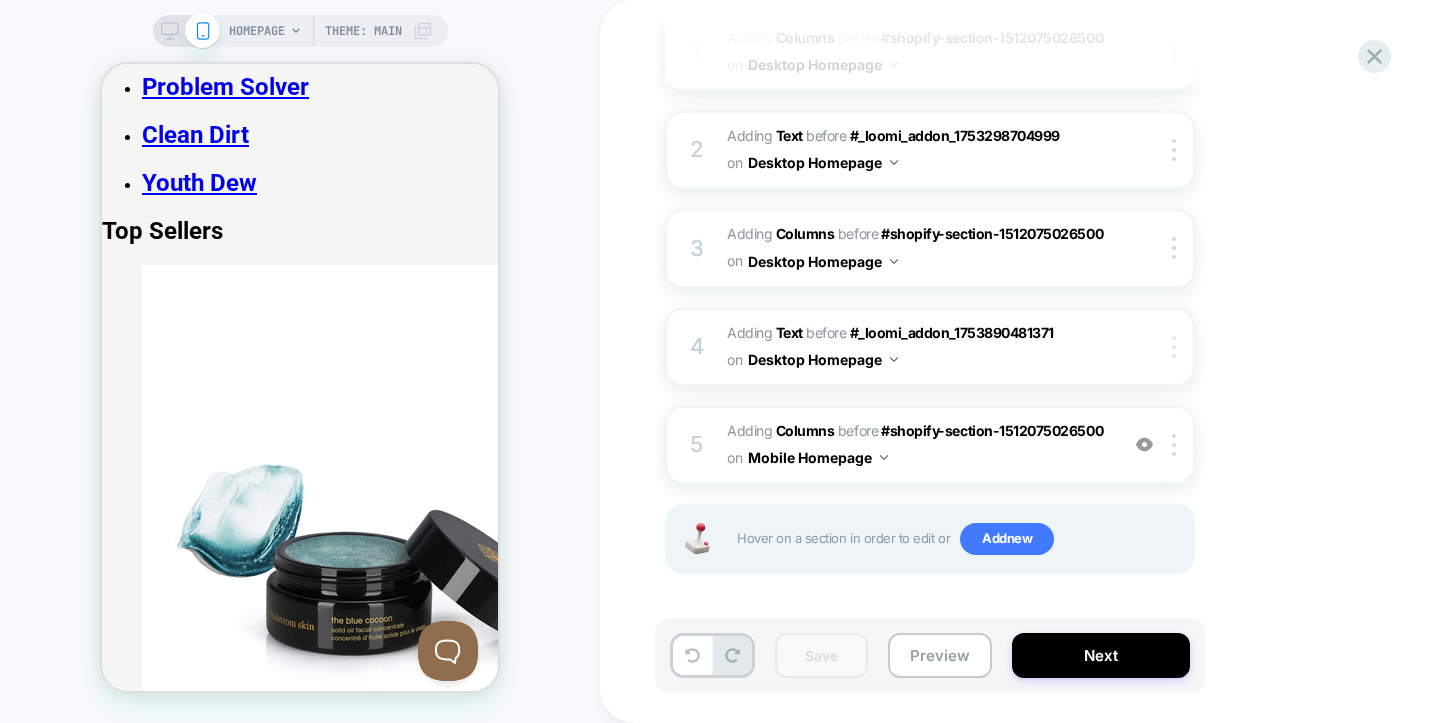 click at bounding box center [1177, 347] 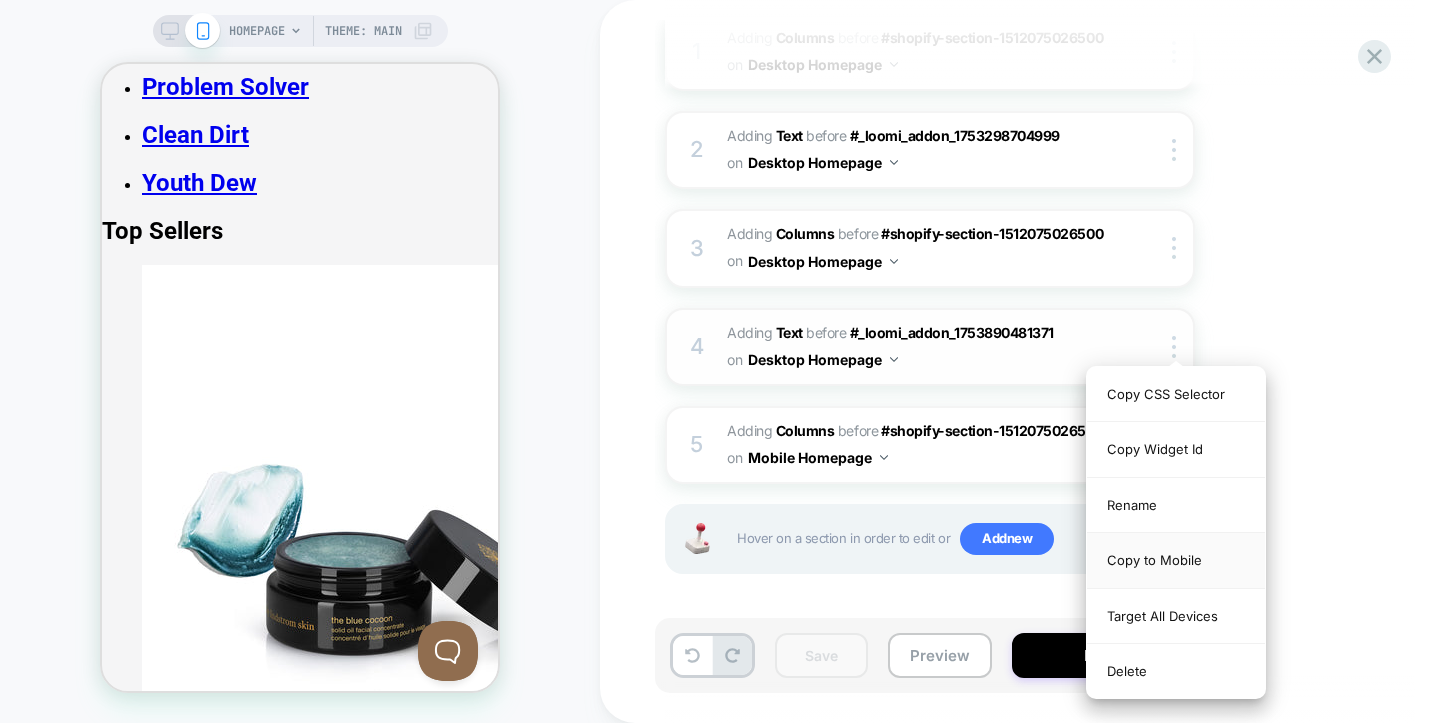 click on "Copy to   Mobile" at bounding box center [1176, 560] 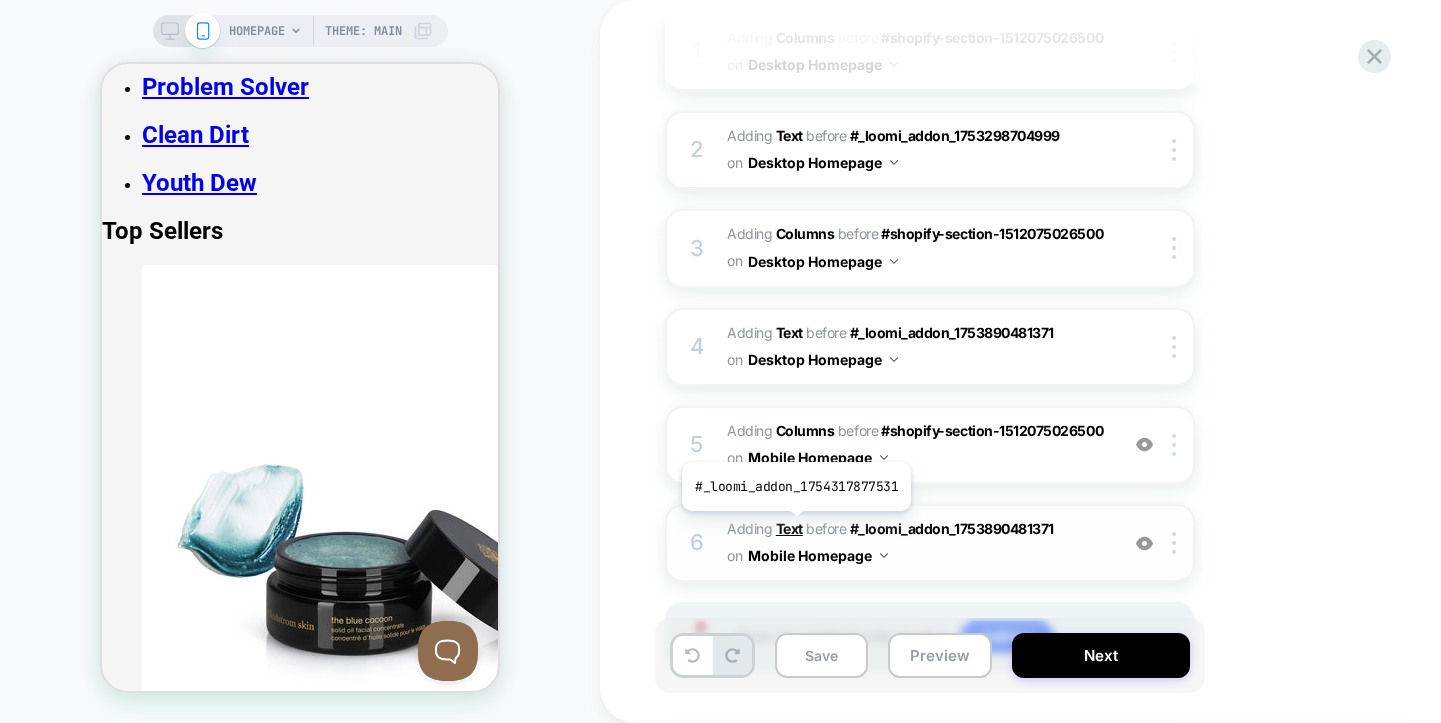 click on "Text" at bounding box center (789, 528) 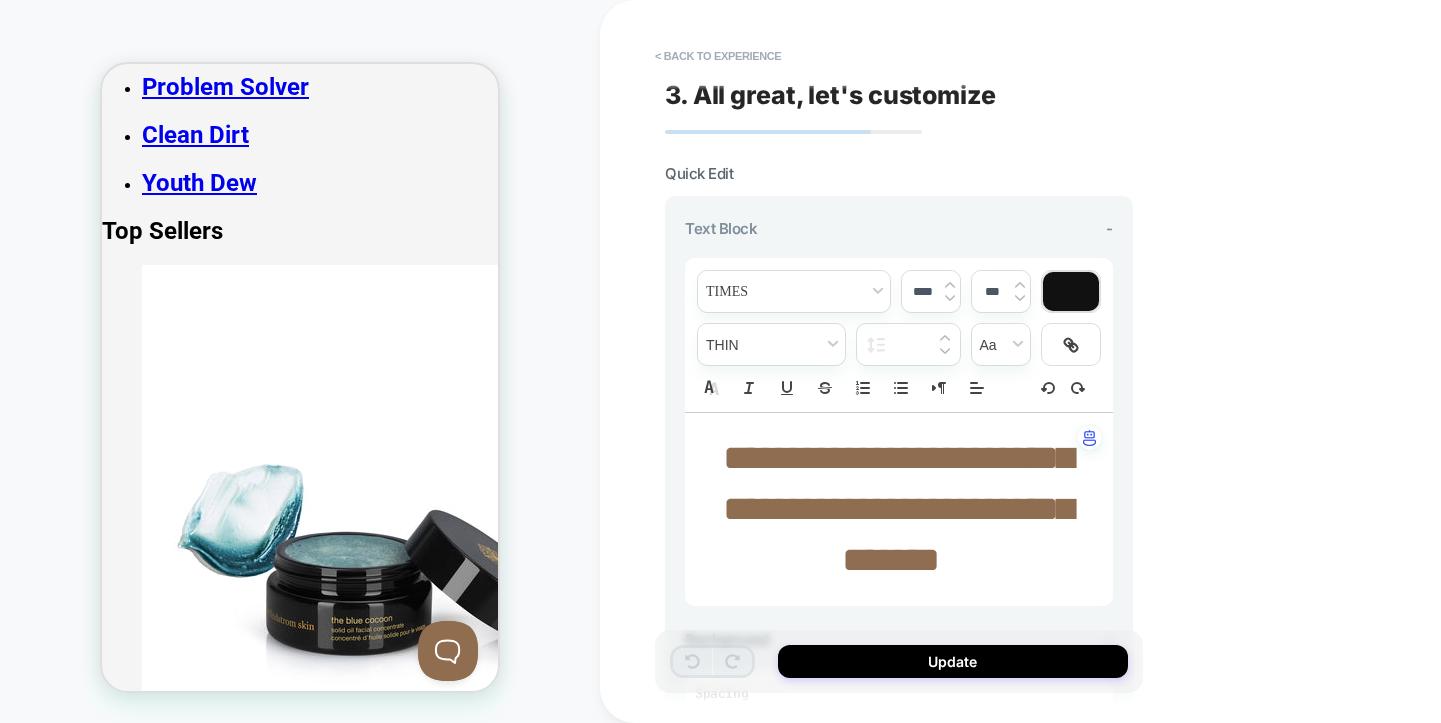 click on "**********" at bounding box center (898, 509) 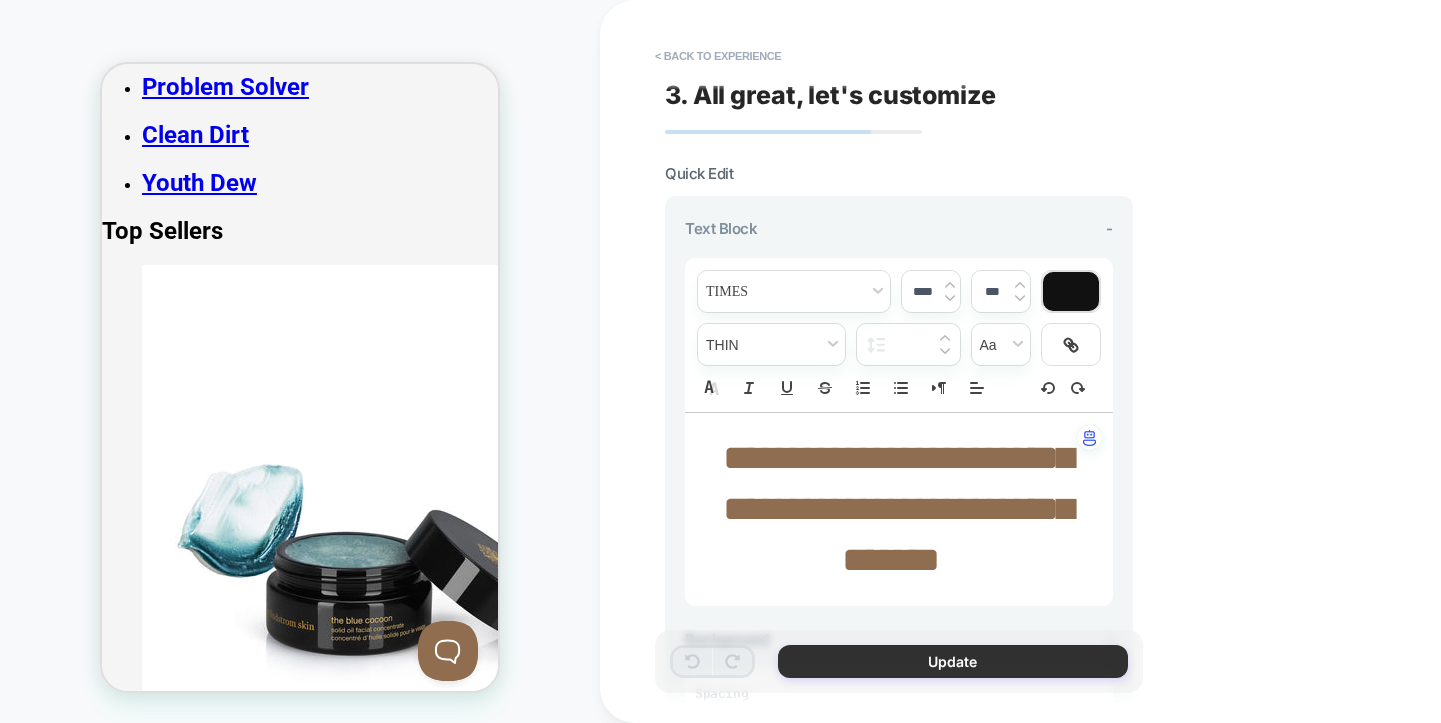 click on "Update" at bounding box center [953, 661] 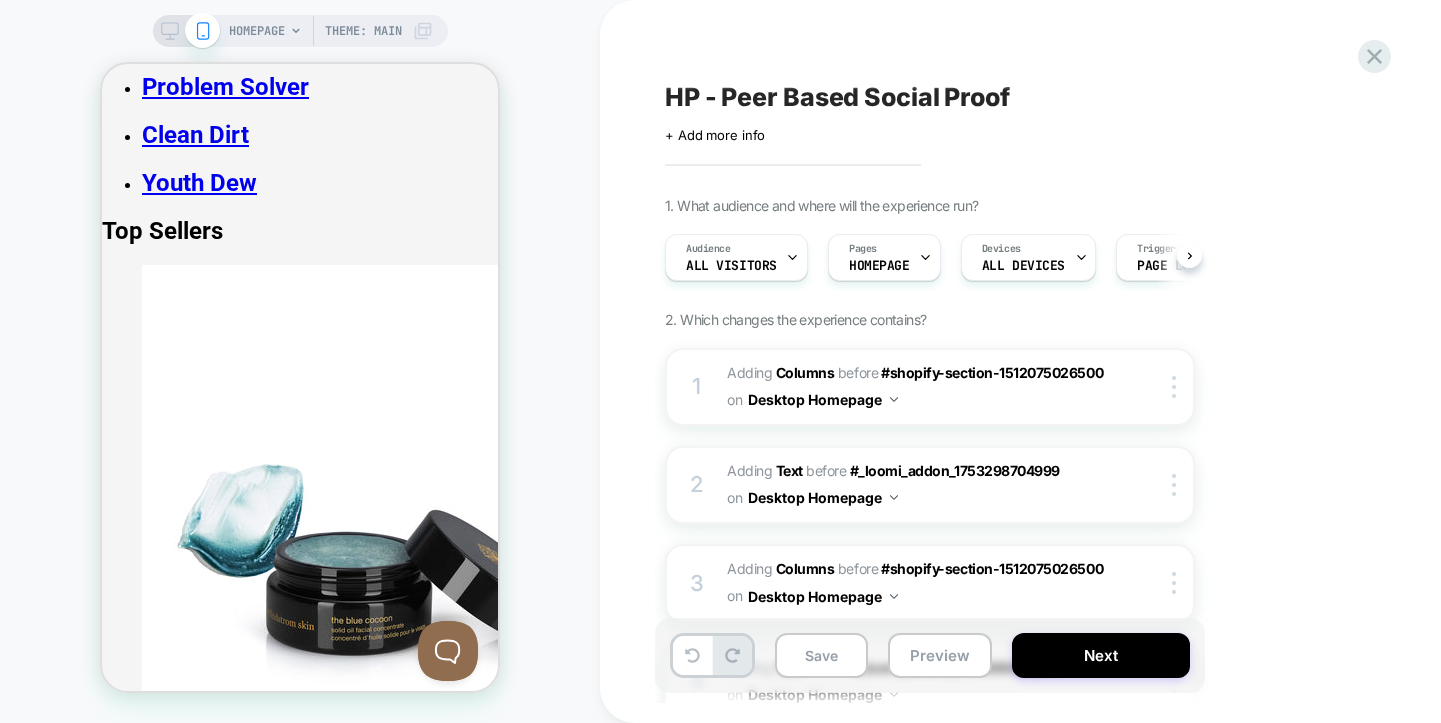 scroll, scrollTop: 0, scrollLeft: 1, axis: horizontal 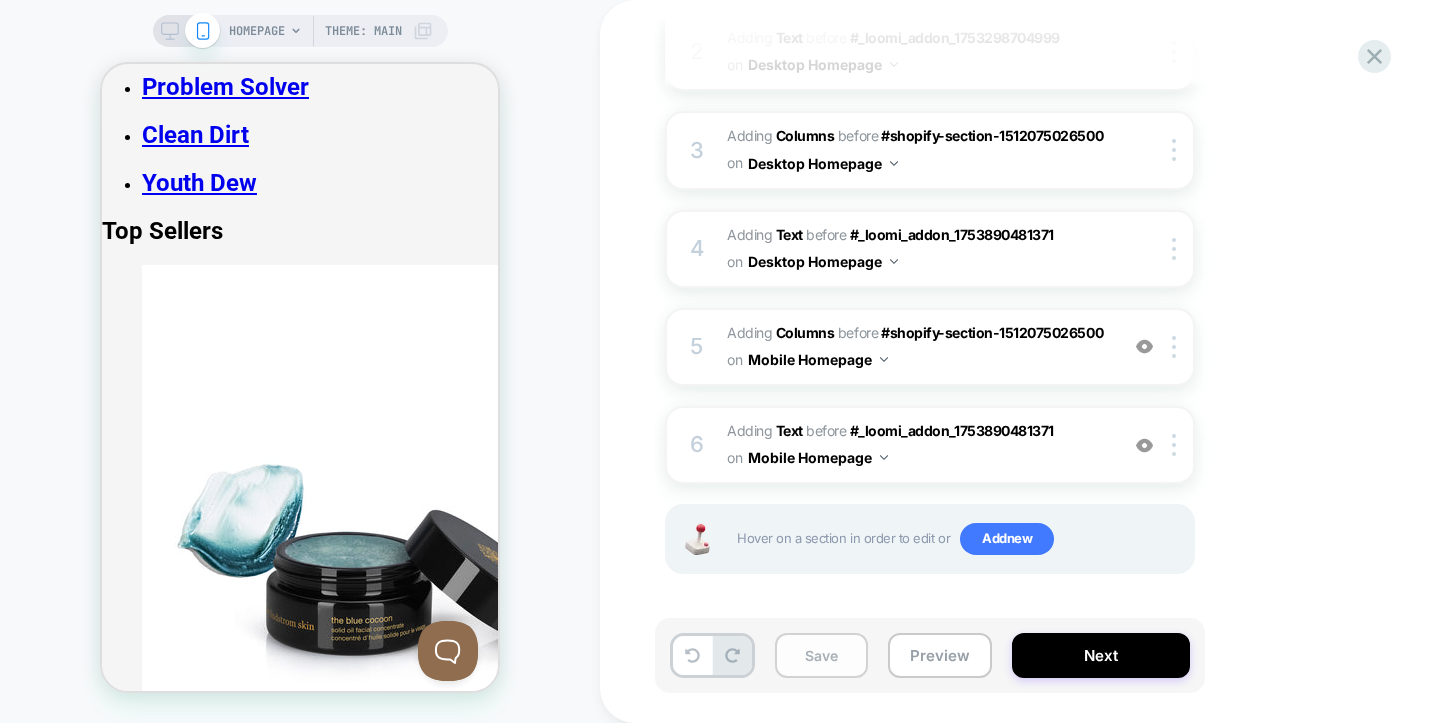 click on "Save" at bounding box center (821, 655) 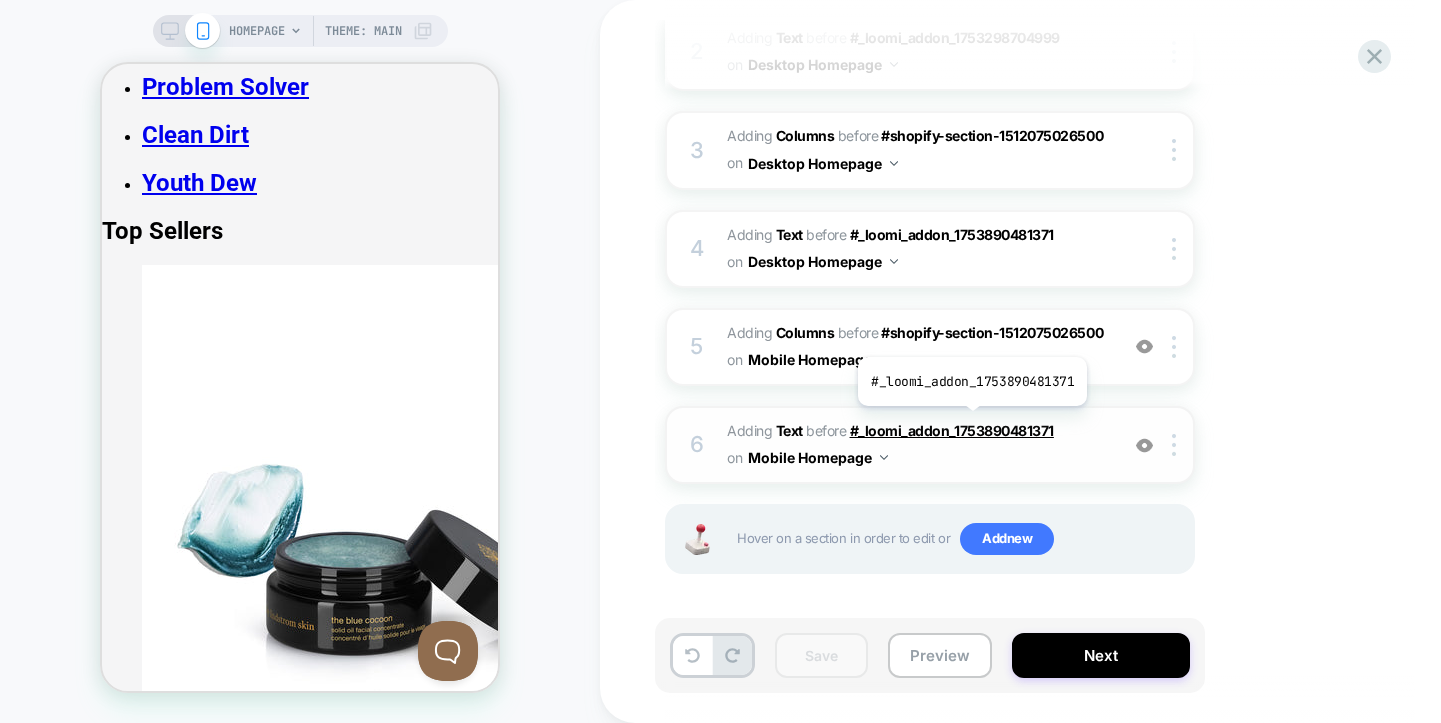 click on "#_loomi_addon_1753890481371" at bounding box center (952, 430) 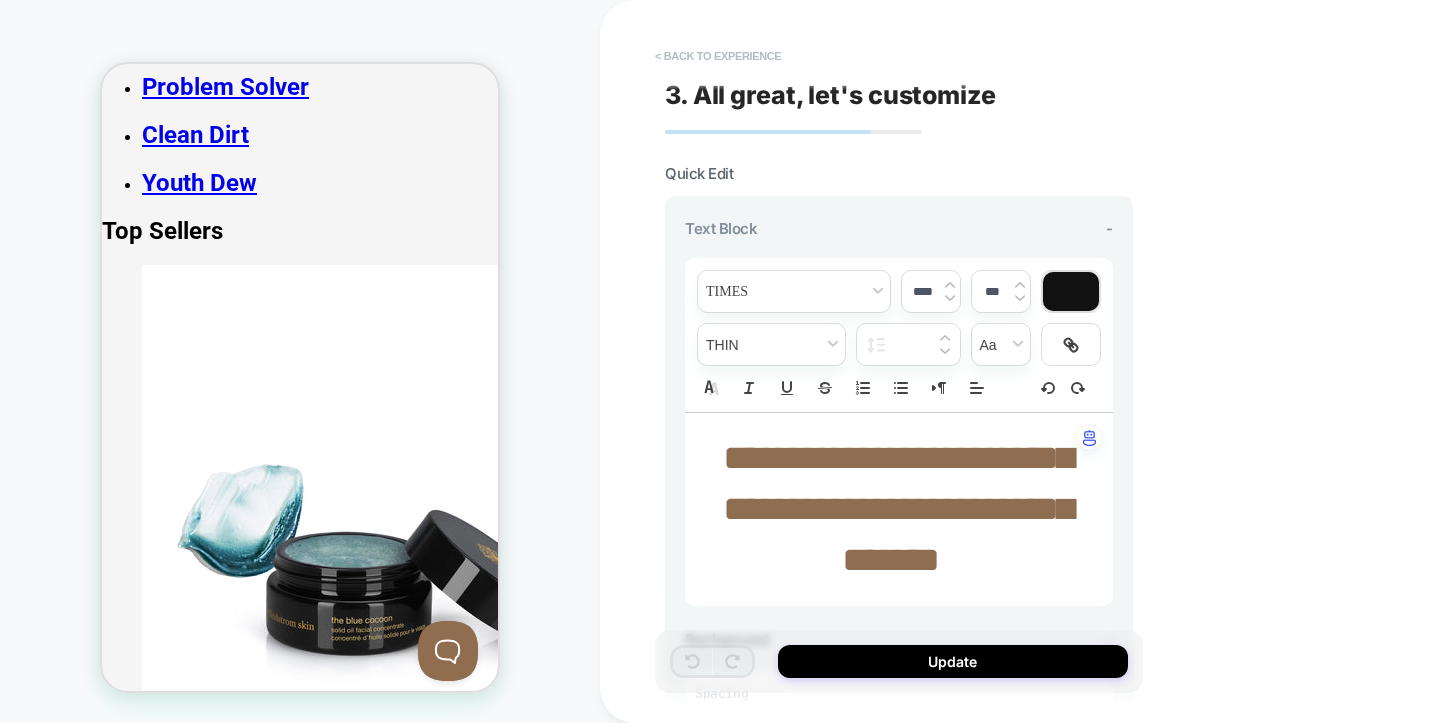 click on "< Back to experience" at bounding box center (718, 56) 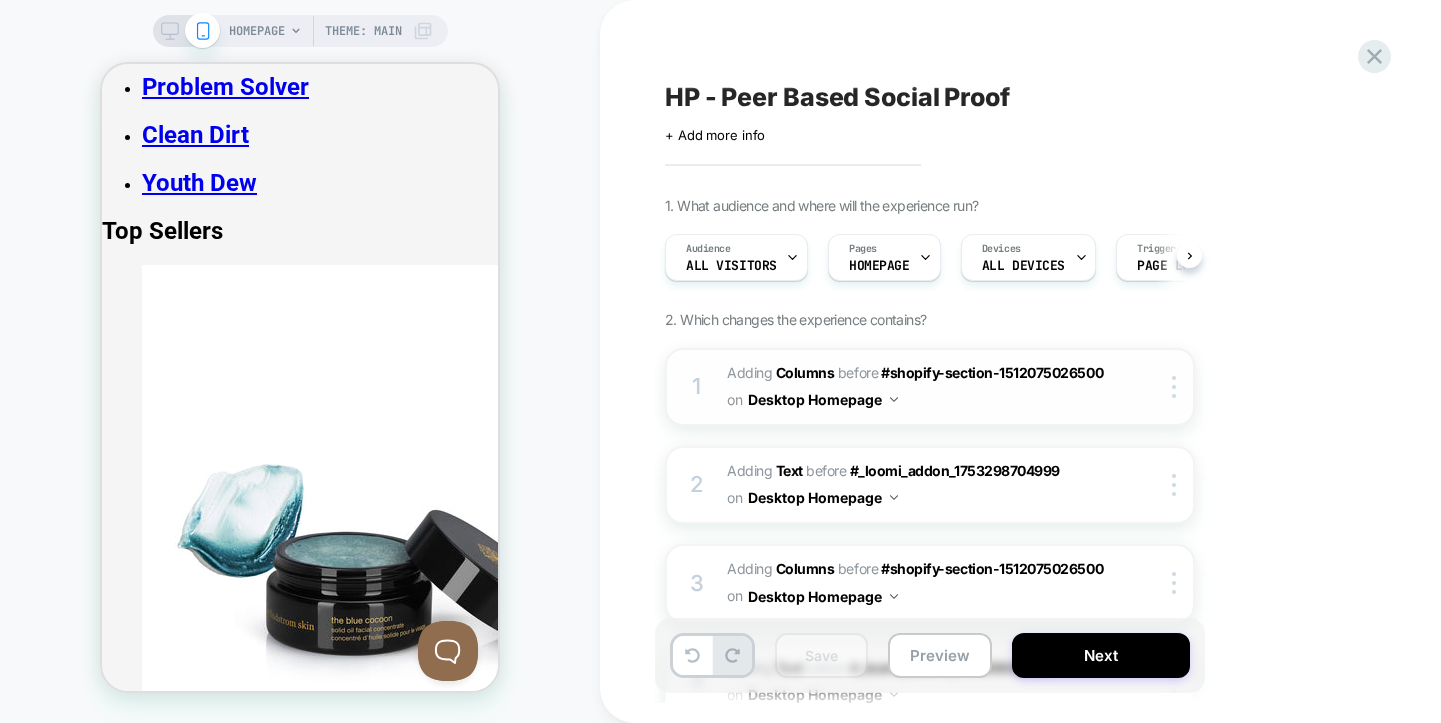 scroll, scrollTop: 0, scrollLeft: 1, axis: horizontal 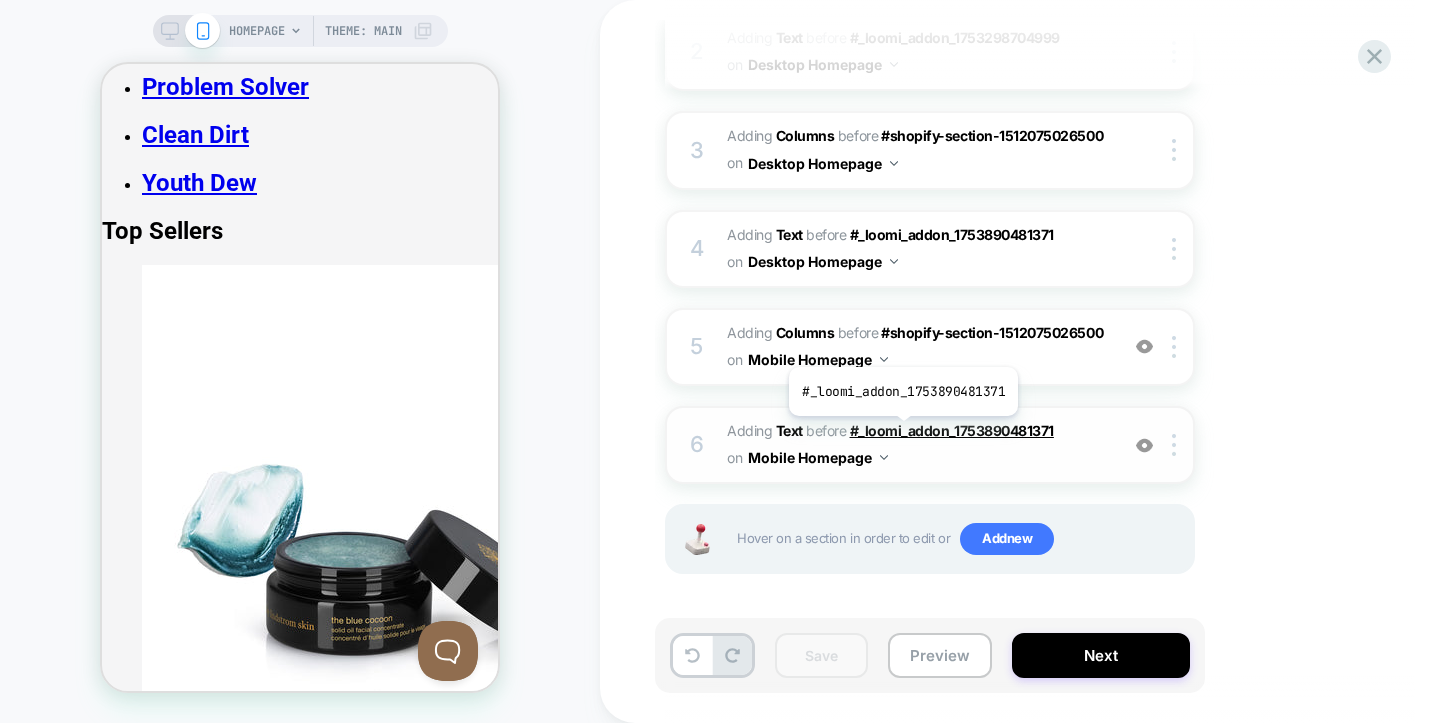 click on "#_loomi_addon_1753890481371" at bounding box center (952, 430) 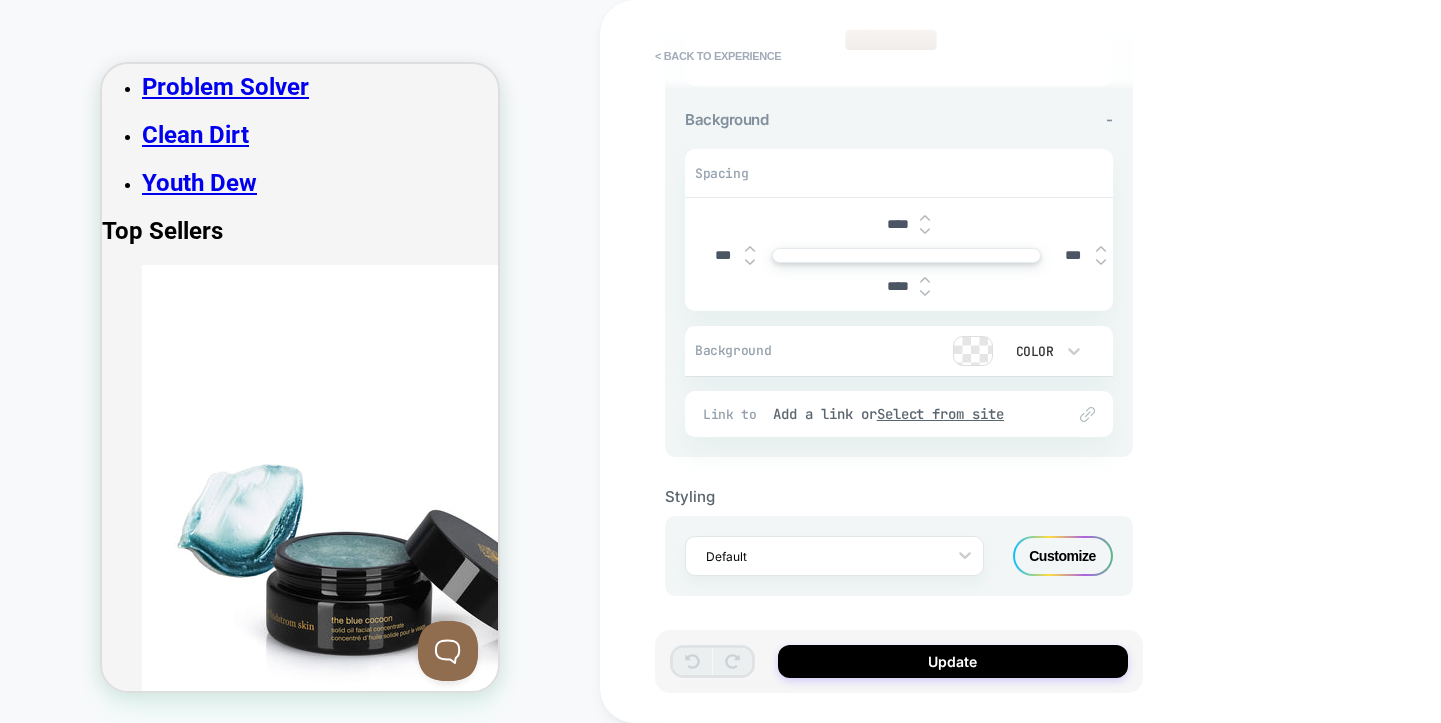 scroll, scrollTop: 0, scrollLeft: 0, axis: both 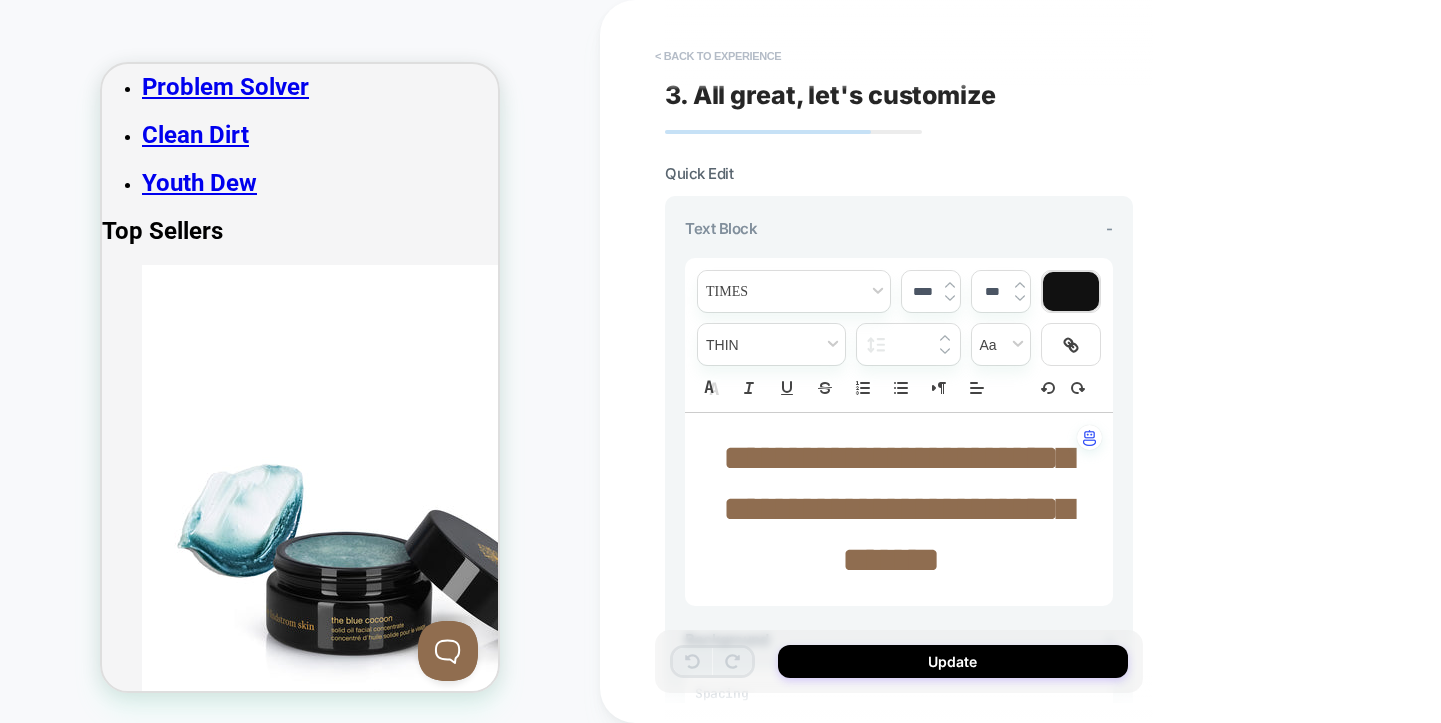 click on "< Back to experience" at bounding box center [718, 56] 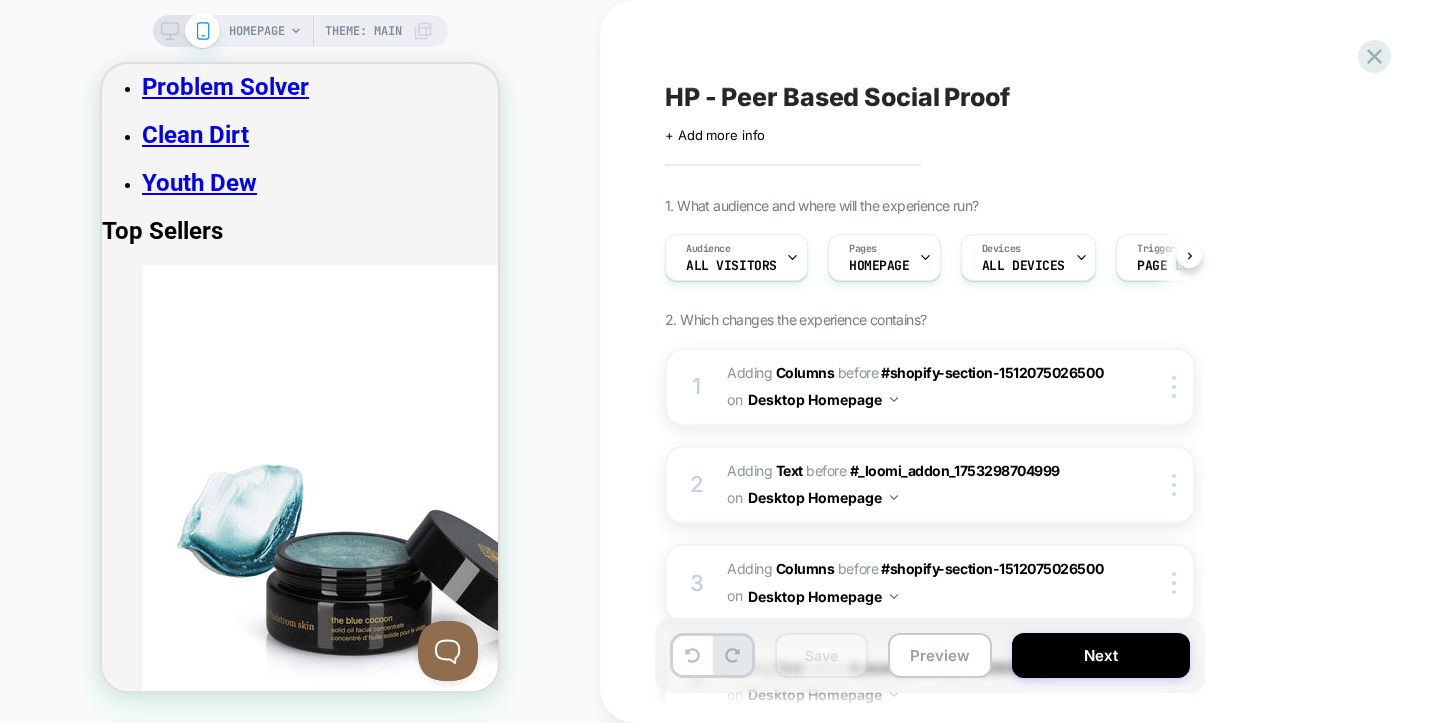 scroll, scrollTop: 0, scrollLeft: 1, axis: horizontal 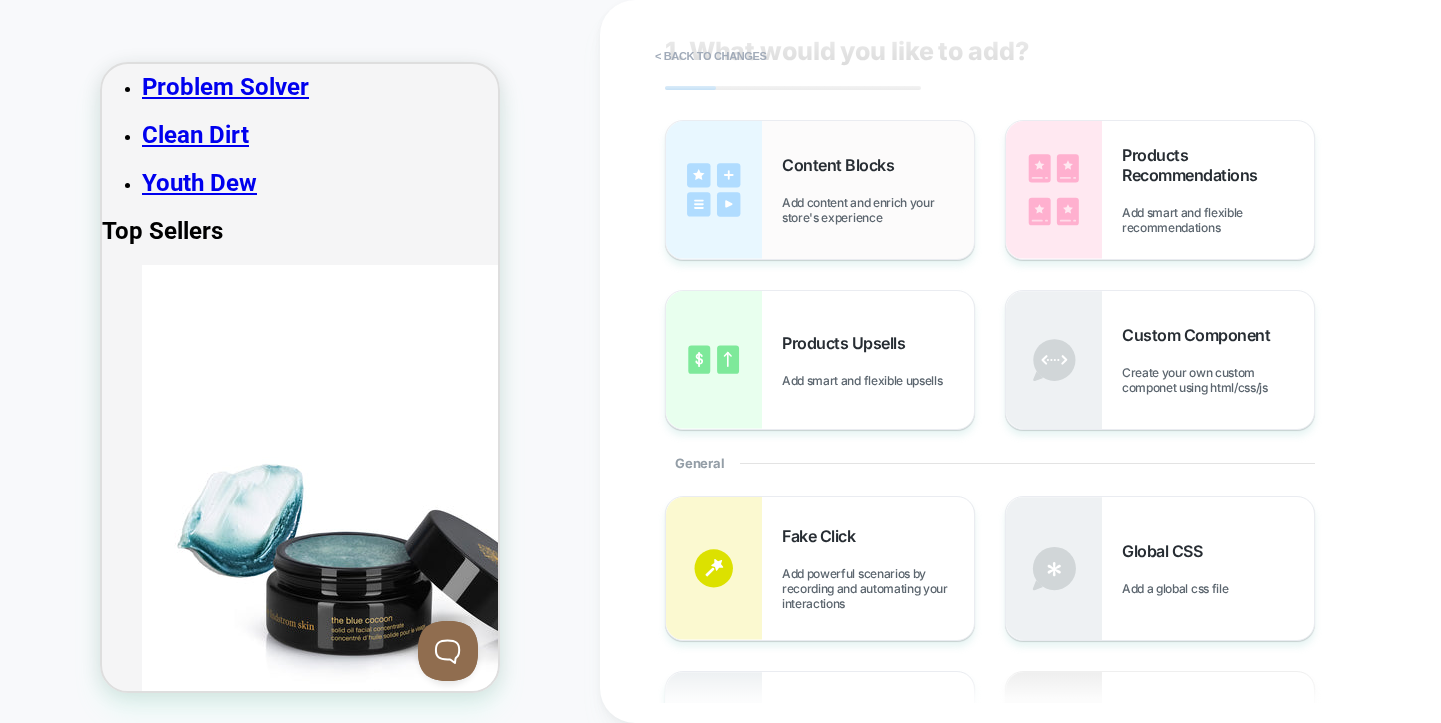 click on "Content Blocks" at bounding box center (843, 165) 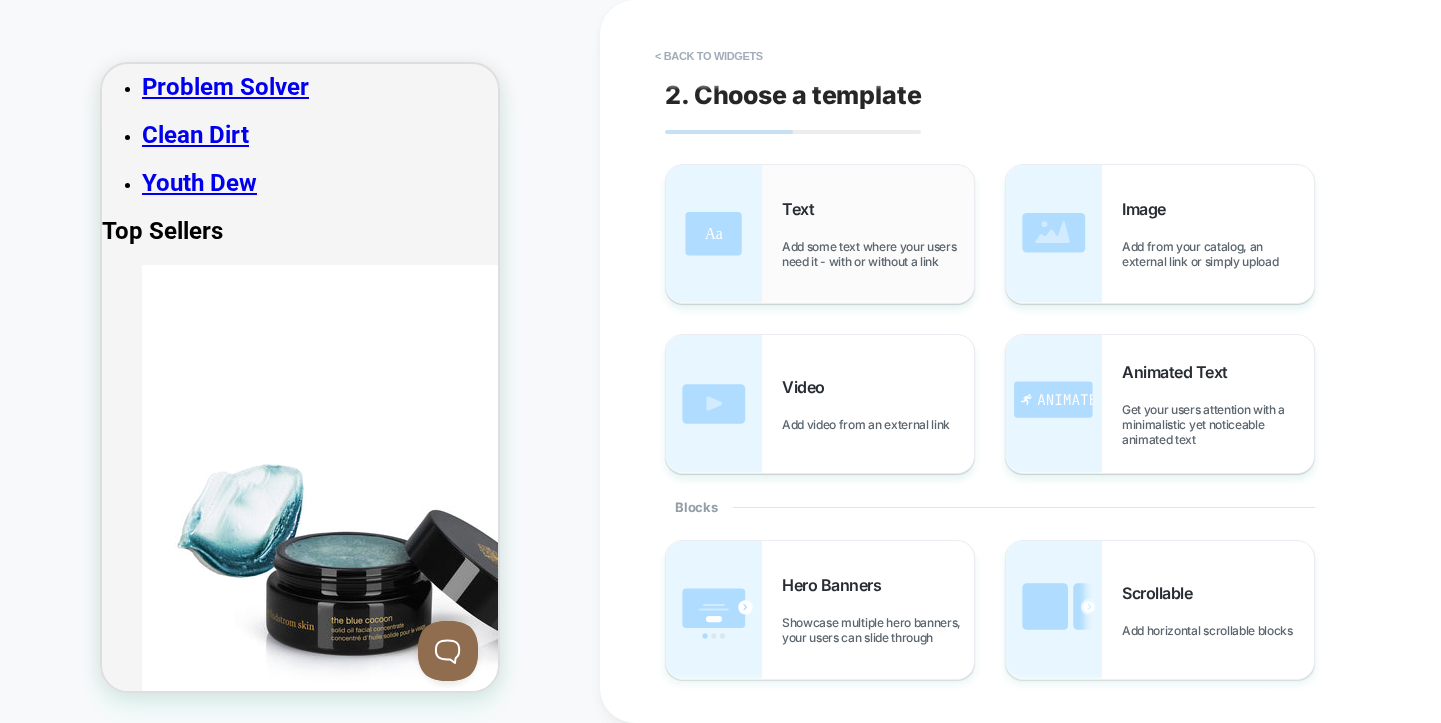 click on "Text Add some text where your users need it - with or without a link" at bounding box center (878, 234) 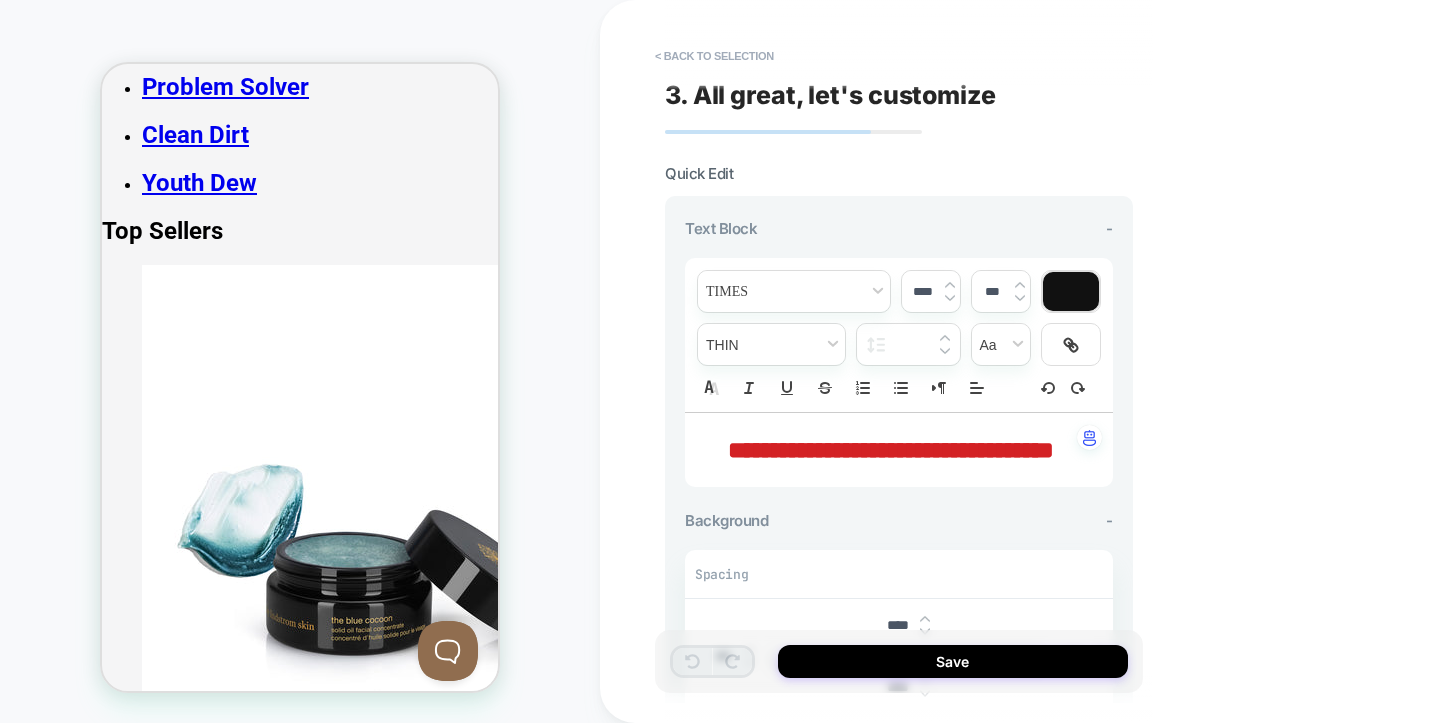 click on "**********" at bounding box center [891, 450] 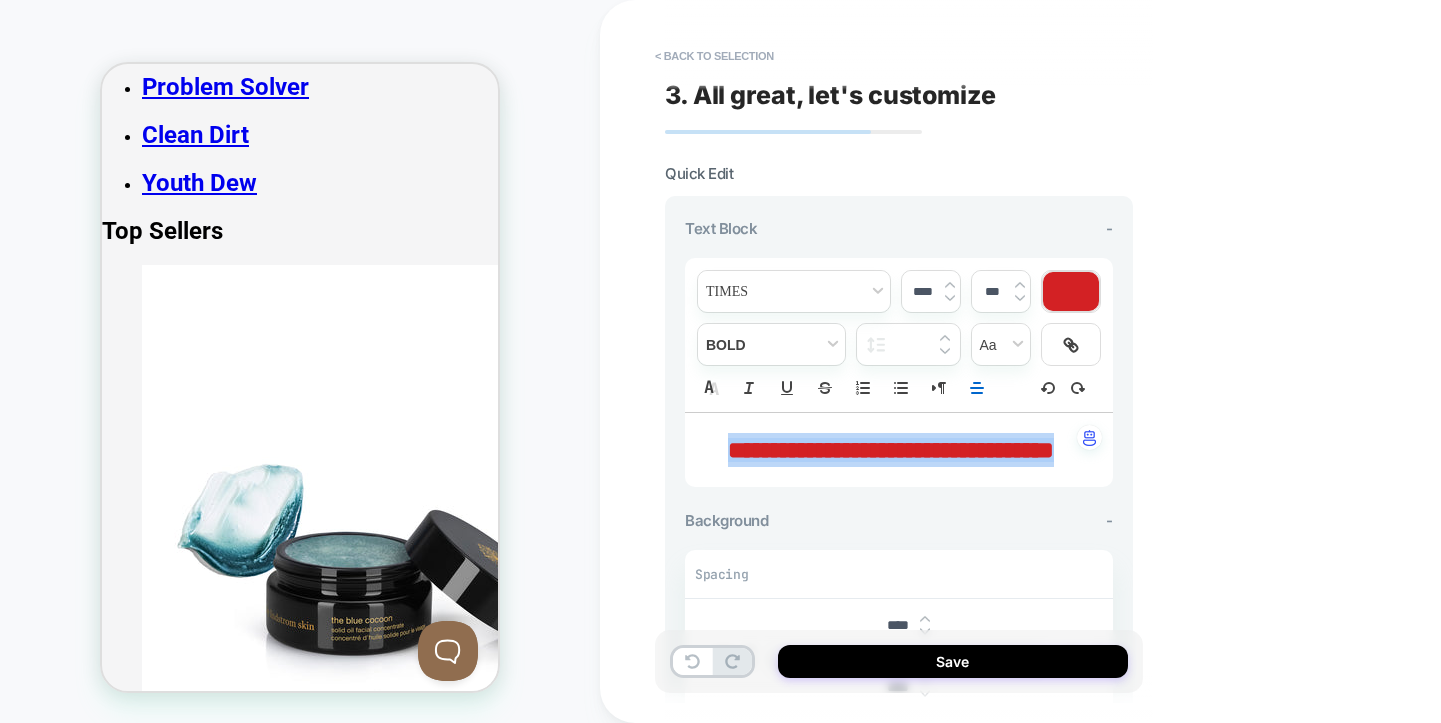 type on "****" 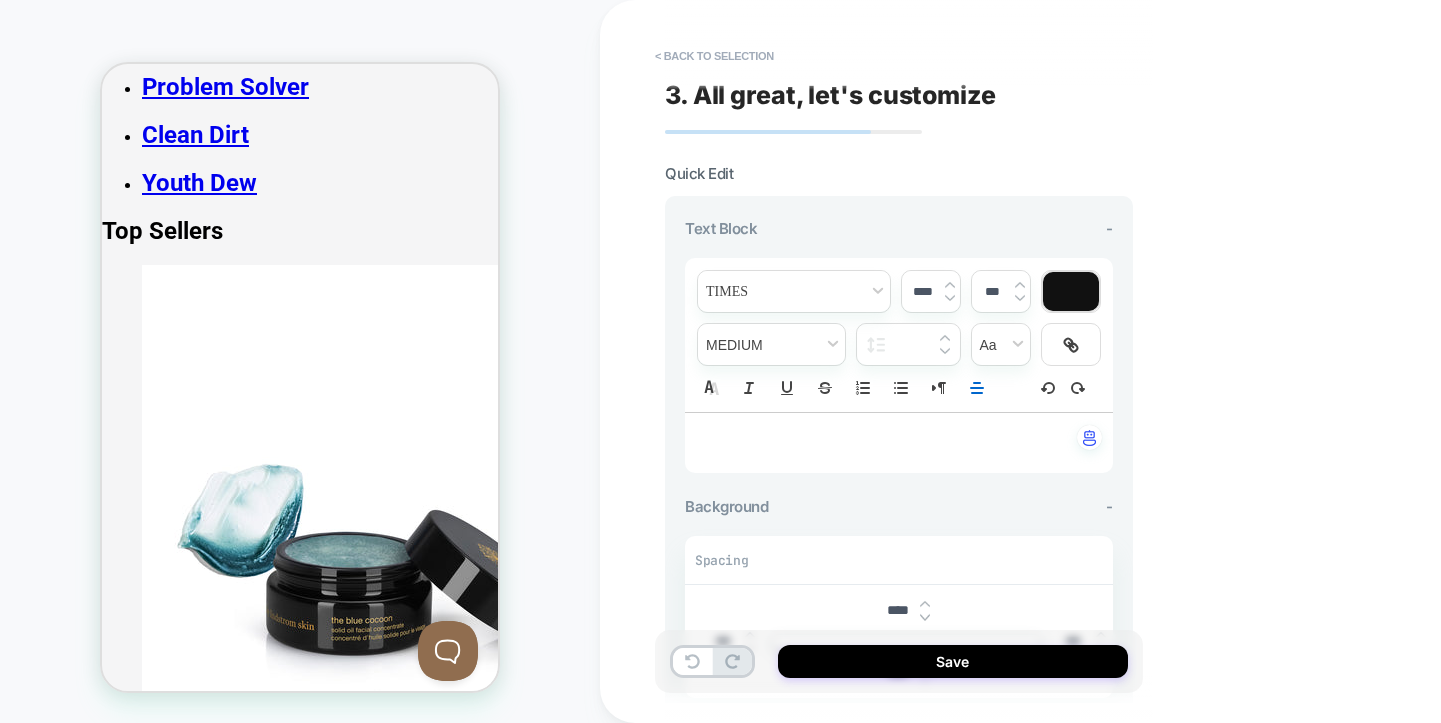 type 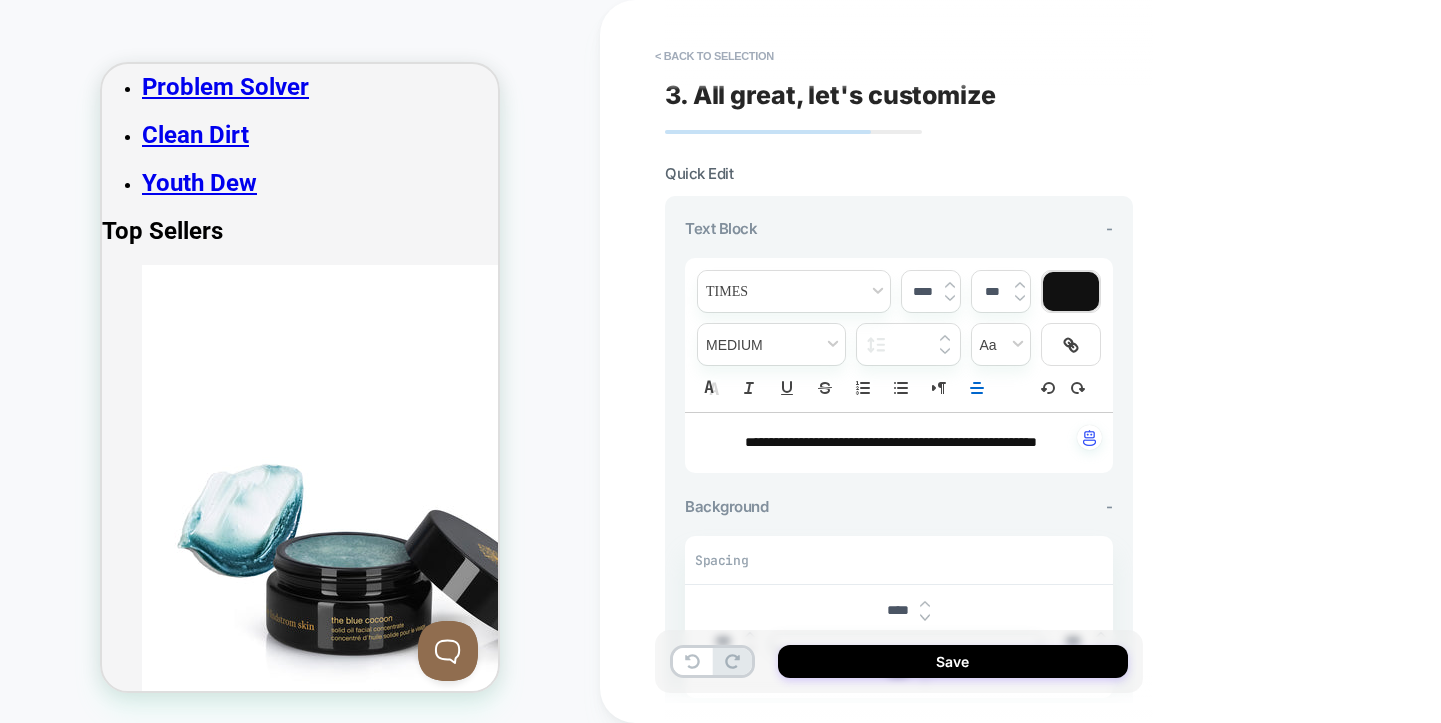 click at bounding box center (1071, 291) 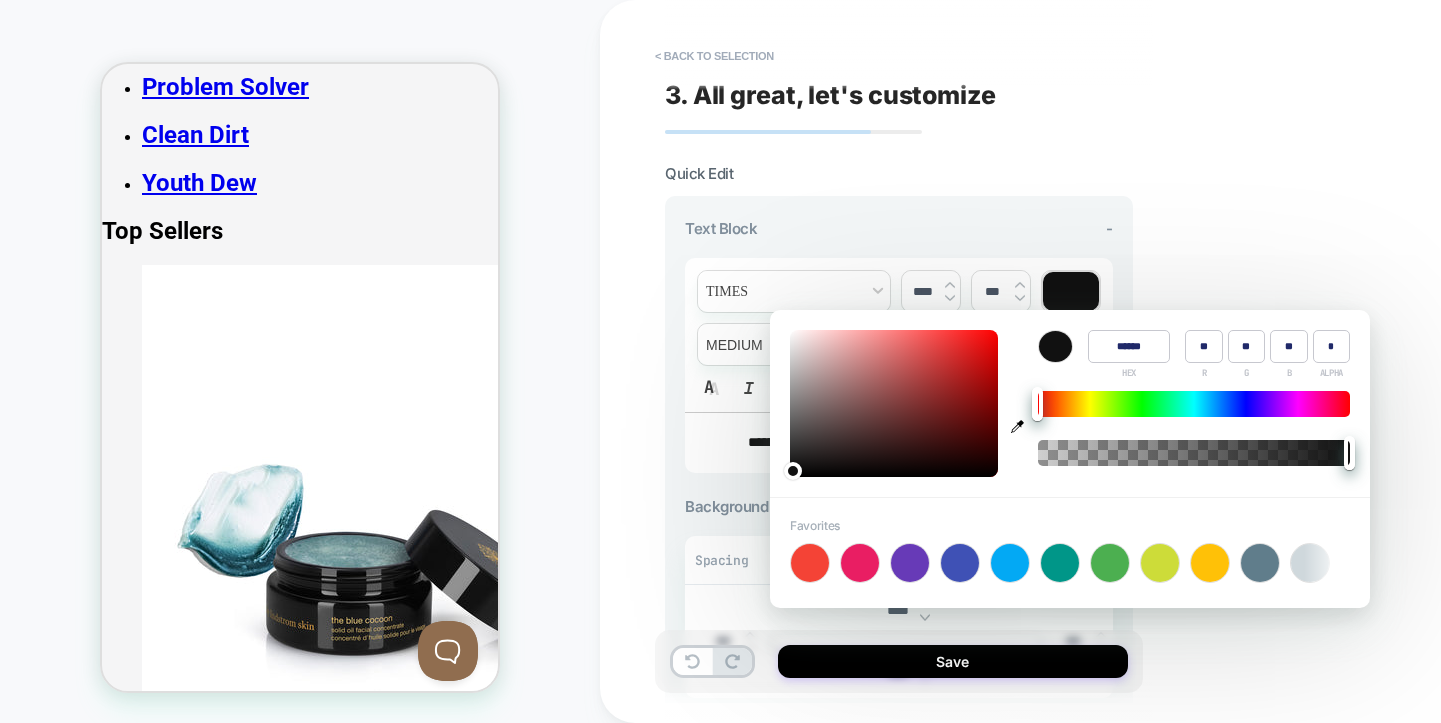 click on "**********" at bounding box center (1040, 361) 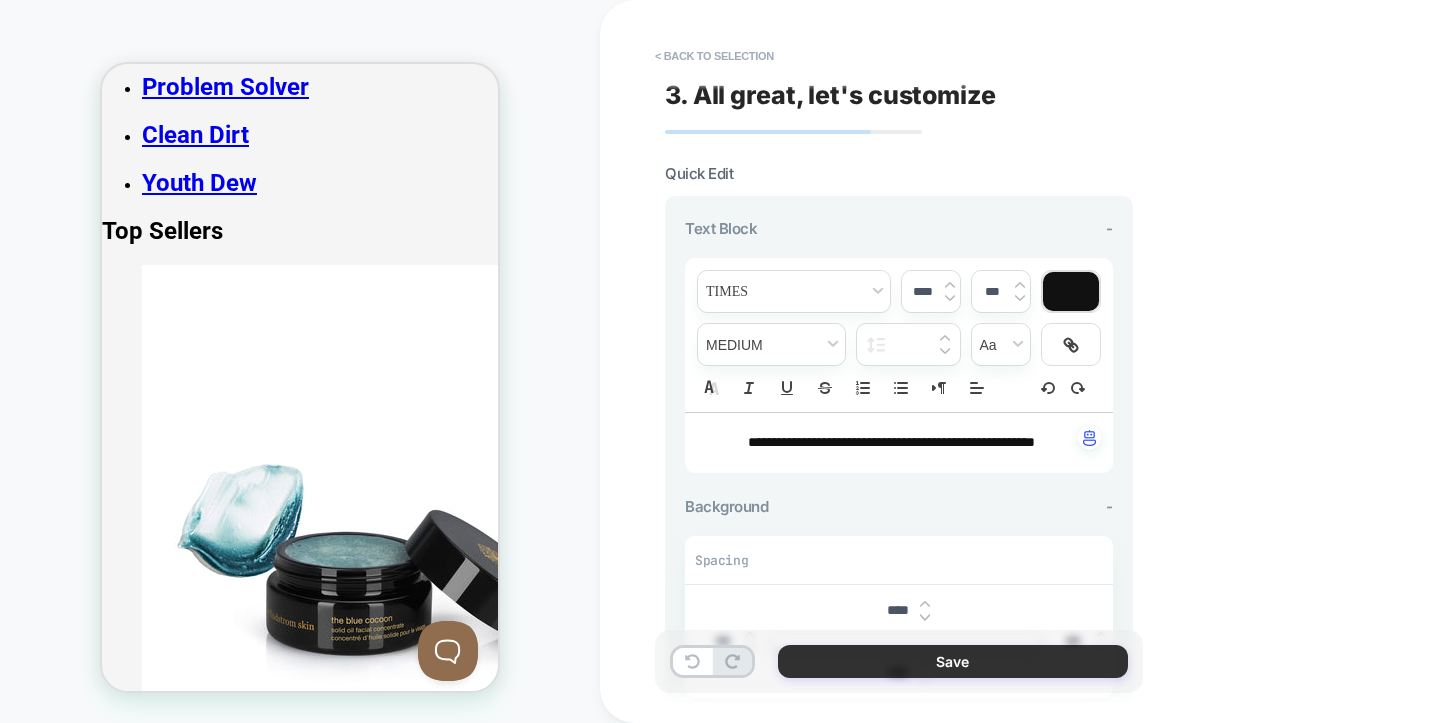 click on "Save" at bounding box center [953, 661] 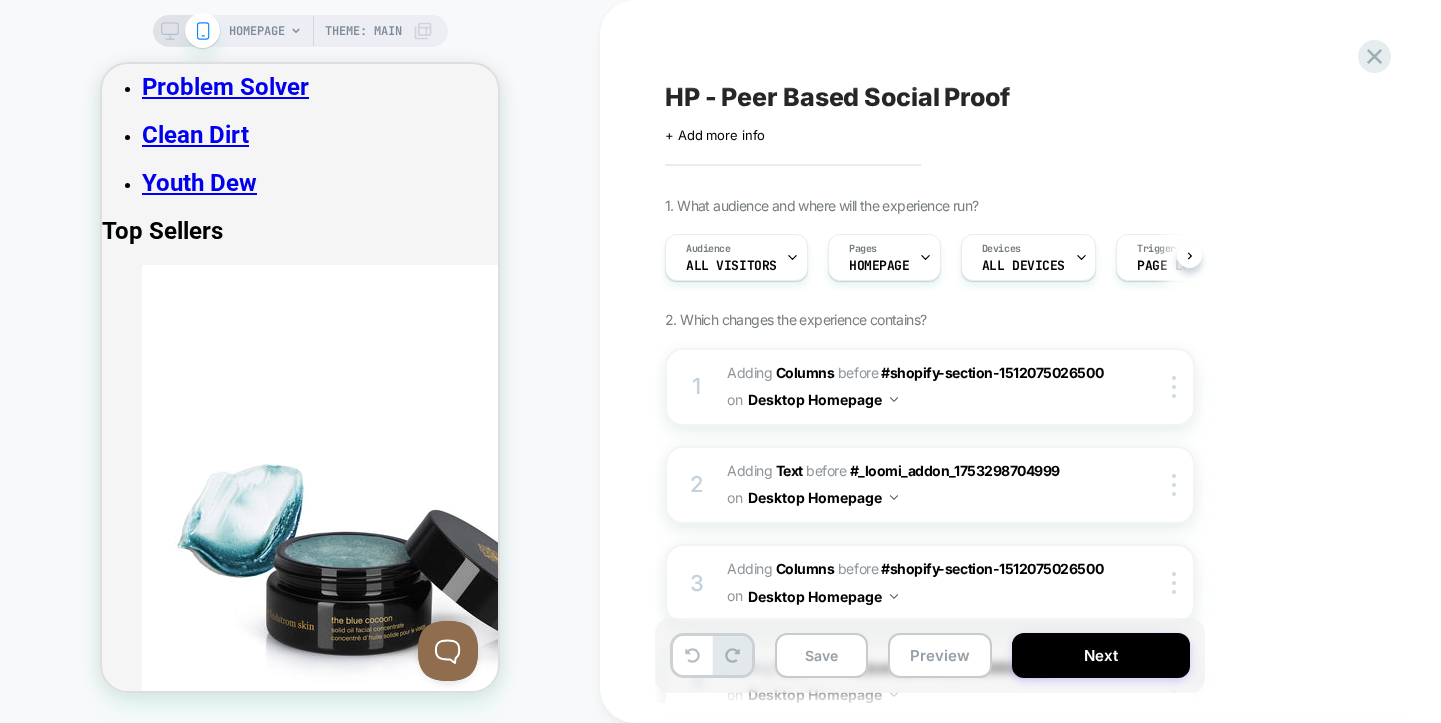 scroll, scrollTop: 0, scrollLeft: 1, axis: horizontal 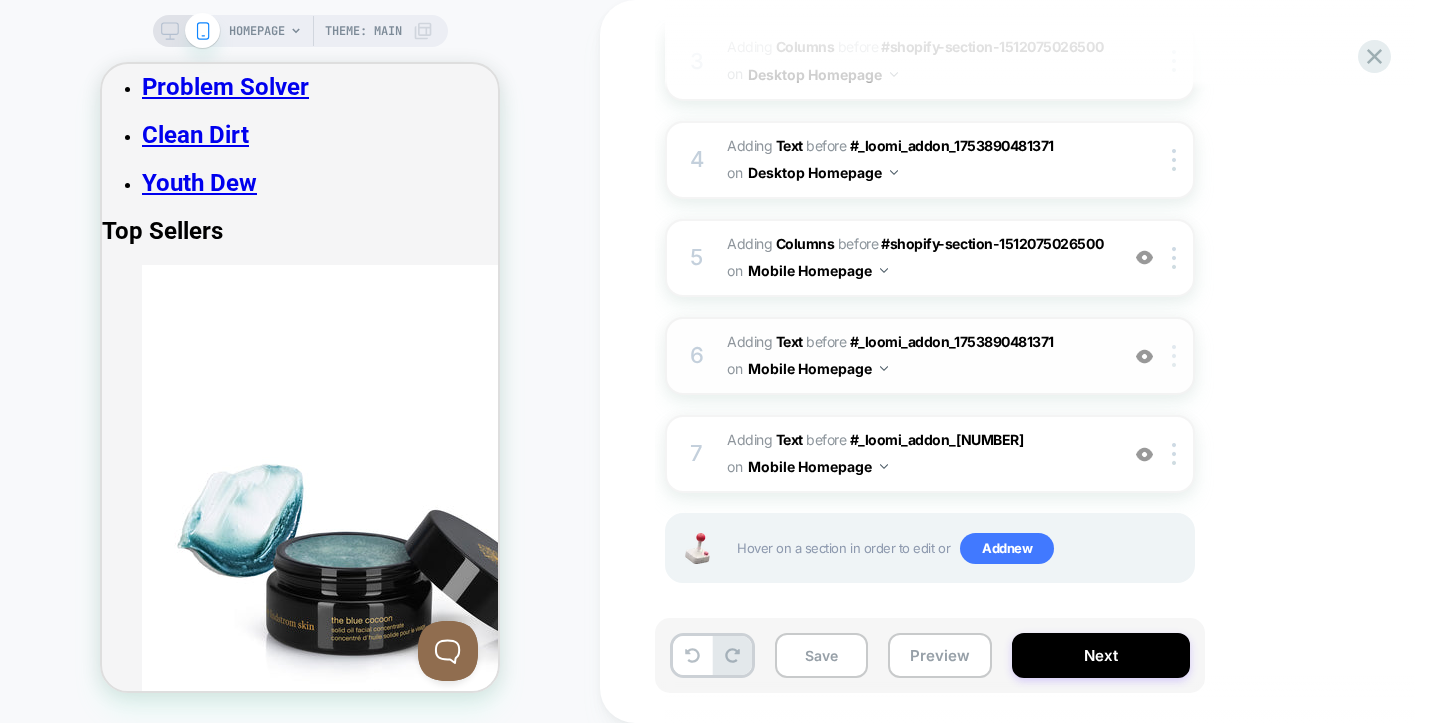 click at bounding box center [1177, 356] 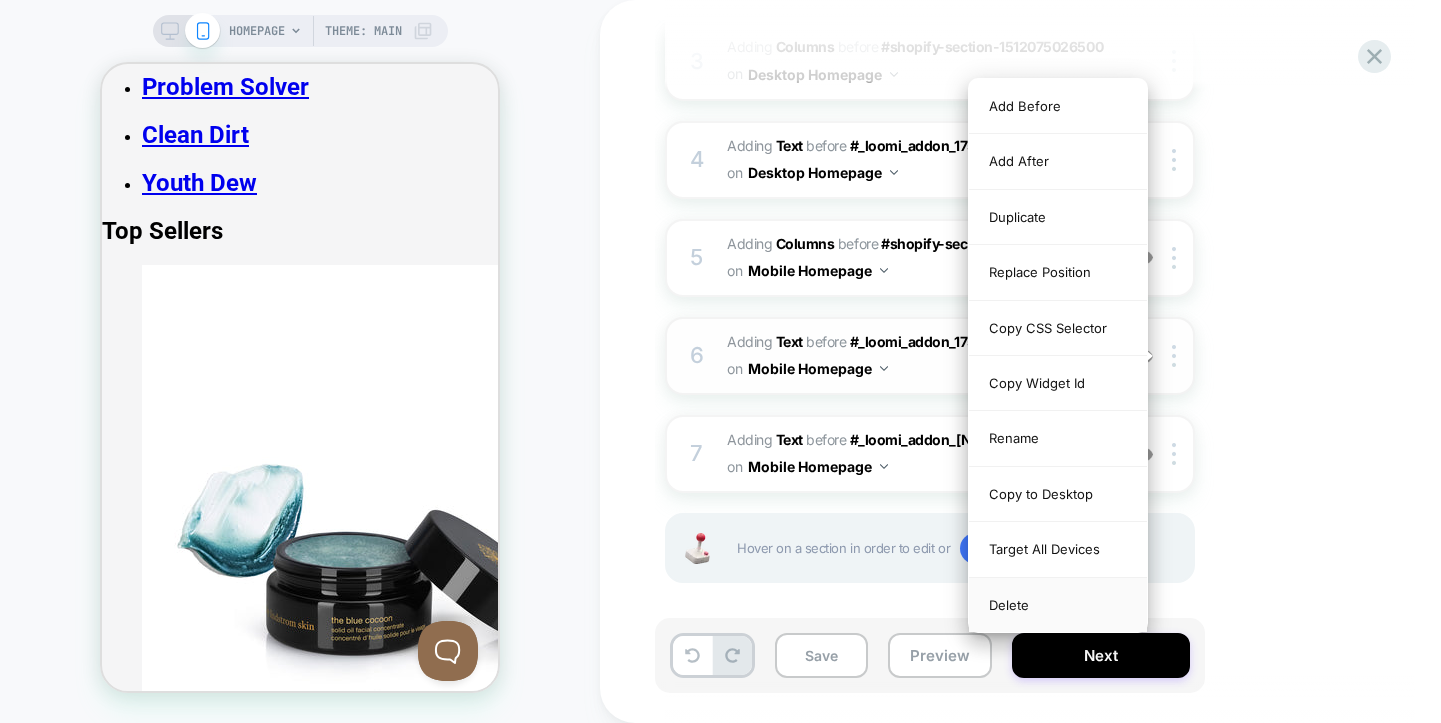 click on "Delete" at bounding box center (1058, 605) 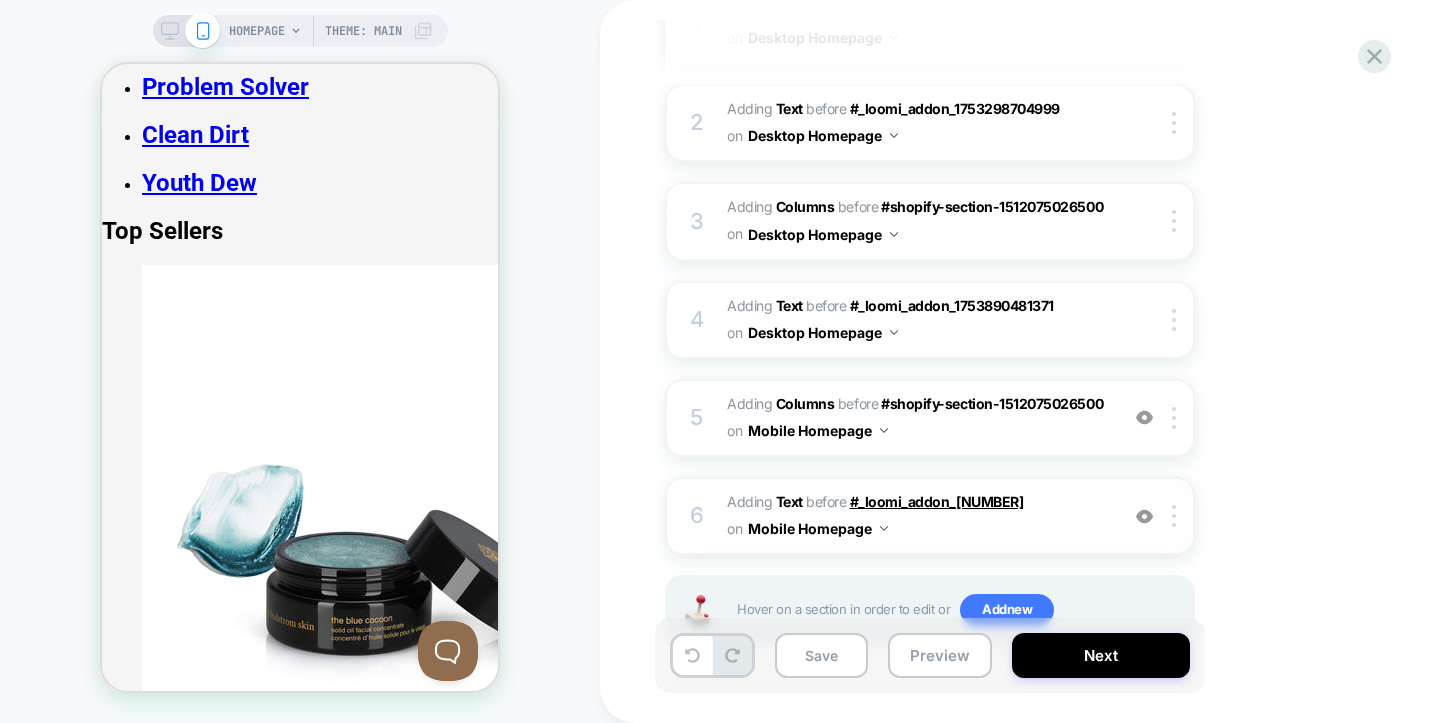 scroll, scrollTop: 412, scrollLeft: 0, axis: vertical 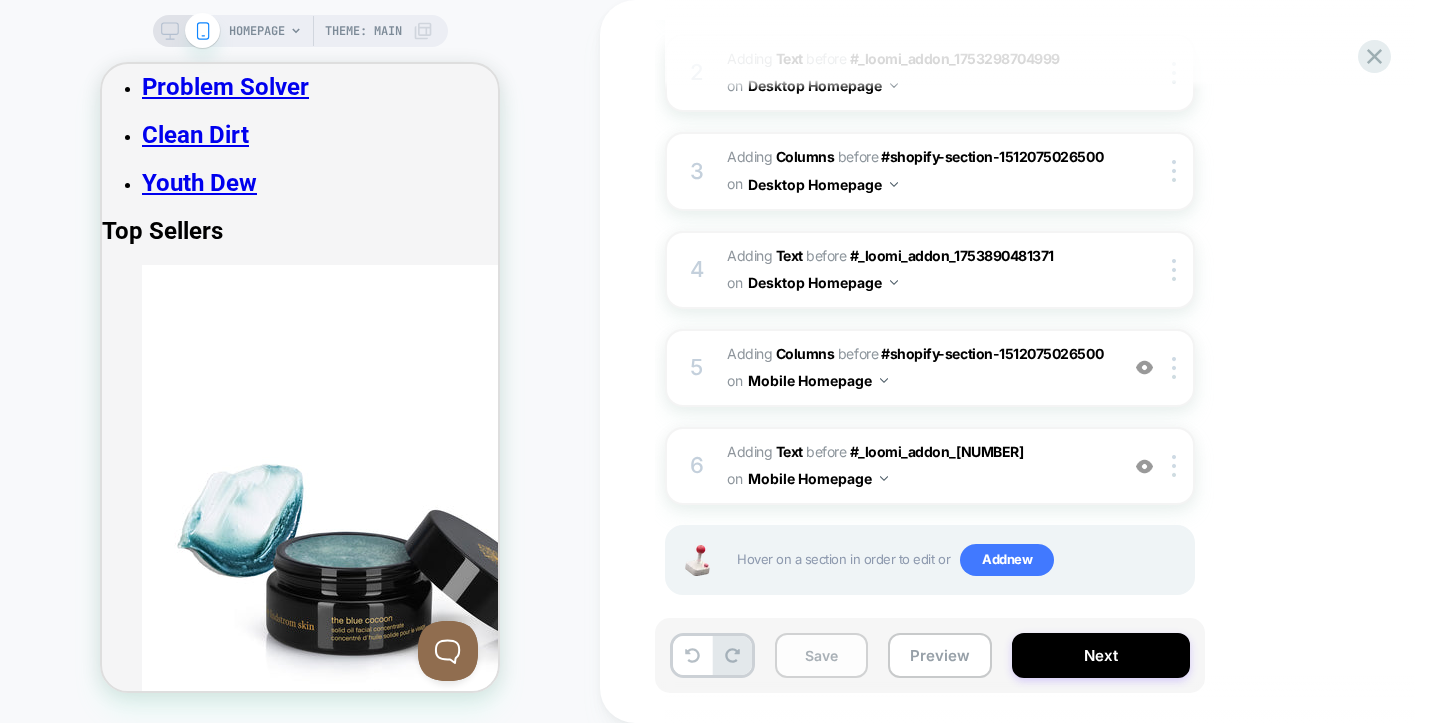 click on "Save" at bounding box center [821, 655] 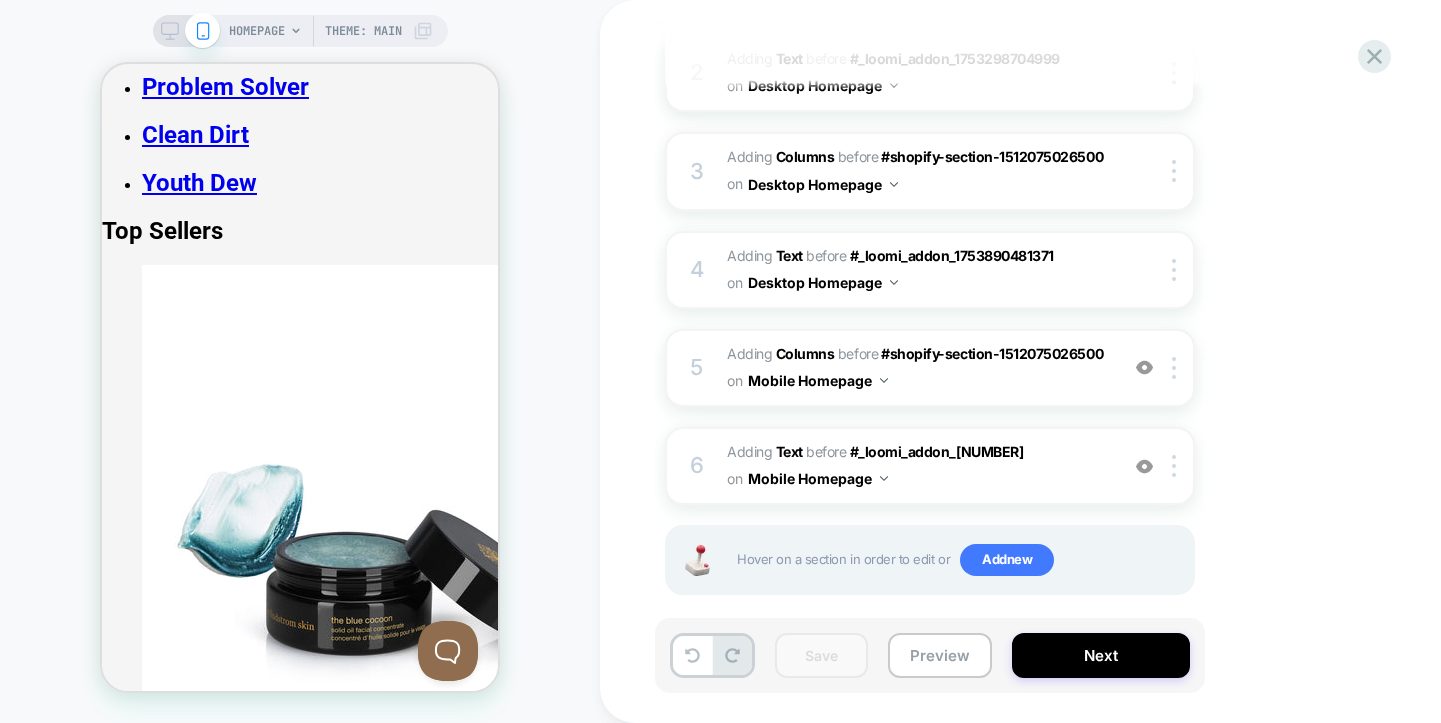 click 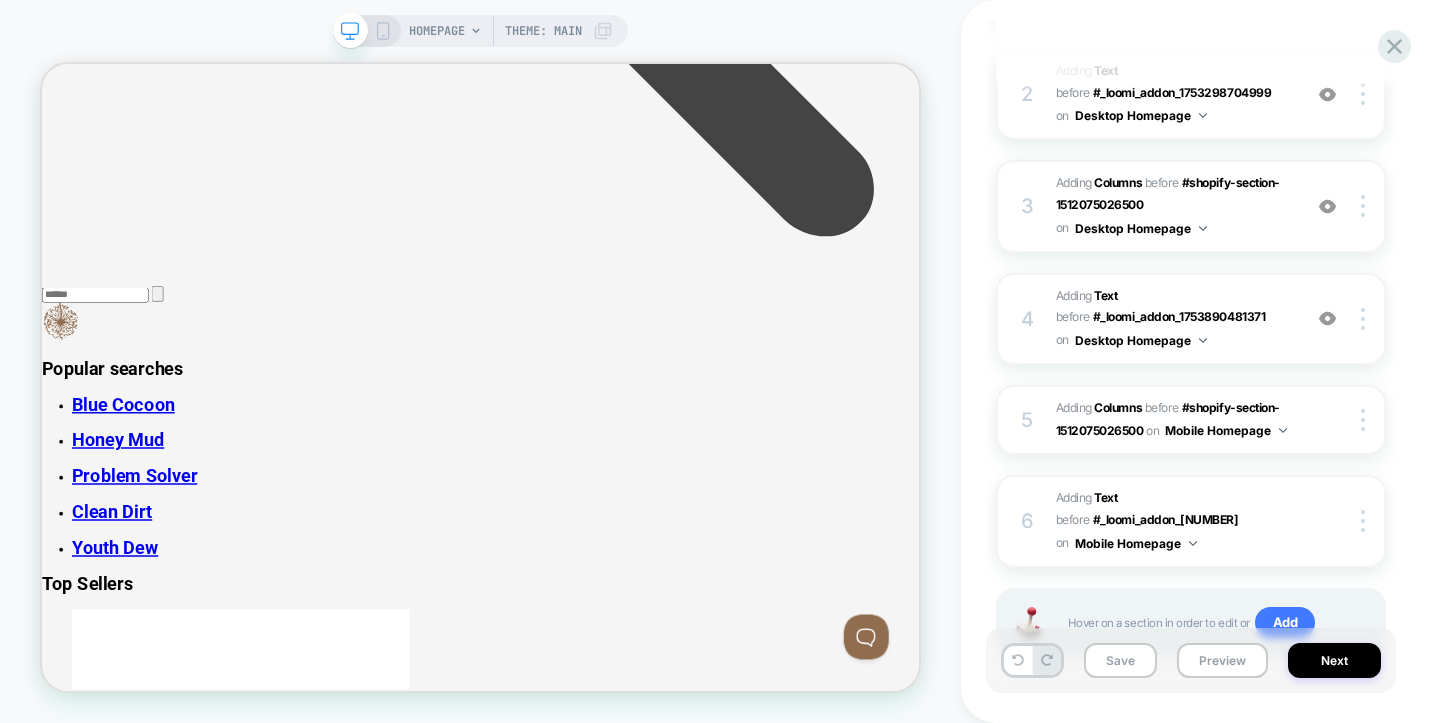 scroll, scrollTop: 0, scrollLeft: 0, axis: both 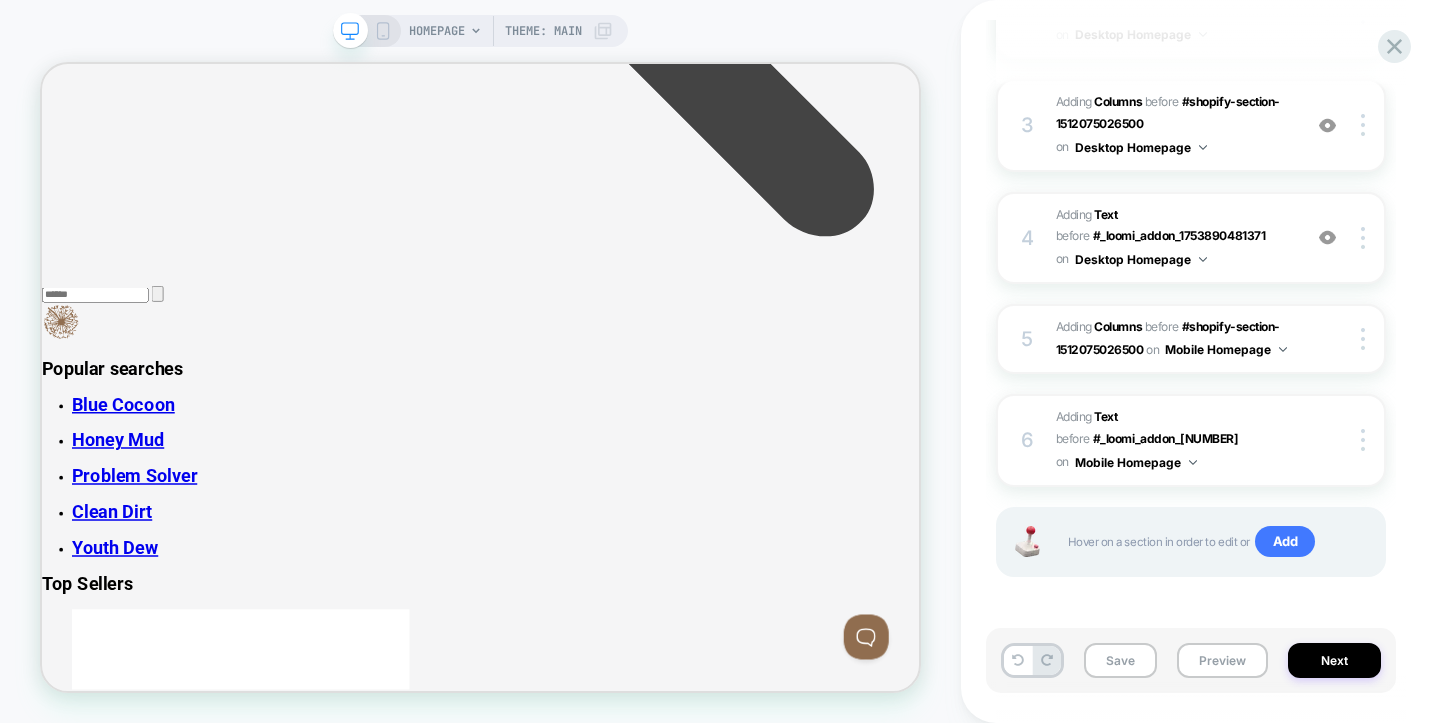 click on "1 #_loomi_addon_1753298704999 Adding   Columns   BEFORE #shopify-section-1512075026500 #shopify-section-1512075026500   on Desktop Homepage Copy CSS Selector Copy Widget Id Rename Copy to   Mobile Target   All Devices Delete 2 #_loomi_addon_1753300250554 Adding   Text   BEFORE #_loomi_addon_1753298704999 #_loomi_addon_1753298704999   on Desktop Homepage Add Before Add After Duplicate Replace Position Copy CSS Selector Copy Widget Id Rename Copy to   Mobile Target   All Devices Delete 3 #_loomi_addon_1753890481371 Adding   Columns   BEFORE #shopify-section-1512075026500 #shopify-section-1512075026500   on Desktop Homepage Add Before Add After Duplicate Replace Position Copy CSS Selector Copy Widget Id Rename Copy to   Mobile Target   All Devices Delete 4 #_loomi_addon_1753891099767 Adding   Text   BEFORE #_loomi_addon_1753890481371 #_loomi_addon_1753890481371   on Desktop Homepage Add Before Add After Duplicate Replace Position Copy CSS Selector Copy Widget Id Rename Copy to   Mobile Target   All Devices 5" at bounding box center (1191, 241) 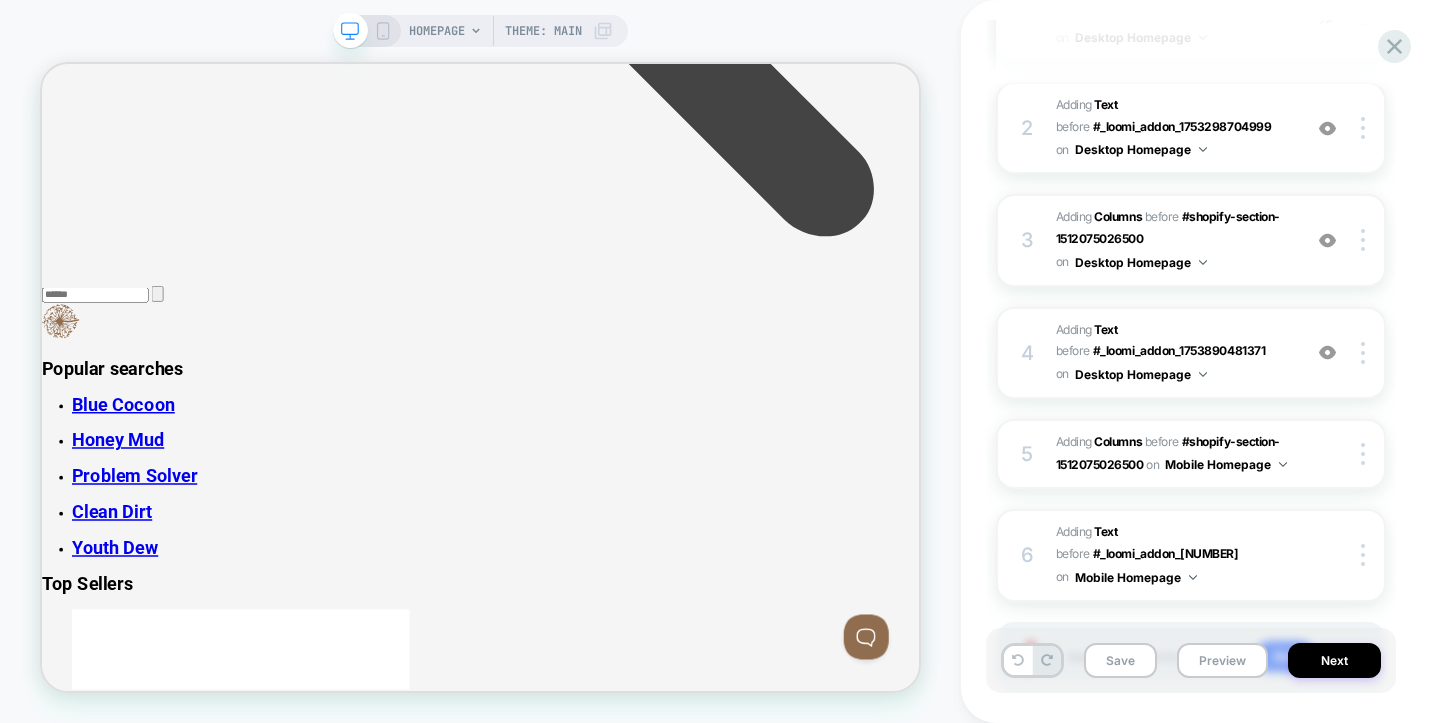 scroll, scrollTop: 365, scrollLeft: 0, axis: vertical 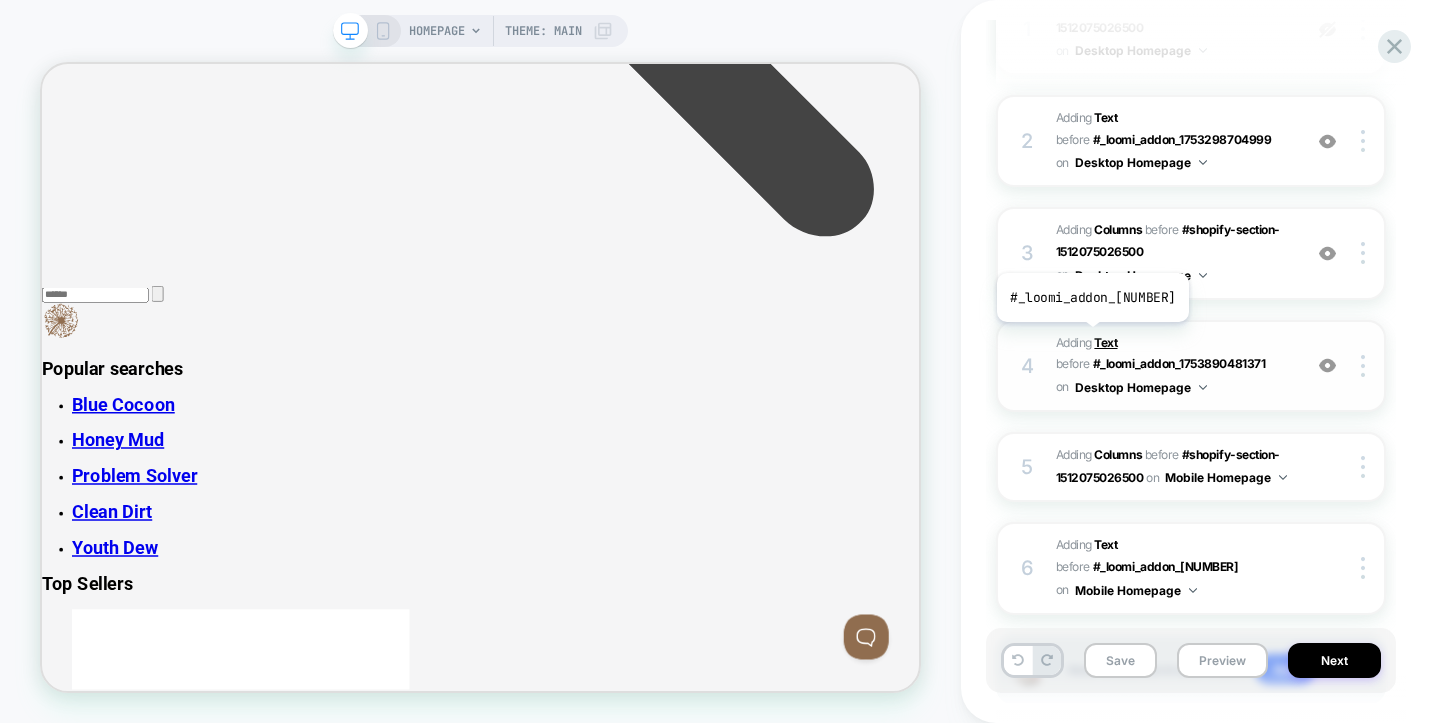 click on "Text" at bounding box center (1105, 342) 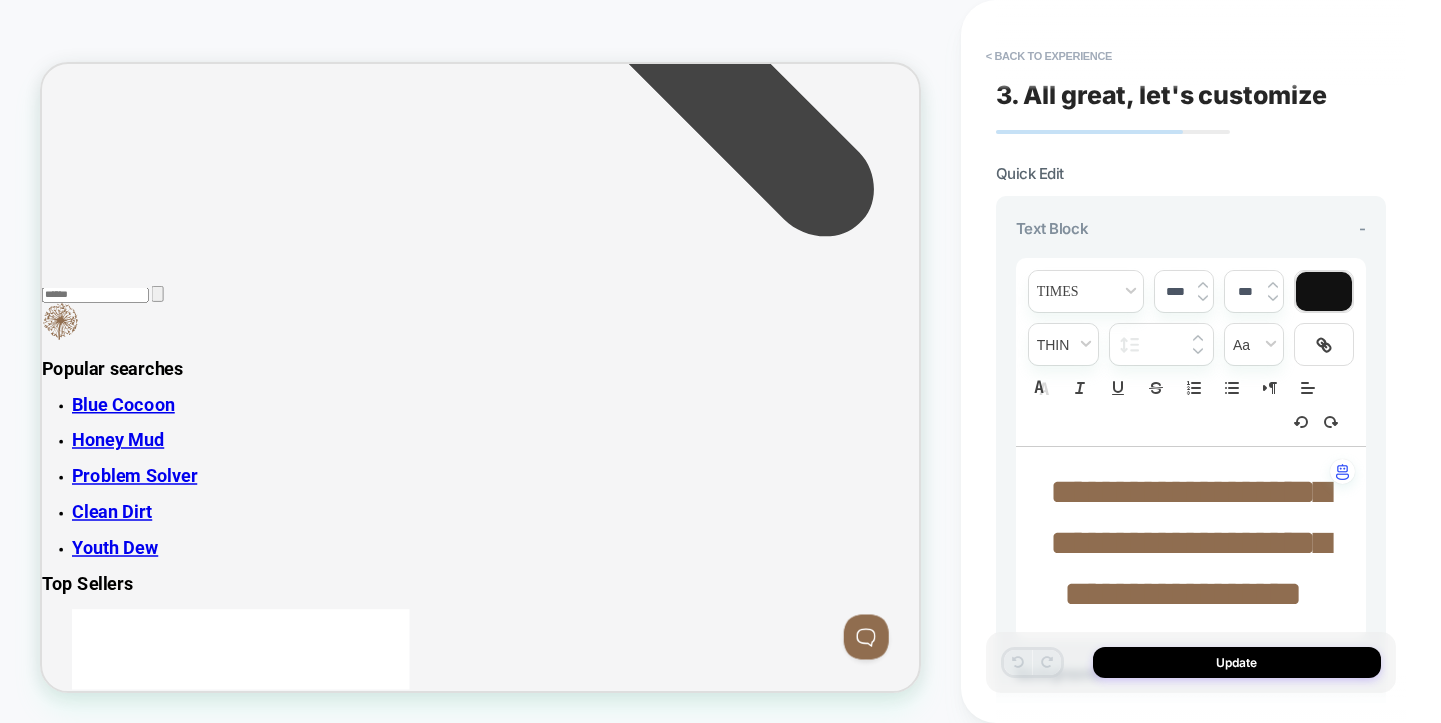 click on "**********" at bounding box center [1183, 543] 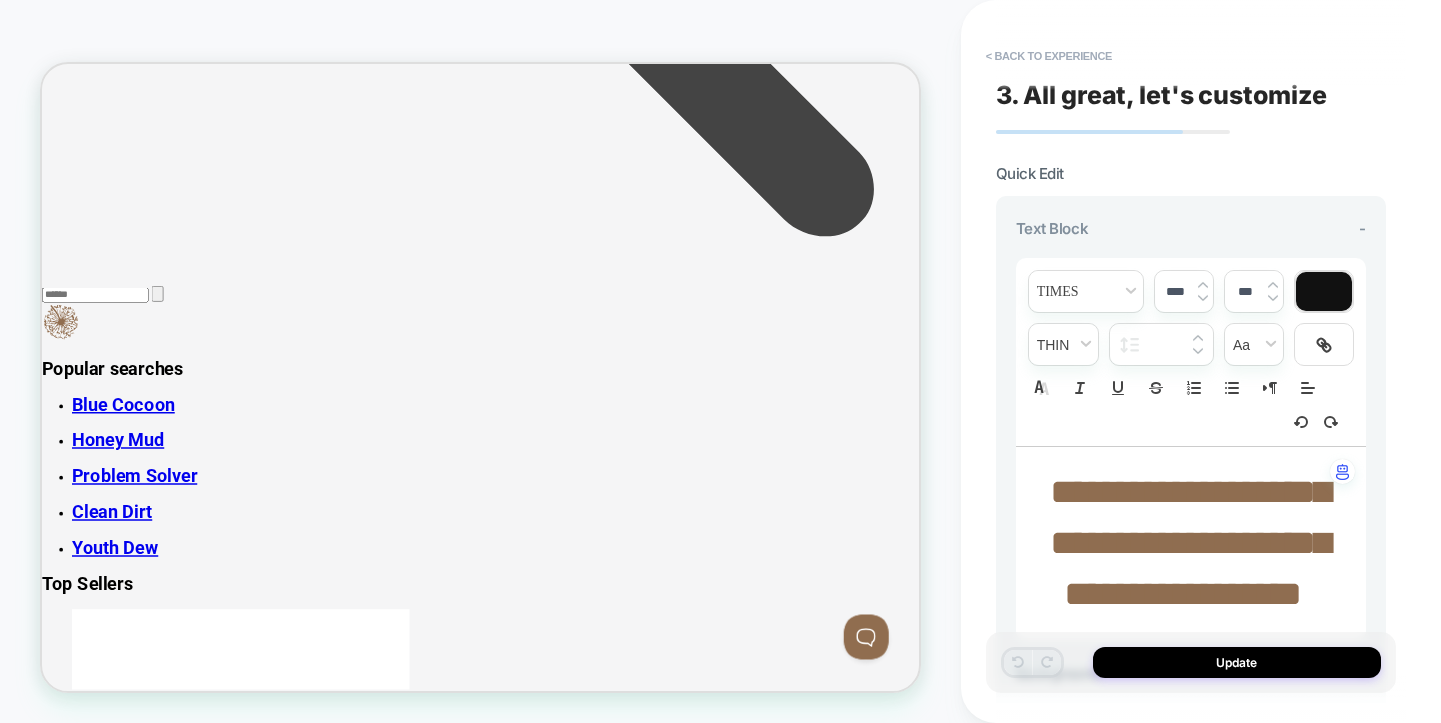 click on "**********" at bounding box center [1190, 543] 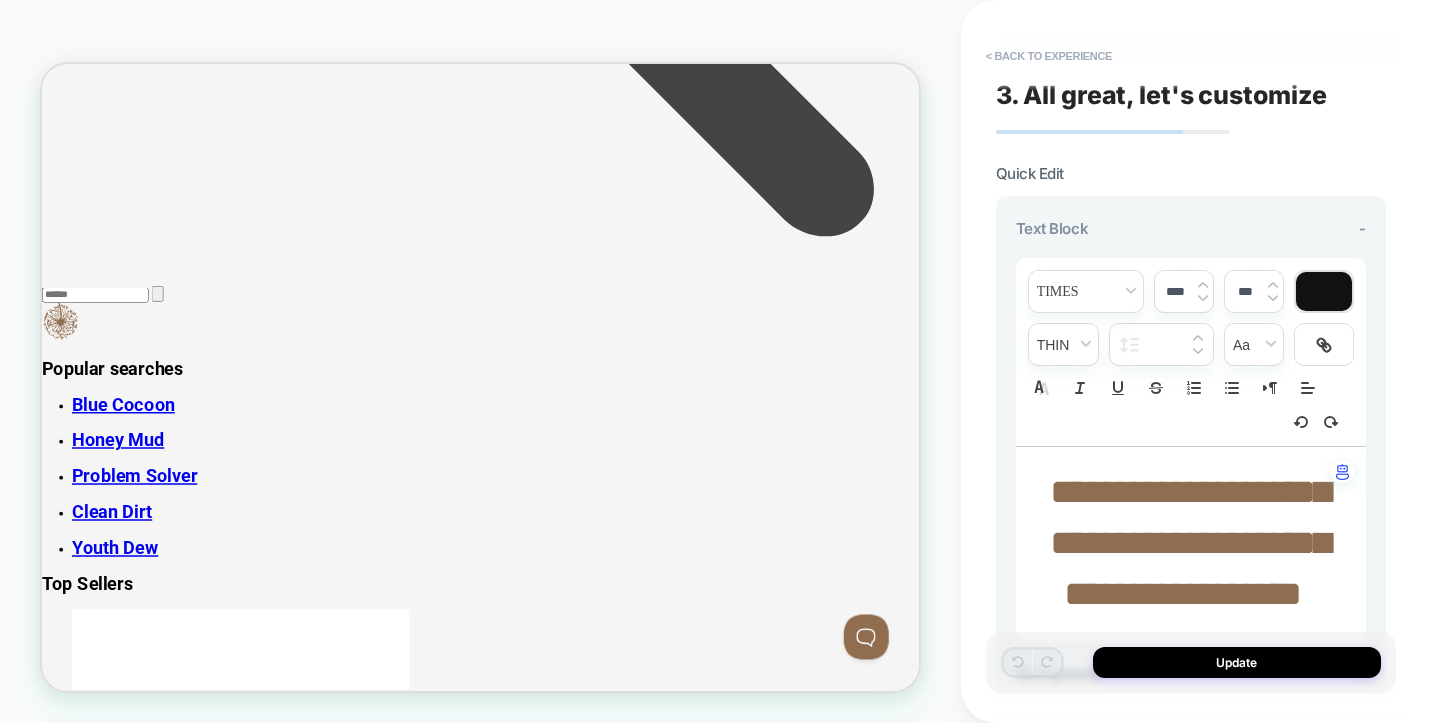 type on "****" 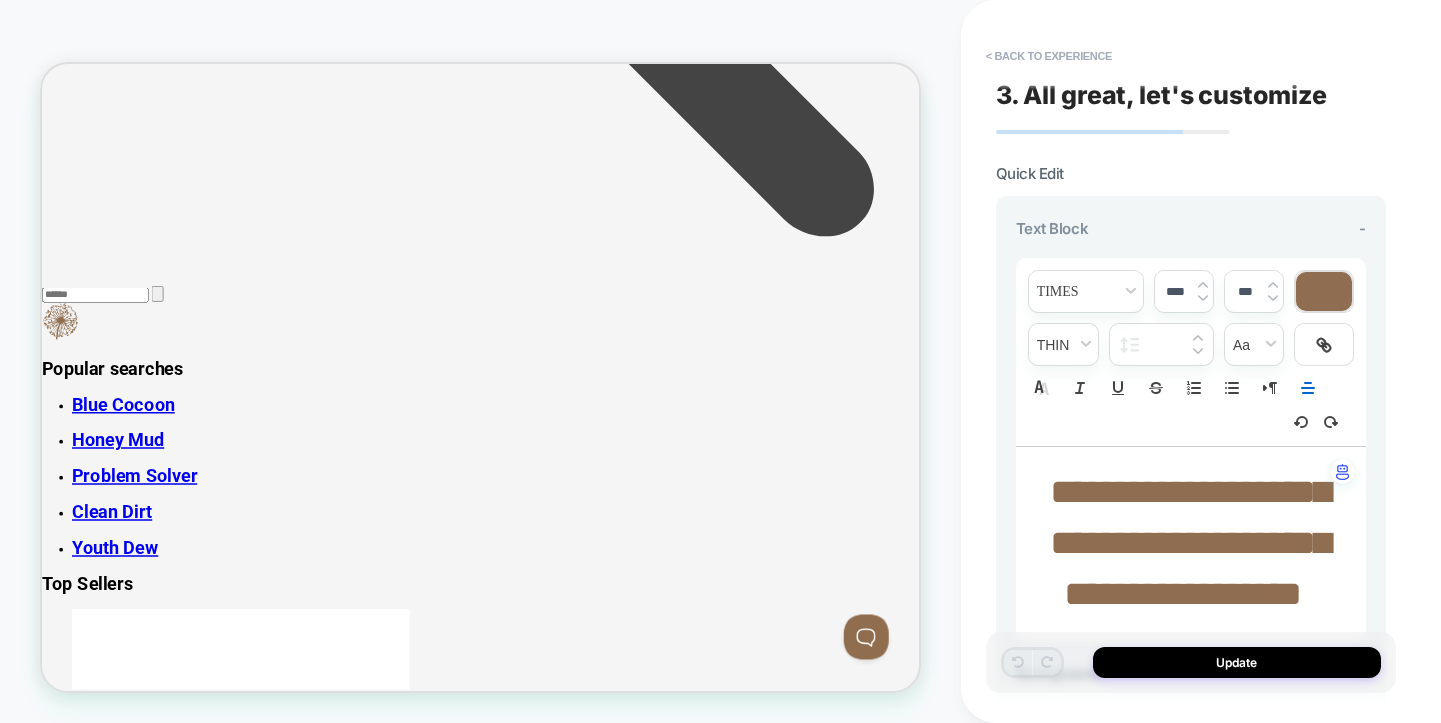 click on "**********" at bounding box center (1190, 543) 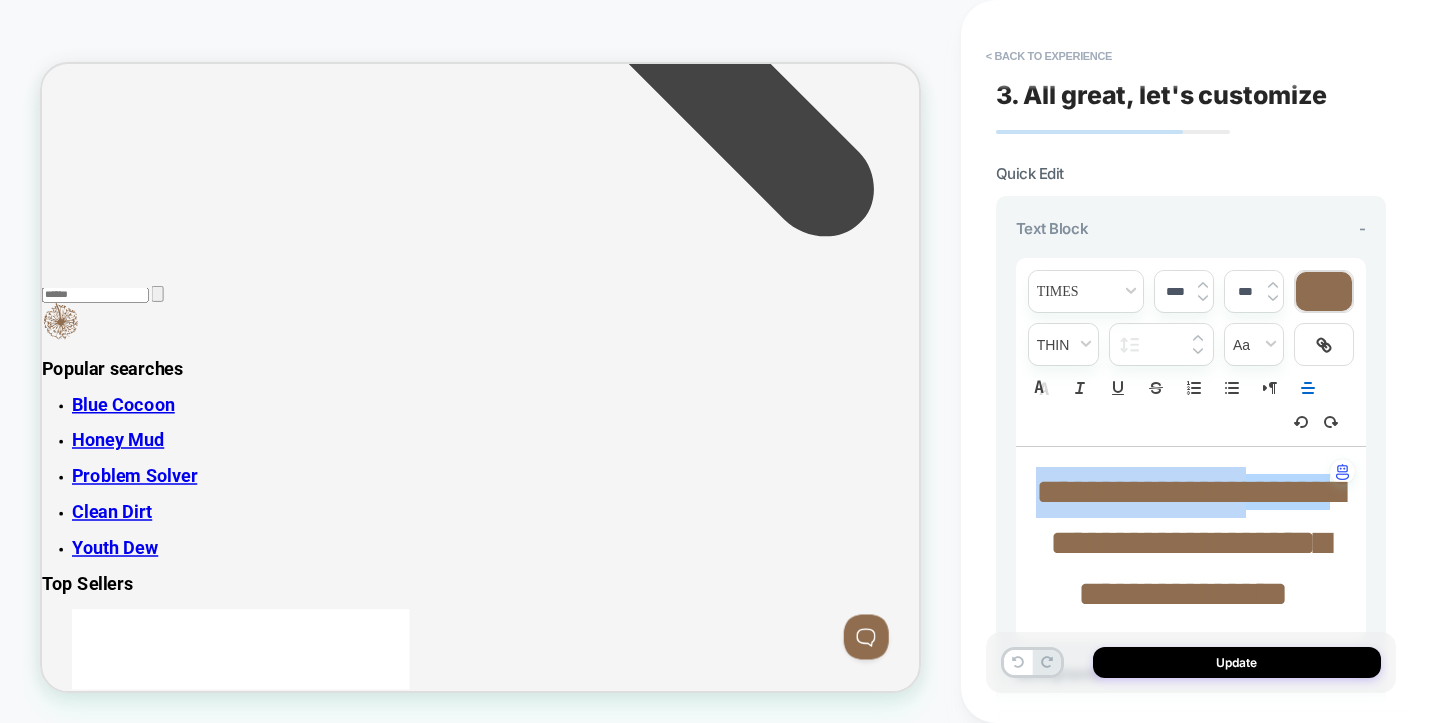 click at bounding box center (1324, 291) 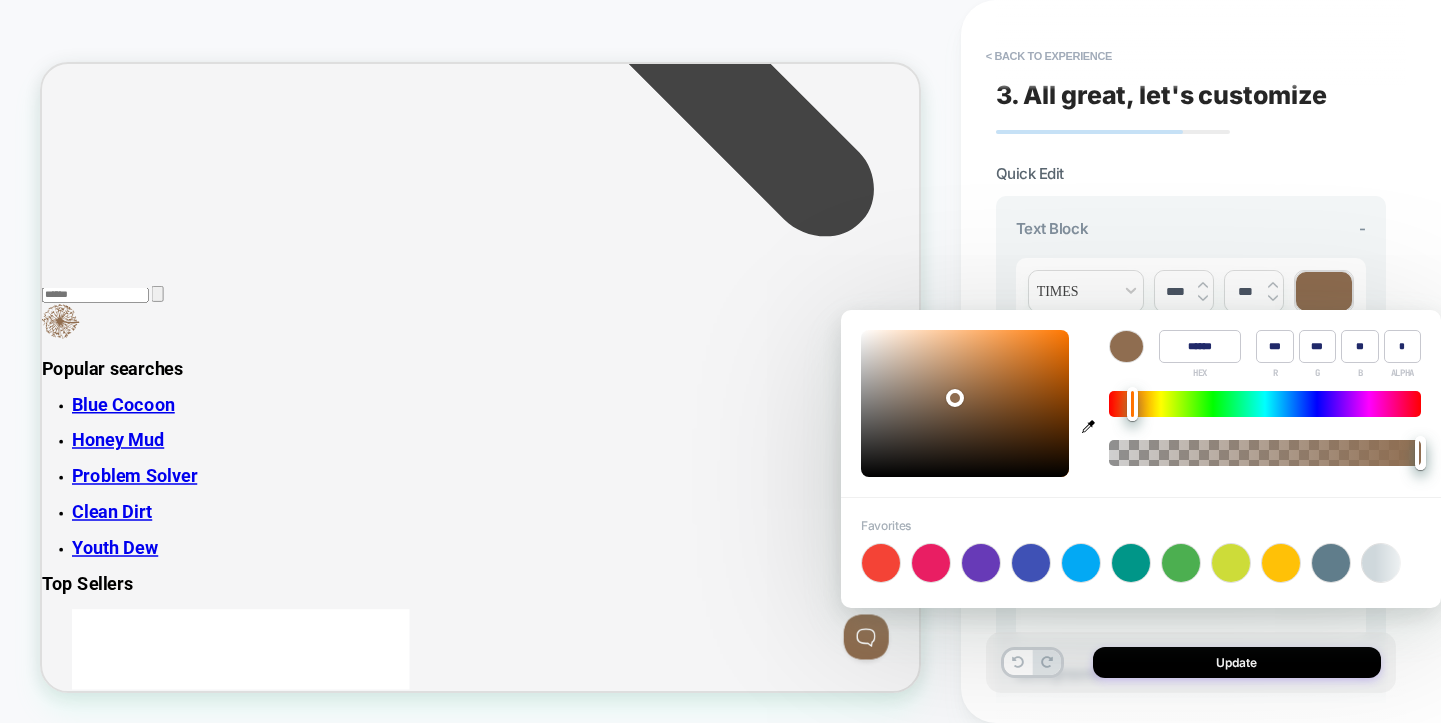 click on "******" at bounding box center (1200, 346) 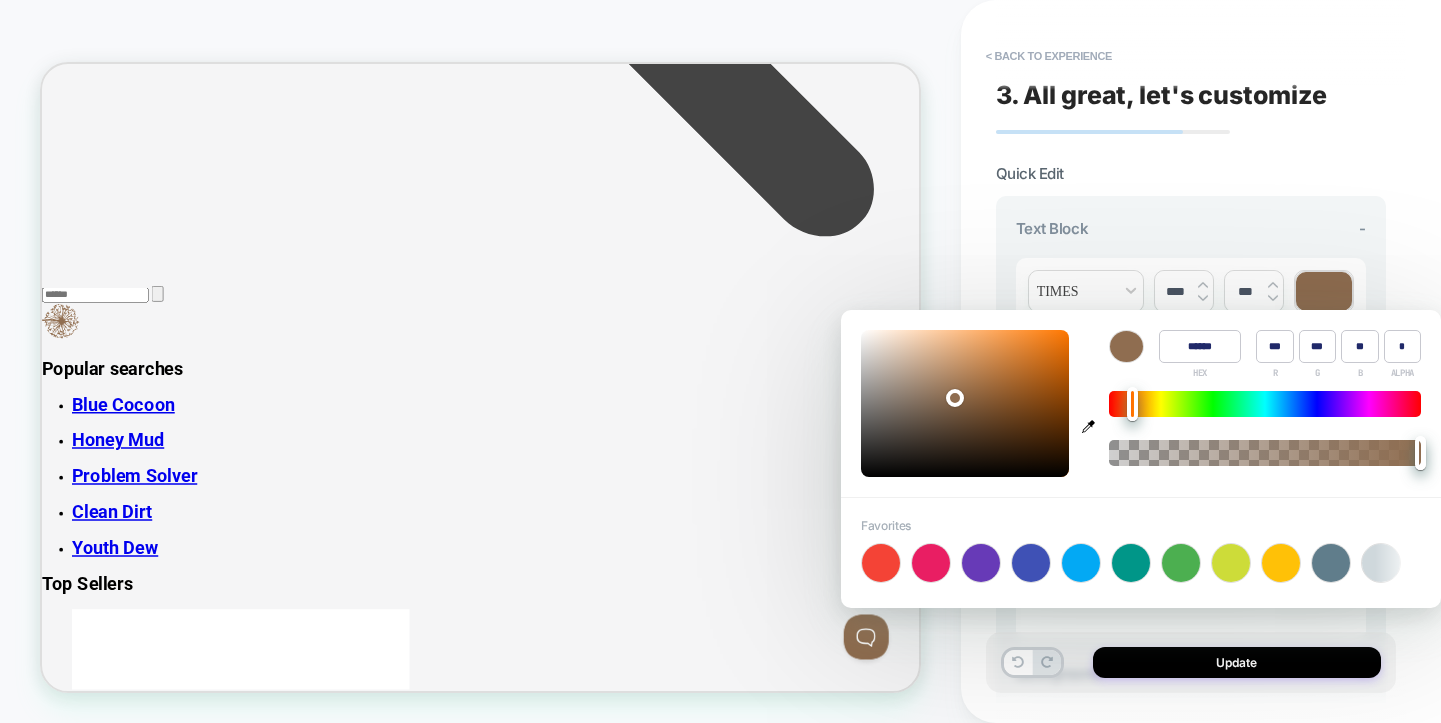 click on "******" at bounding box center (1200, 346) 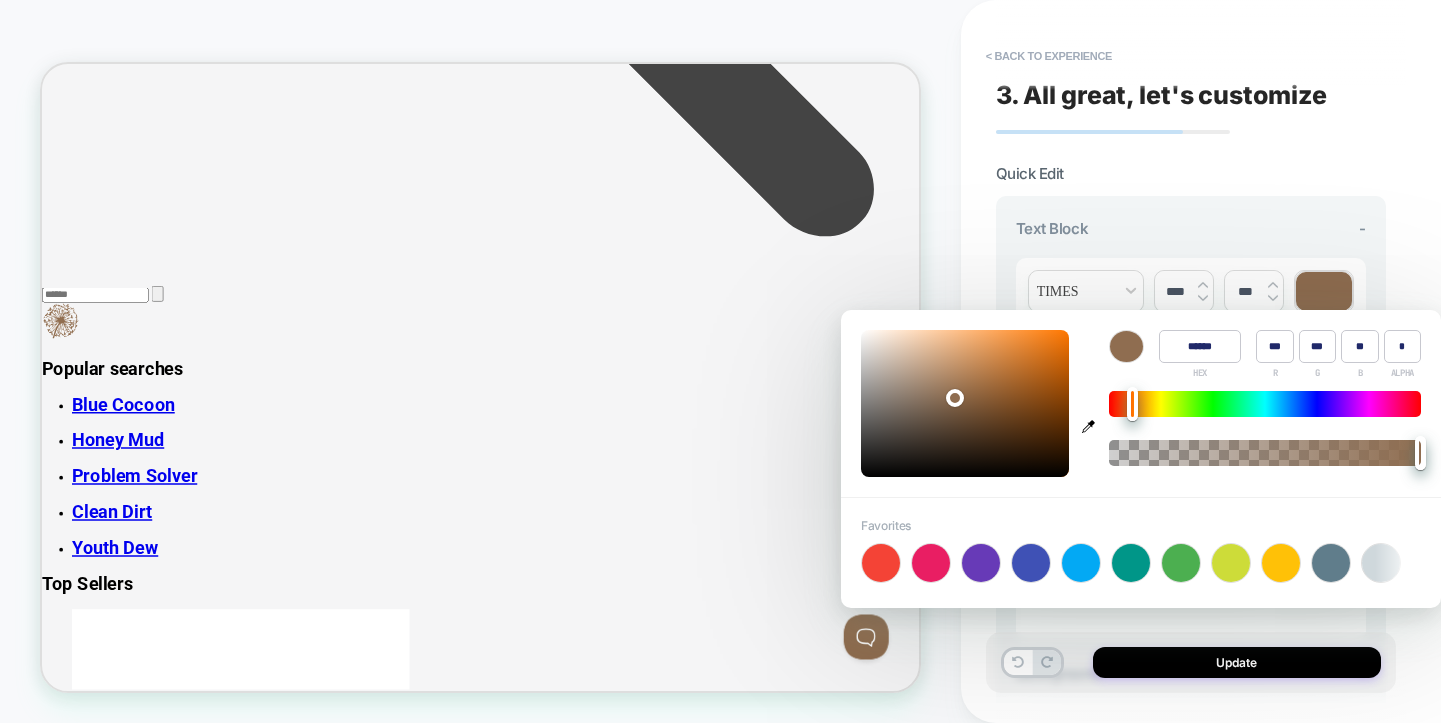 click on "******" at bounding box center [1200, 346] 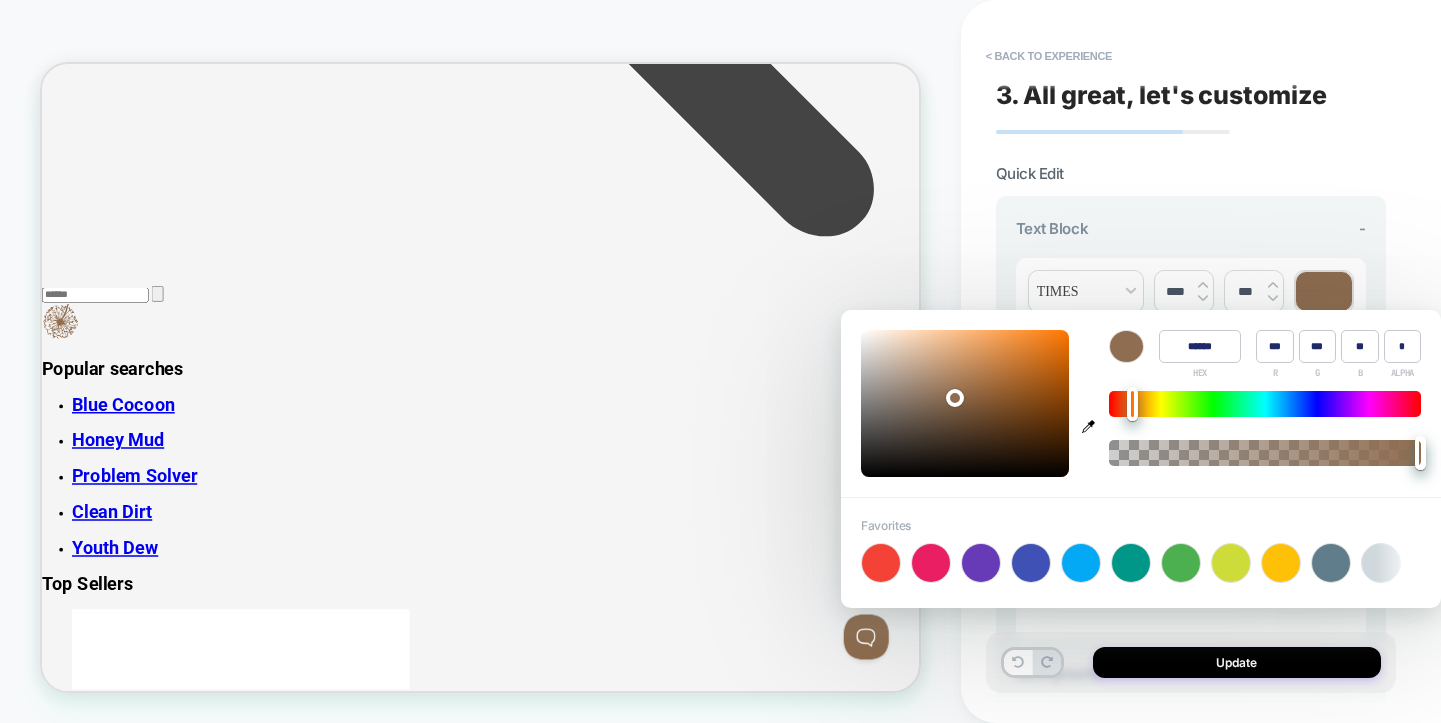 click on "**********" at bounding box center [1191, 657] 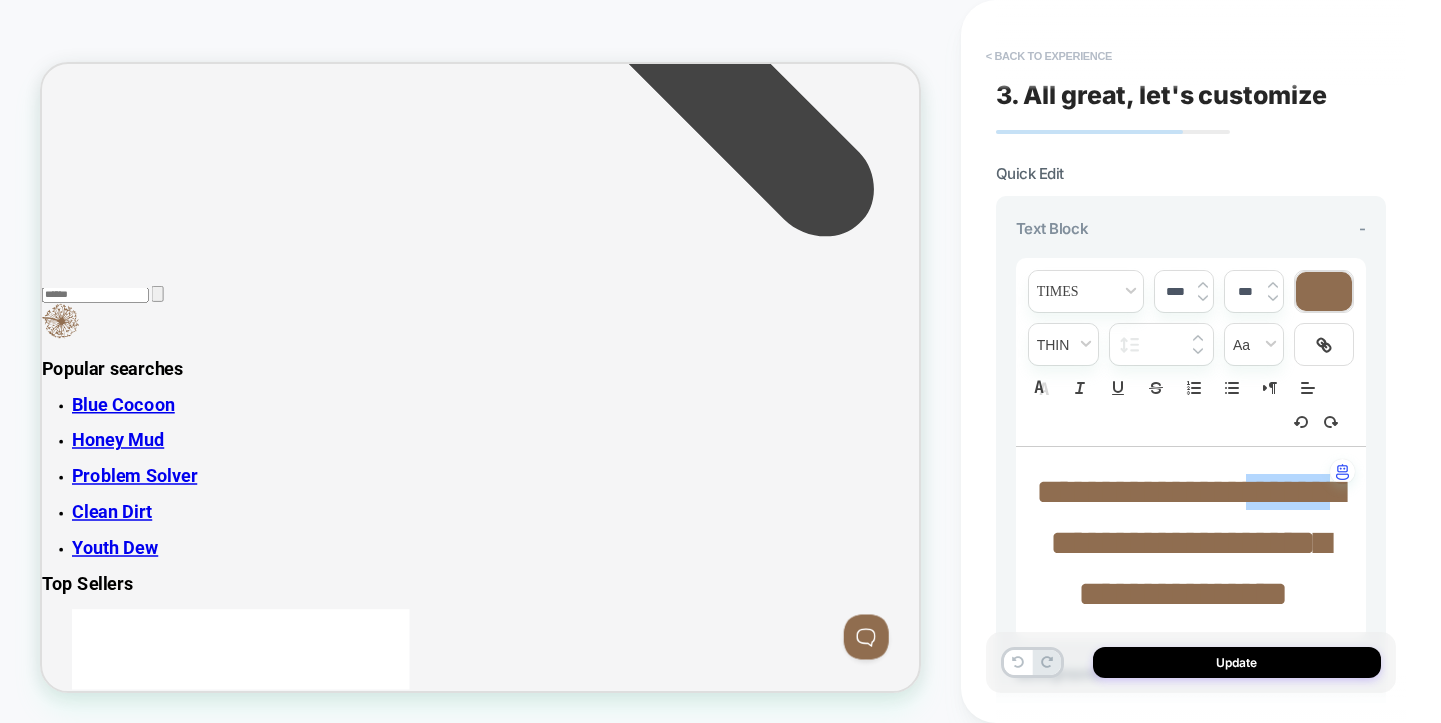 click on "< Back to experience" at bounding box center (1049, 56) 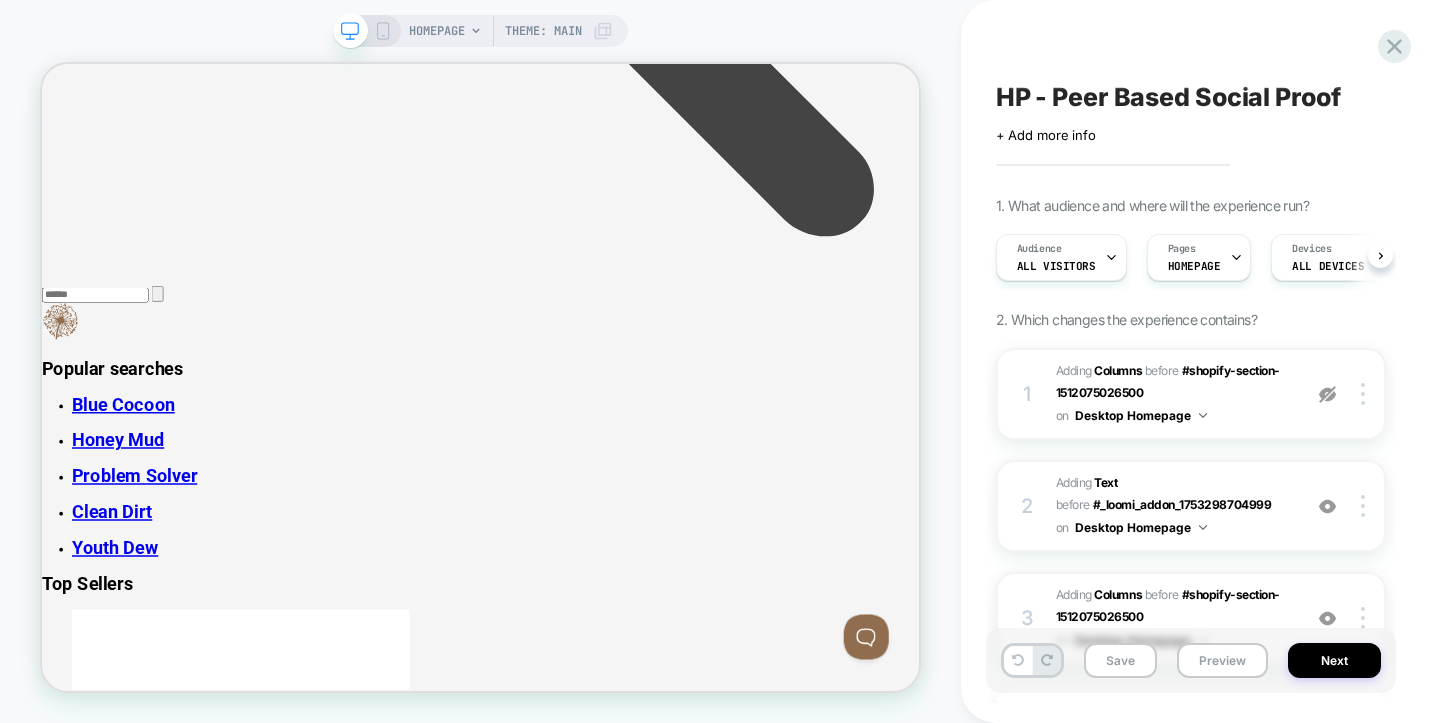 scroll, scrollTop: 0, scrollLeft: 1, axis: horizontal 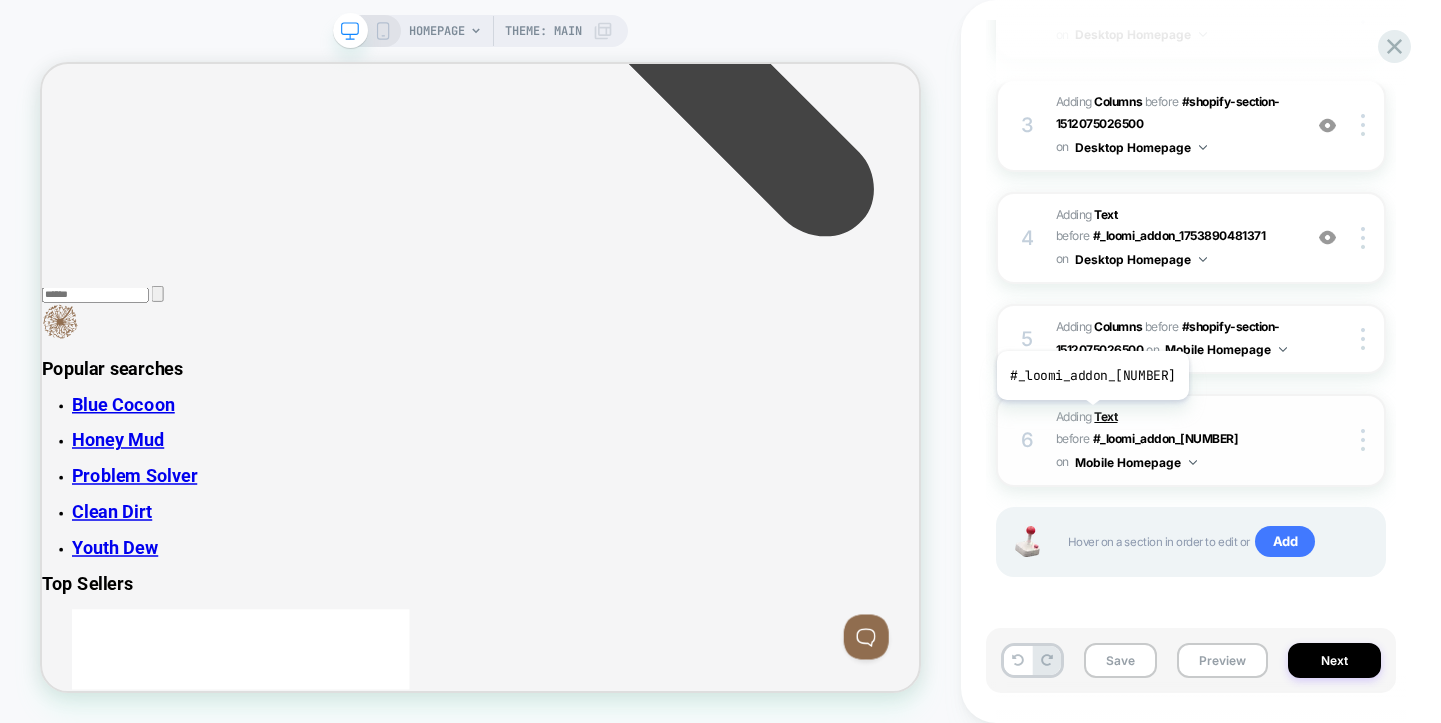 click on "Text" at bounding box center [1105, 416] 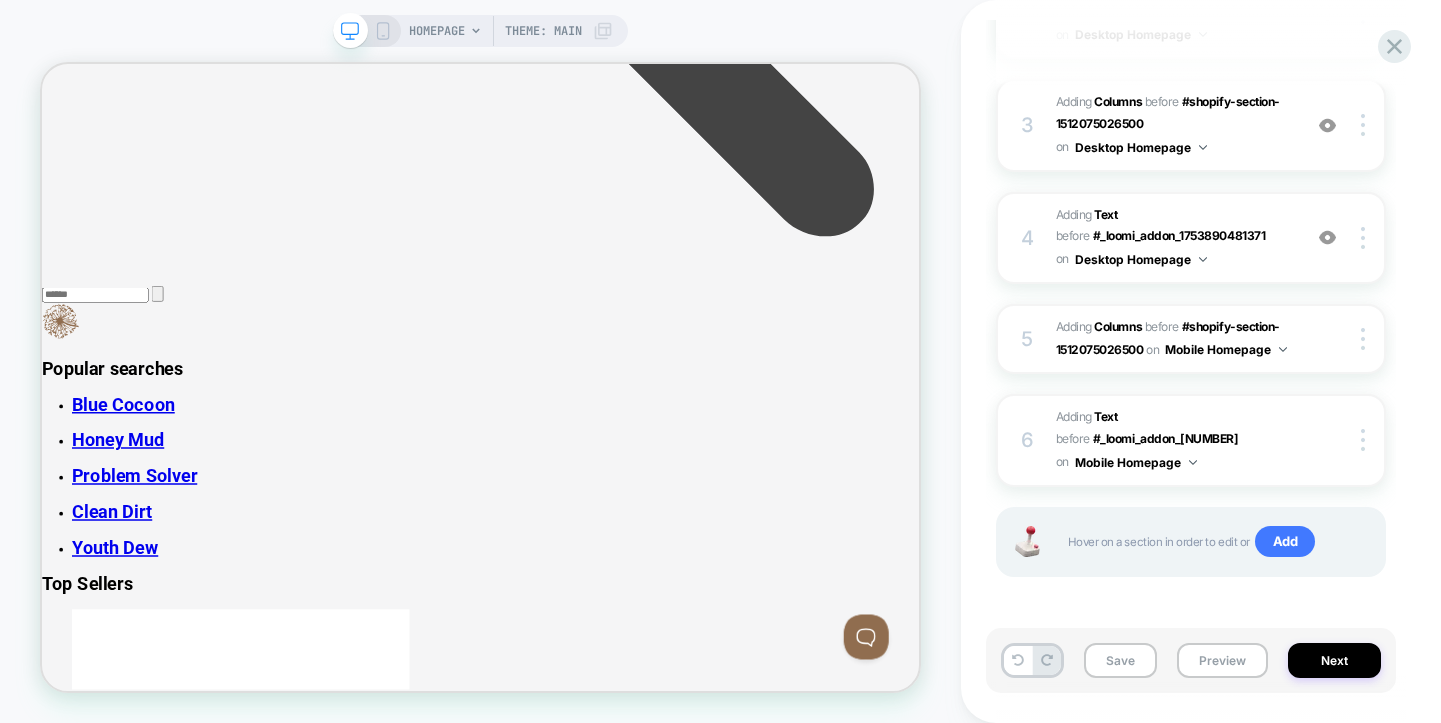 click 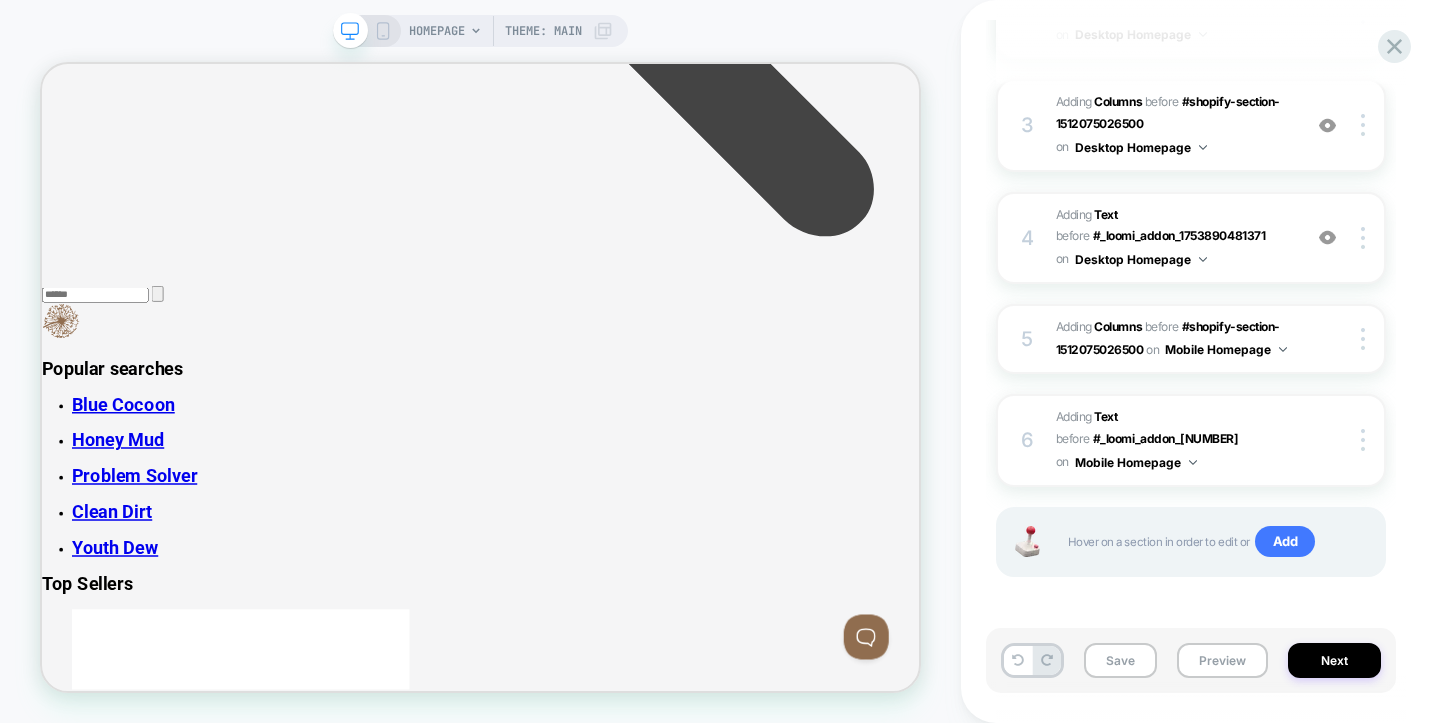 scroll, scrollTop: 0, scrollLeft: 0, axis: both 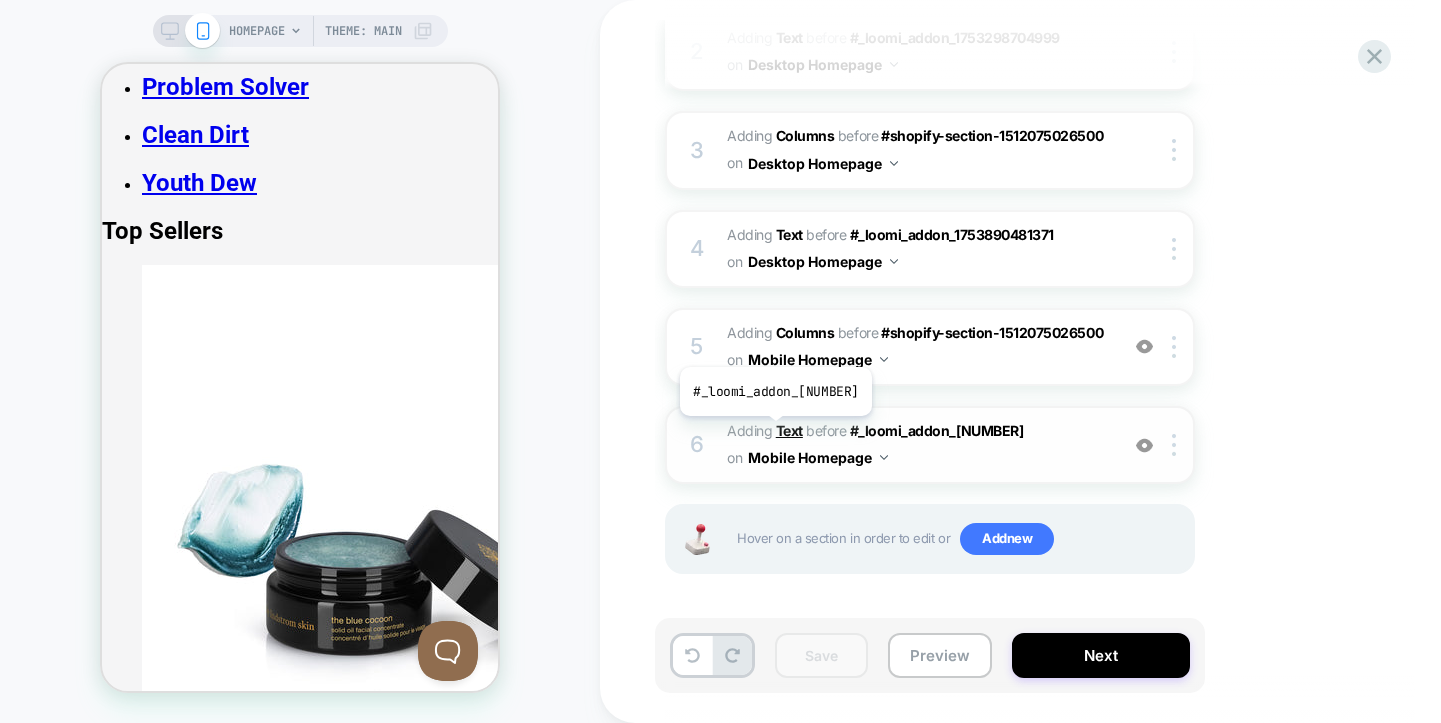 click on "Text" at bounding box center (789, 430) 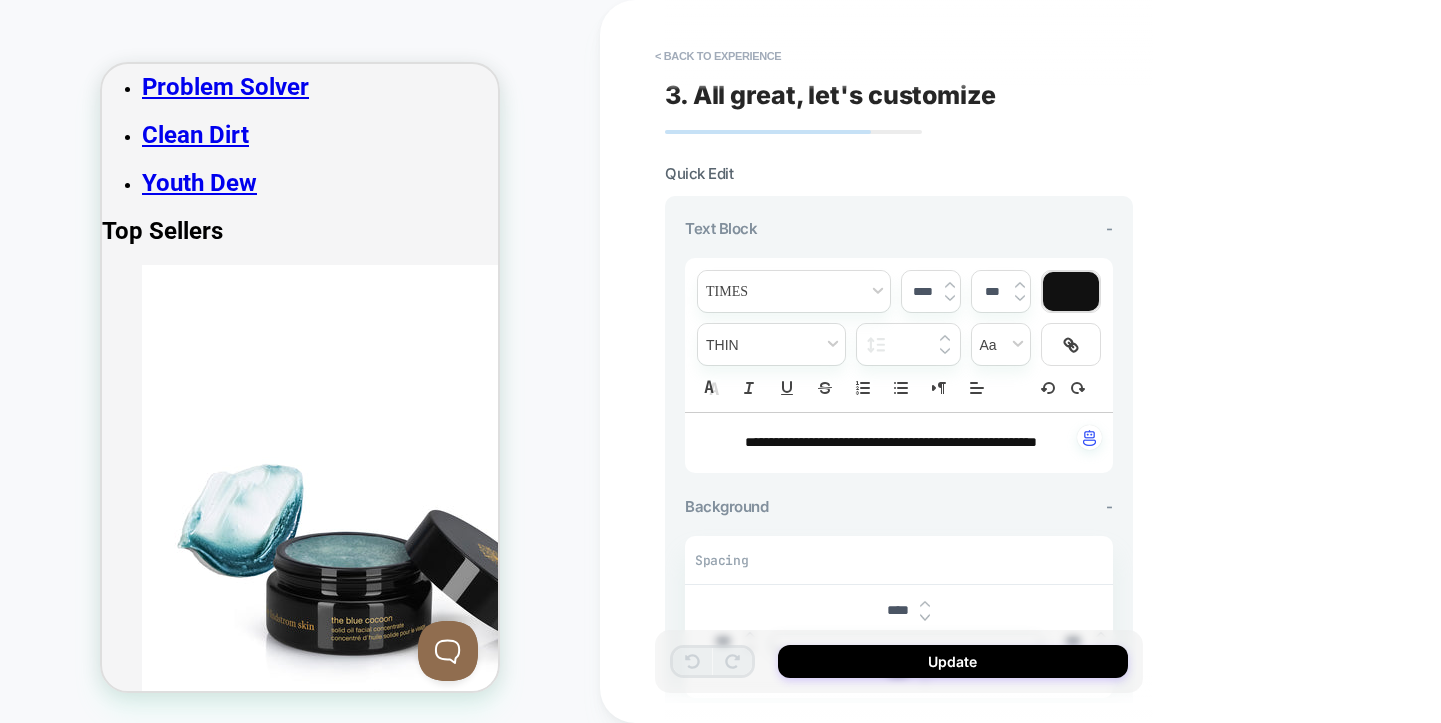 click on "**********" at bounding box center (891, 442) 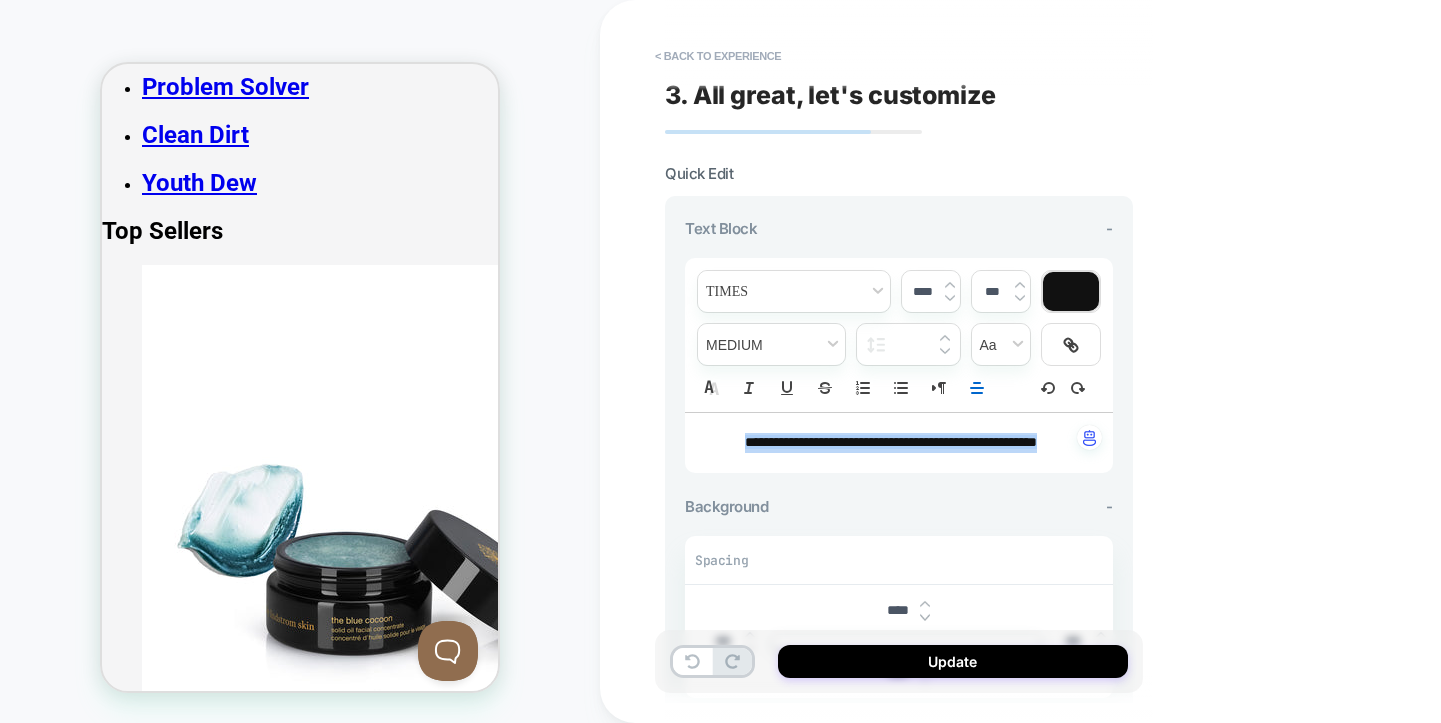 click at bounding box center [1071, 291] 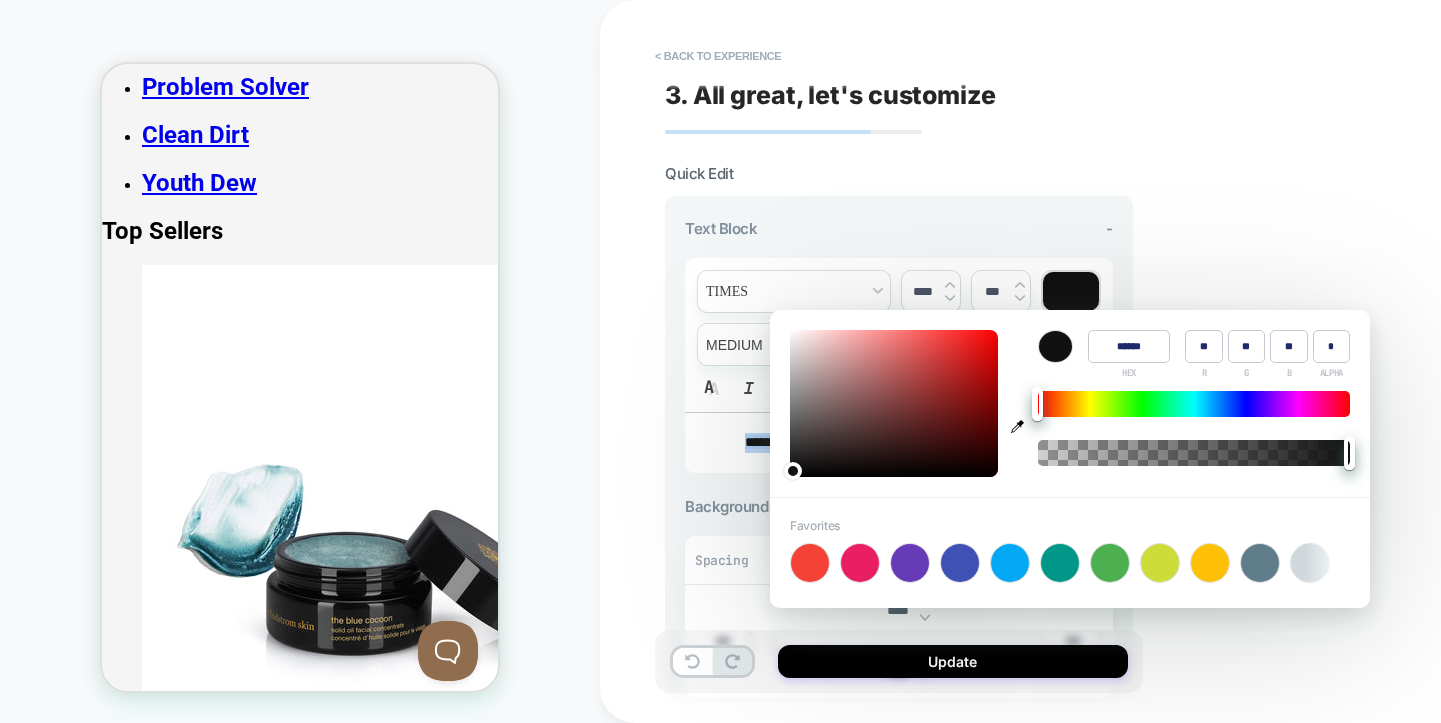 click on "******" at bounding box center (1129, 346) 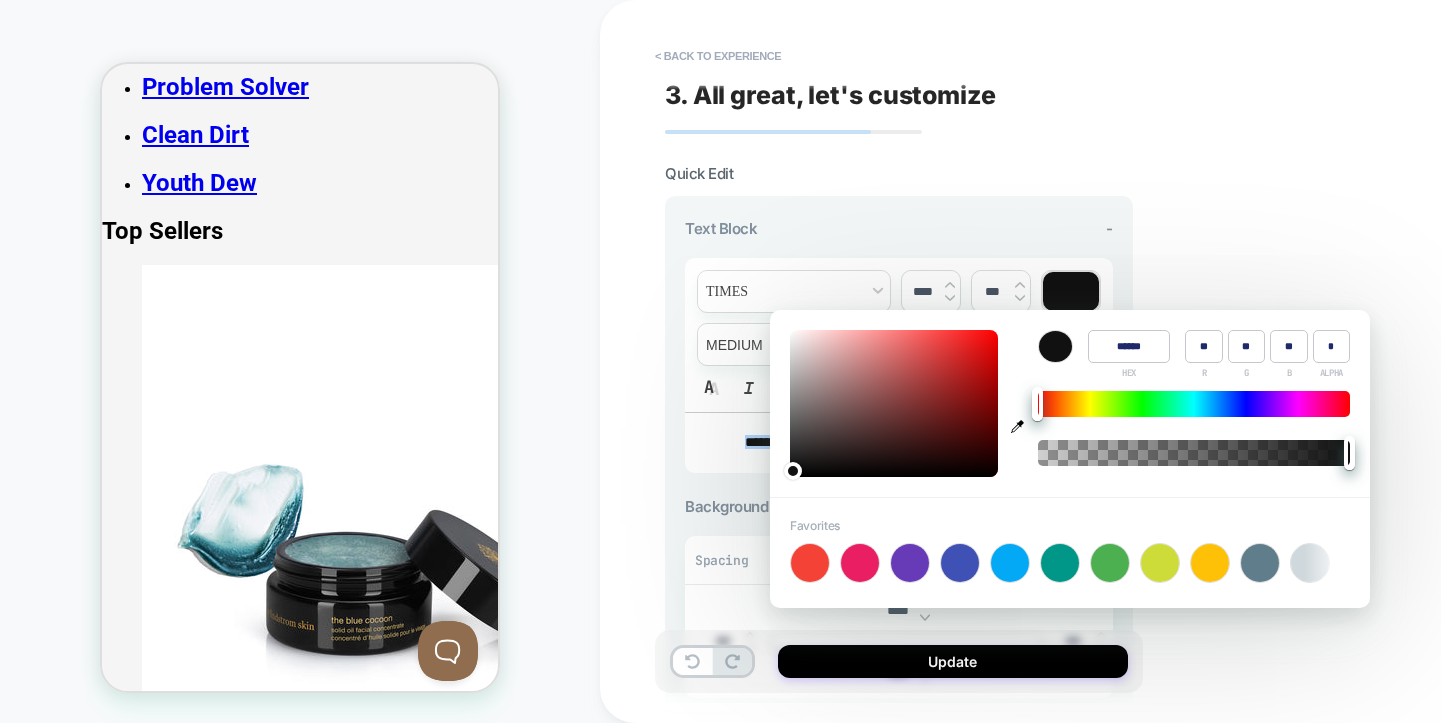 click on "******" at bounding box center [1129, 346] 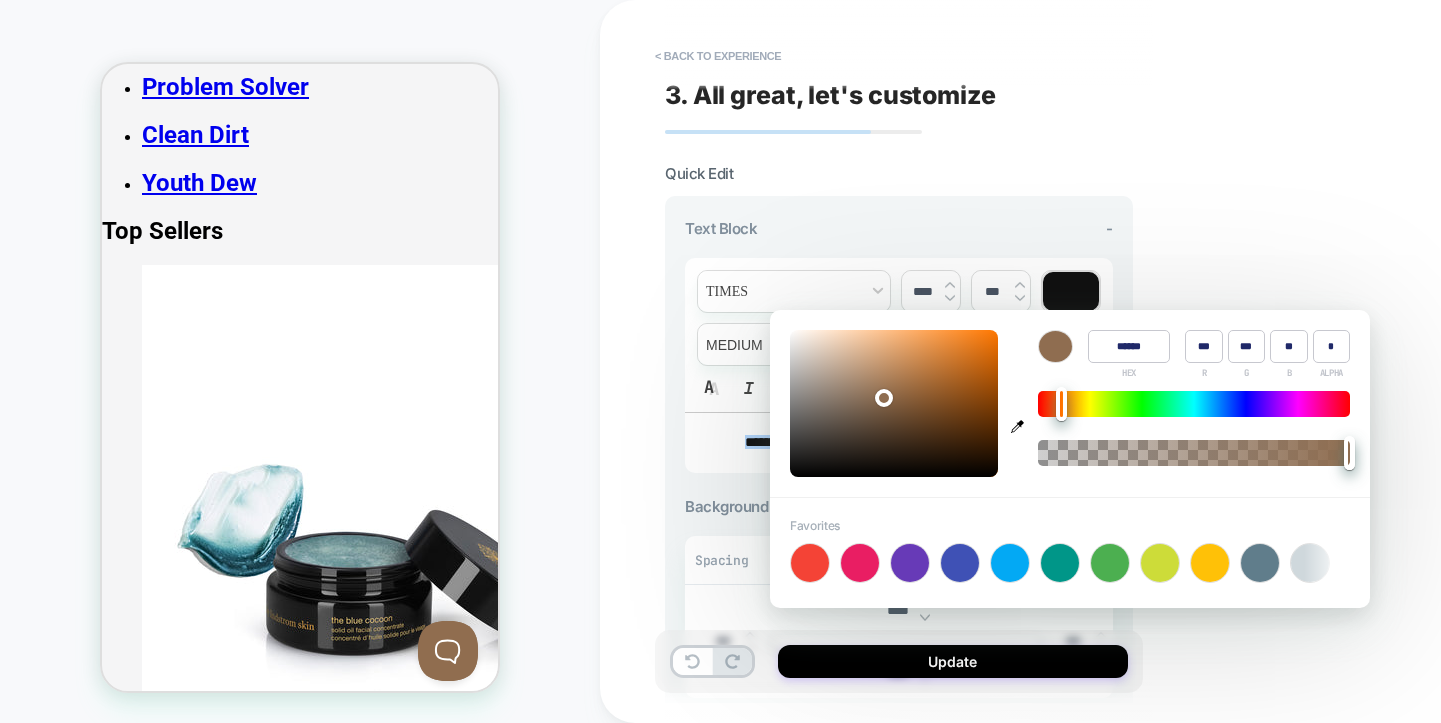 type on "******" 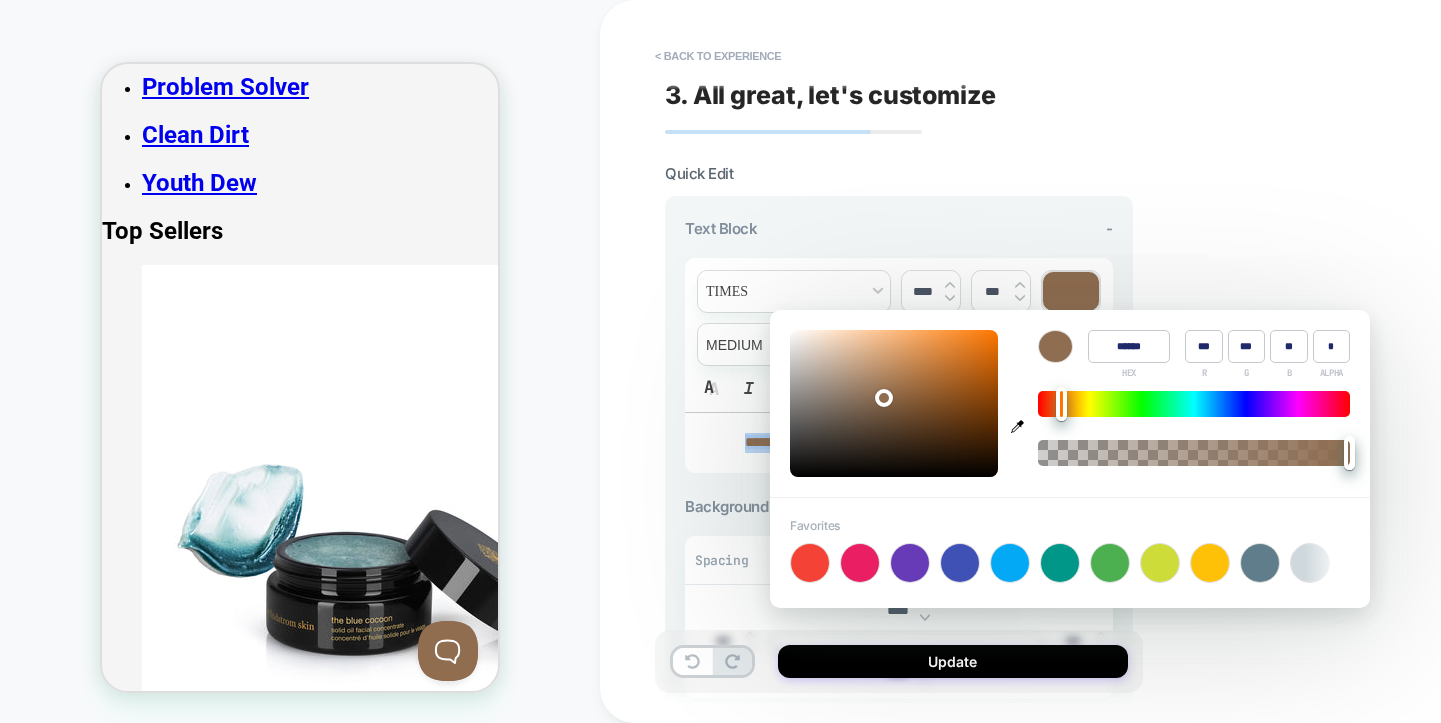 click on "**********" at bounding box center (1040, 361) 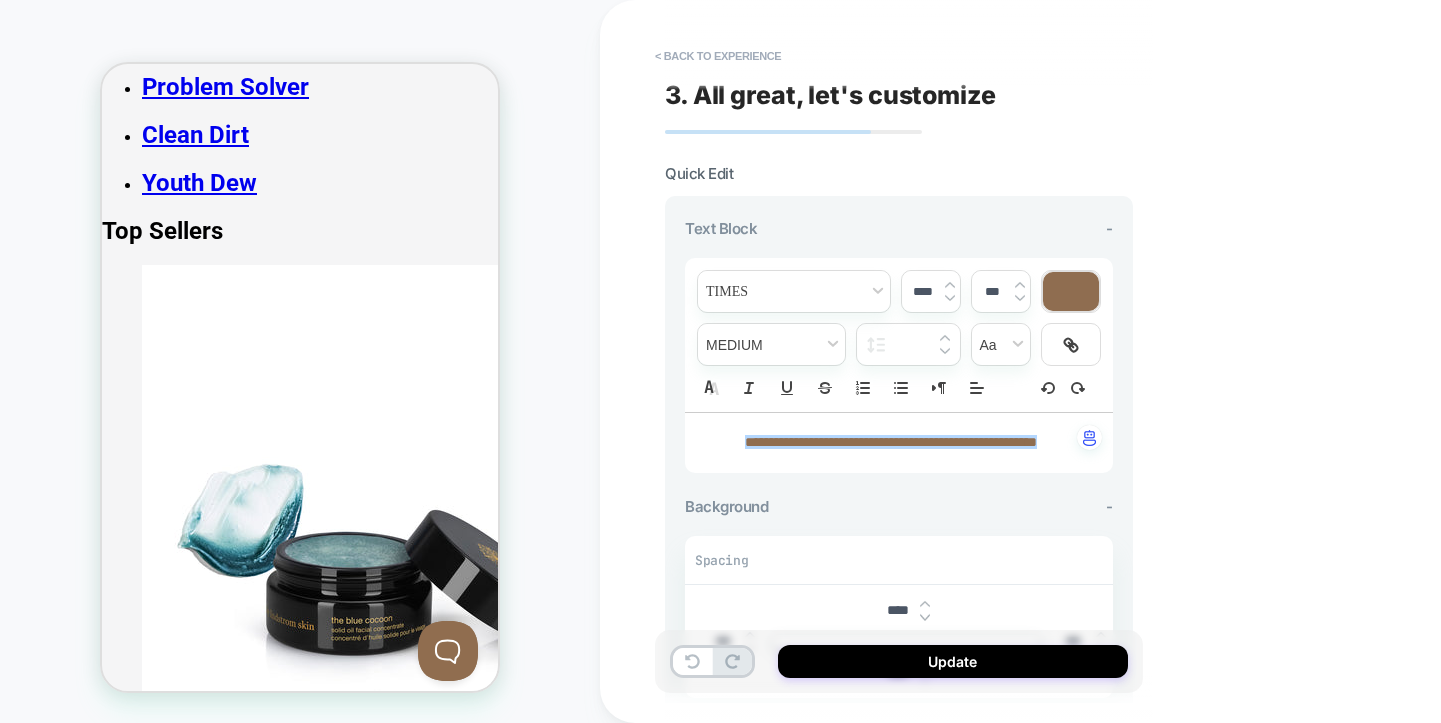 click on "****" at bounding box center [922, 291] 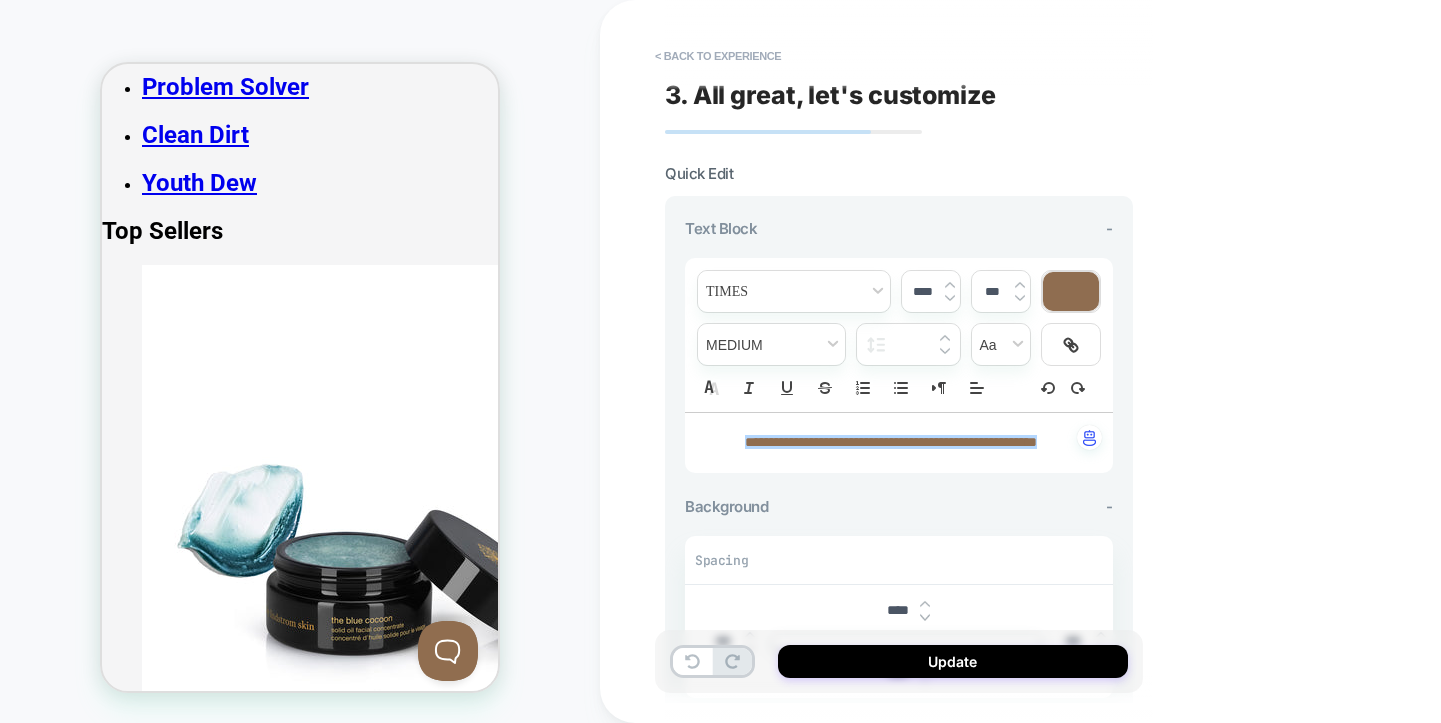 click at bounding box center (950, 285) 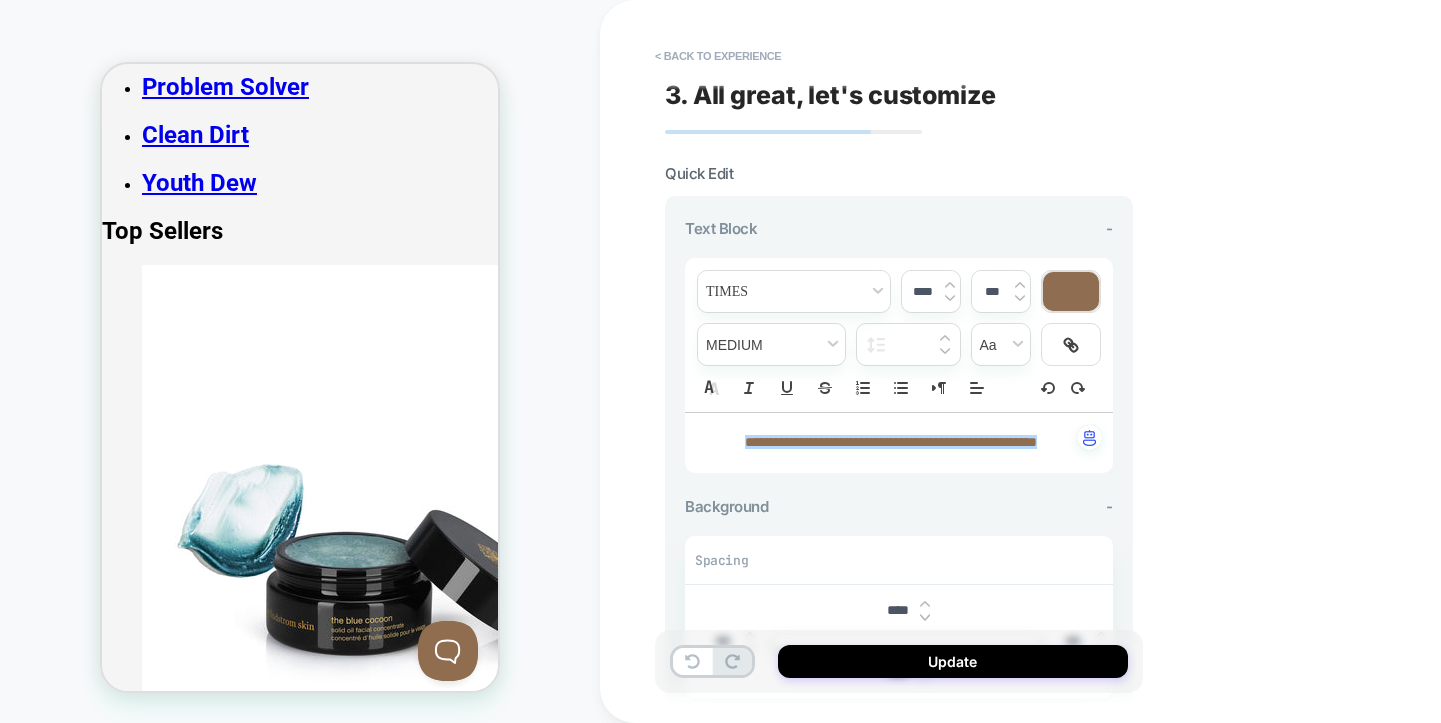 click at bounding box center [950, 285] 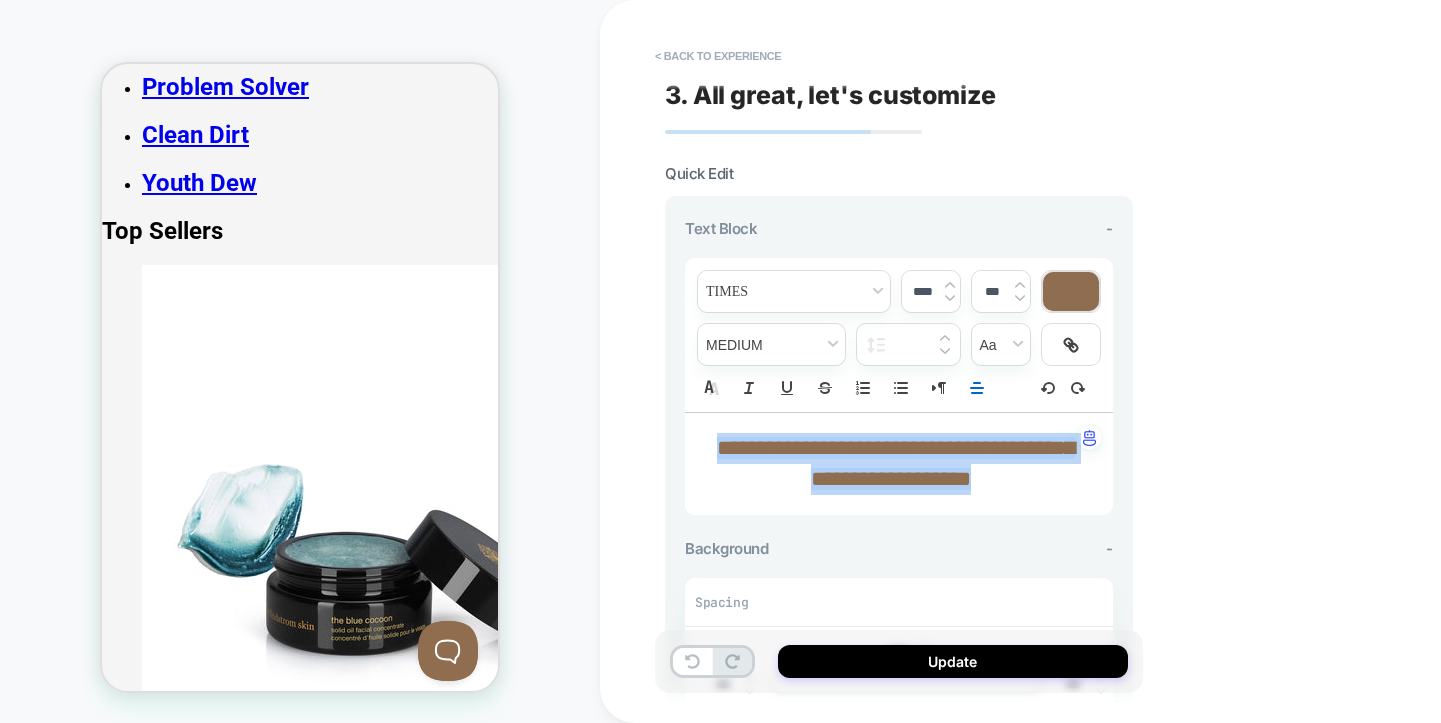 click on "**********" at bounding box center [899, 541] 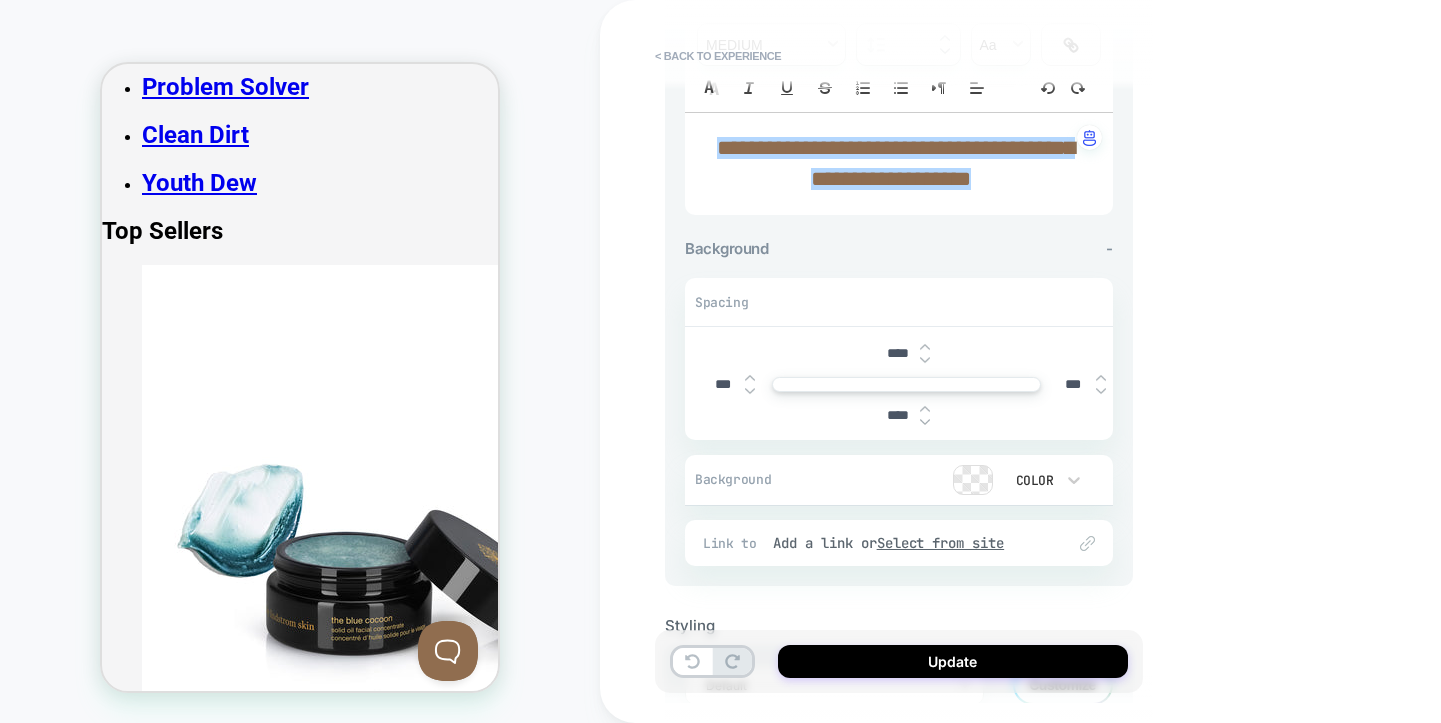 scroll, scrollTop: 303, scrollLeft: 0, axis: vertical 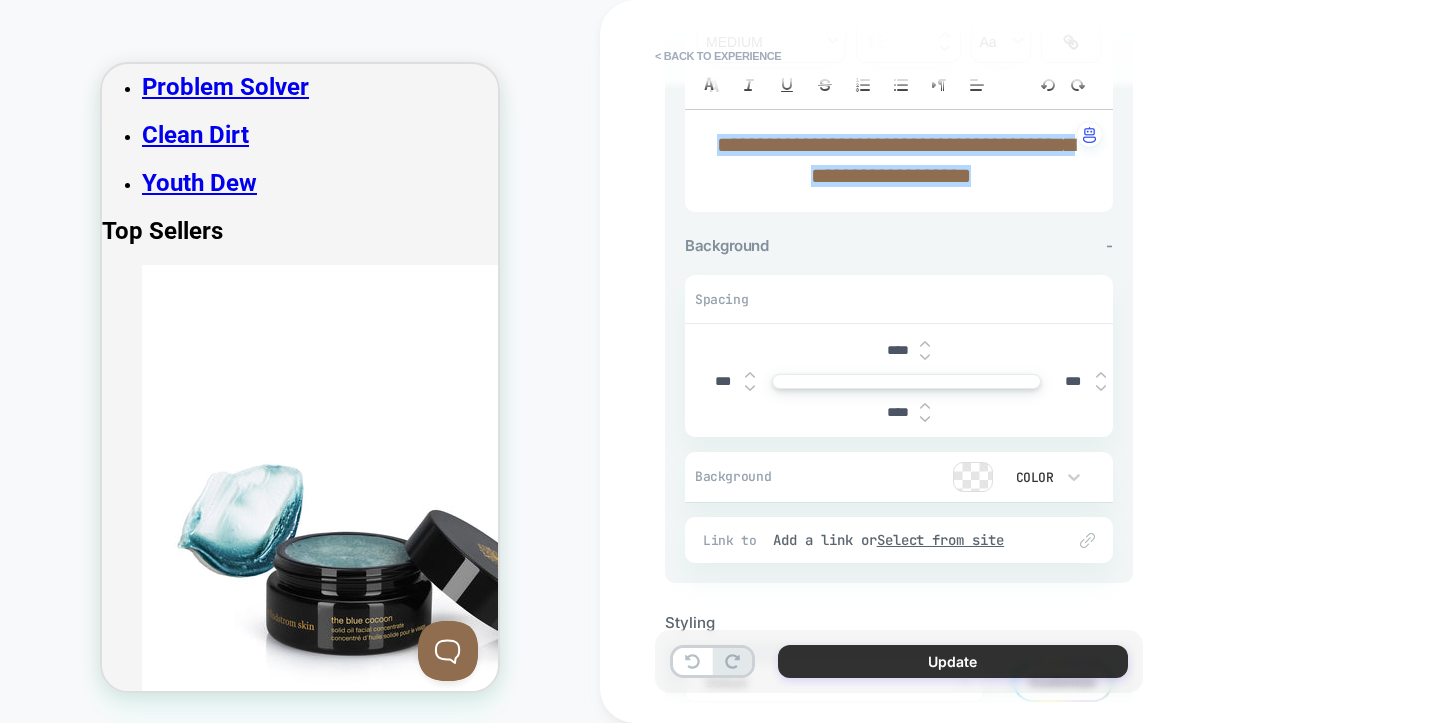 click on "Update" at bounding box center [953, 661] 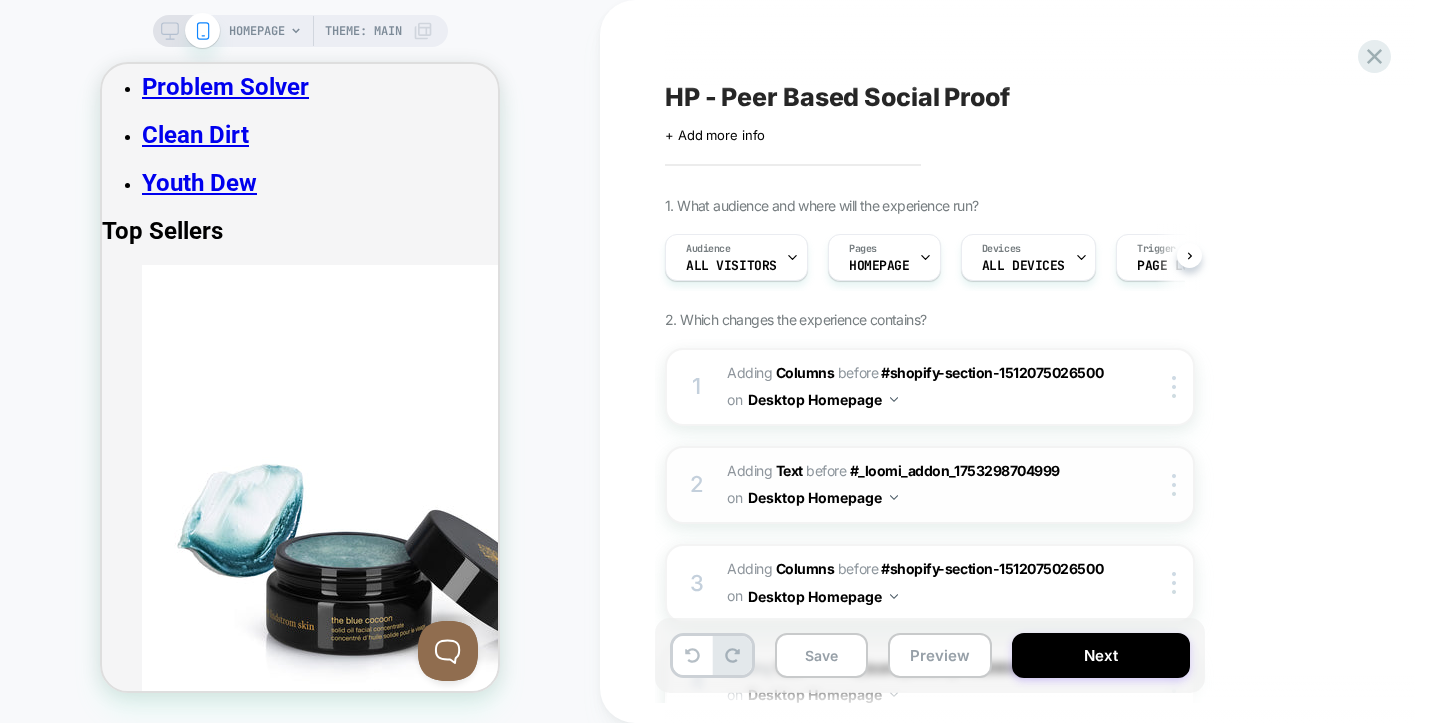 scroll, scrollTop: 0, scrollLeft: 1, axis: horizontal 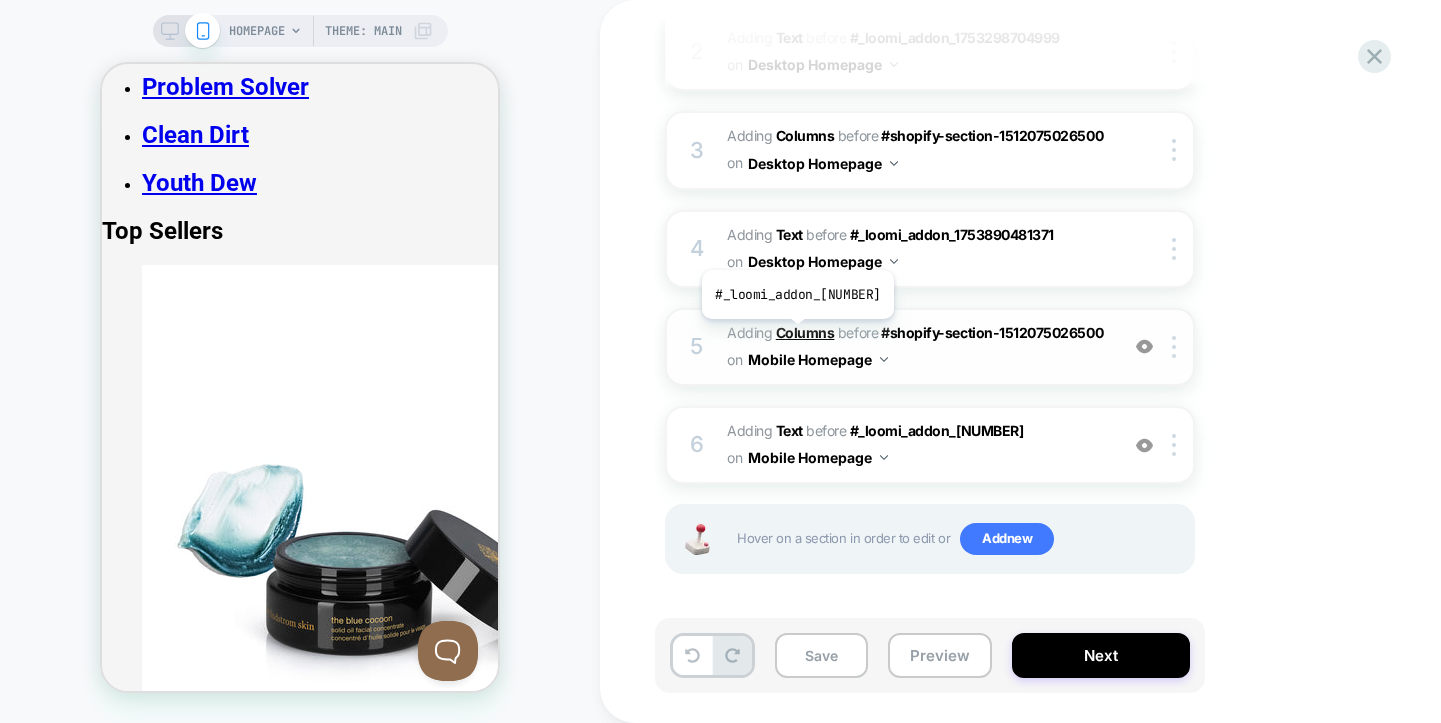 click on "Columns" at bounding box center [805, 332] 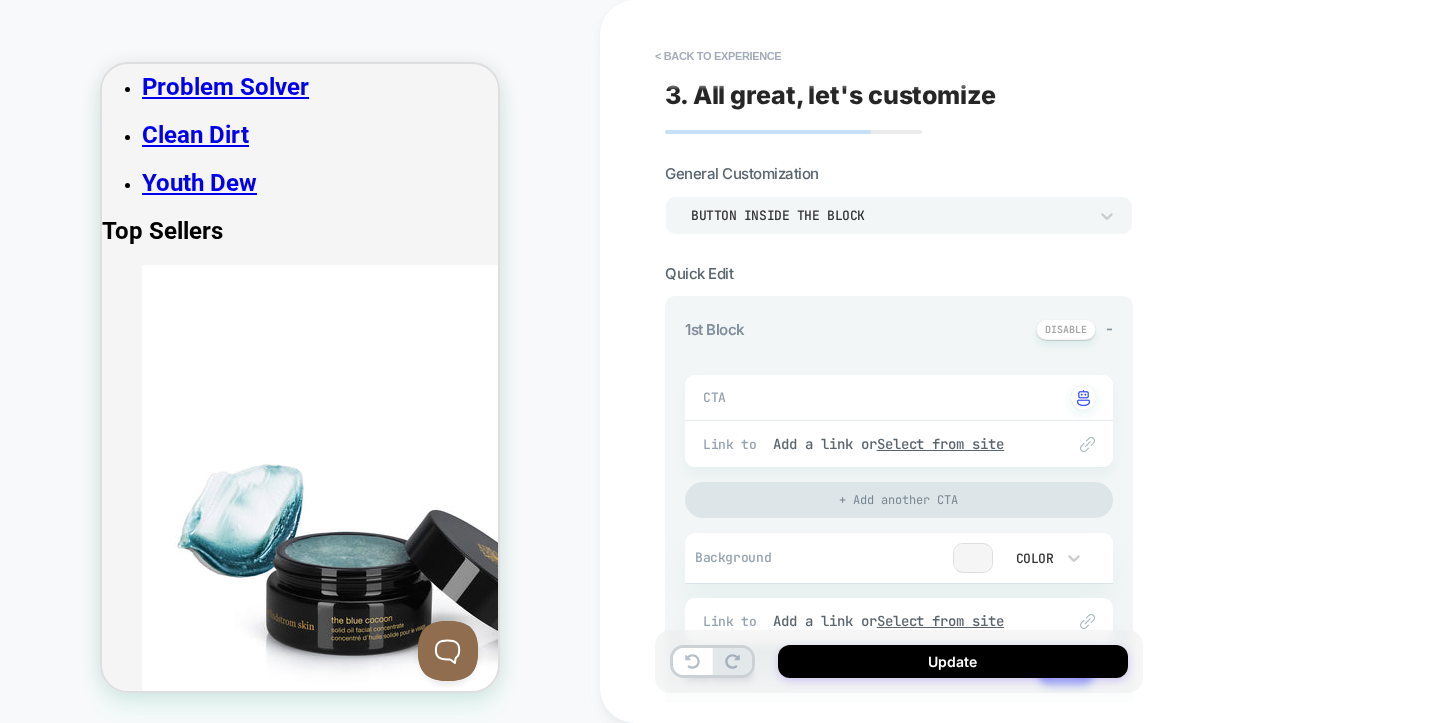 type on "*" 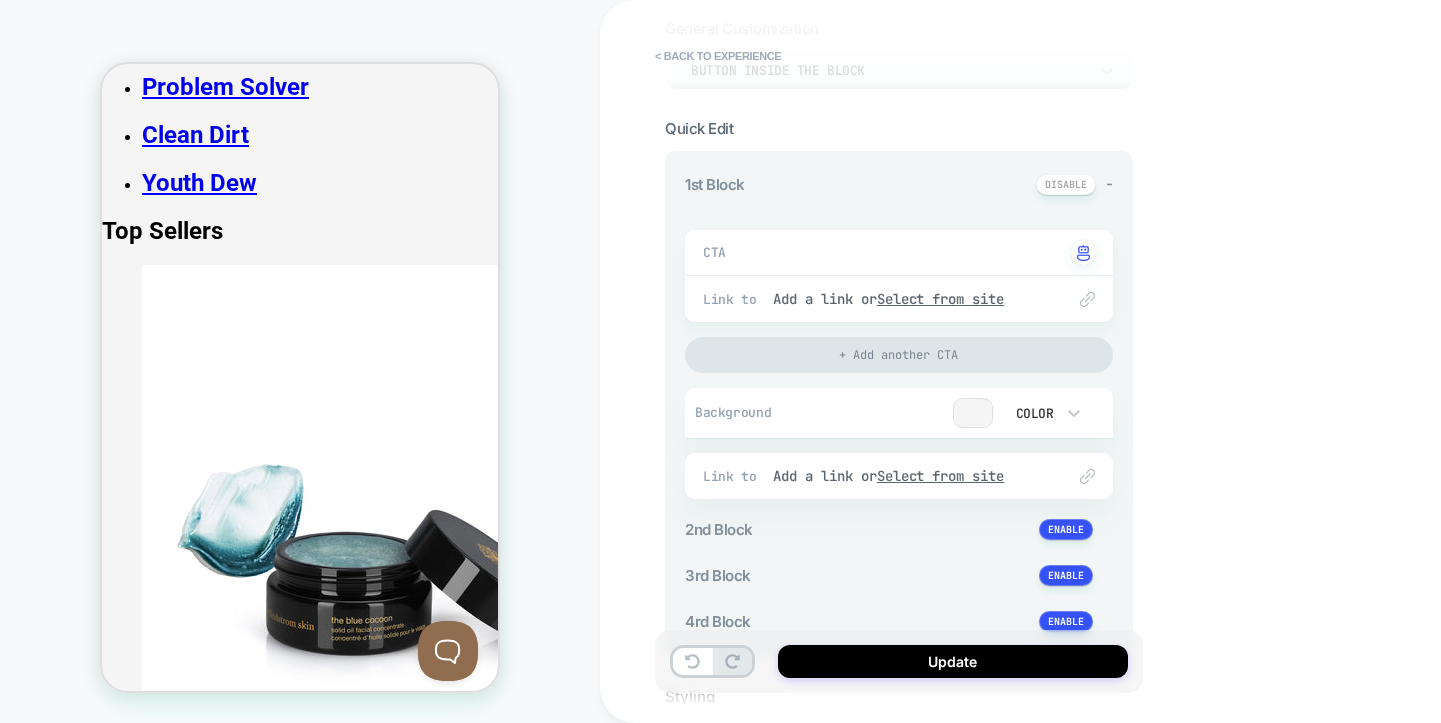 scroll, scrollTop: 345, scrollLeft: 0, axis: vertical 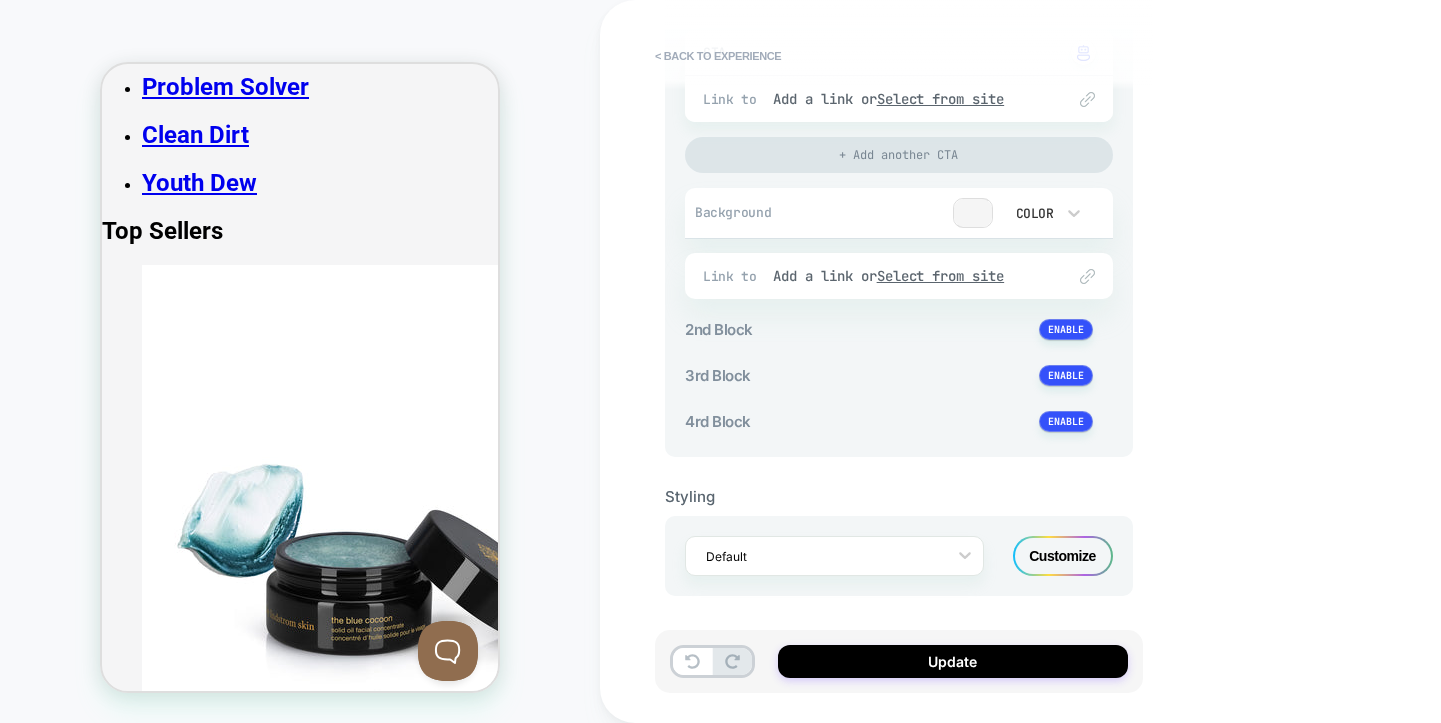 click on "Customize" at bounding box center (1063, 556) 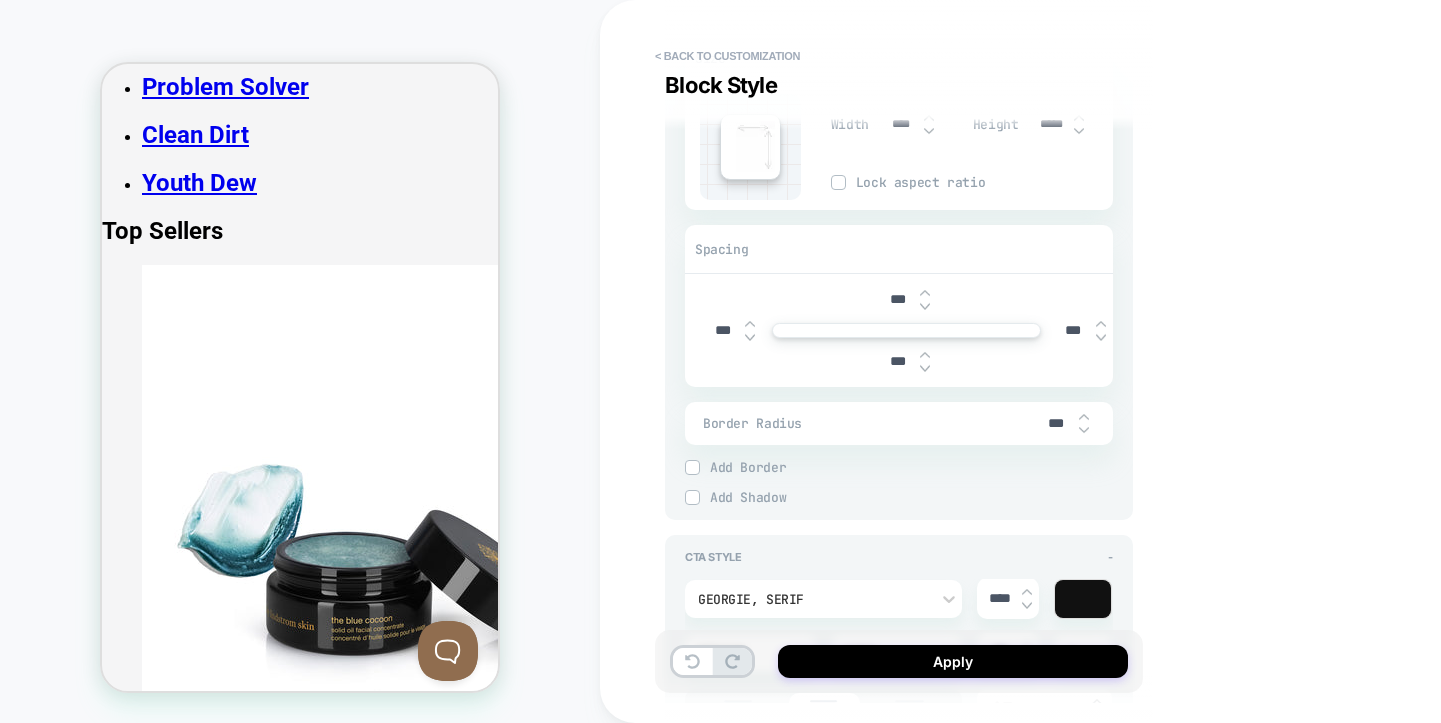 scroll, scrollTop: 1715, scrollLeft: 0, axis: vertical 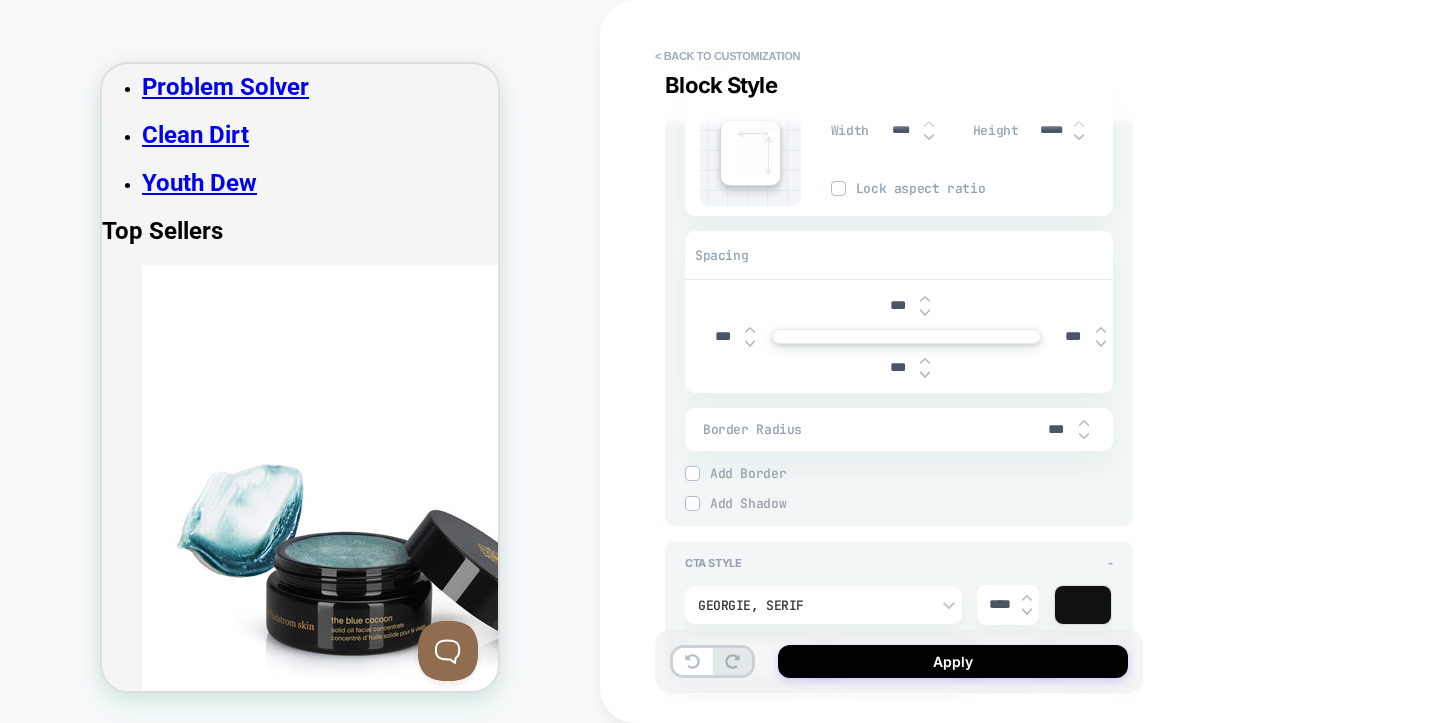 click at bounding box center [750, 330] 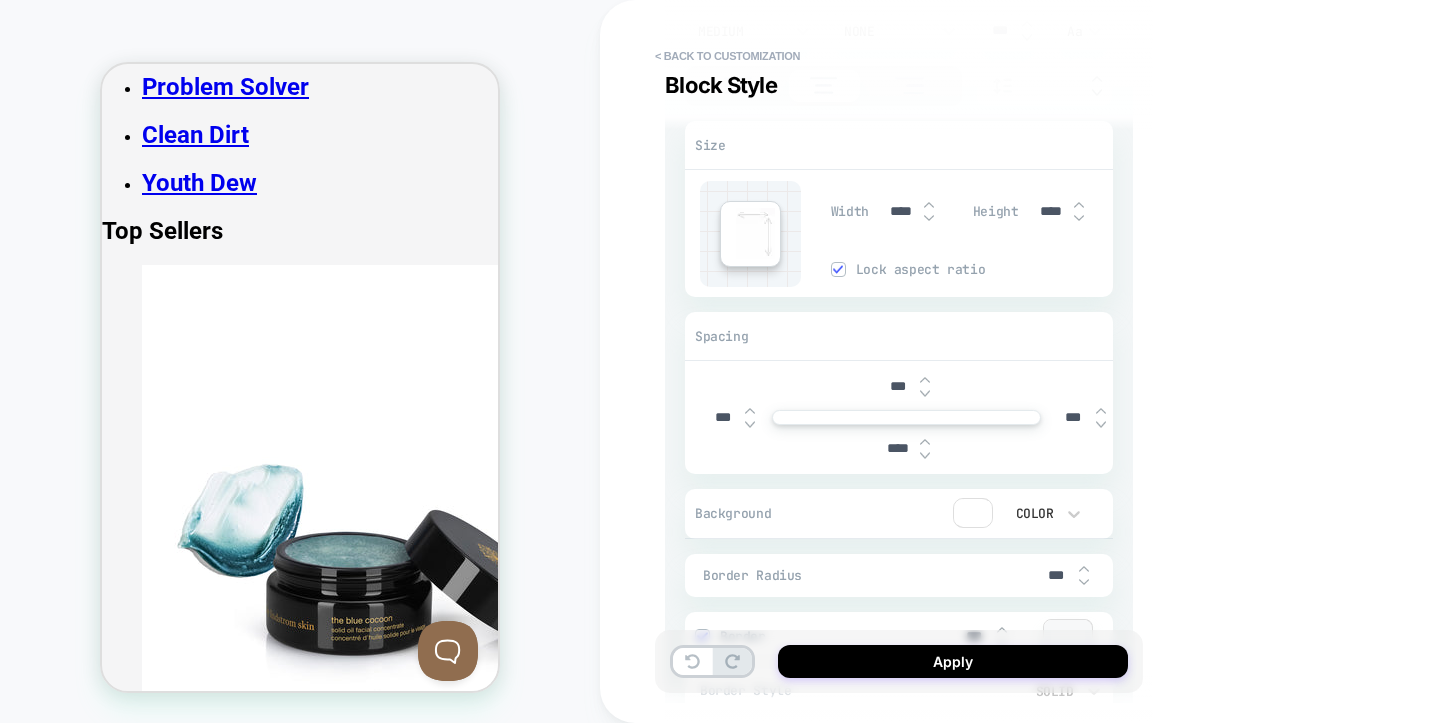 scroll, scrollTop: 2352, scrollLeft: 0, axis: vertical 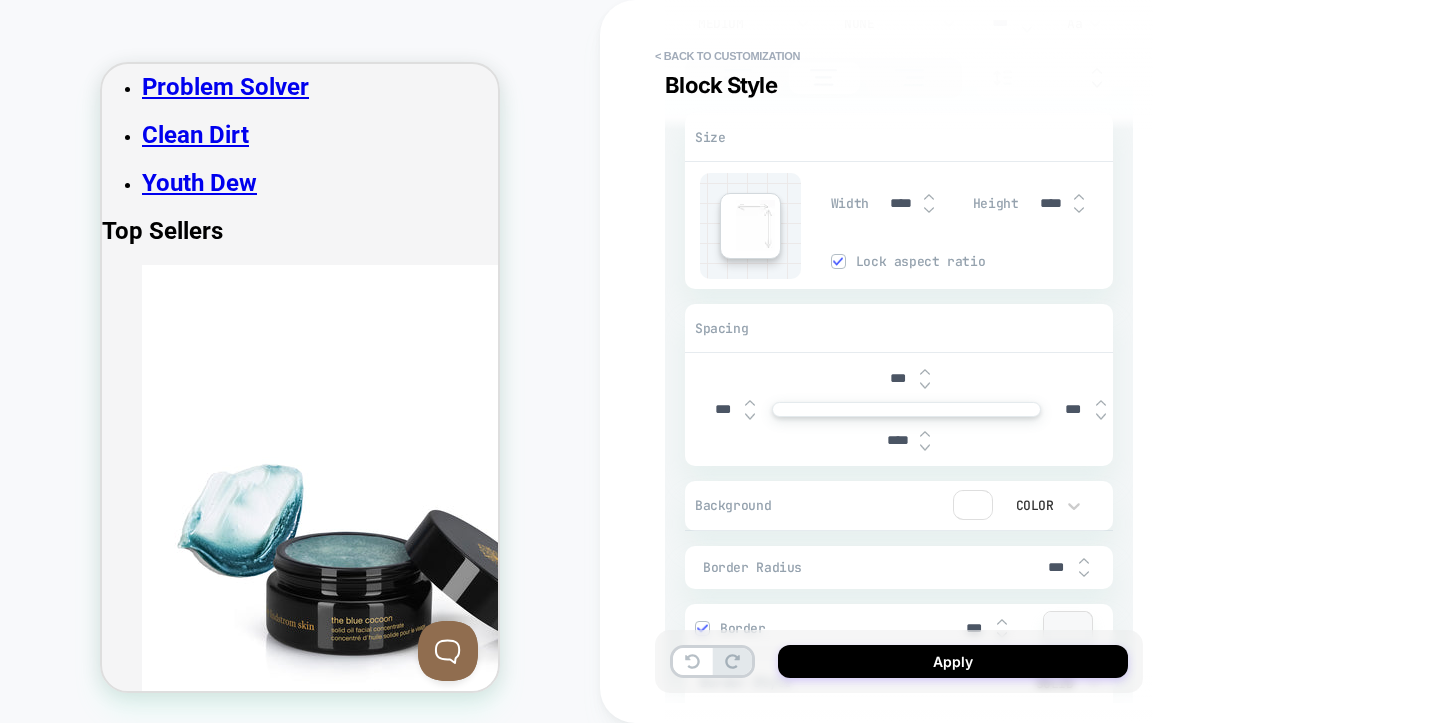 click at bounding box center [750, 403] 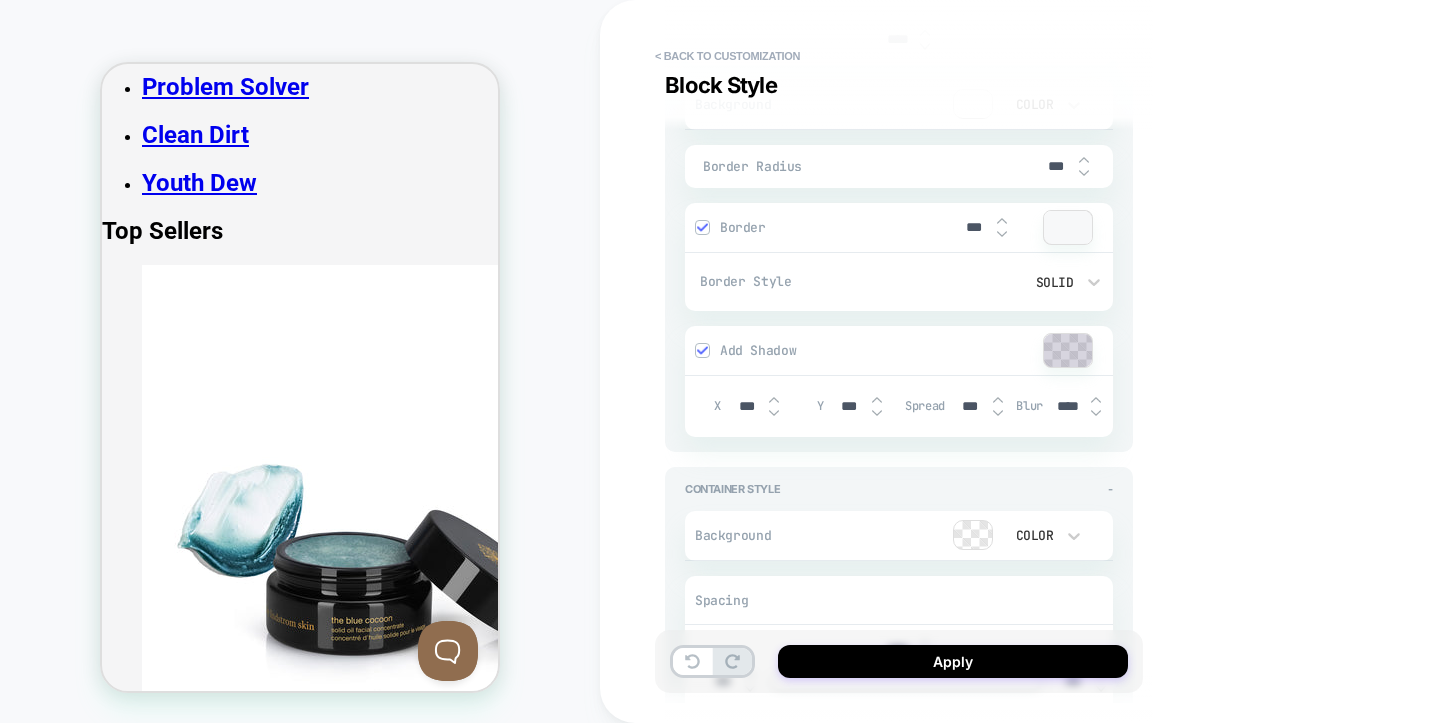 scroll, scrollTop: 2754, scrollLeft: 0, axis: vertical 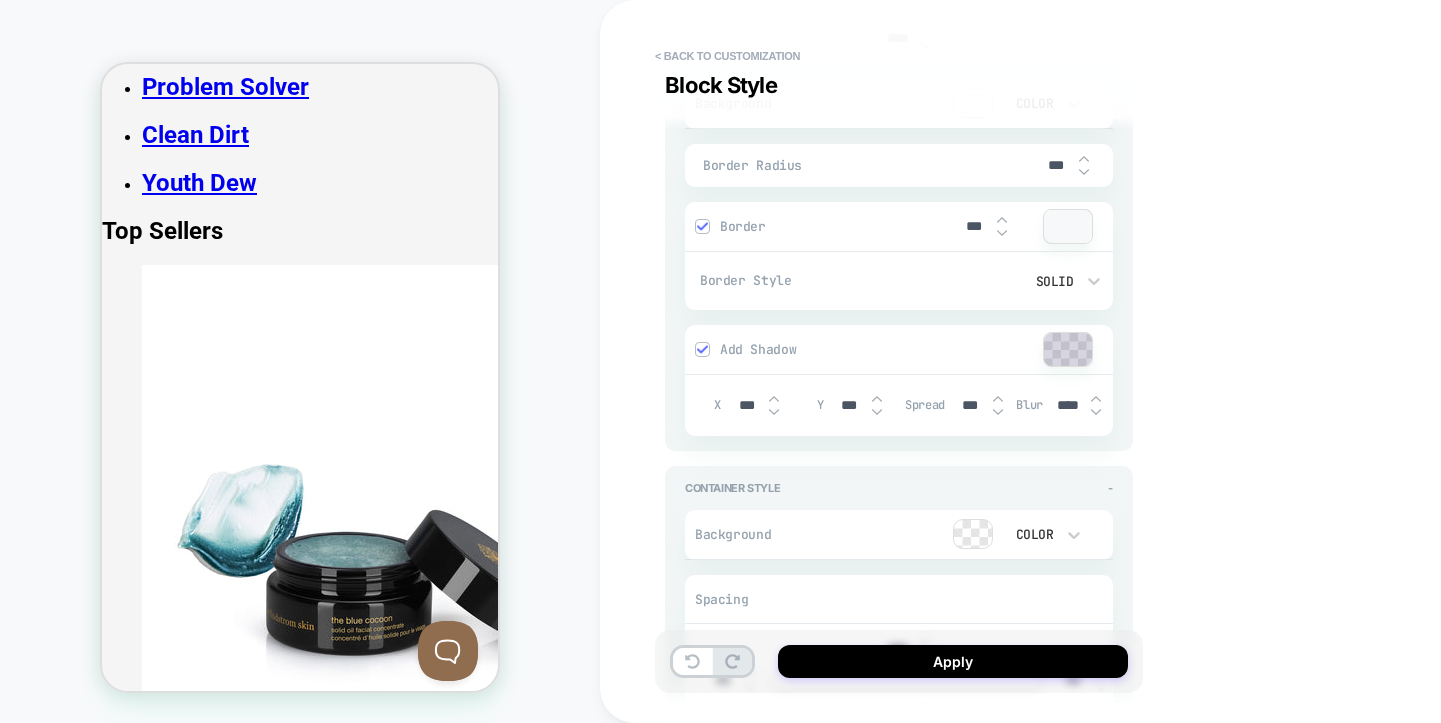 click at bounding box center [702, 349] 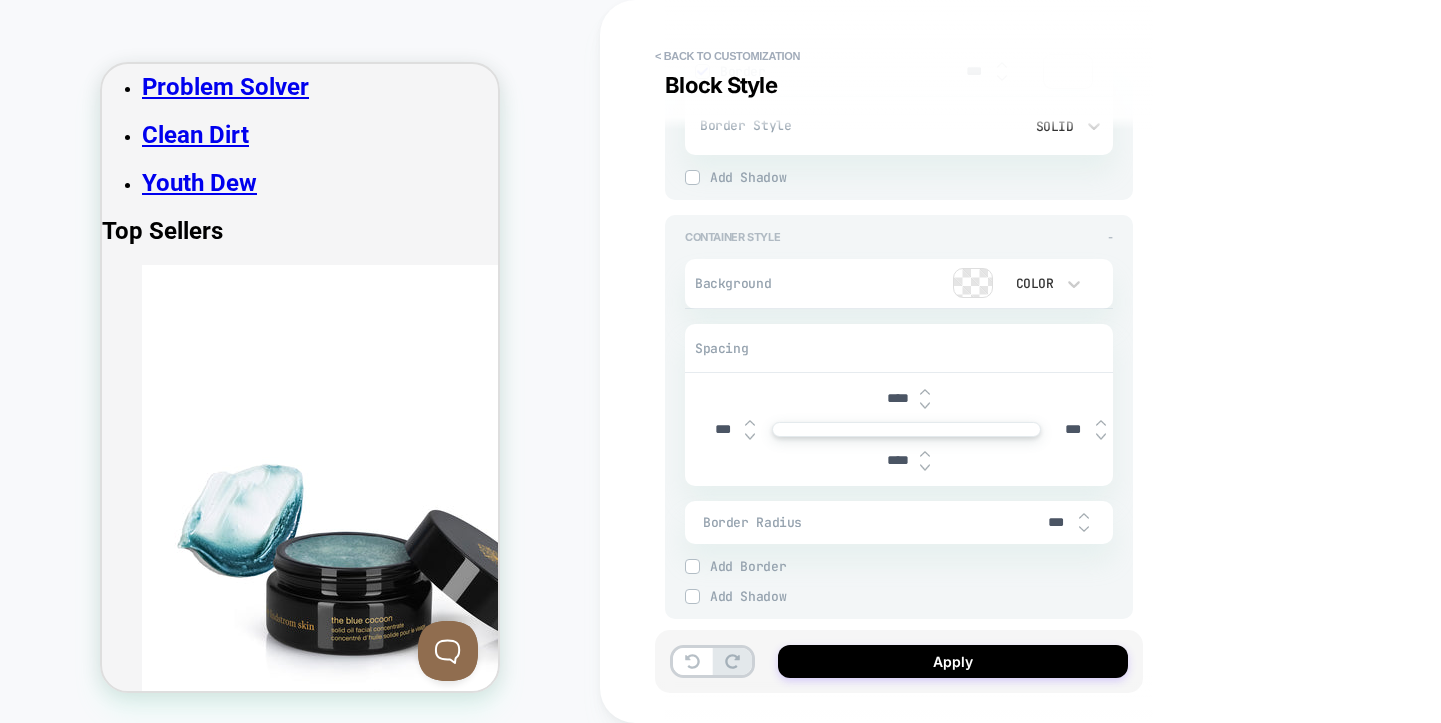 scroll, scrollTop: 2913, scrollLeft: 0, axis: vertical 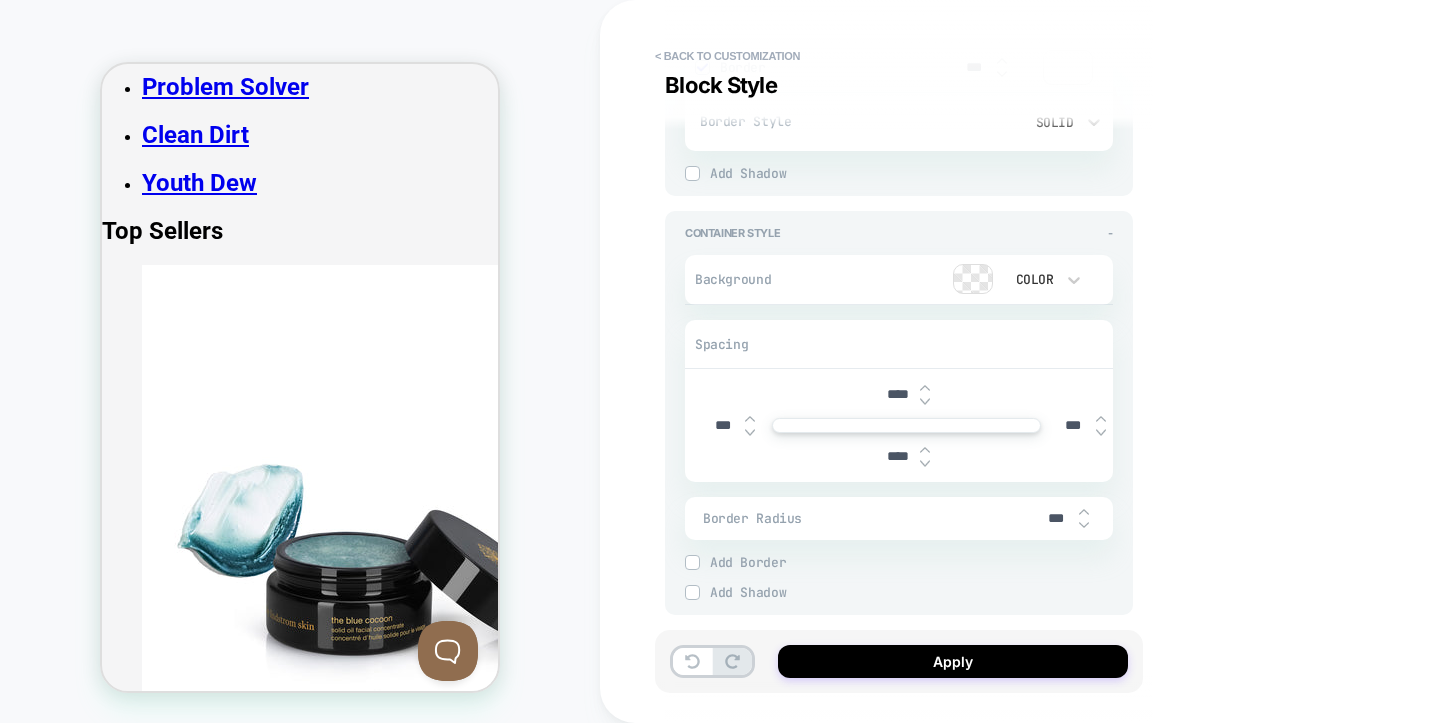 click at bounding box center (750, 419) 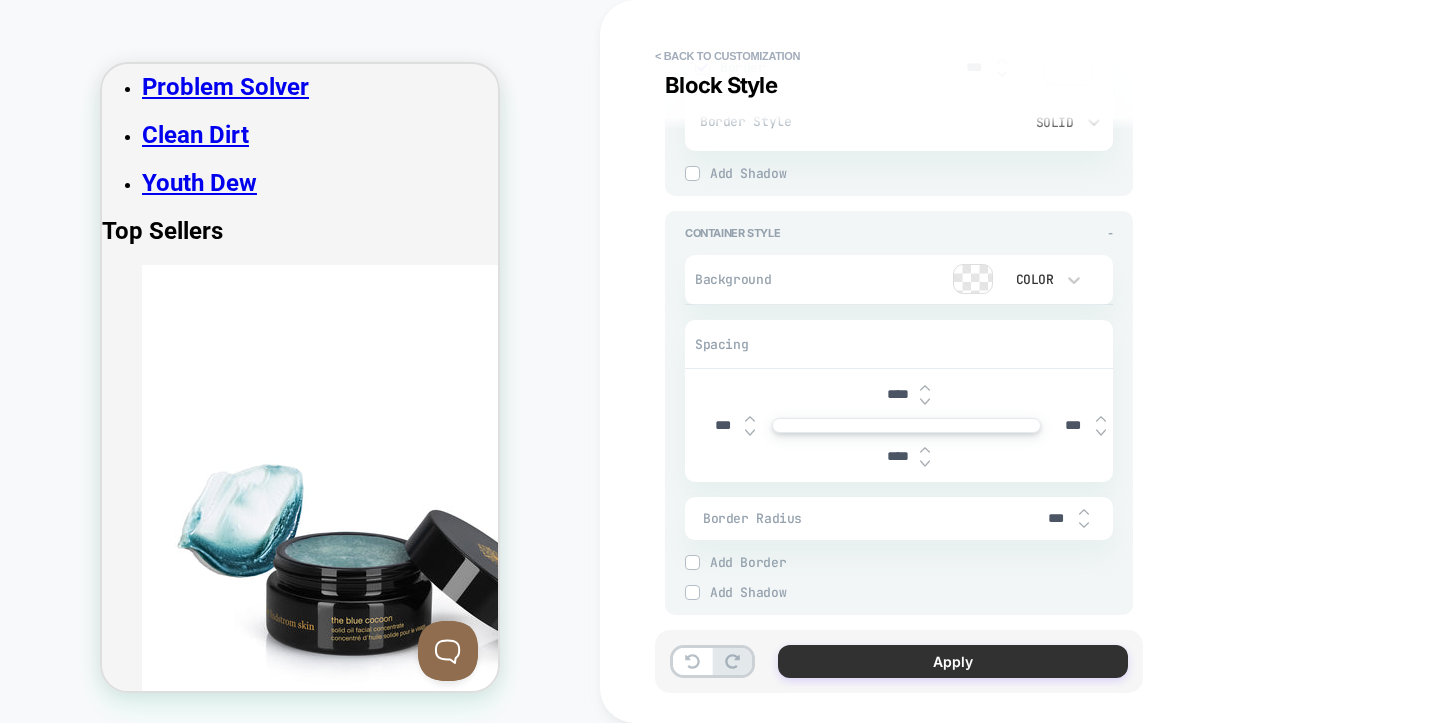 click on "Apply" at bounding box center [953, 661] 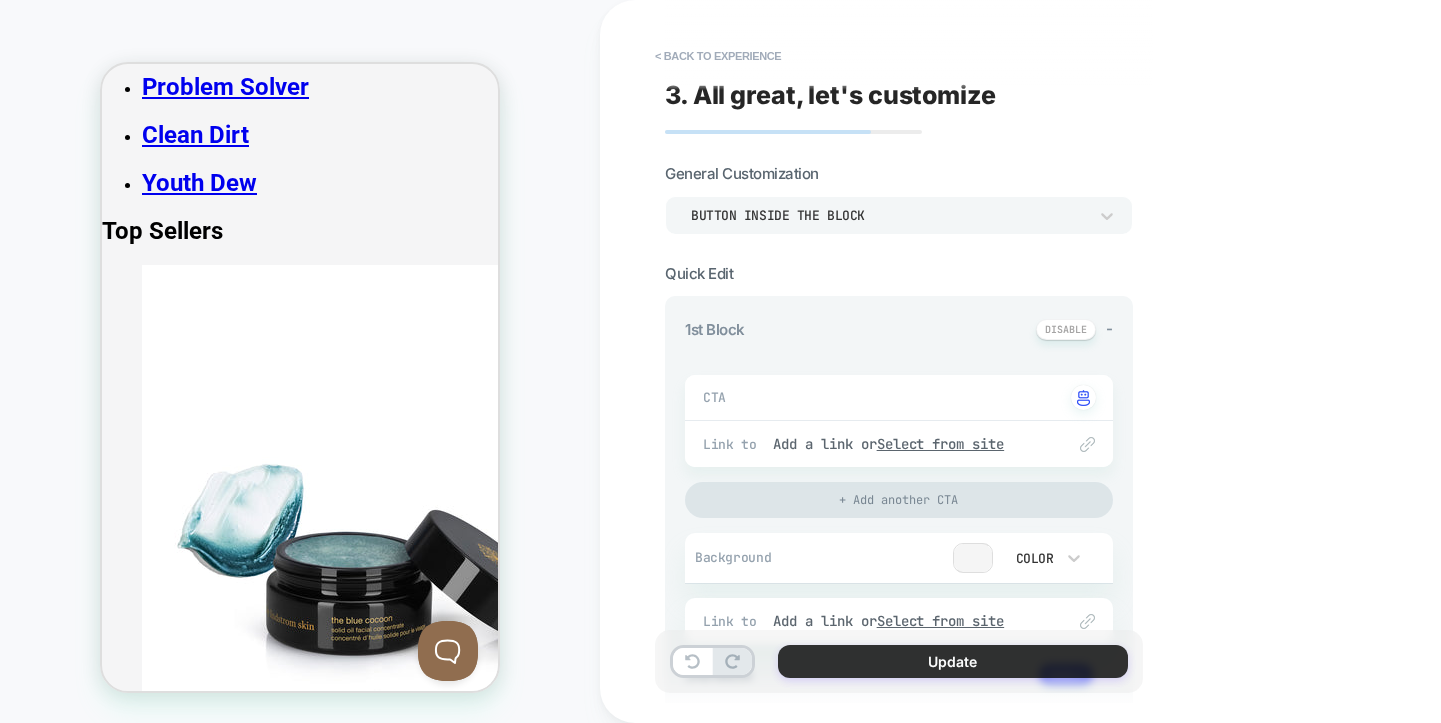 click on "Update" at bounding box center [953, 661] 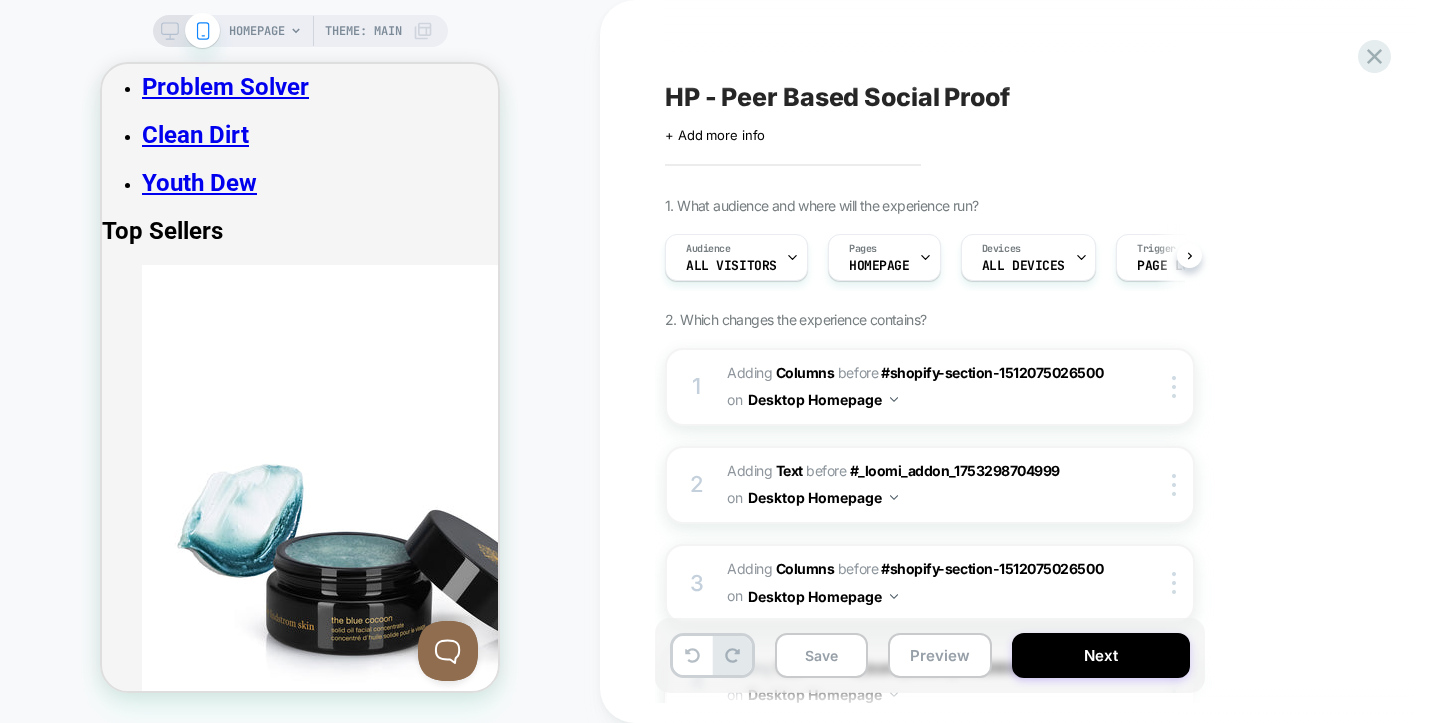 scroll, scrollTop: 0, scrollLeft: 1, axis: horizontal 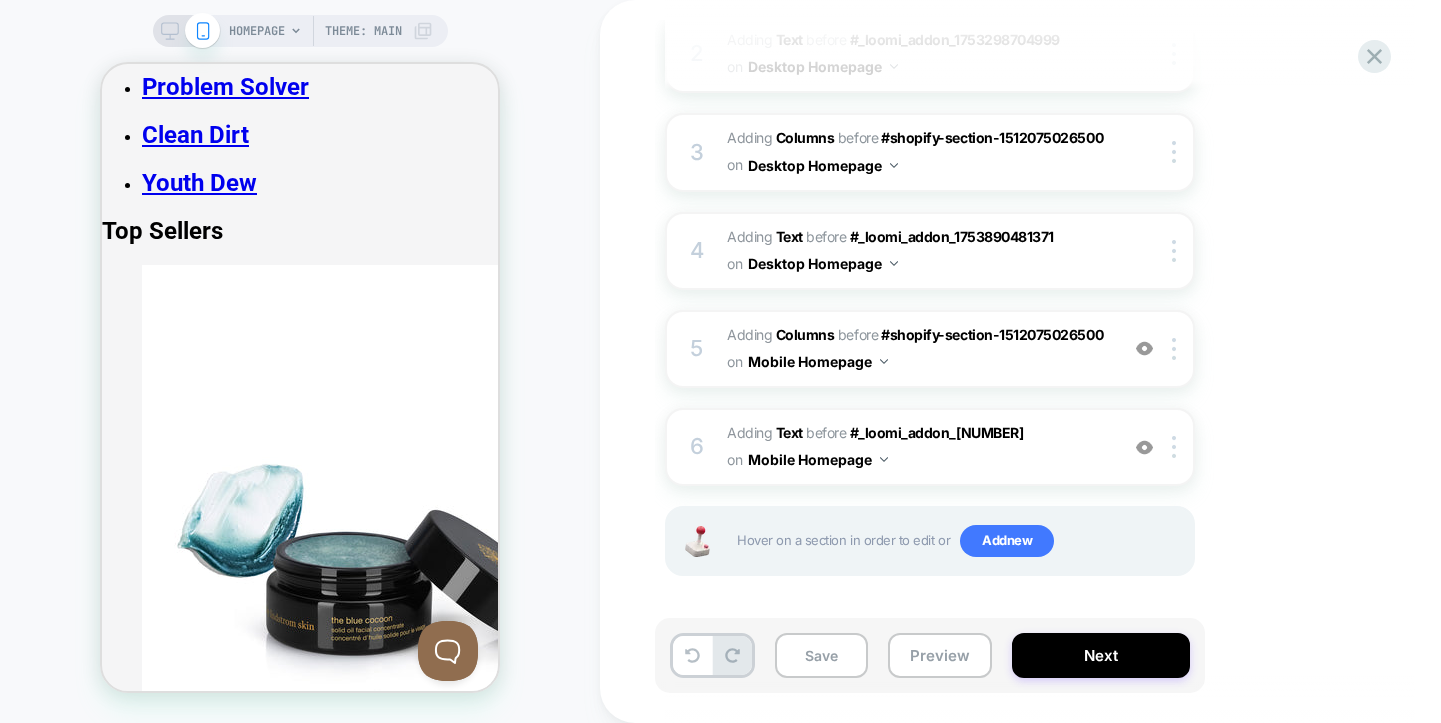 click on "HOMEPAGE Theme: MAIN" at bounding box center [300, 31] 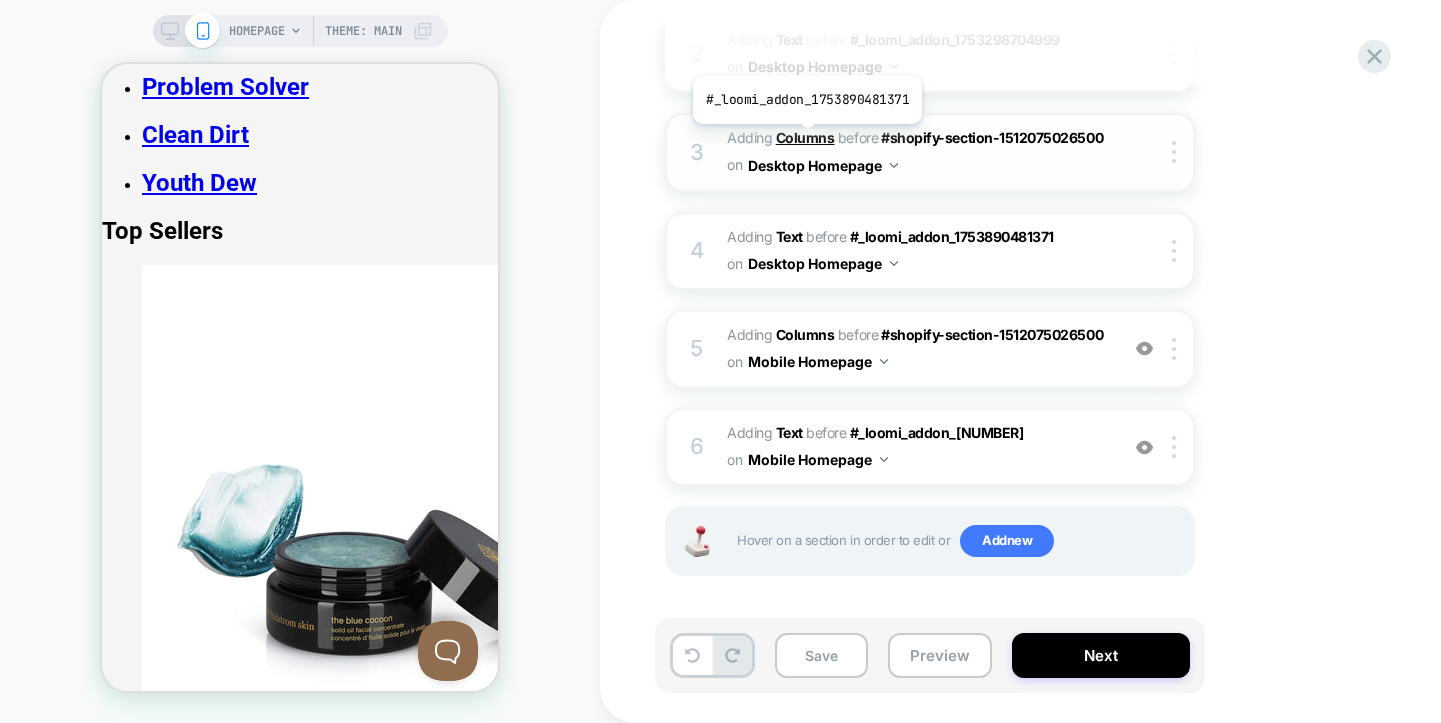 click on "Columns" at bounding box center [805, 137] 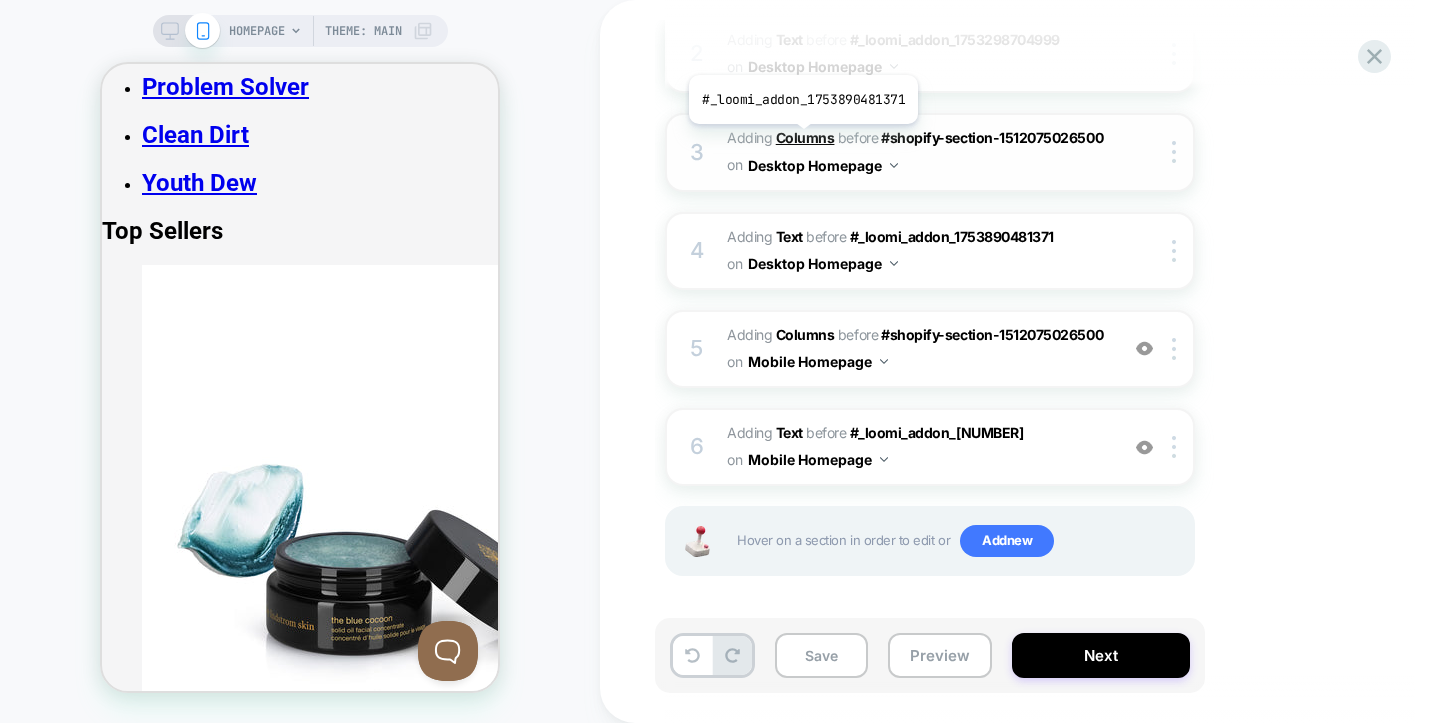 click on "Columns" at bounding box center (805, 137) 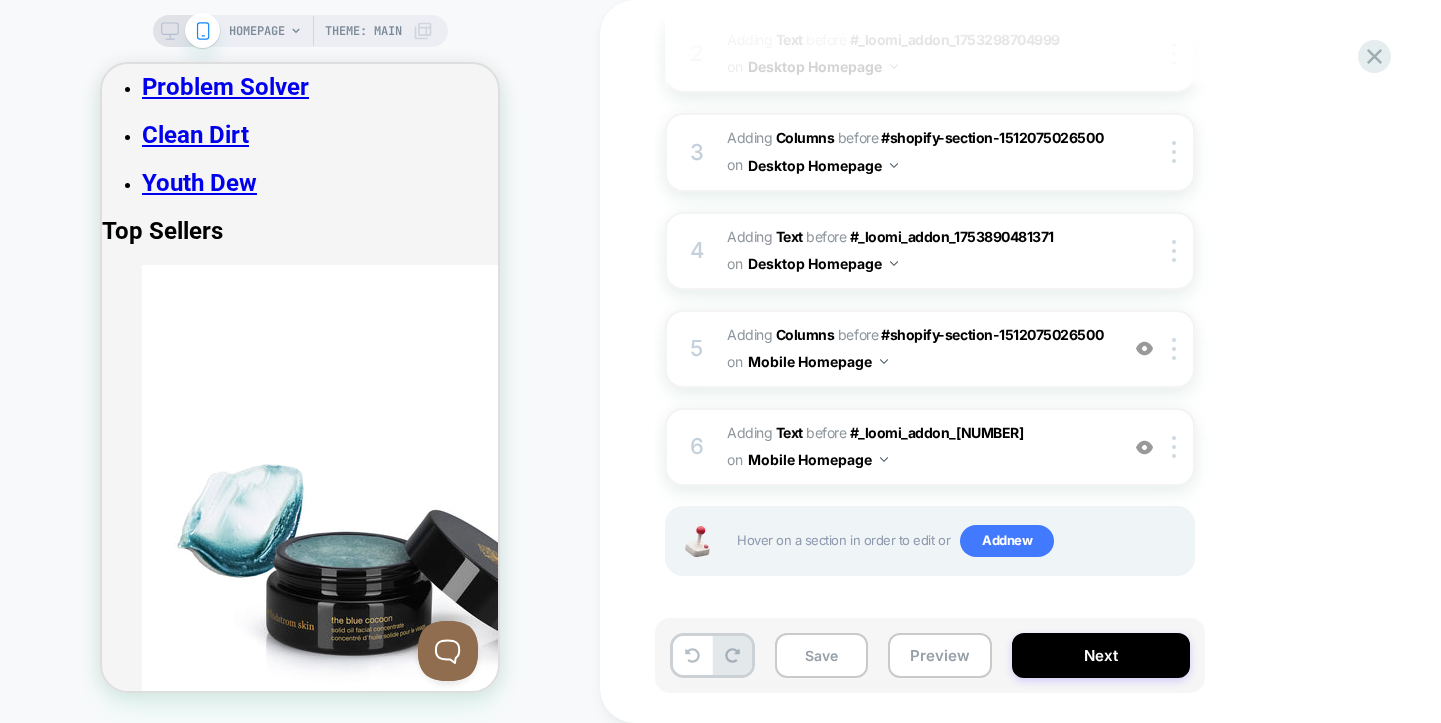 click 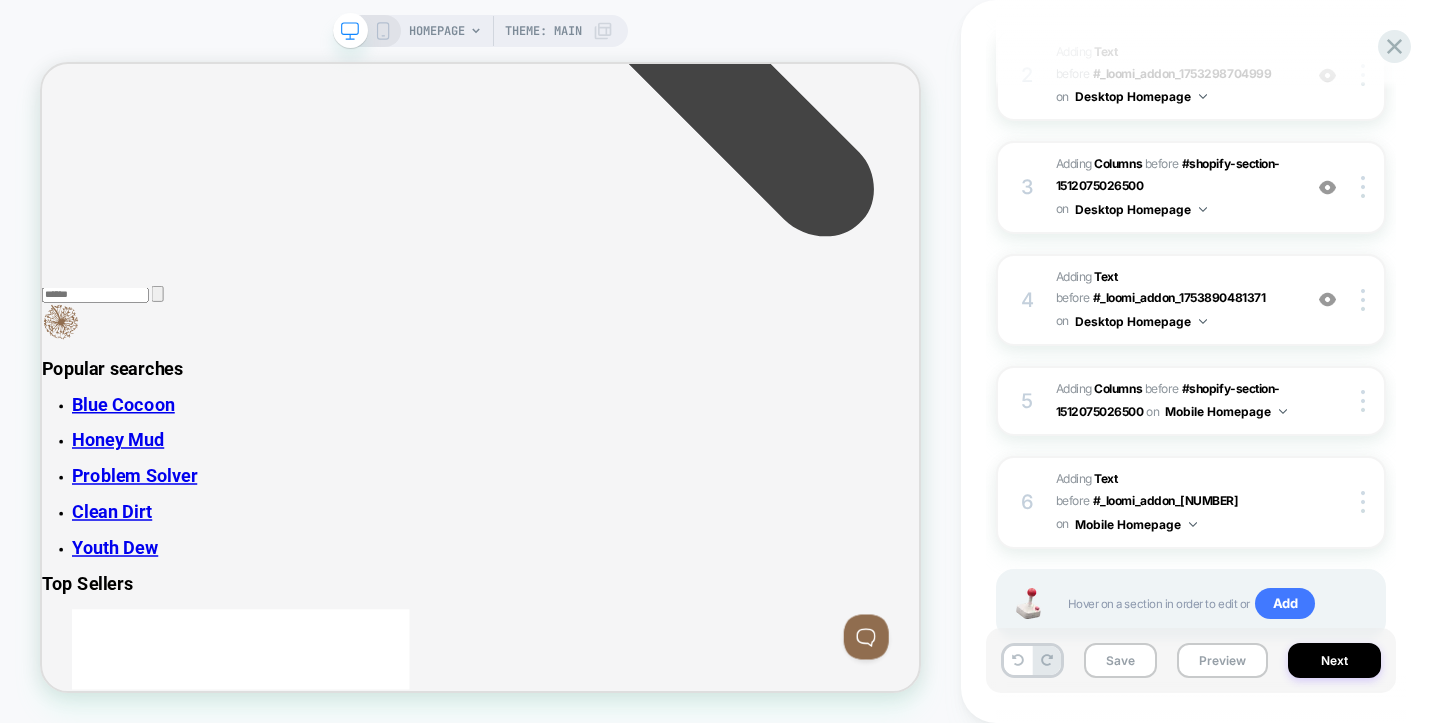 scroll, scrollTop: 0, scrollLeft: 0, axis: both 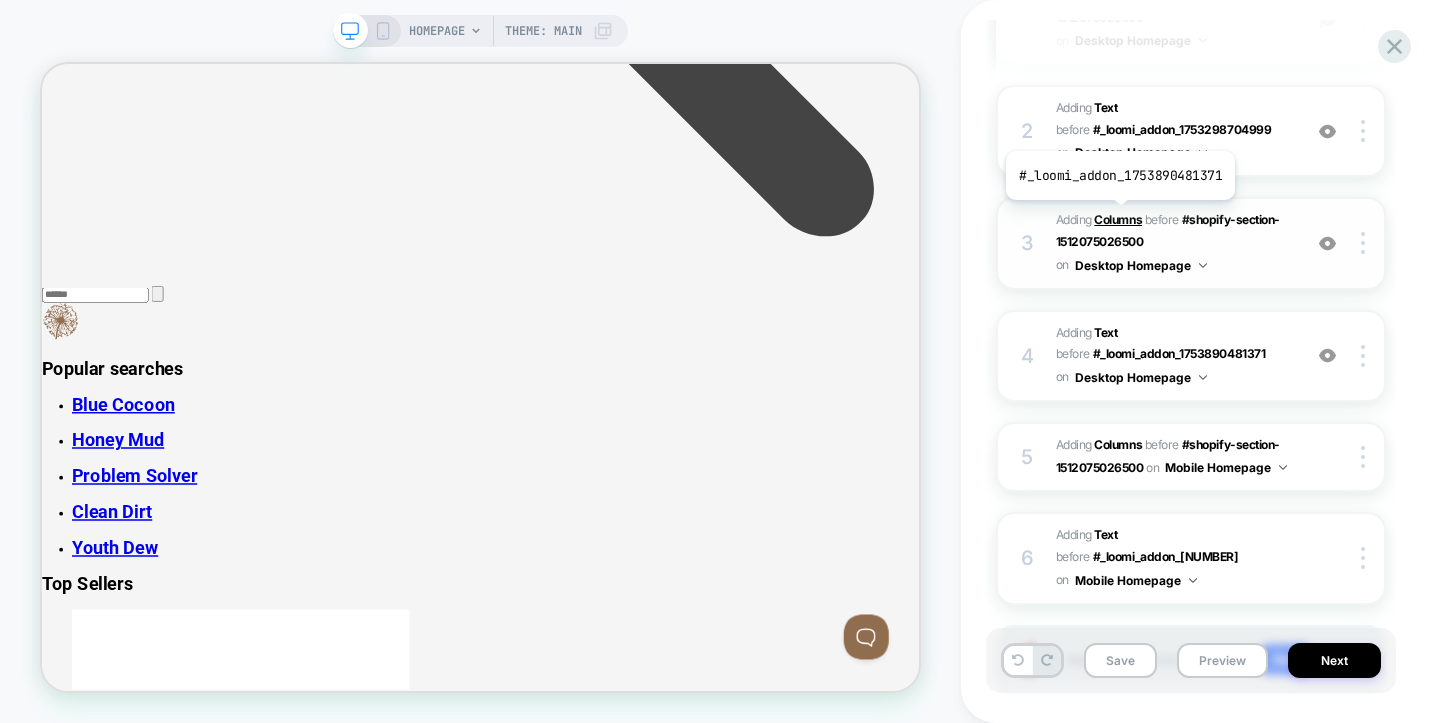 click on "Columns" at bounding box center [1118, 219] 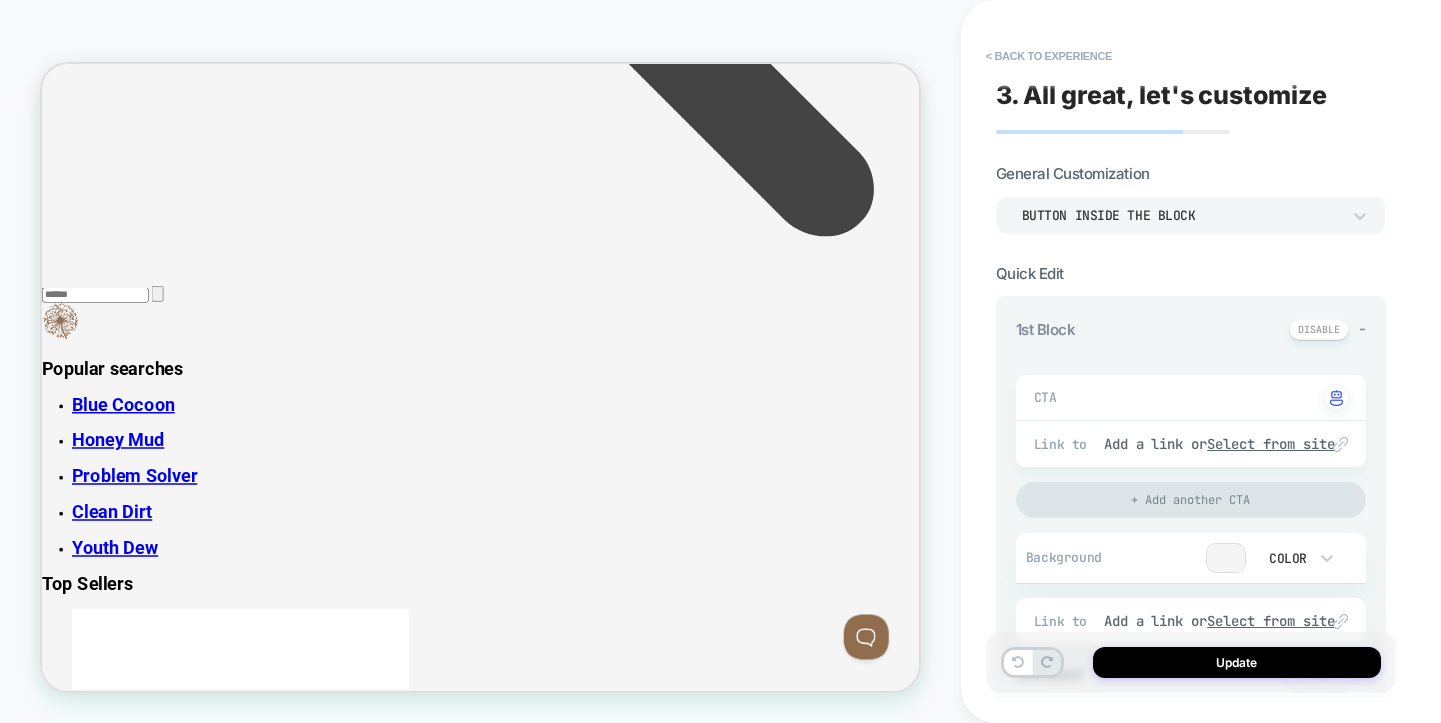 type on "*" 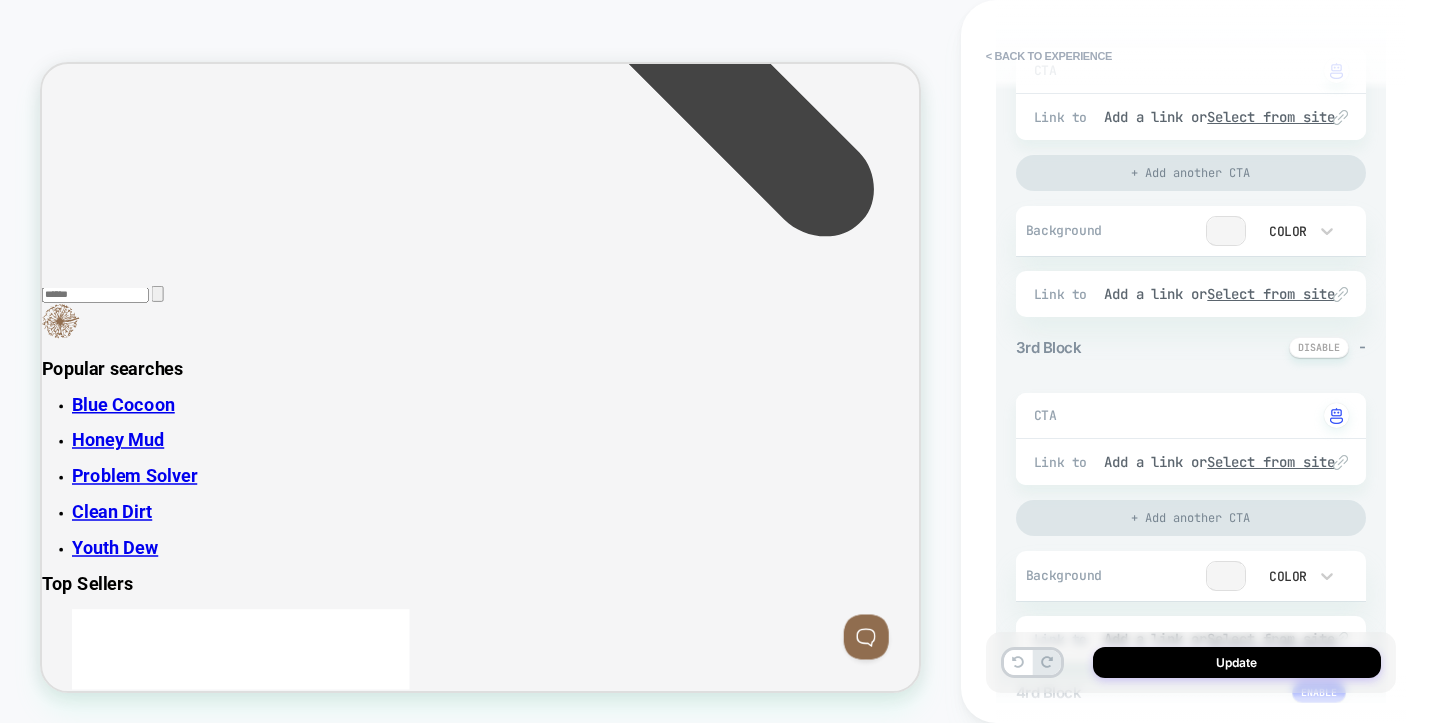 scroll, scrollTop: 944, scrollLeft: 0, axis: vertical 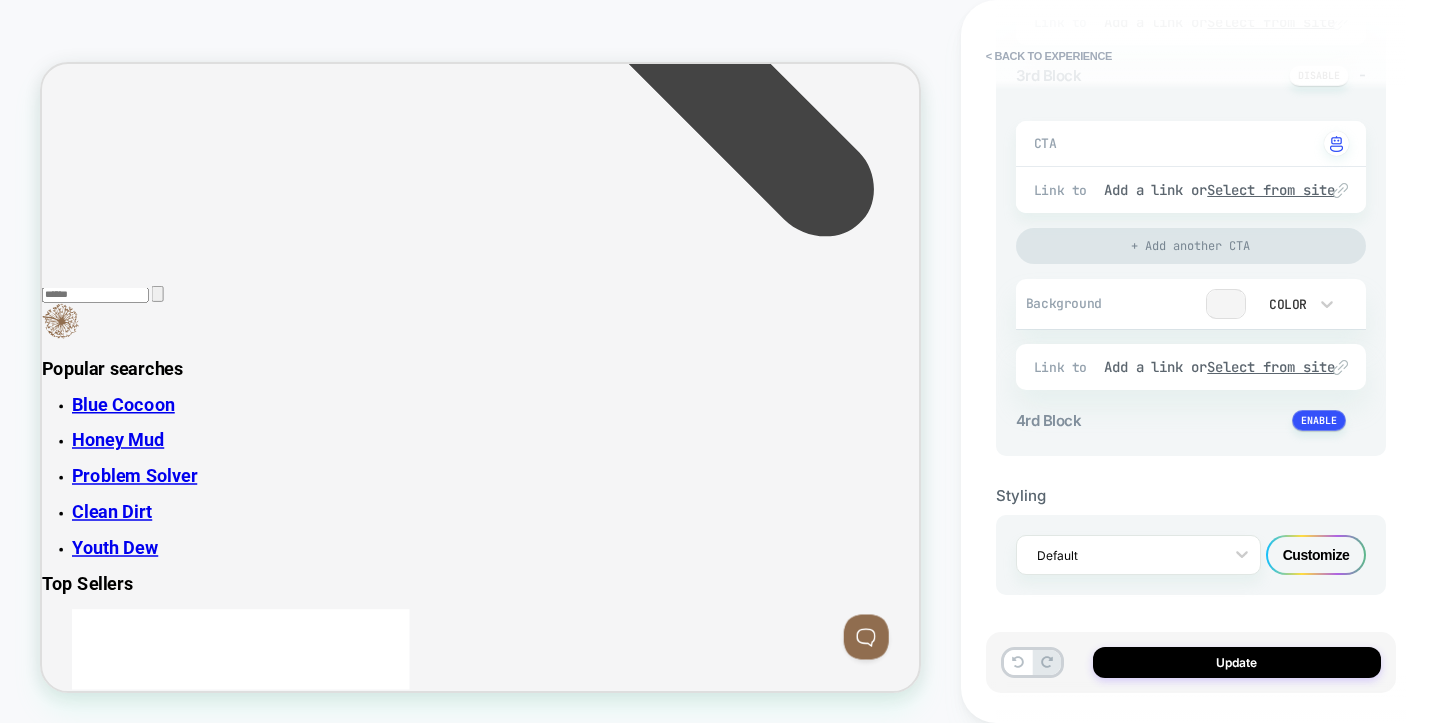 click on "Customize" at bounding box center (1316, 555) 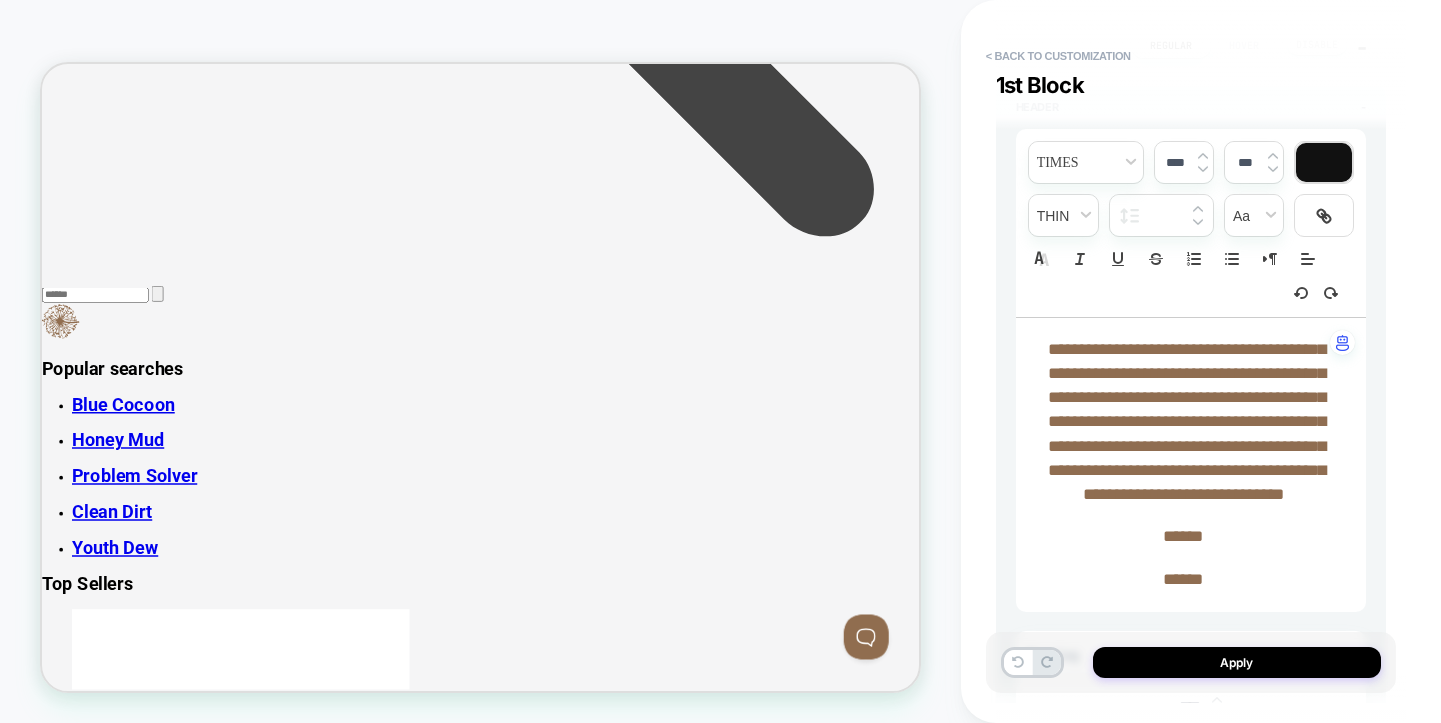 scroll, scrollTop: 209, scrollLeft: 0, axis: vertical 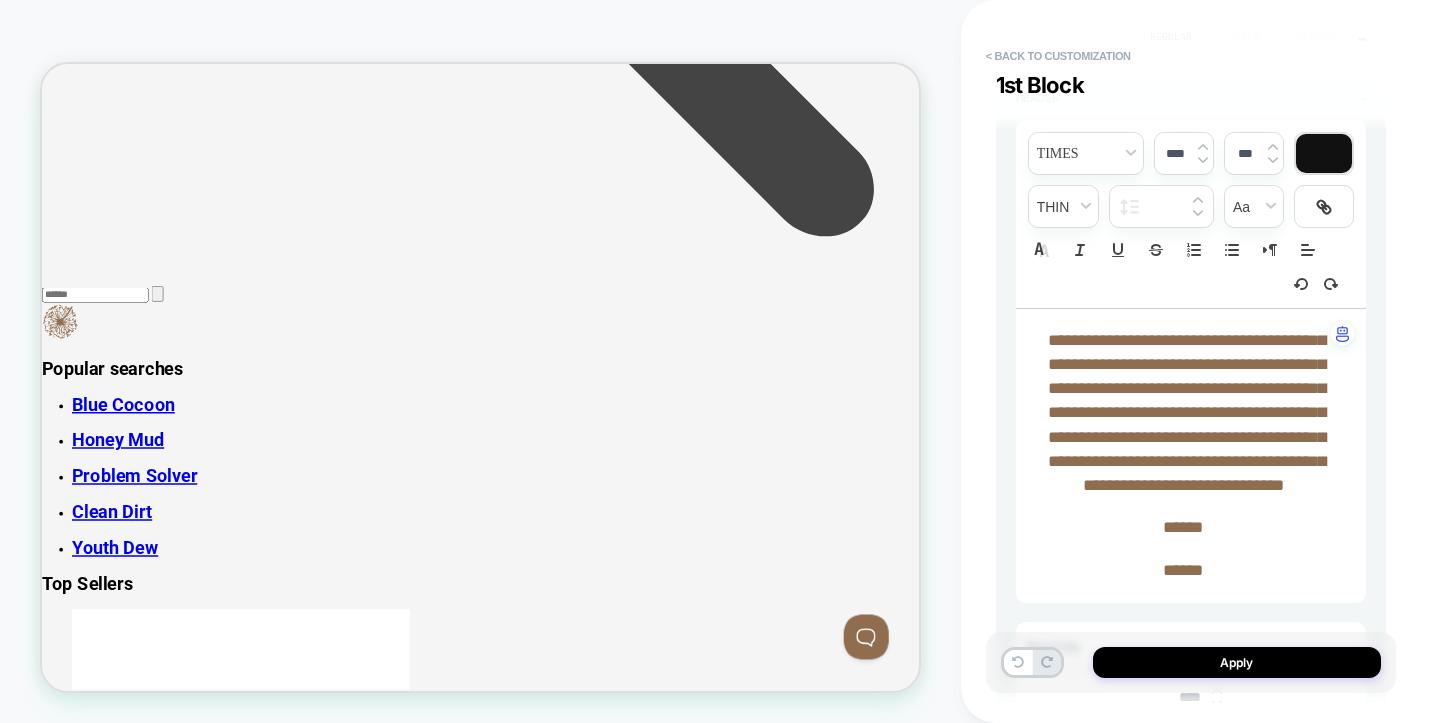 click on "**********" at bounding box center [1187, 413] 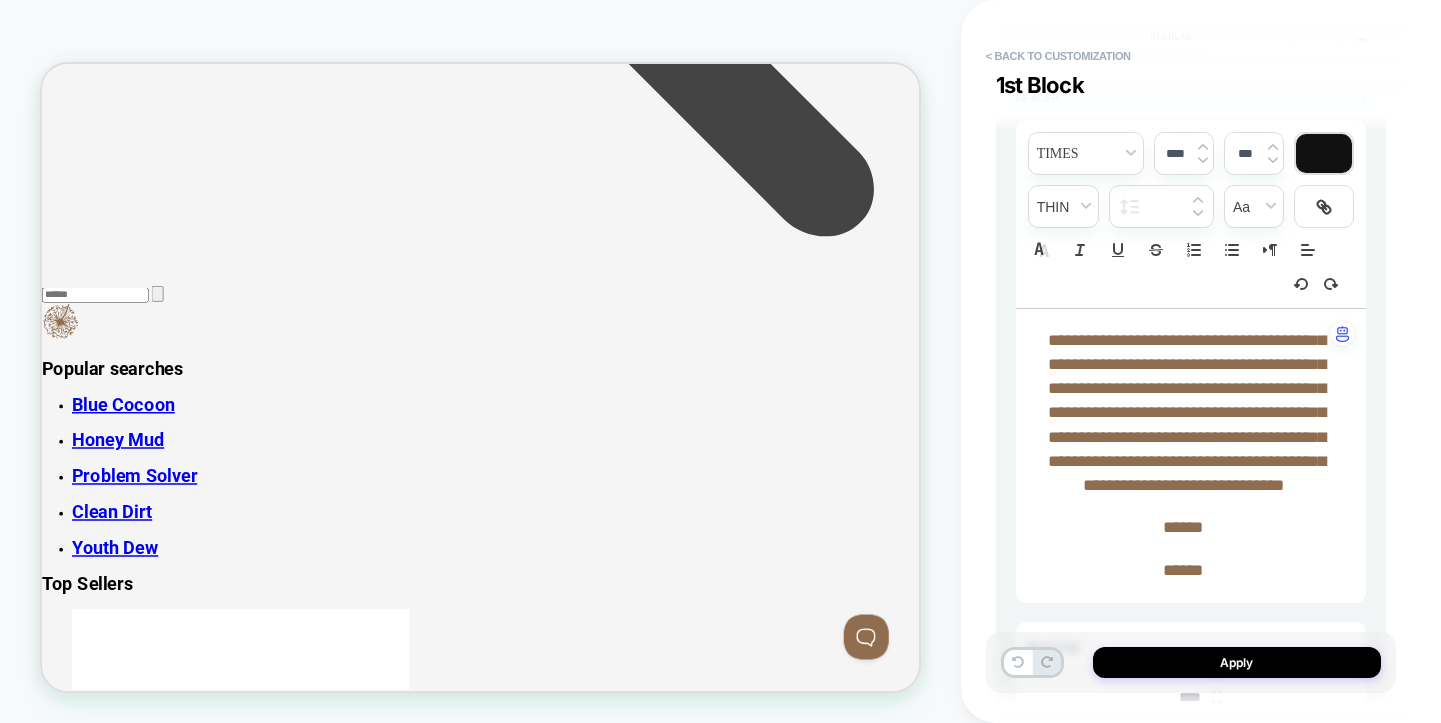 type on "****" 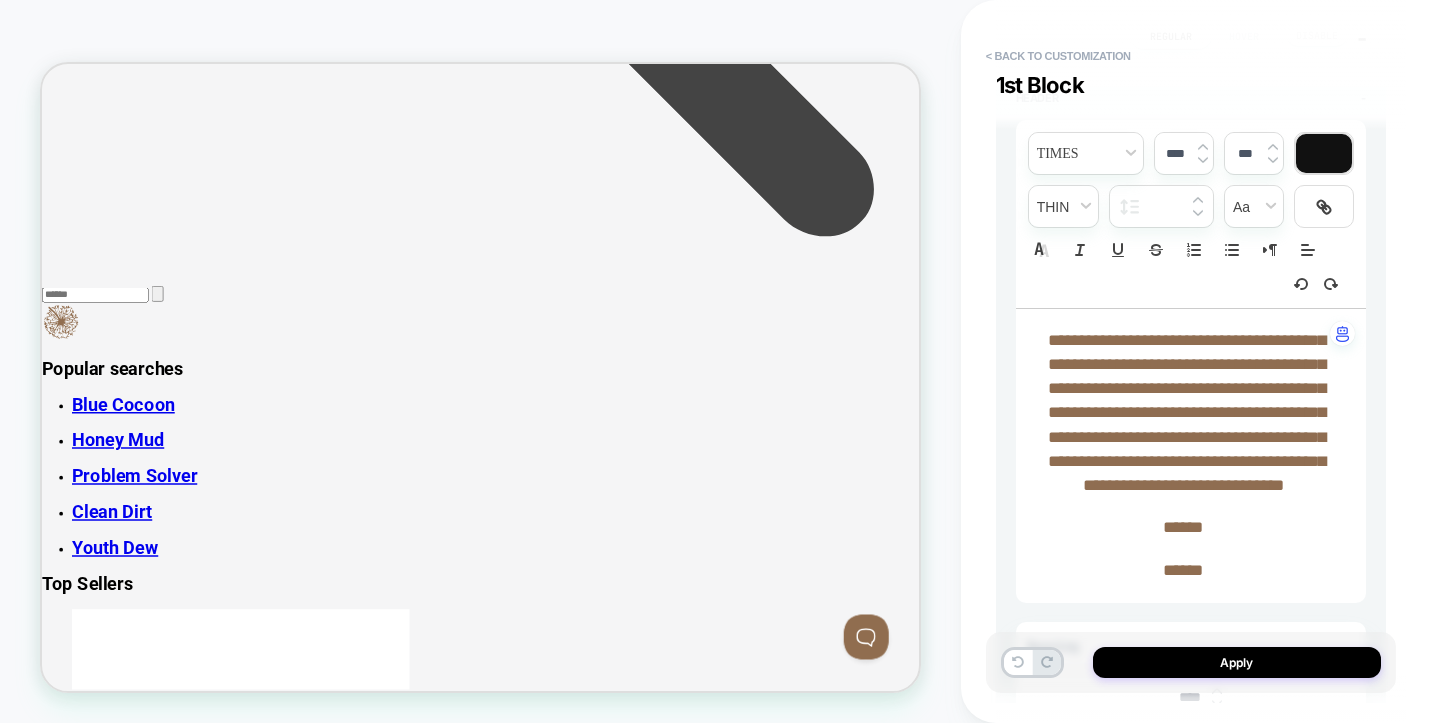 type 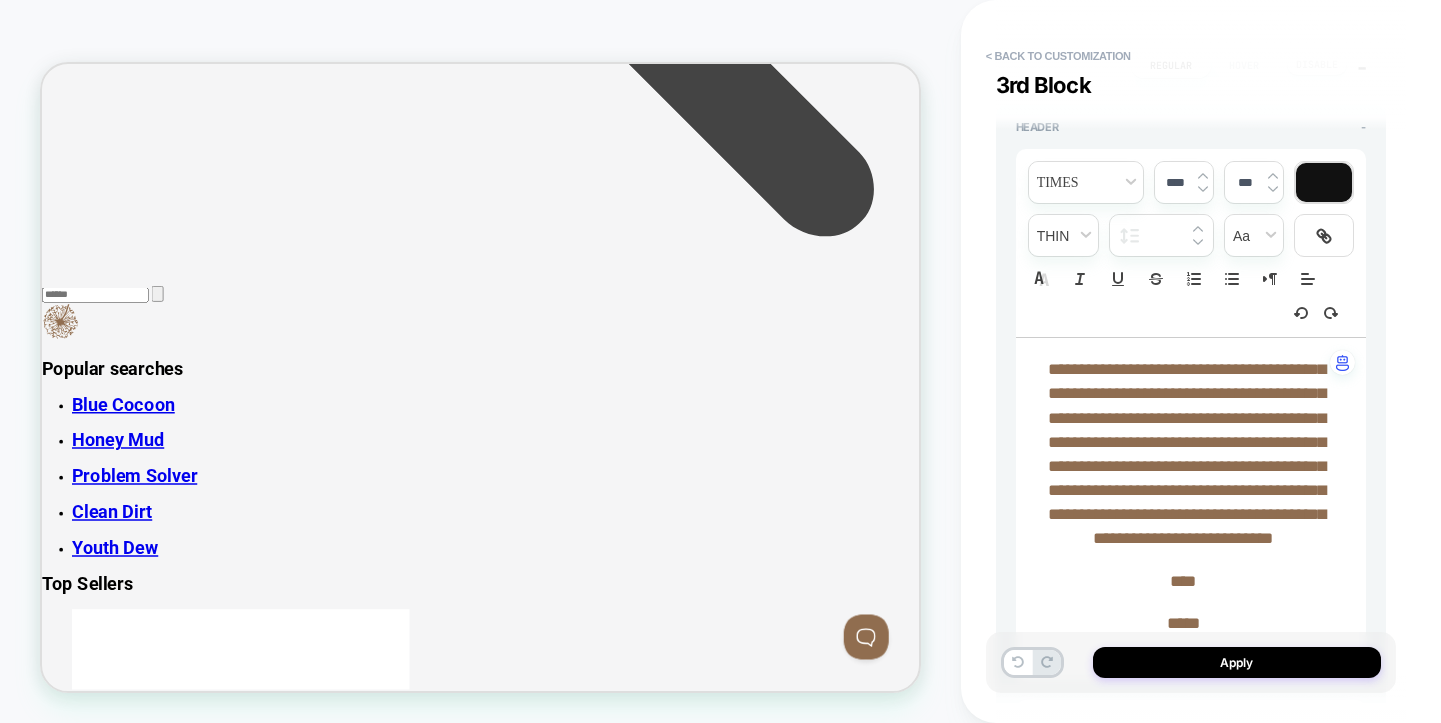 scroll, scrollTop: 2597, scrollLeft: 0, axis: vertical 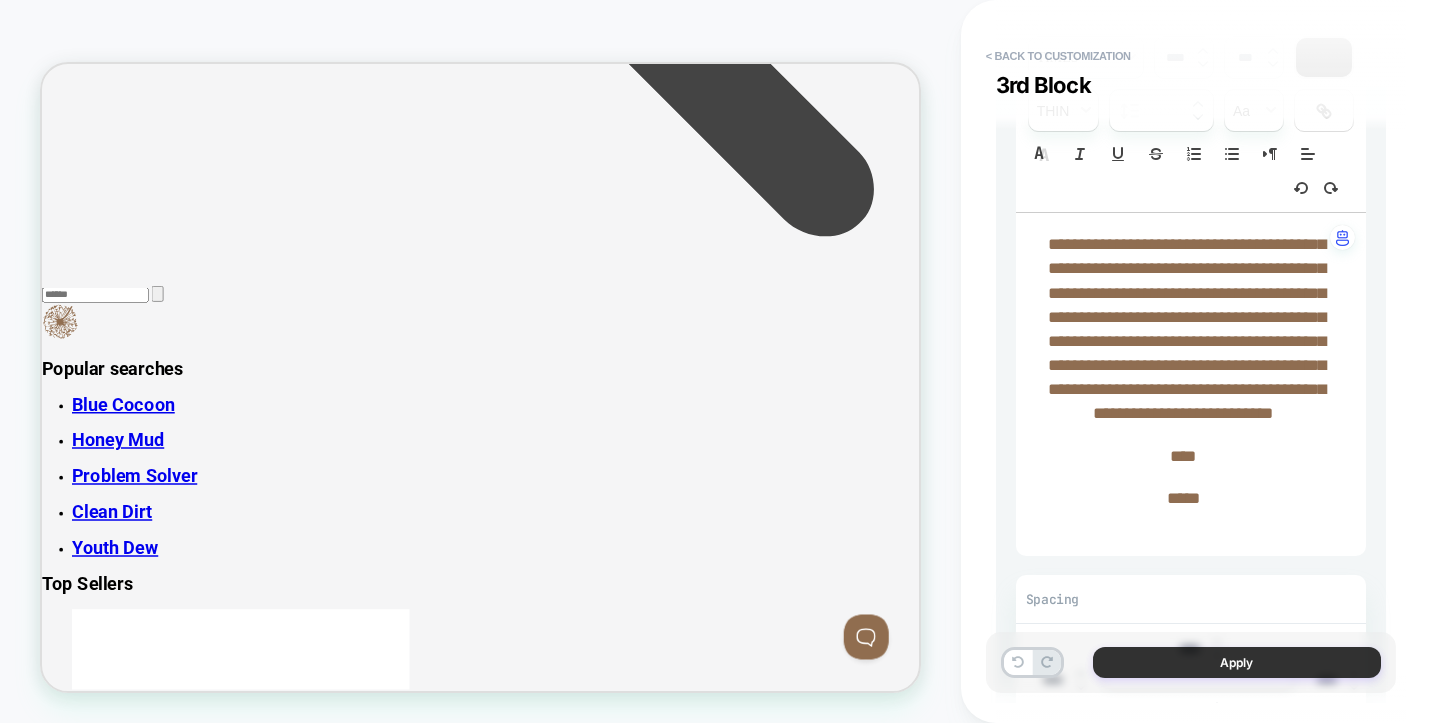 click on "Apply" at bounding box center [1237, 662] 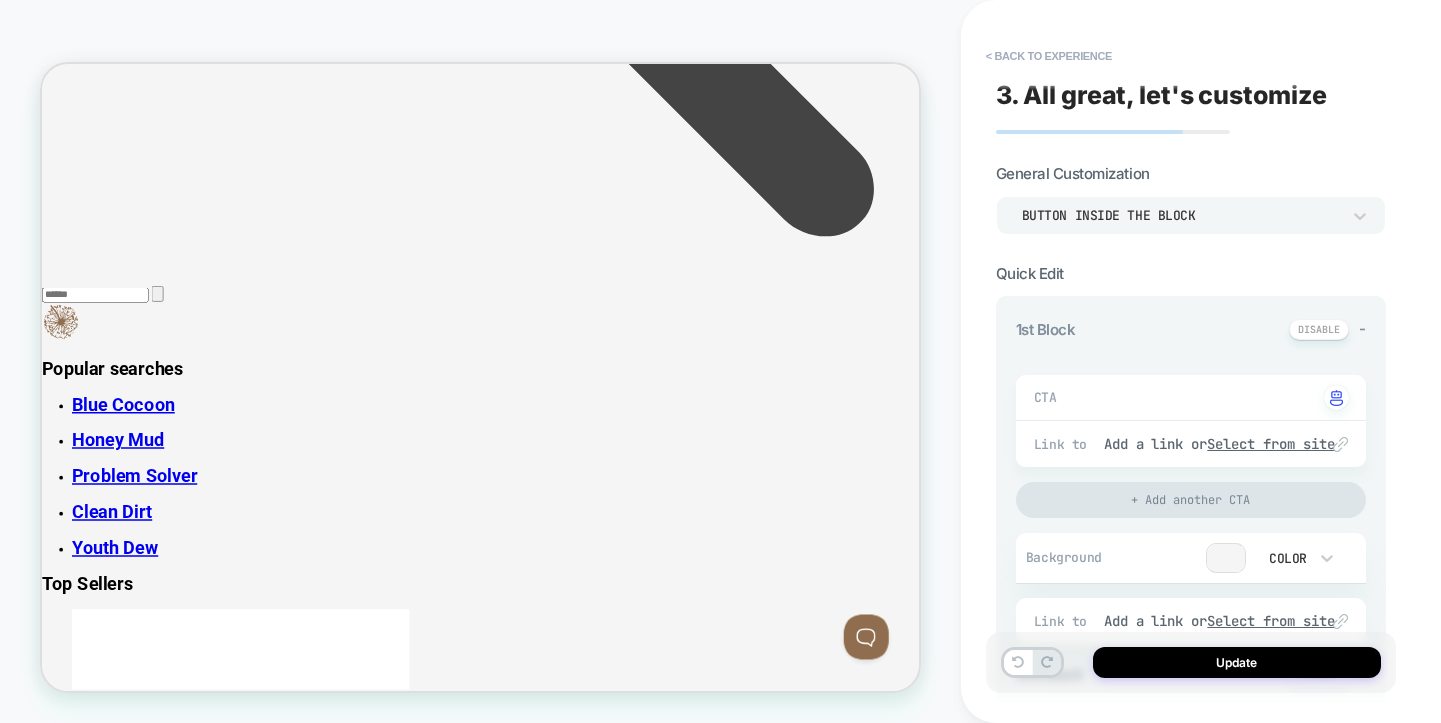 click on "Update" at bounding box center (1237, 662) 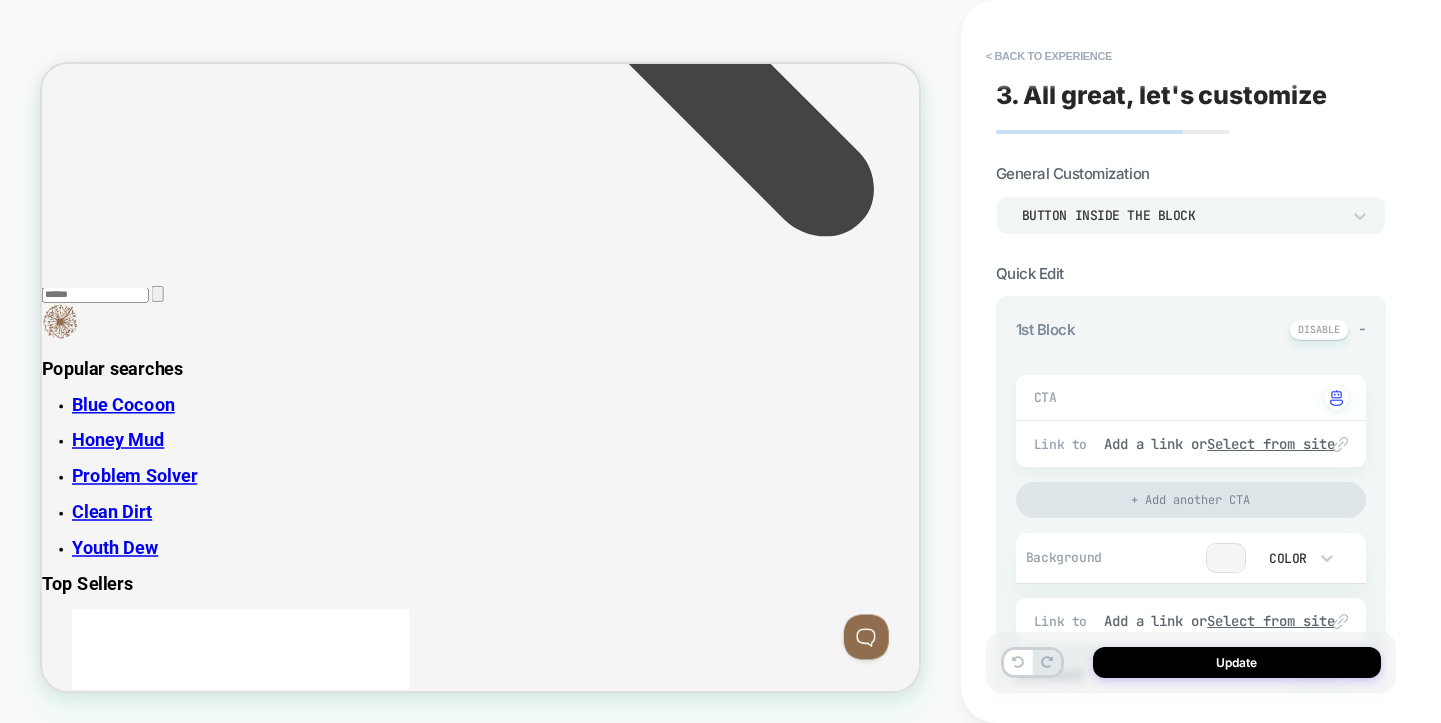 type on "*" 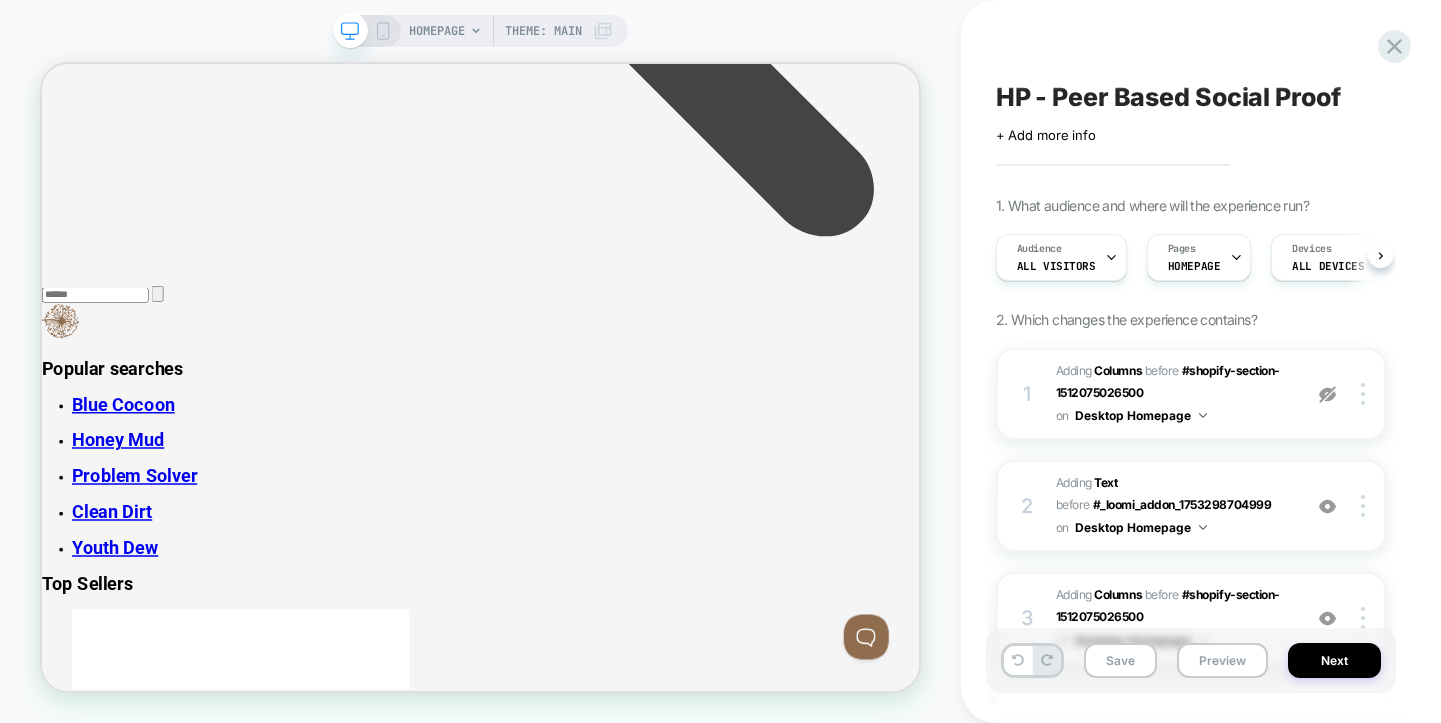 scroll, scrollTop: 0, scrollLeft: 1, axis: horizontal 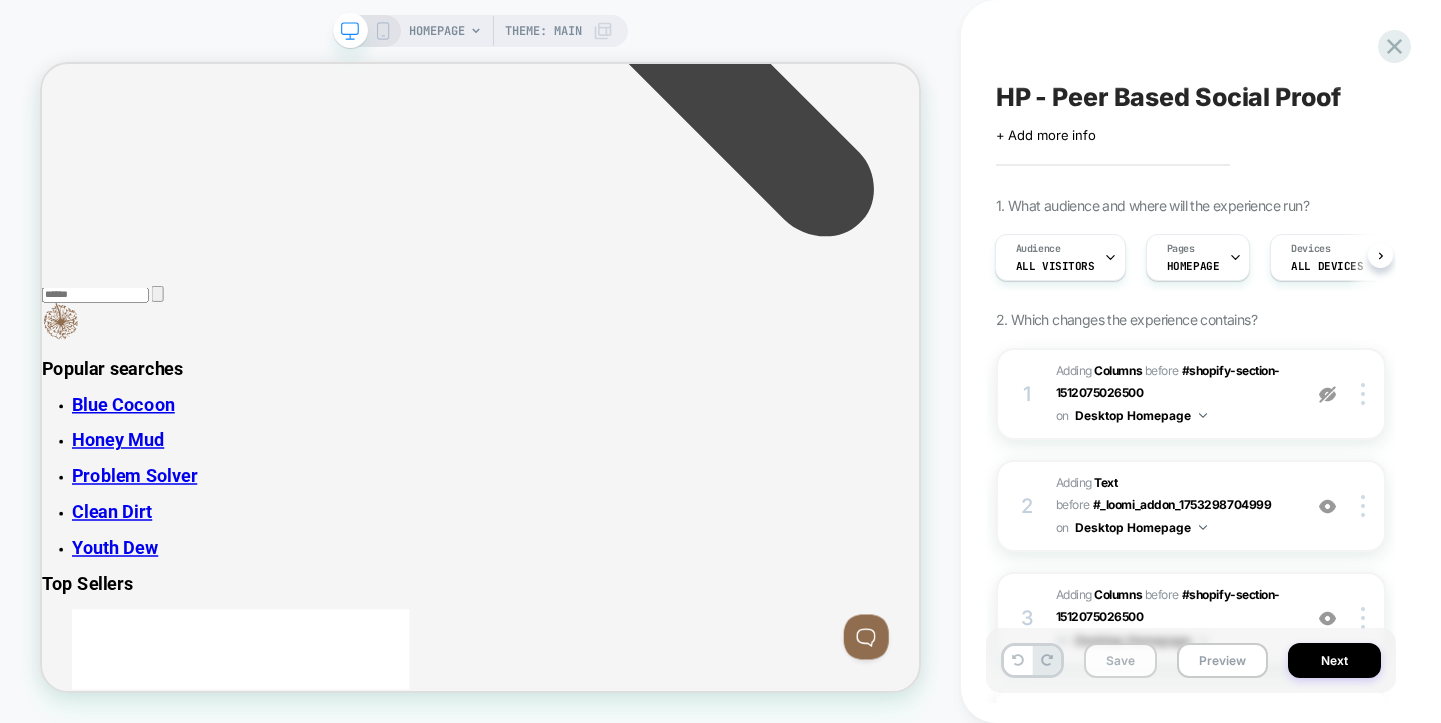 click on "Save" at bounding box center (1120, 660) 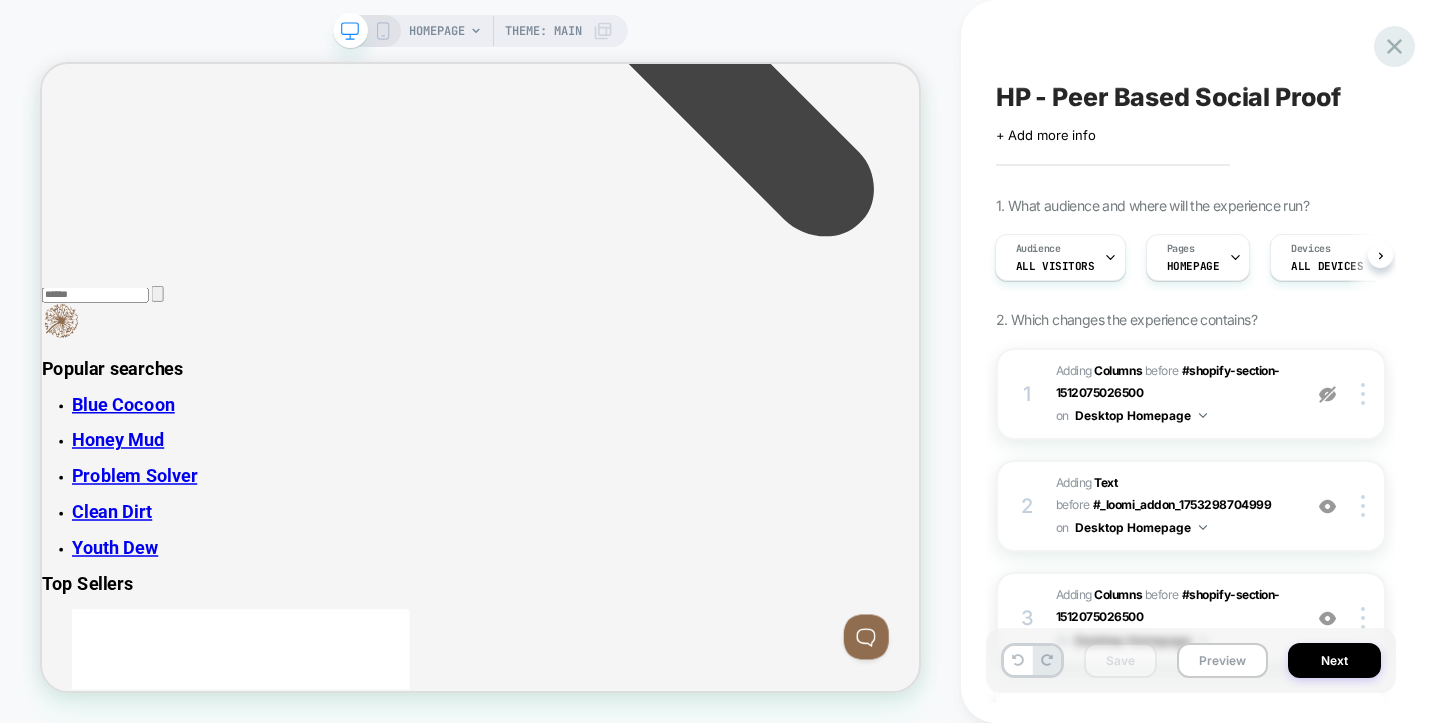 click 